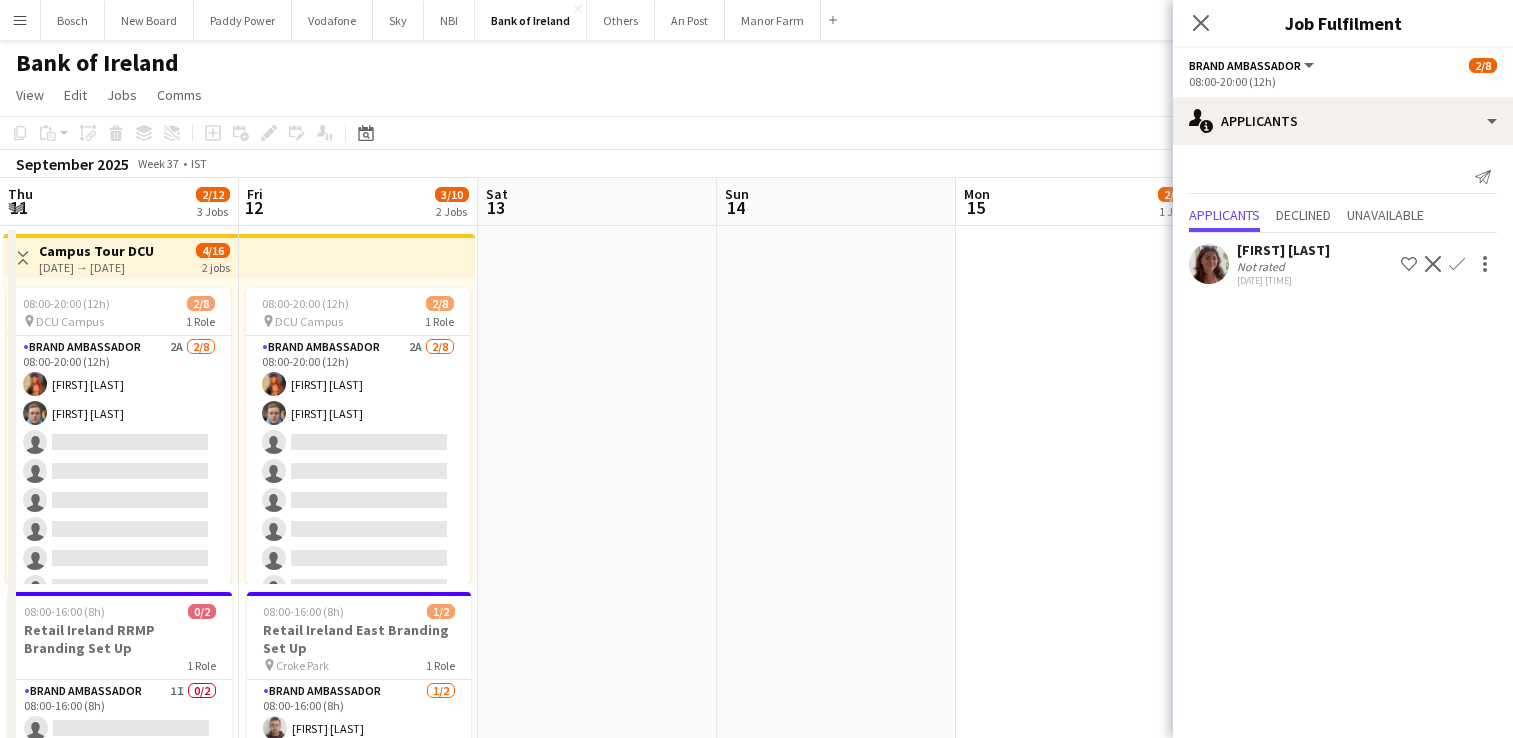 scroll, scrollTop: 0, scrollLeft: 0, axis: both 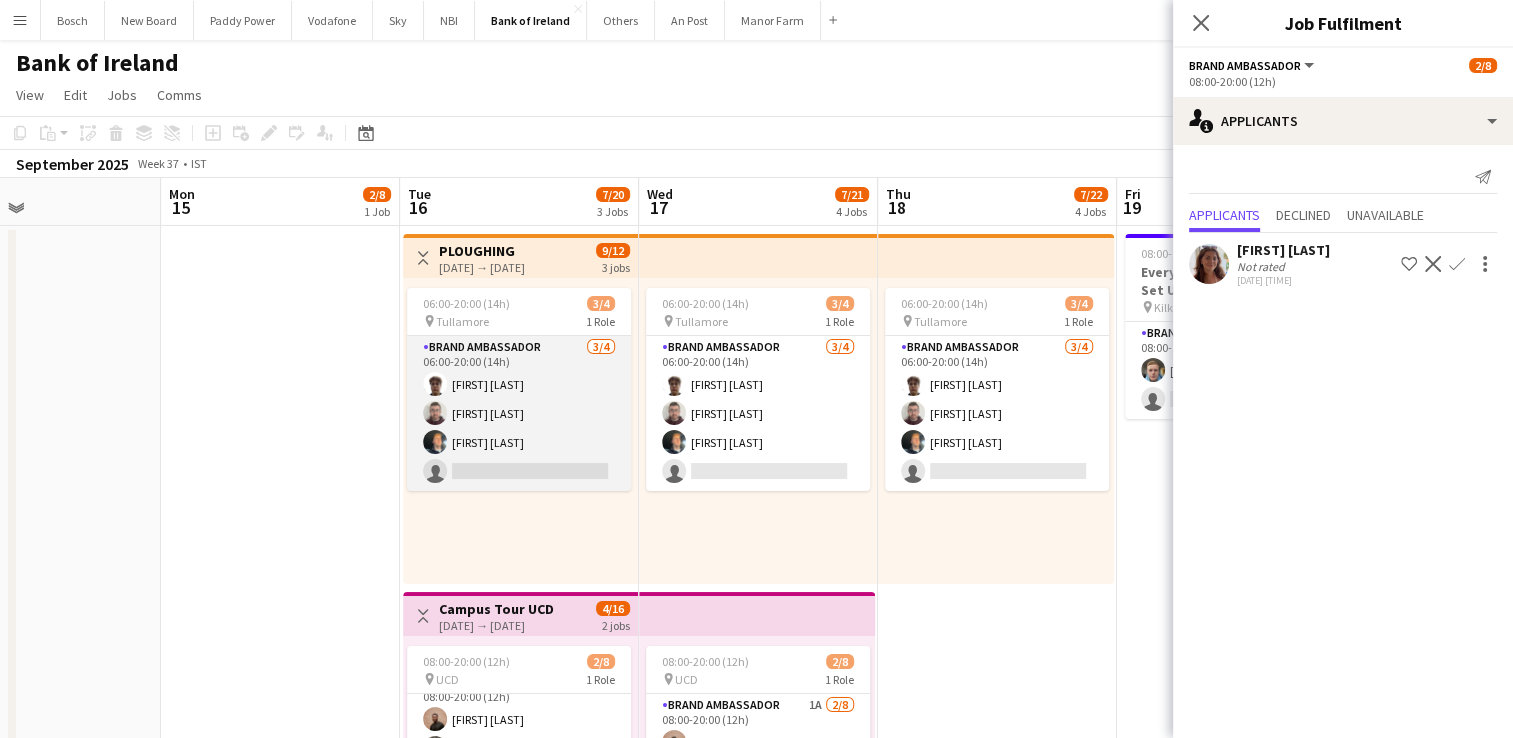click on "Brand Ambassador   [NUMBER]/[NUMBER]   [TIME]-[TIME] ([DURATION])
[FIRST] [LAST] [FIRST] [LAST] [FIRST] [LAST]
single-neutral-actions" at bounding box center (519, 413) 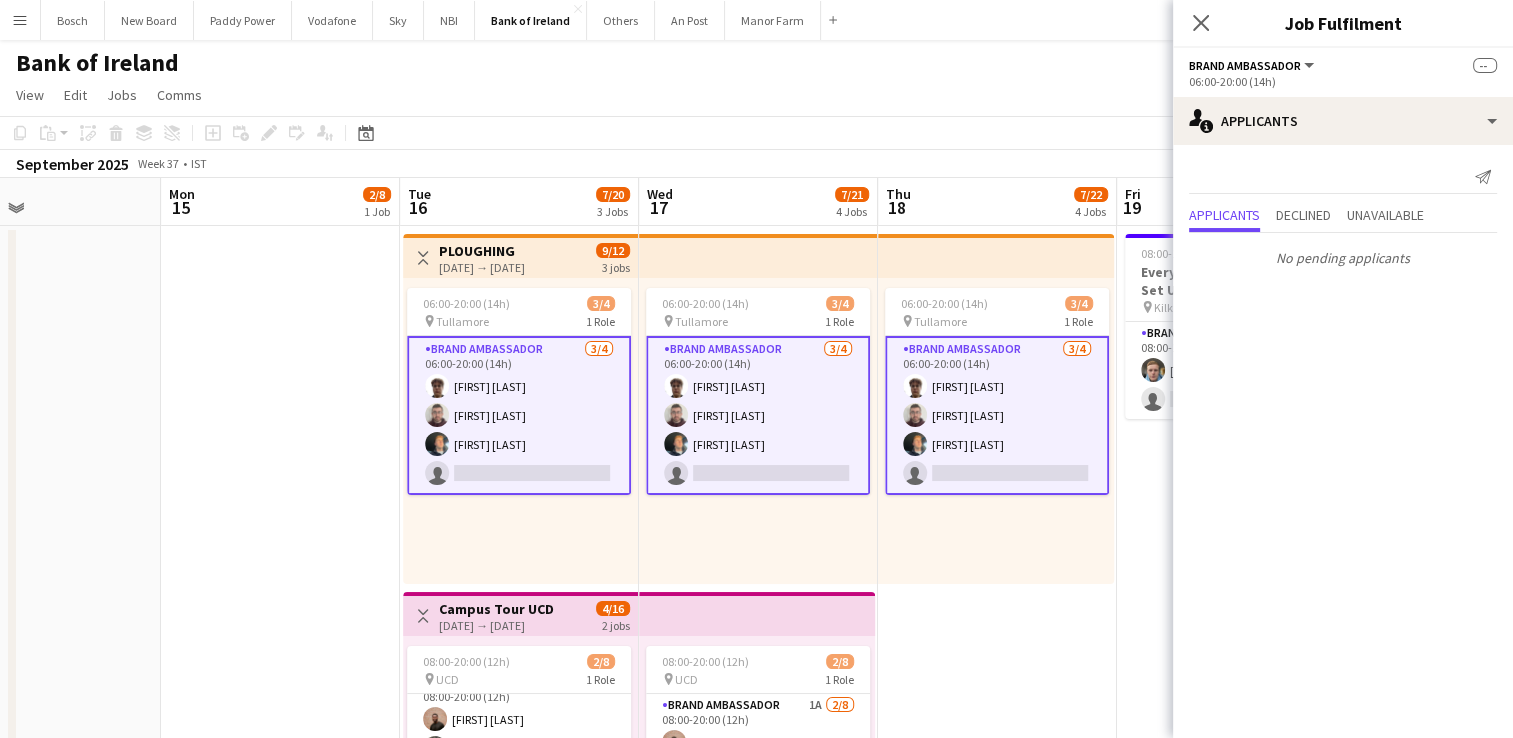 scroll, scrollTop: 208, scrollLeft: 0, axis: vertical 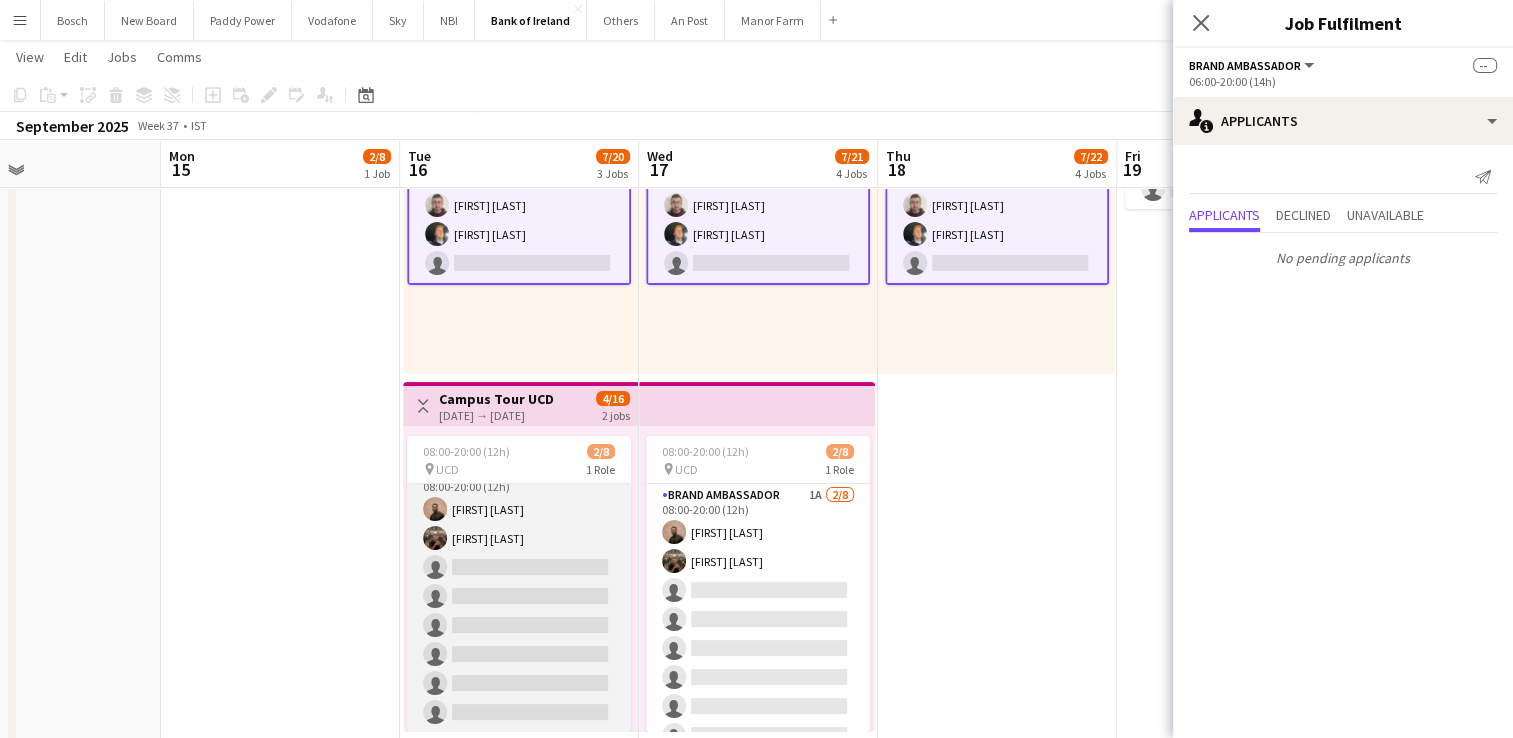 click on "Brand Ambassador   1A   [NUMBER]/[NUMBER]   [TIME]-[TIME] ([DURATION])
[FIRST] [LAST] [FIRST] [LAST]
single-neutral-actions
single-neutral-actions
single-neutral-actions
single-neutral-actions
single-neutral-actions
single-neutral-actions" at bounding box center (519, 596) 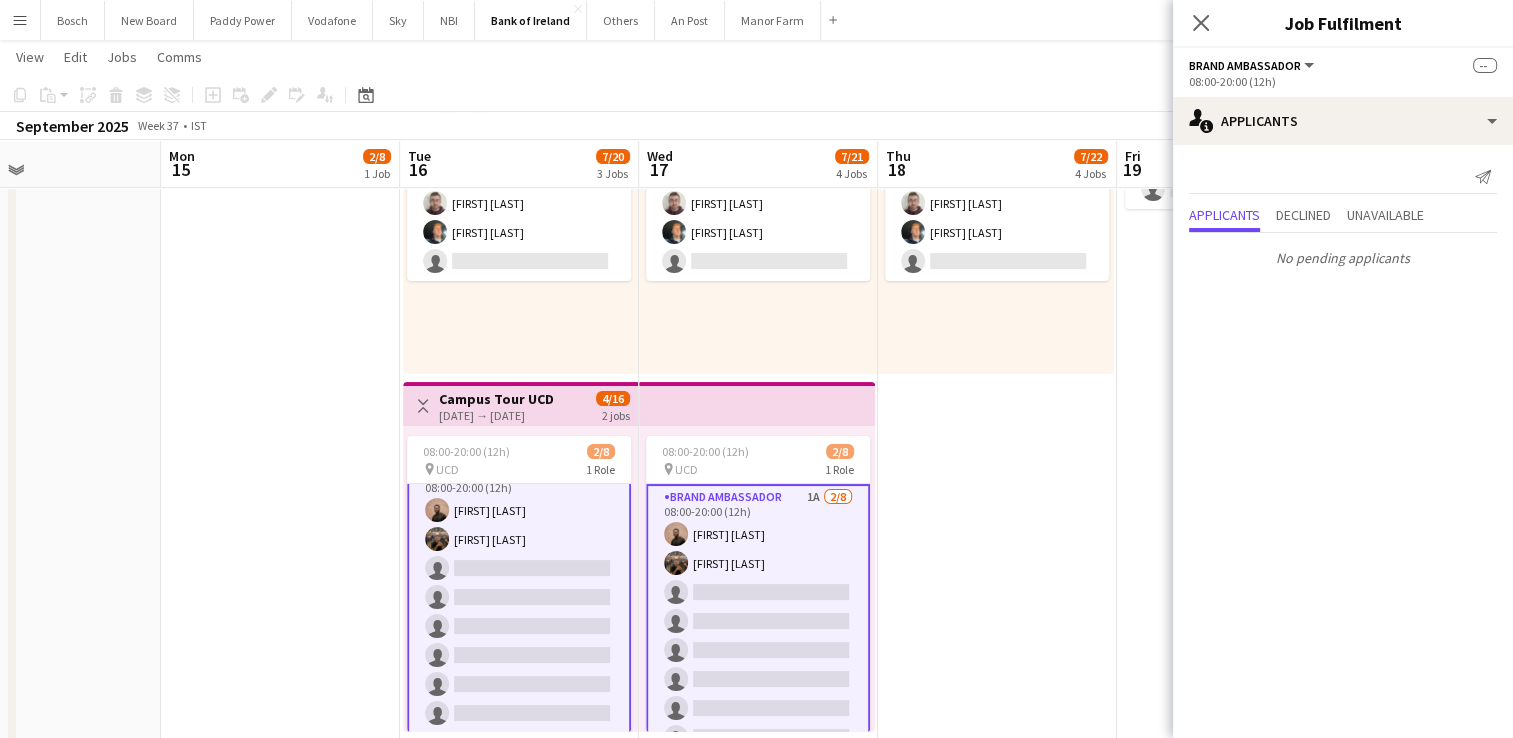 scroll, scrollTop: 25, scrollLeft: 0, axis: vertical 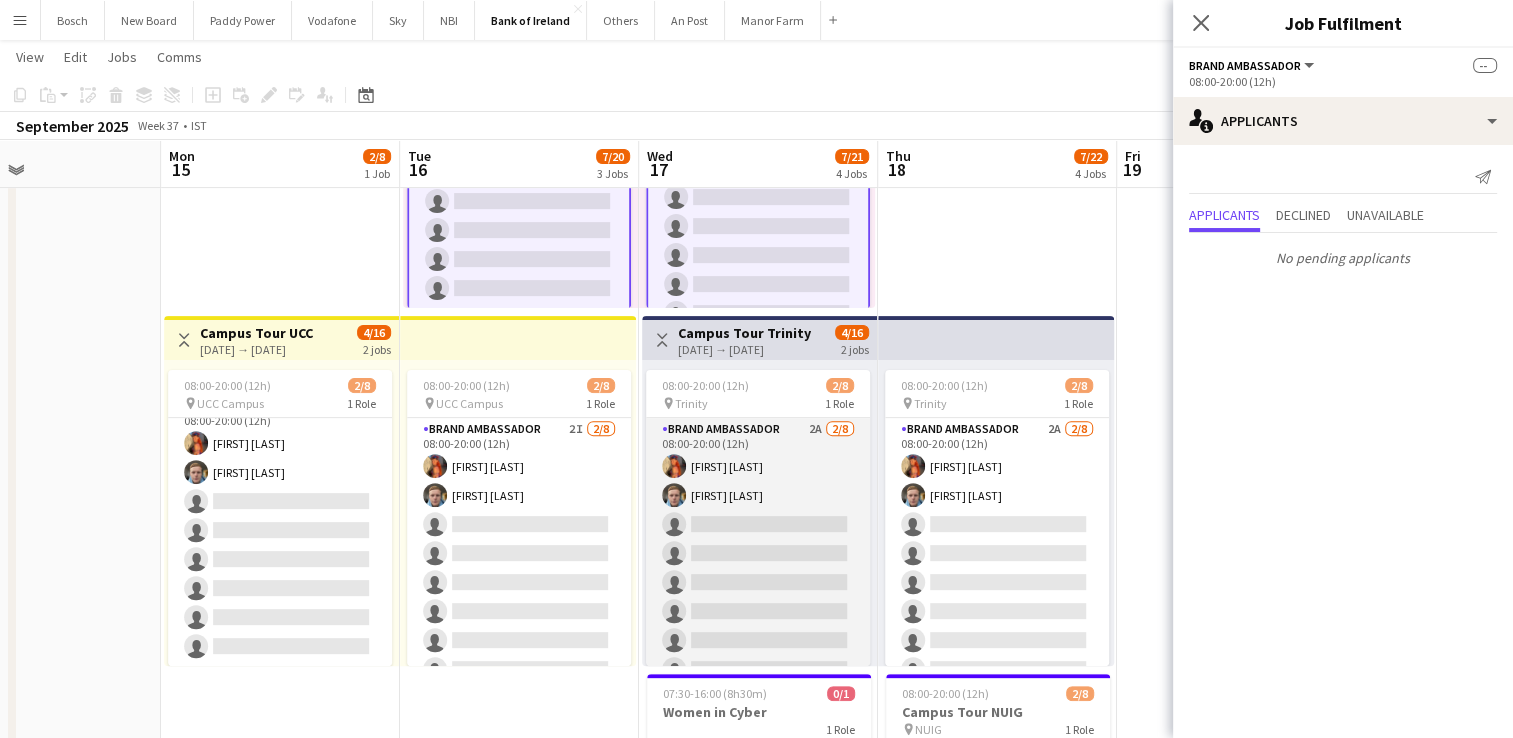 click on "Brand Ambassador   2A   [NUMBER]/[NUMBER]   [TIME]-[TIME] ([DURATION])
[FIRST] [LAST] [FIRST] [LAST]
single-neutral-actions
single-neutral-actions
single-neutral-actions
single-neutral-actions
single-neutral-actions
single-neutral-actions" at bounding box center [758, 553] 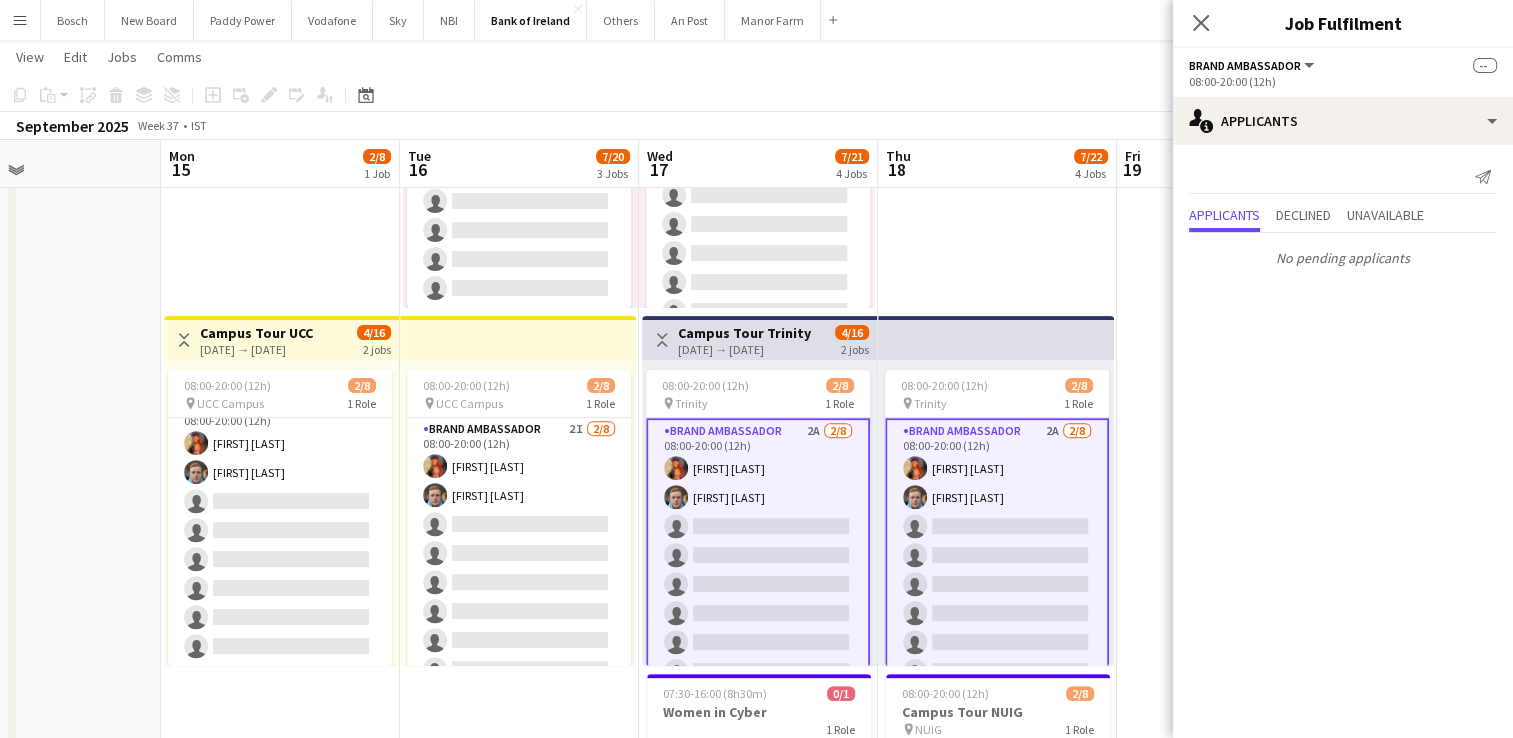 scroll, scrollTop: 23, scrollLeft: 0, axis: vertical 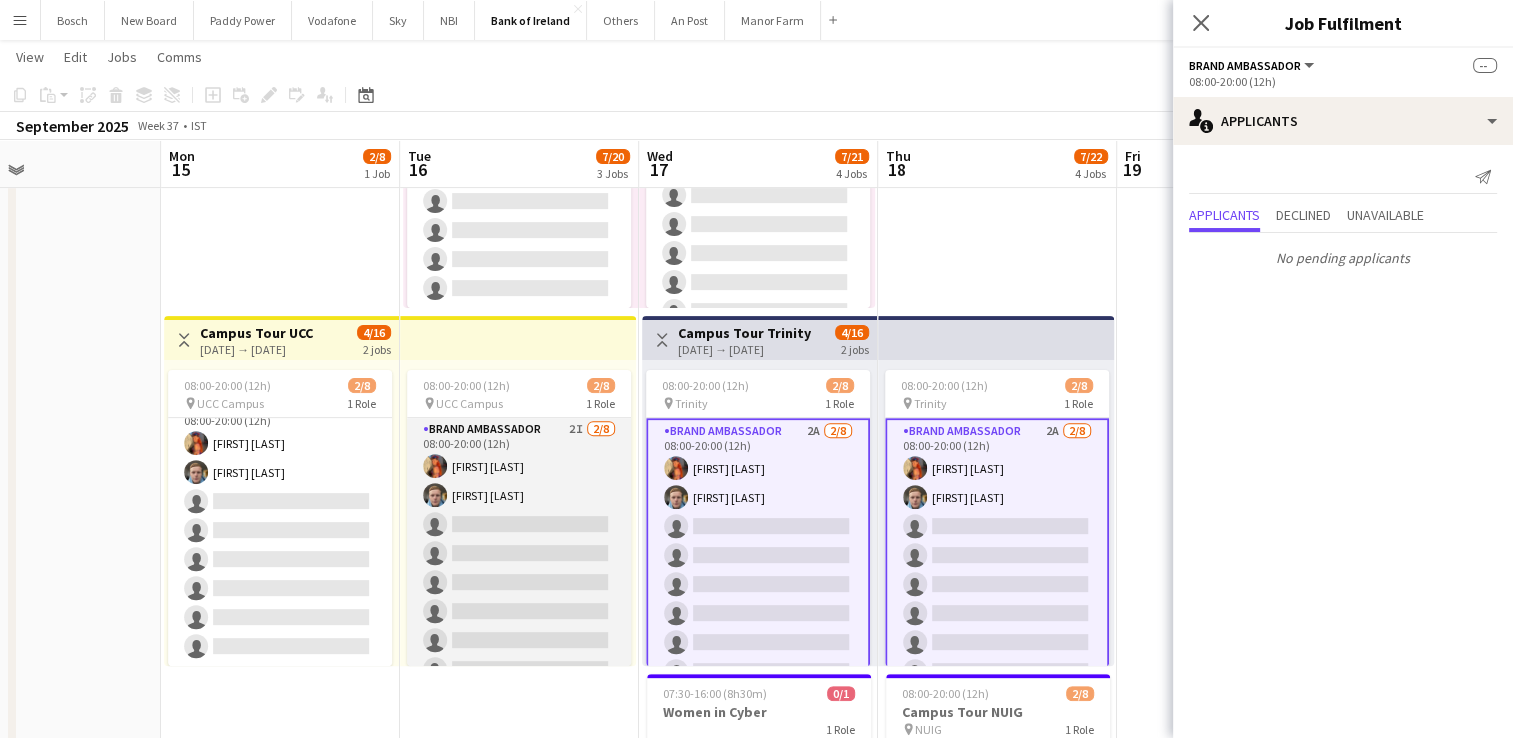 click on "Brand Ambassador   2I   [NUMBER]/[NUMBER]   [TIME]-[TIME] ([DURATION])
[FIRST] [LAST] [FIRST] [LAST]
single-neutral-actions
single-neutral-actions
single-neutral-actions
single-neutral-actions
single-neutral-actions
single-neutral-actions" at bounding box center (519, 553) 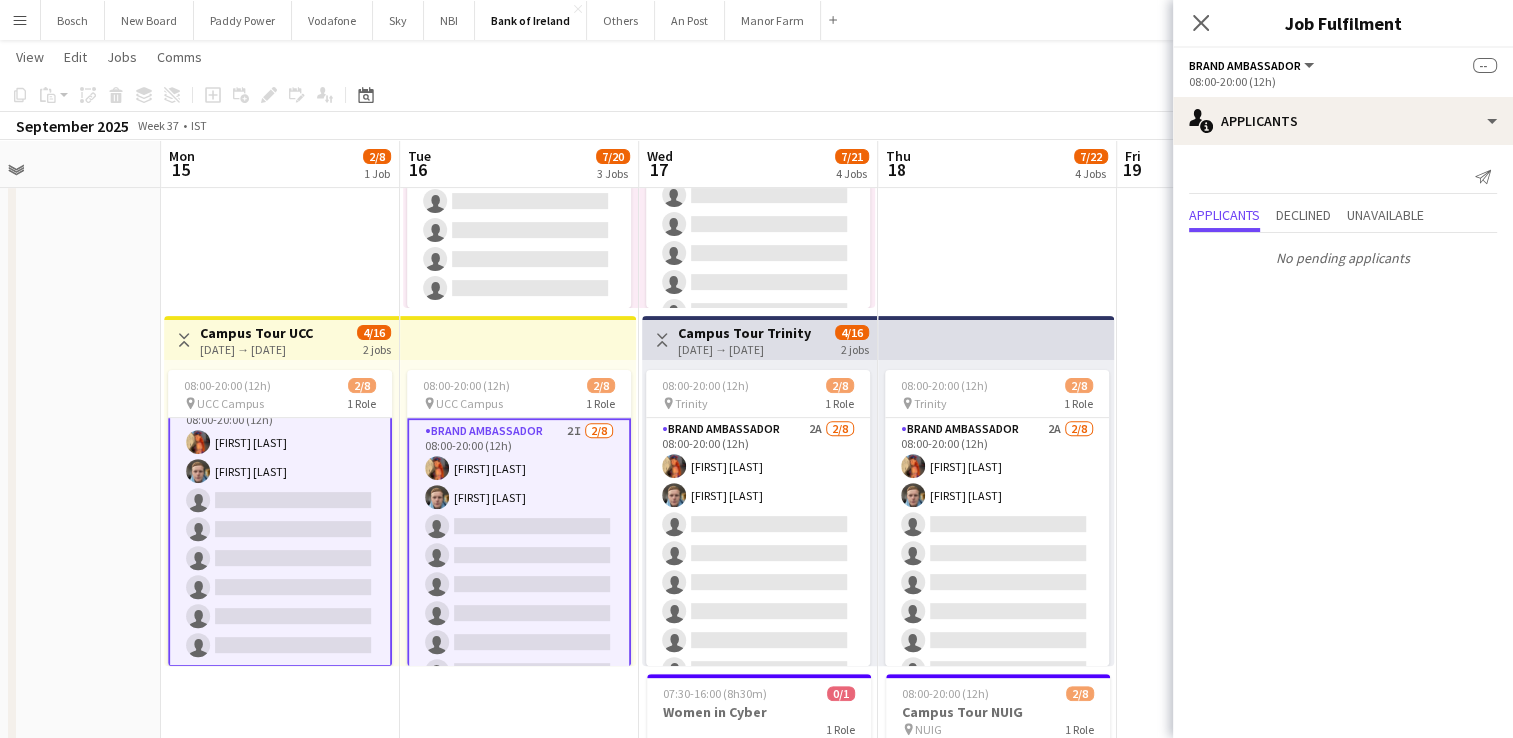 scroll, scrollTop: 26, scrollLeft: 0, axis: vertical 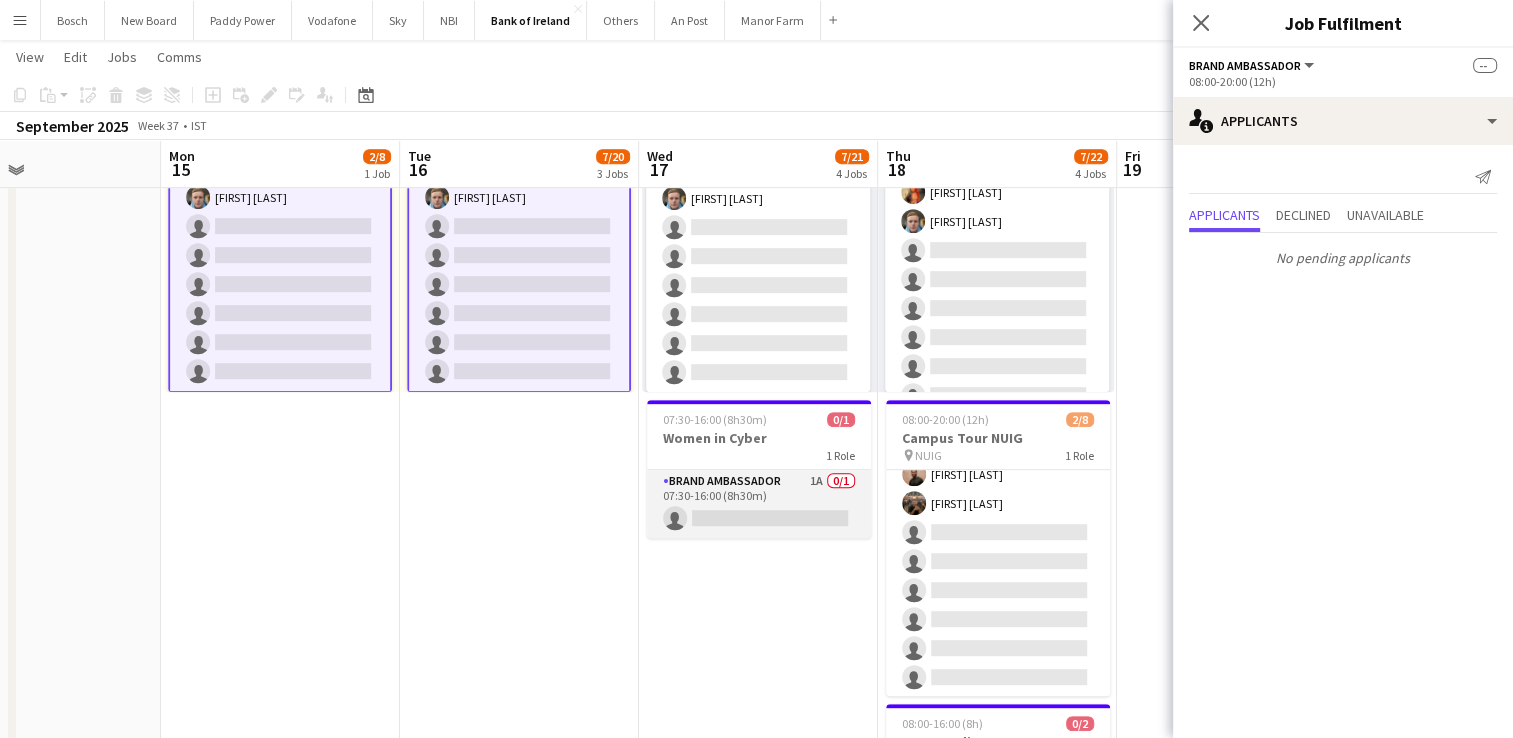 click on "Brand Ambassador   1A   0/1   07:30-16:00 (8h30m)
single-neutral-actions" at bounding box center (759, 504) 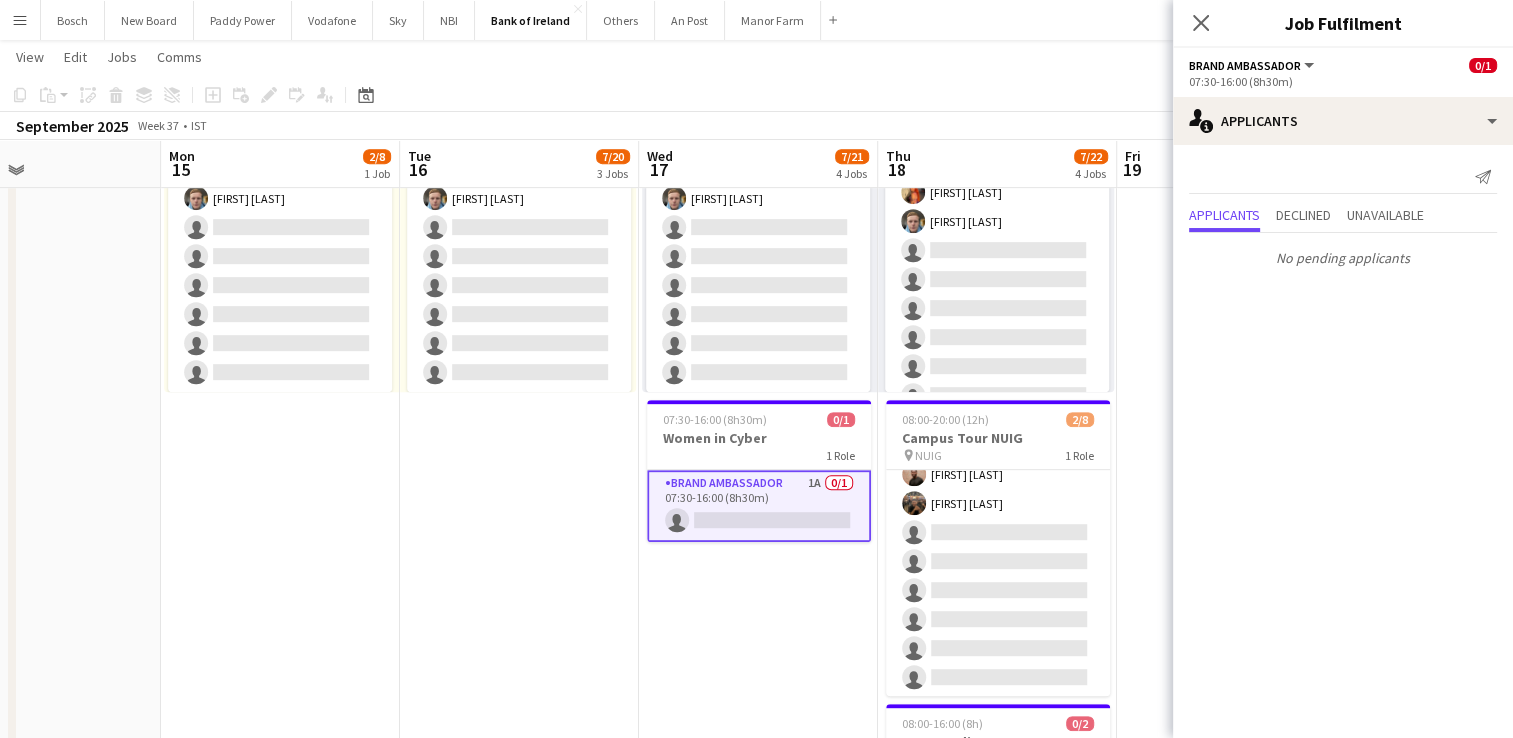 scroll, scrollTop: 23, scrollLeft: 0, axis: vertical 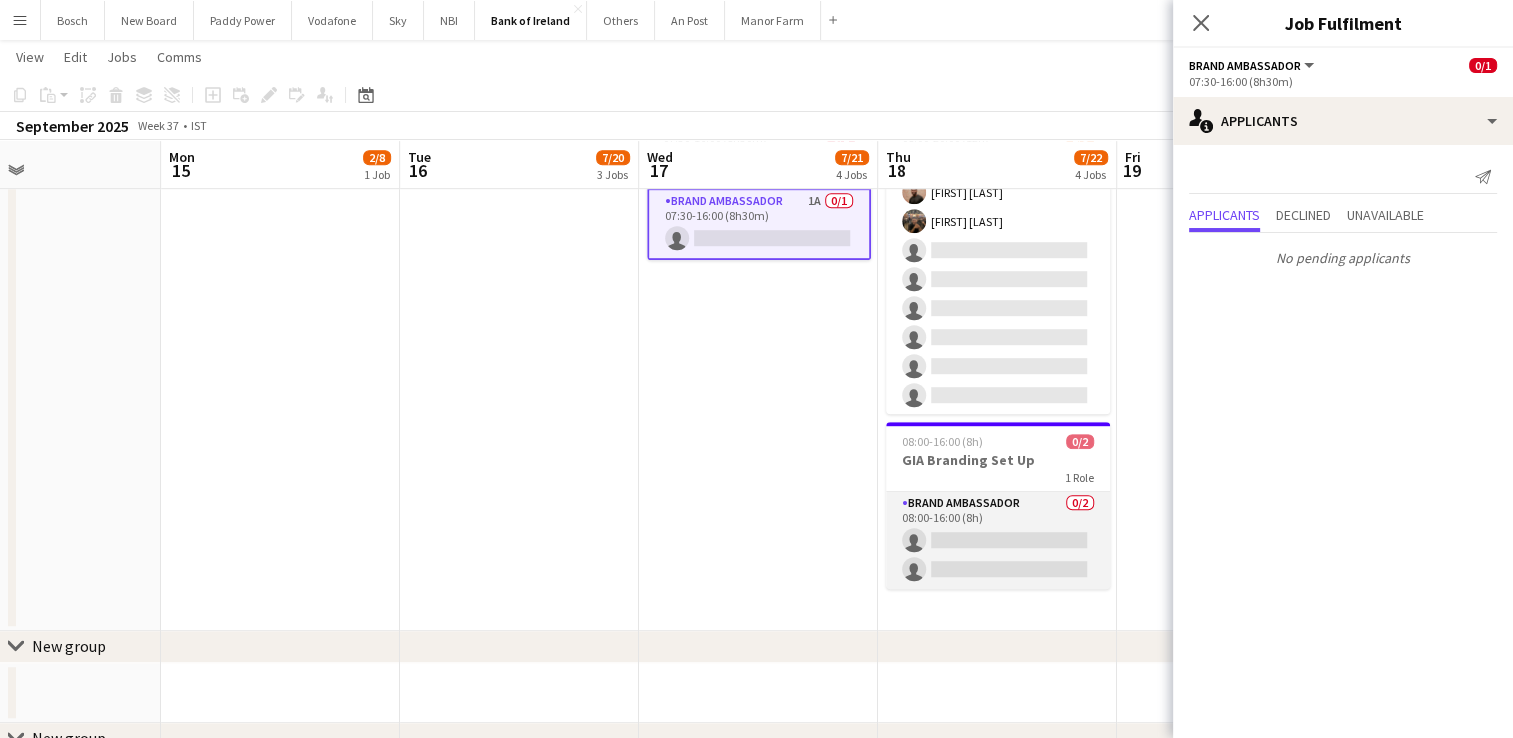click on "Brand Ambassador   0/2   08:00-16:00 (8h)
single-neutral-actions
single-neutral-actions" at bounding box center [998, 540] 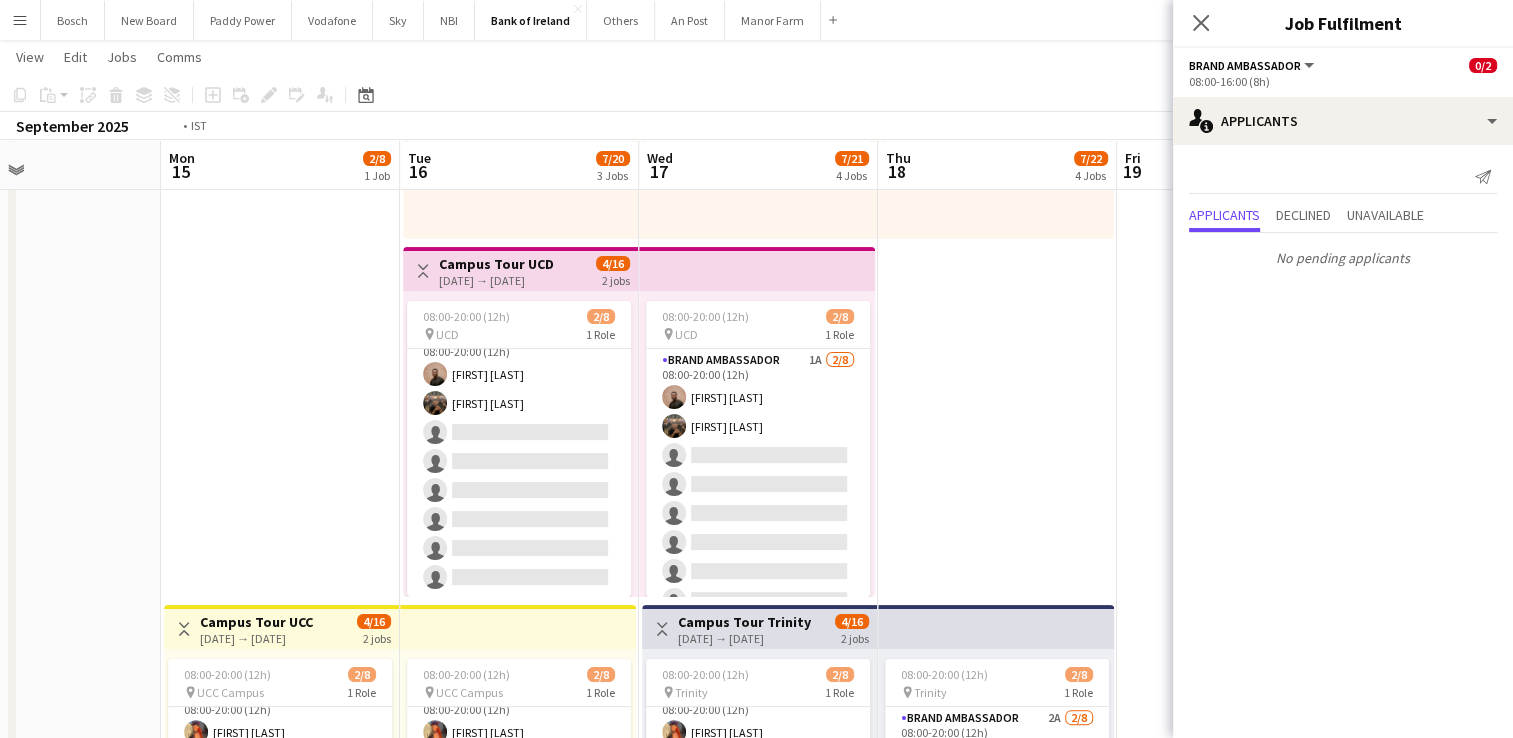 scroll, scrollTop: 340, scrollLeft: 0, axis: vertical 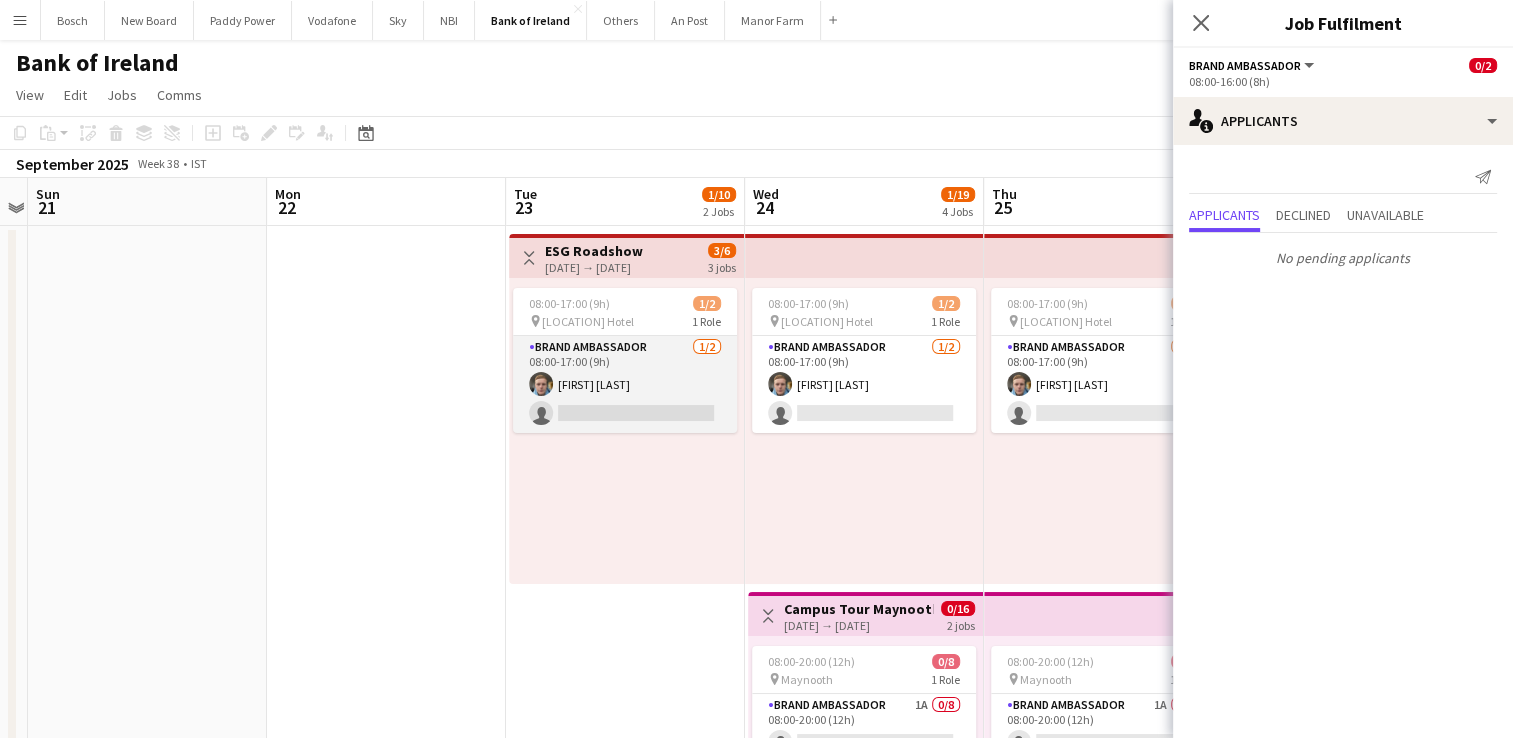 click on "Brand Ambassador   [NUMBER]/[NUMBER]   [TIME]-[TIME] ([DURATION])
[FIRST] [LAST]
single-neutral-actions" at bounding box center (625, 384) 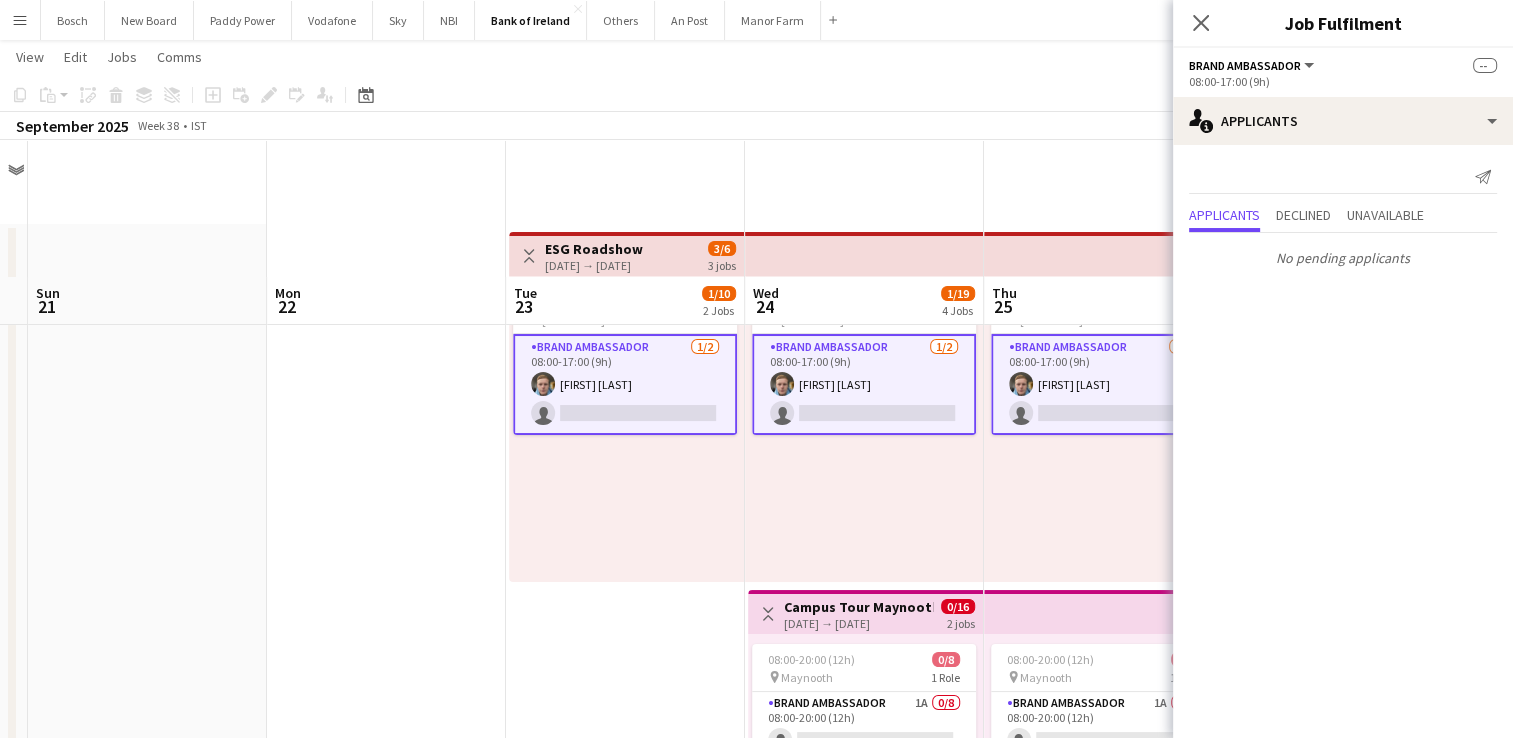 scroll, scrollTop: 244, scrollLeft: 0, axis: vertical 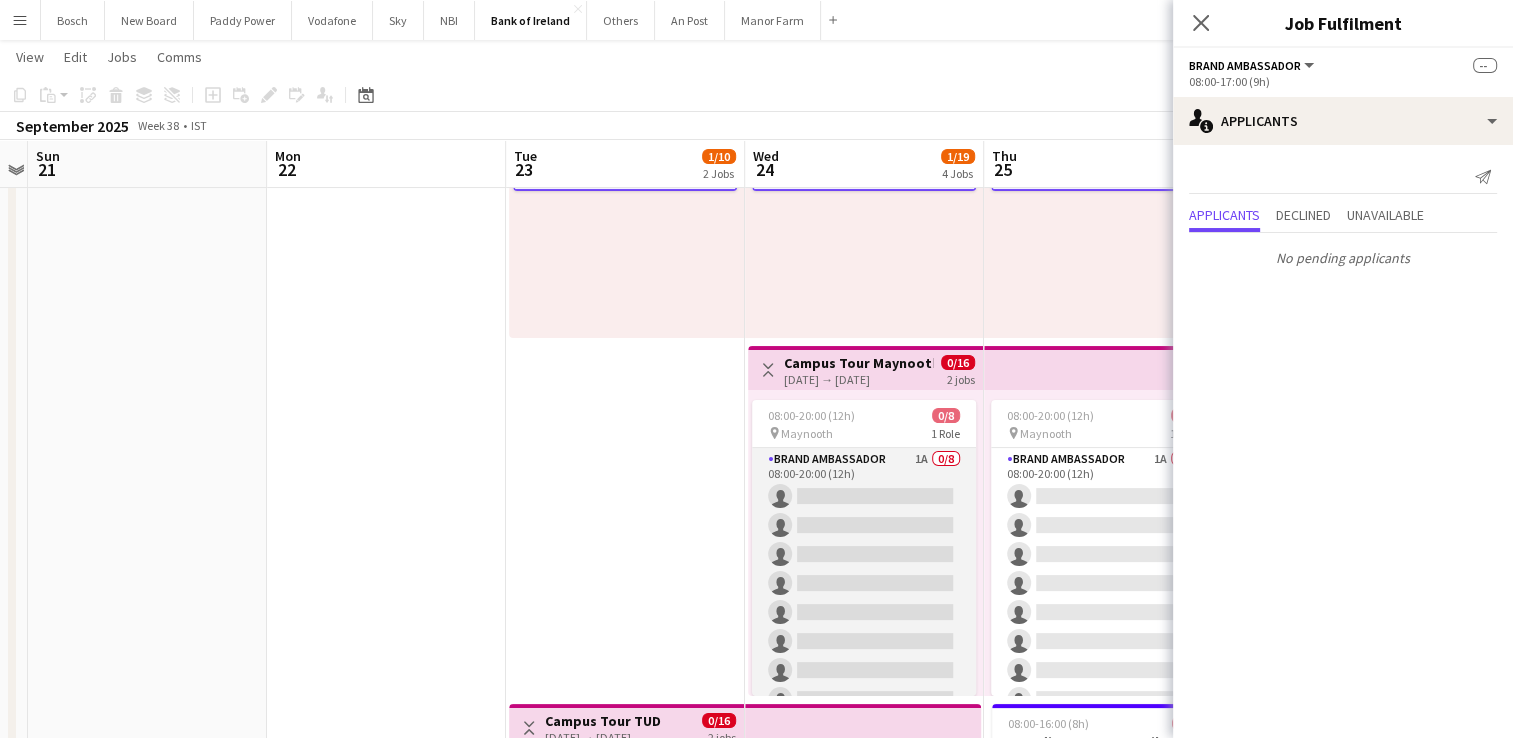 click on "Brand Ambassador   1A   [NUMBER]/[NUMBER]   [TIME]-[TIME] ([DURATION])
single-neutral-actions
single-neutral-actions
single-neutral-actions
single-neutral-actions
single-neutral-actions
single-neutral-actions
single-neutral-actions" at bounding box center [864, 583] 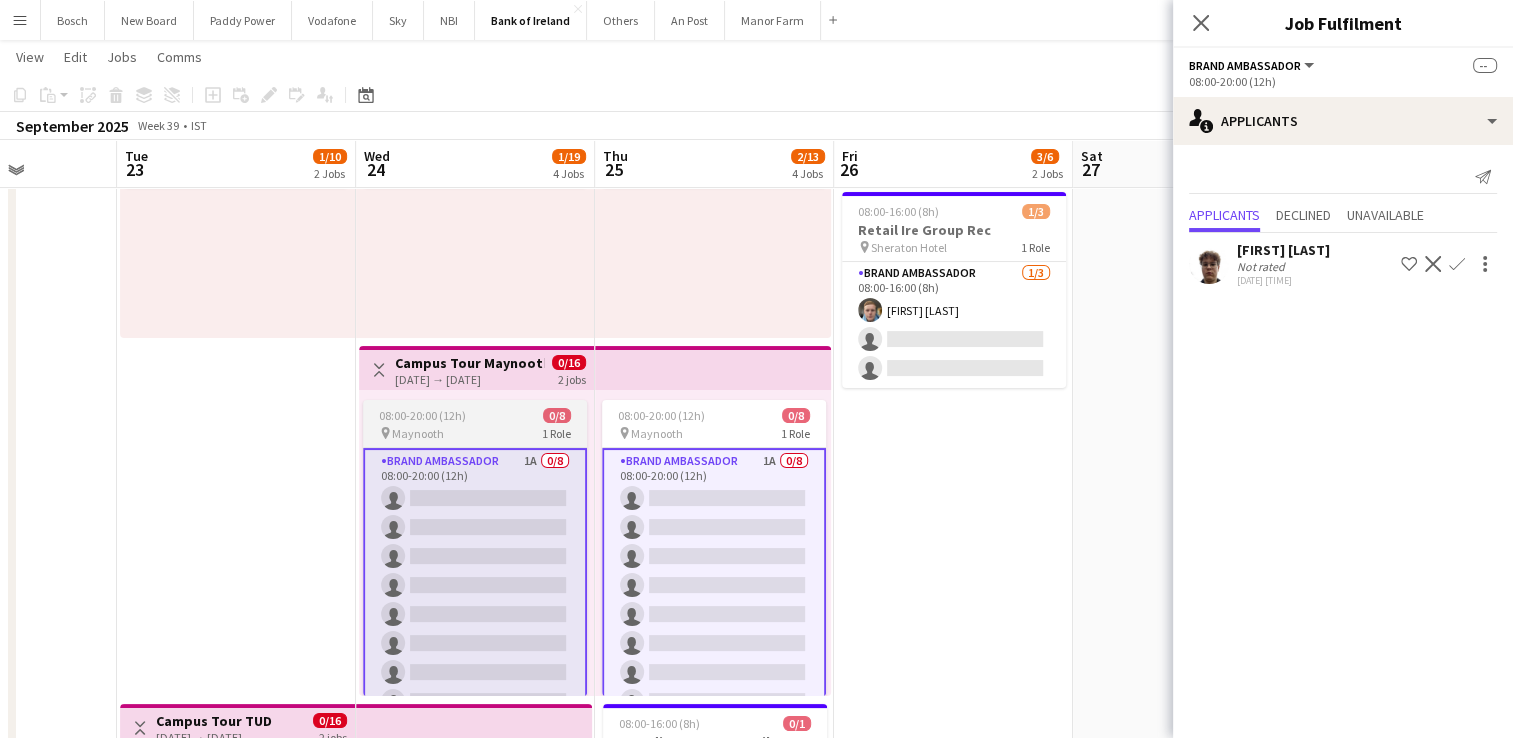 scroll, scrollTop: 0, scrollLeft: 602, axis: horizontal 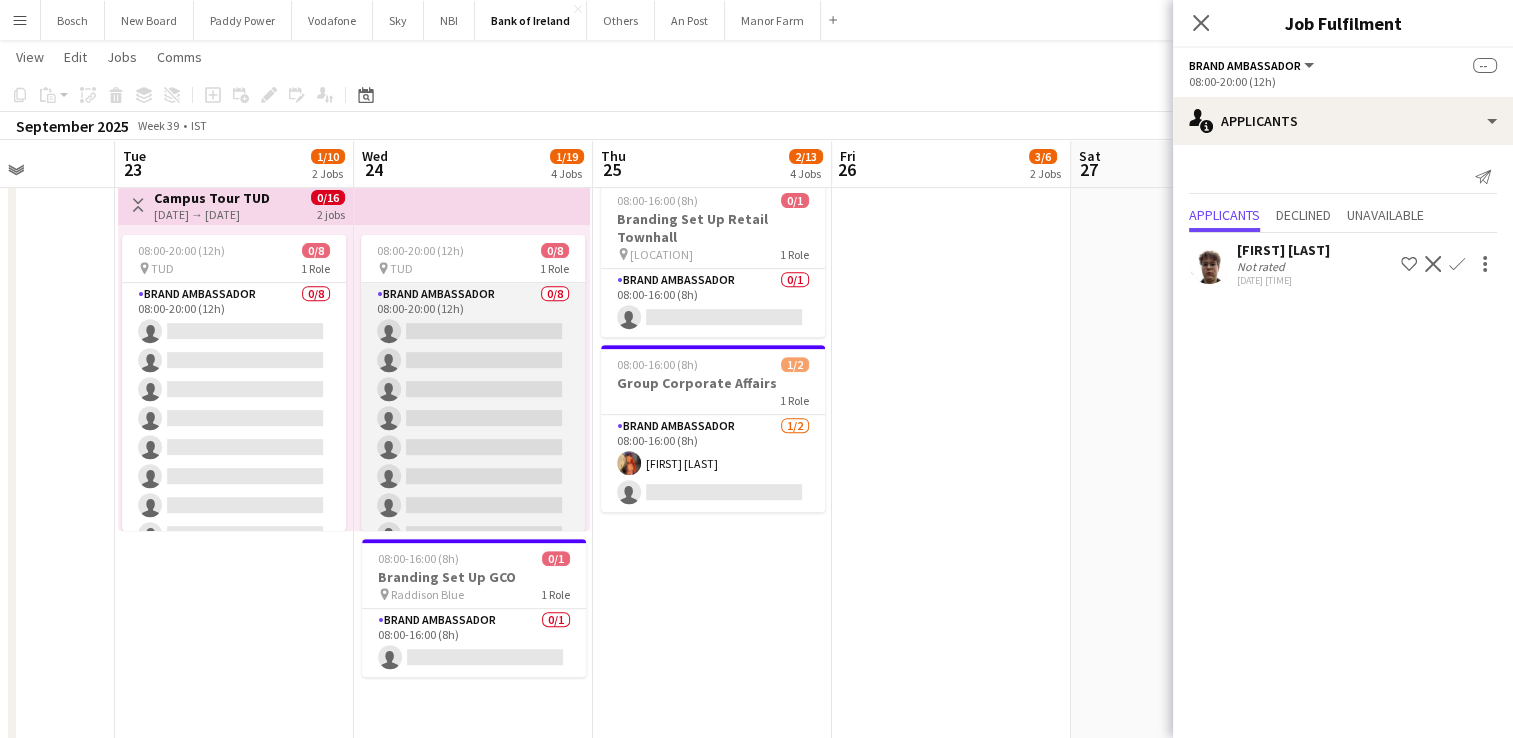 click on "Brand Ambassador   0/8   08:00-20:00 (12h)
single-neutral-actions
single-neutral-actions
single-neutral-actions
single-neutral-actions
single-neutral-actions
single-neutral-actions
single-neutral-actions
single-neutral-actions" at bounding box center [473, 418] 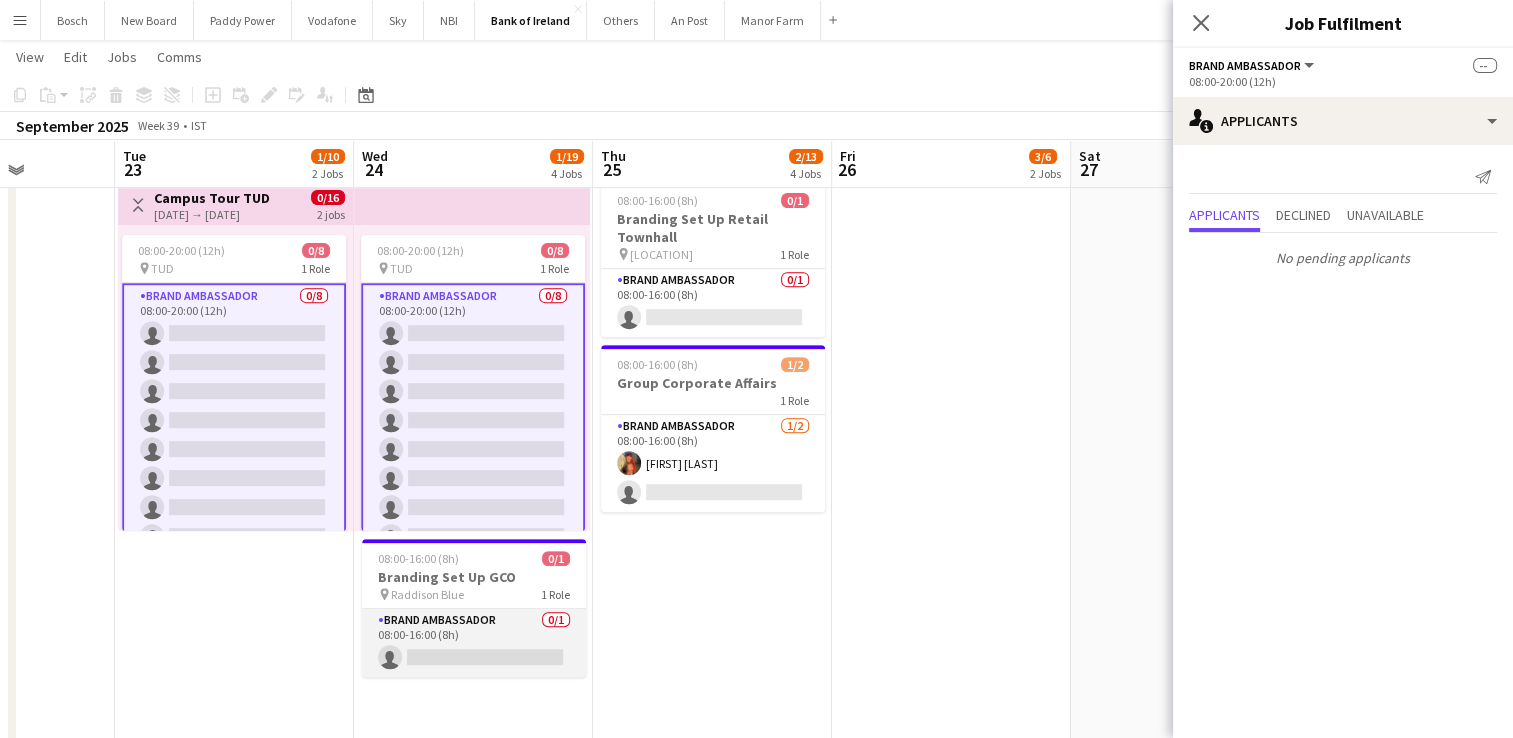 click on "Brand Ambassador   0/1   08:00-16:00 (8h)
single-neutral-actions" at bounding box center (474, 643) 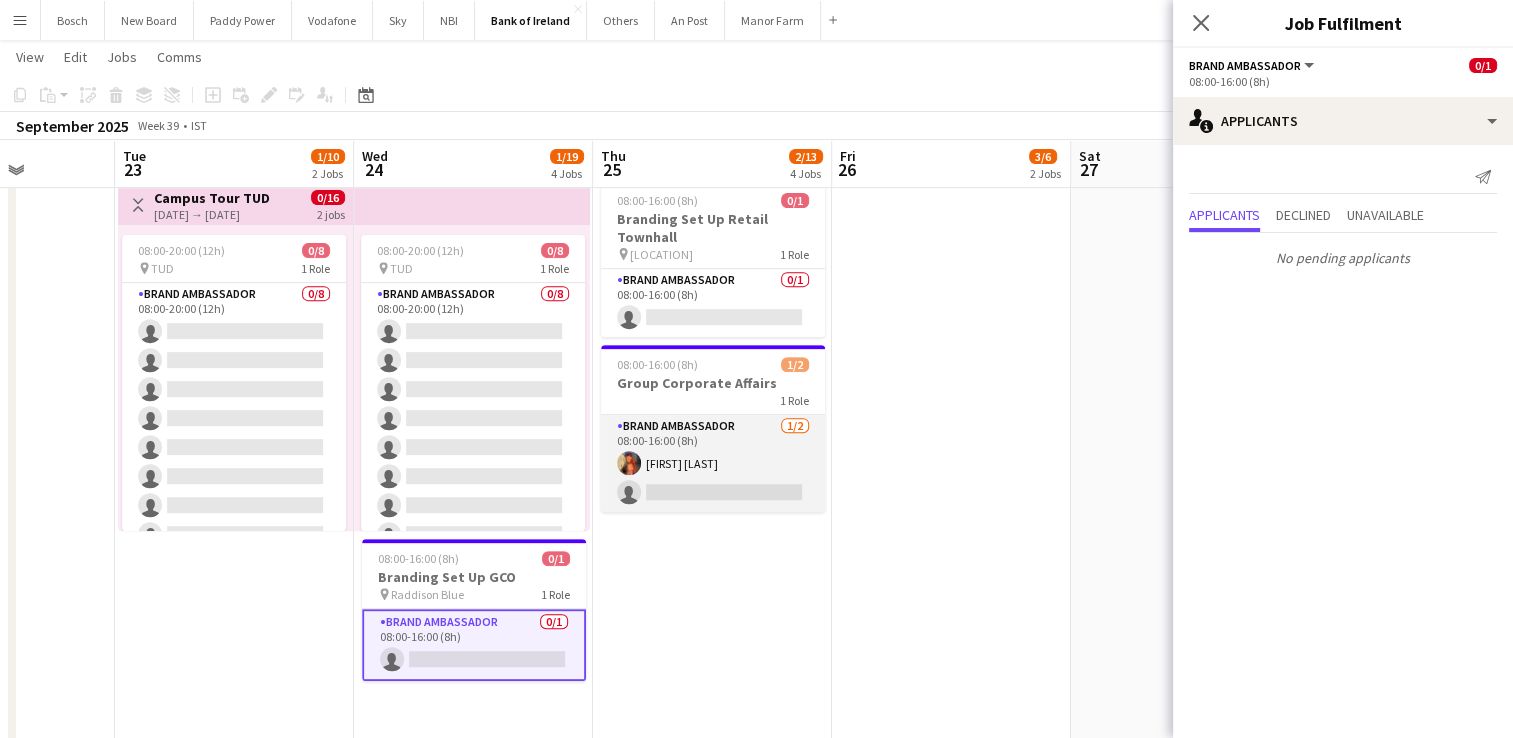 click on "Brand Ambassador   1/2   [TIME] ([DURATION])
[FIRST] [LAST]
single-neutral-actions" at bounding box center (713, 463) 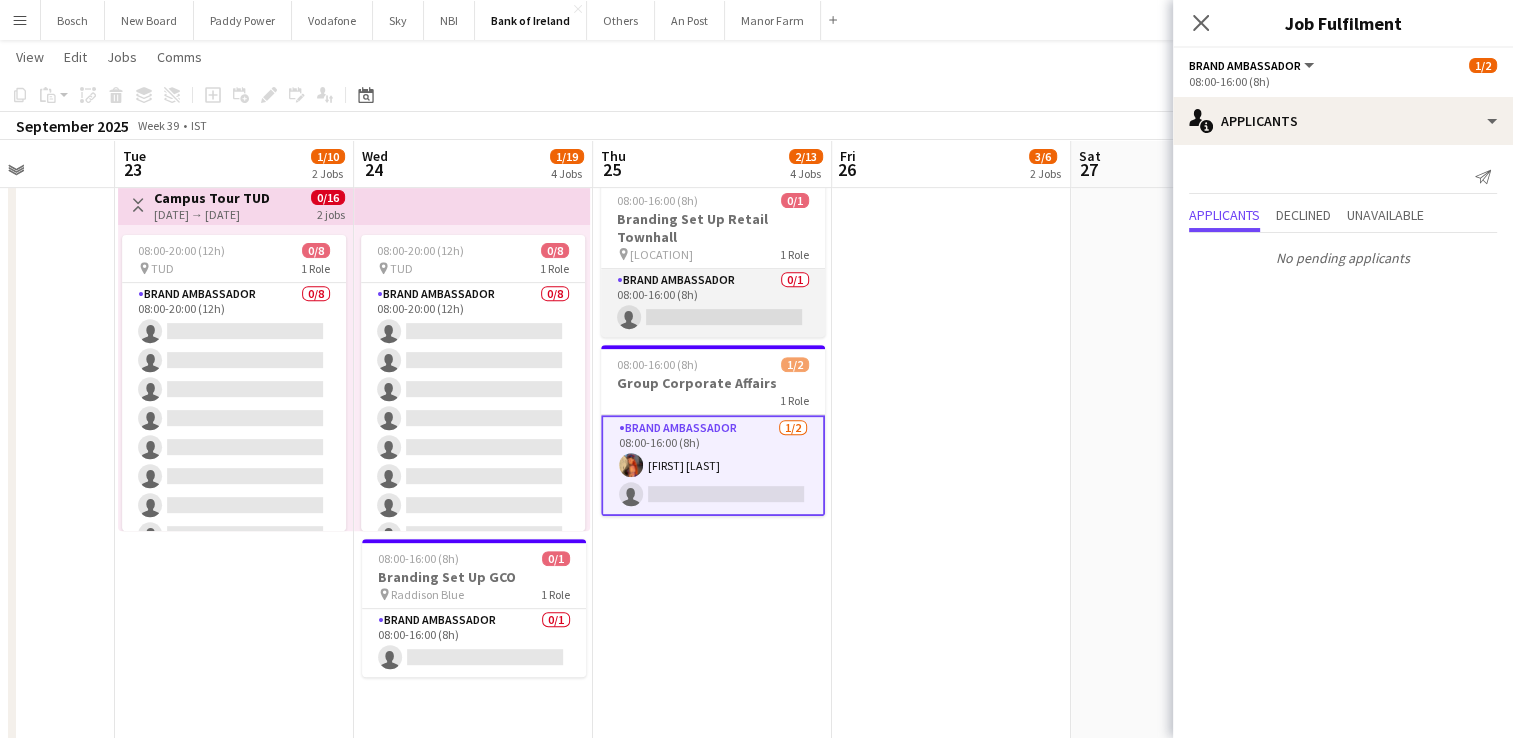 click on "Brand Ambassador   0/1   08:00-16:00 (8h)
single-neutral-actions" at bounding box center (713, 303) 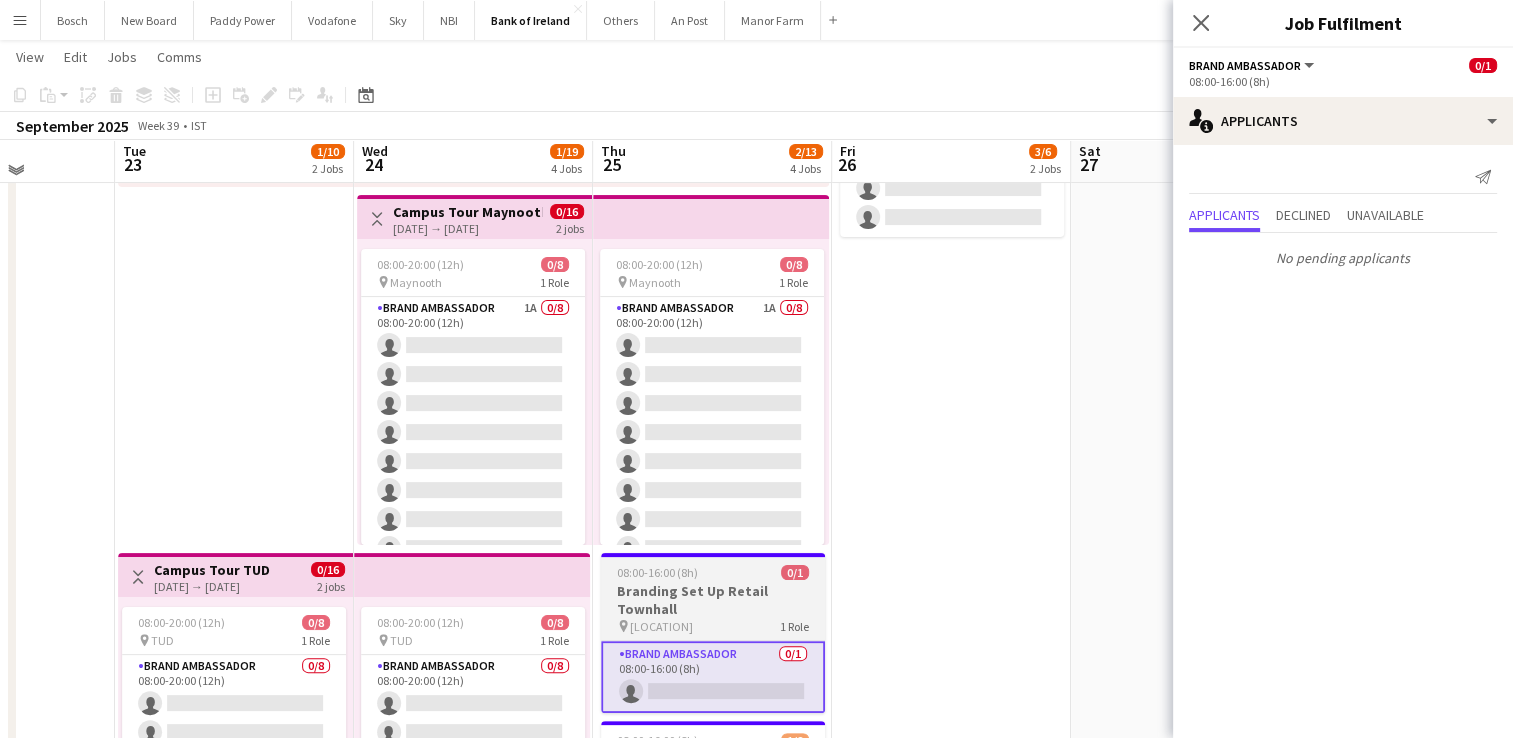 scroll, scrollTop: 390, scrollLeft: 0, axis: vertical 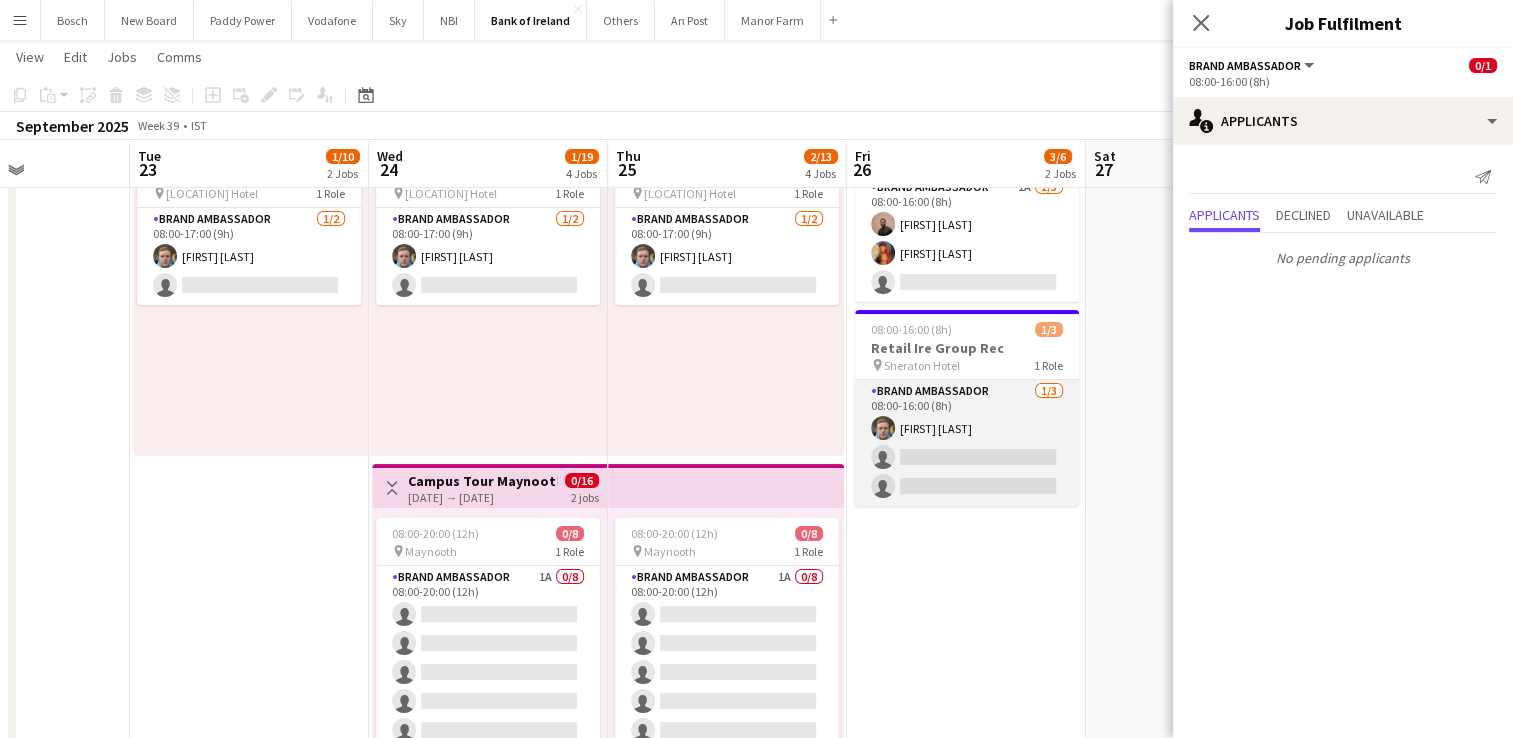 click on "Brand Ambassador   [NUMBER]/[NUMBER]   [TIME]-[TIME] ([DURATION])
[FIRST] [LAST]
single-neutral-actions
single-neutral-actions" at bounding box center (967, 443) 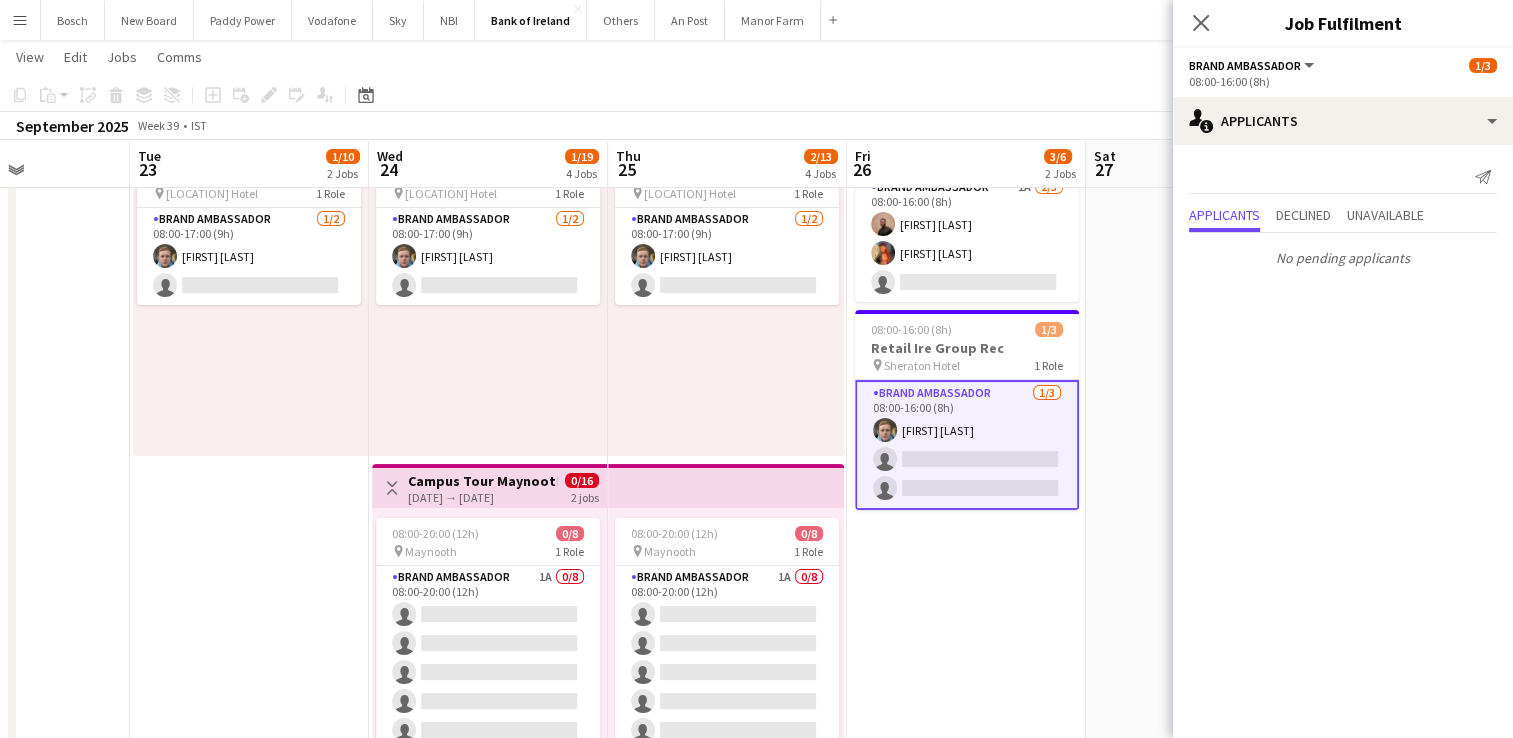 scroll 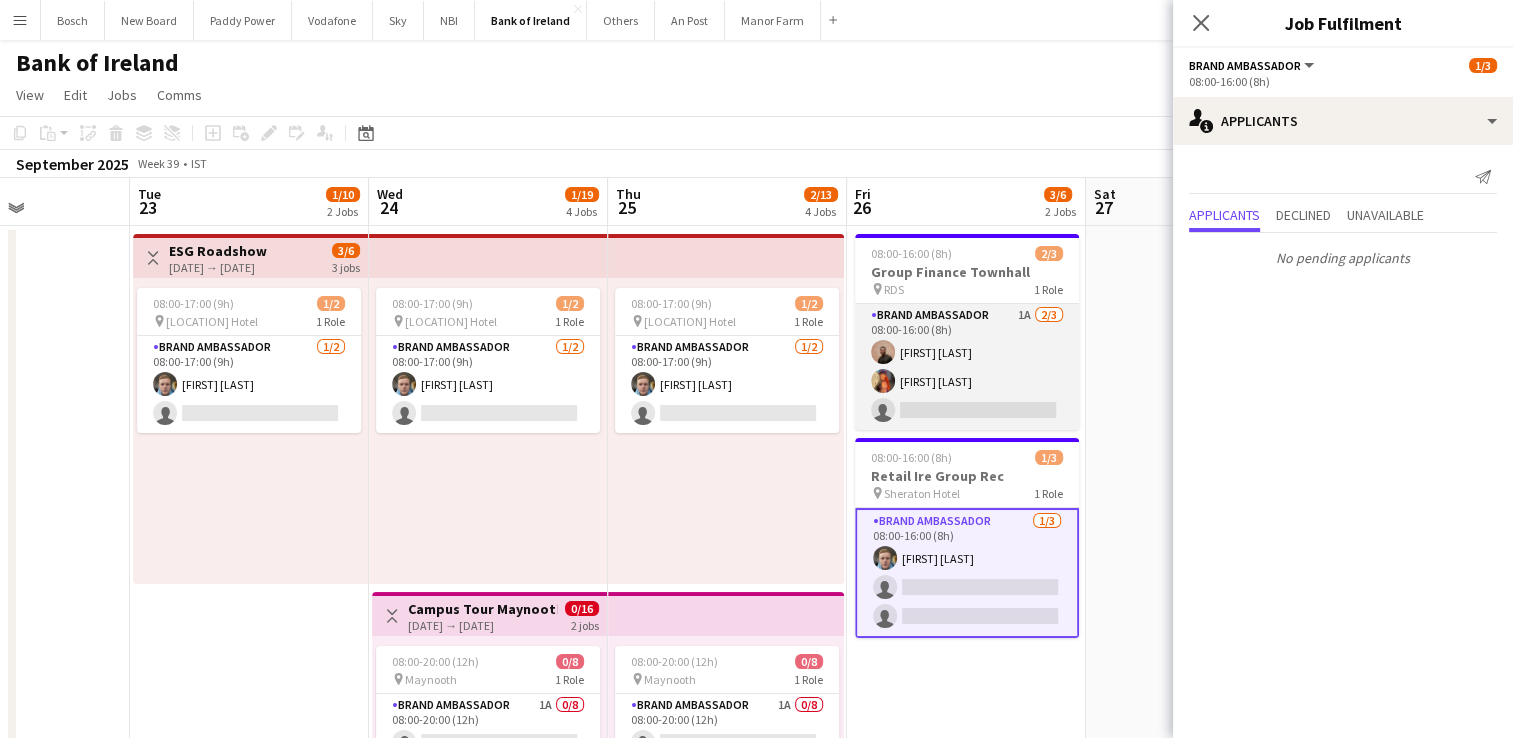 click on "Brand Ambassador   1A   [NUMBER]/[NUMBER]   [TIME]-[TIME] ([DURATION])
[FIRST] [LAST] [FIRST] [LAST]
single-neutral-actions" at bounding box center (967, 367) 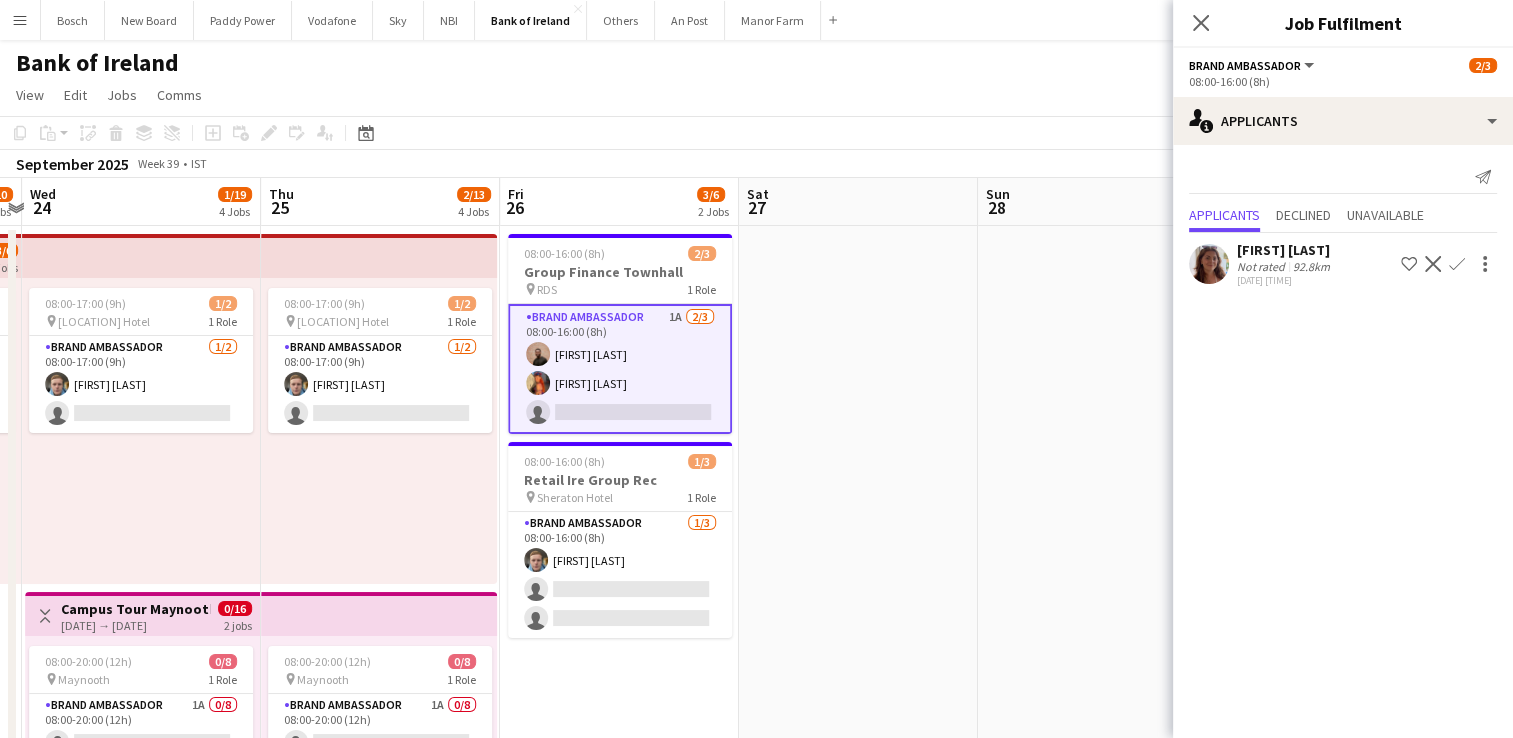 click on "Confirm" 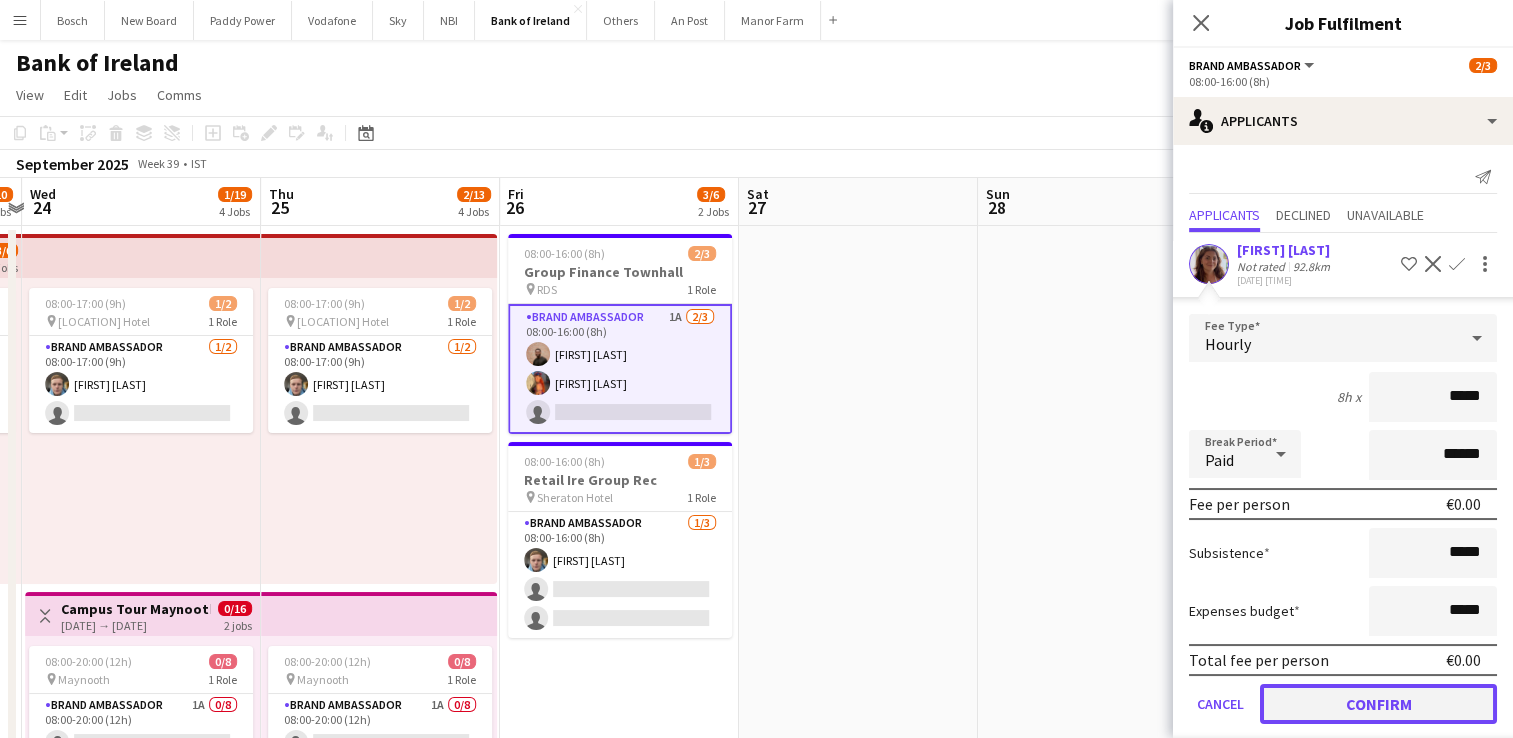 click on "Confirm" 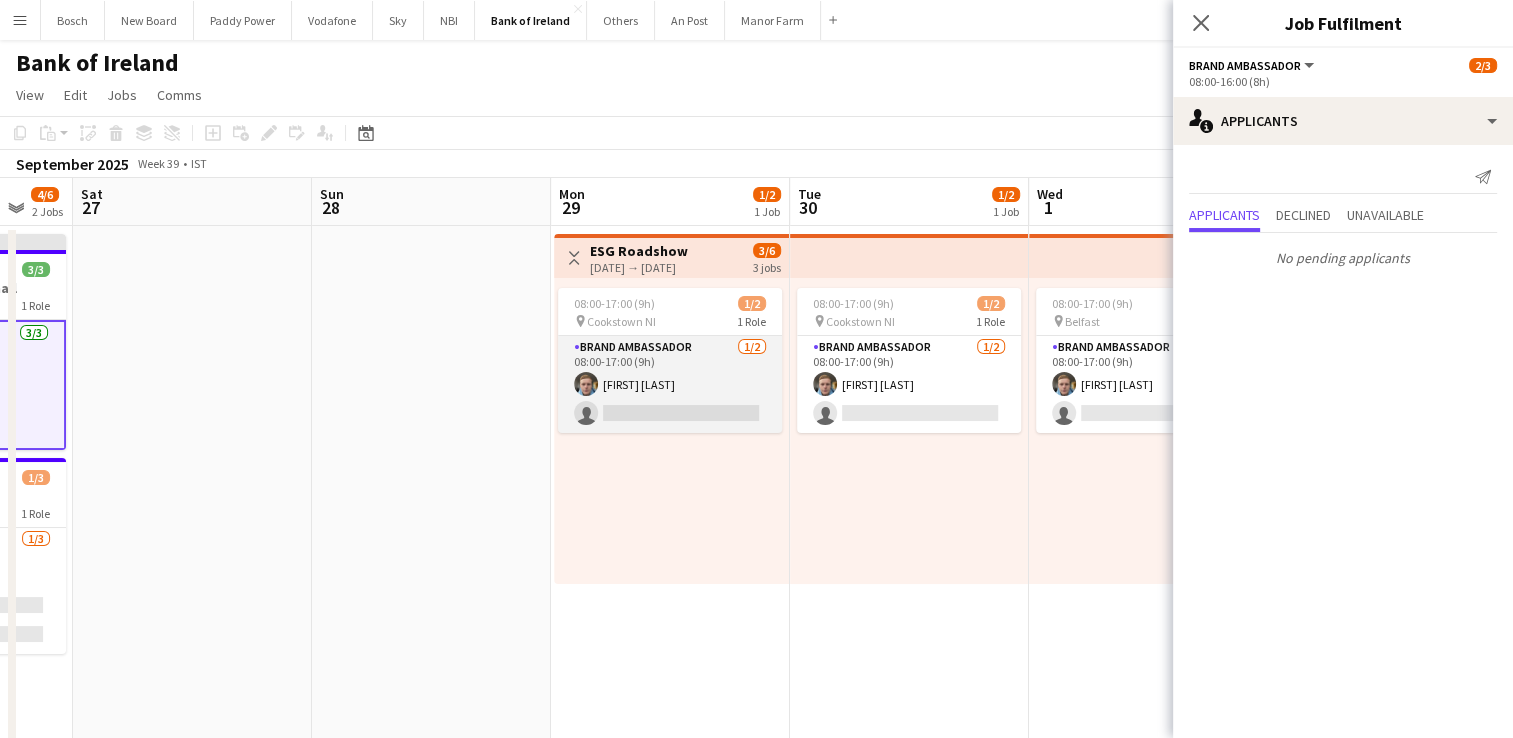 click on "Brand Ambassador   [NUMBER]/[NUMBER]   [TIME]-[TIME] ([DURATION])
[FIRST] [LAST]
single-neutral-actions" at bounding box center [670, 384] 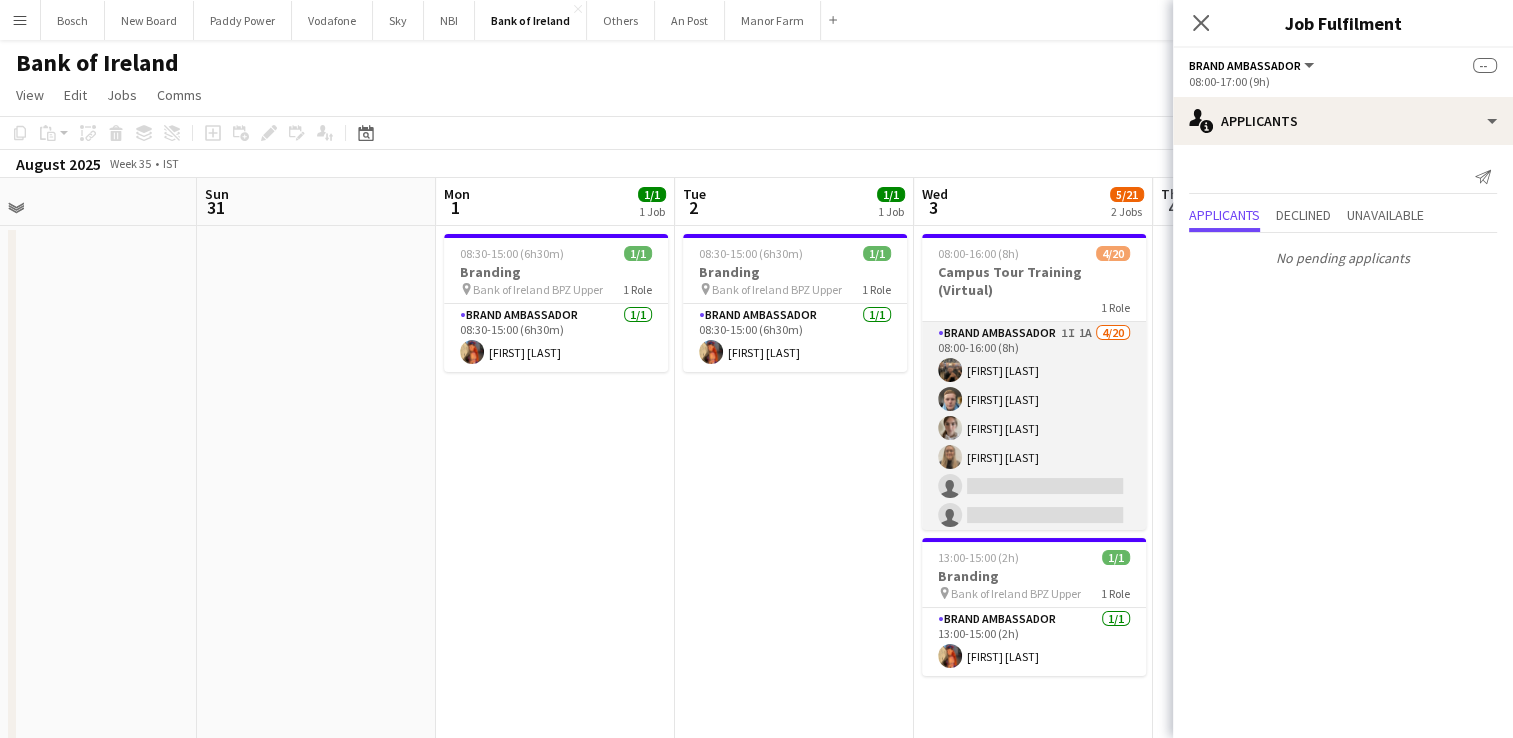 click on "Brand Ambassador   1I   1A   [NUMBER]/[NUMBER]   [TIME]-[TIME] ([DURATION])
[FIRST] [LAST] [FIRST] [LAST] [FIRST] [LAST] [FIRST] [LAST]
single-neutral-actions
single-neutral-actions
single-neutral-actions
single-neutral-actions
single-neutral-actions
single-neutral-actions
single-neutral-actions
single-neutral-actions
single-neutral-actions
single-neutral-actions
single-neutral-actions
single-neutral-actions
single-neutral-actions
single-neutral-actions
single-neutral-actions
single-neutral-actions" at bounding box center (1034, 631) 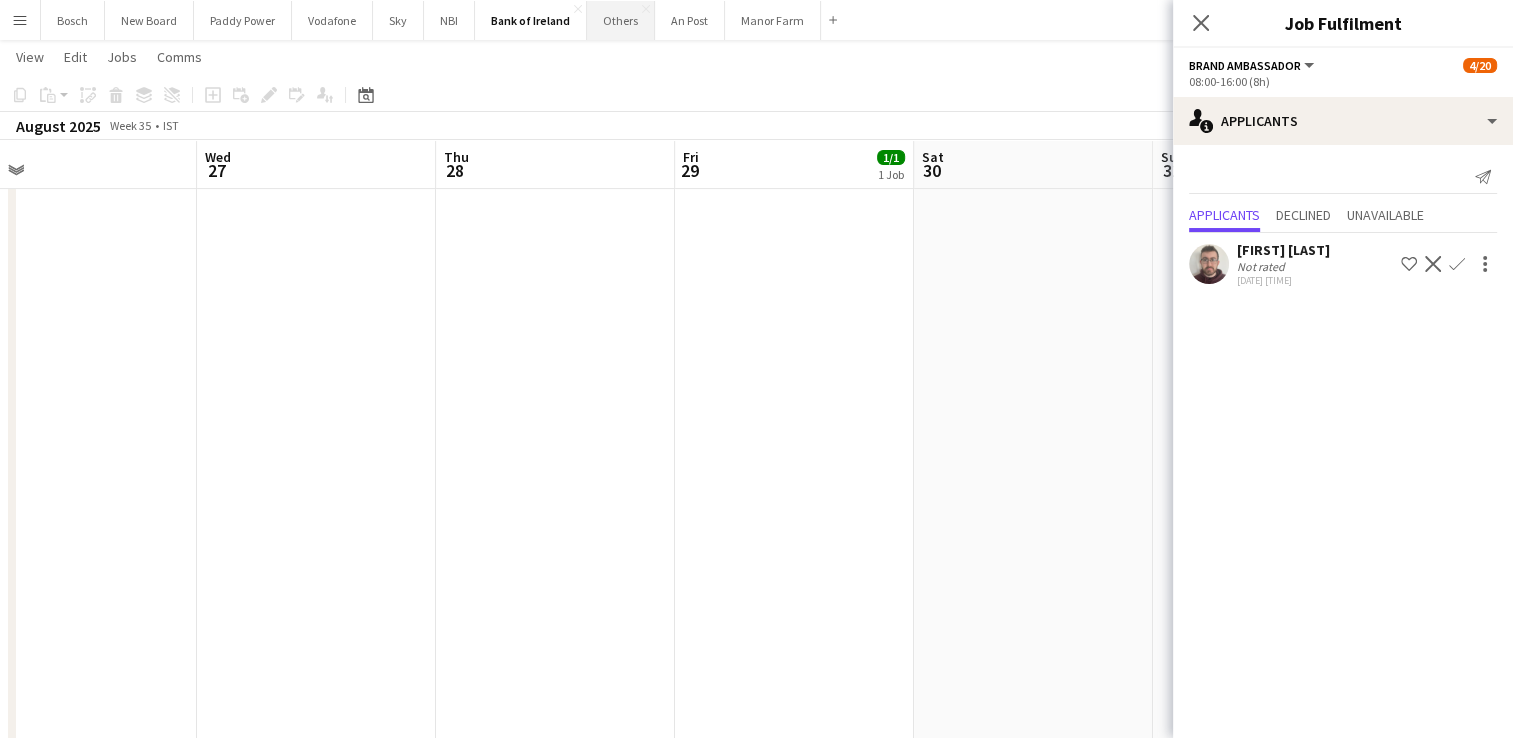 click on "Others
Close" at bounding box center (621, 20) 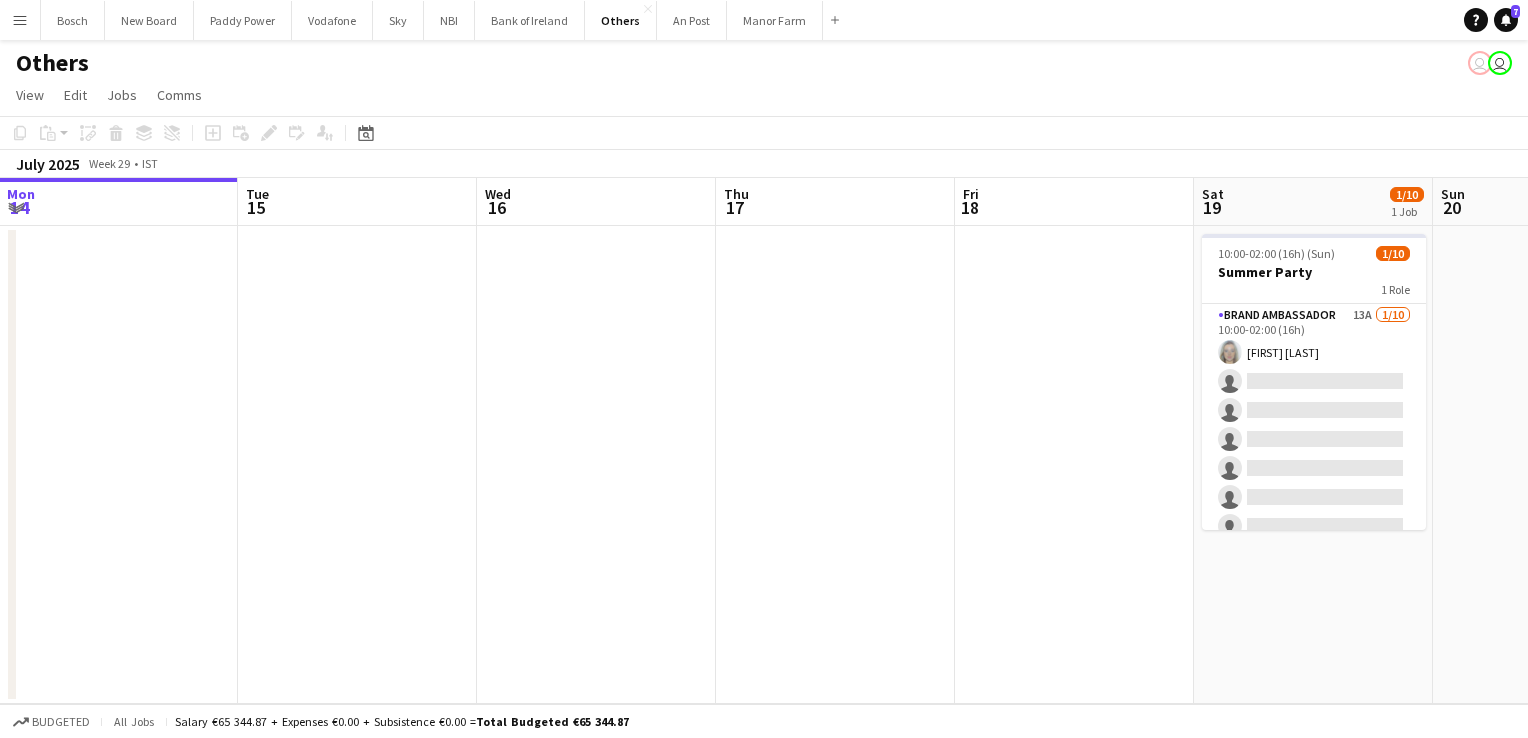 click at bounding box center (1074, 465) 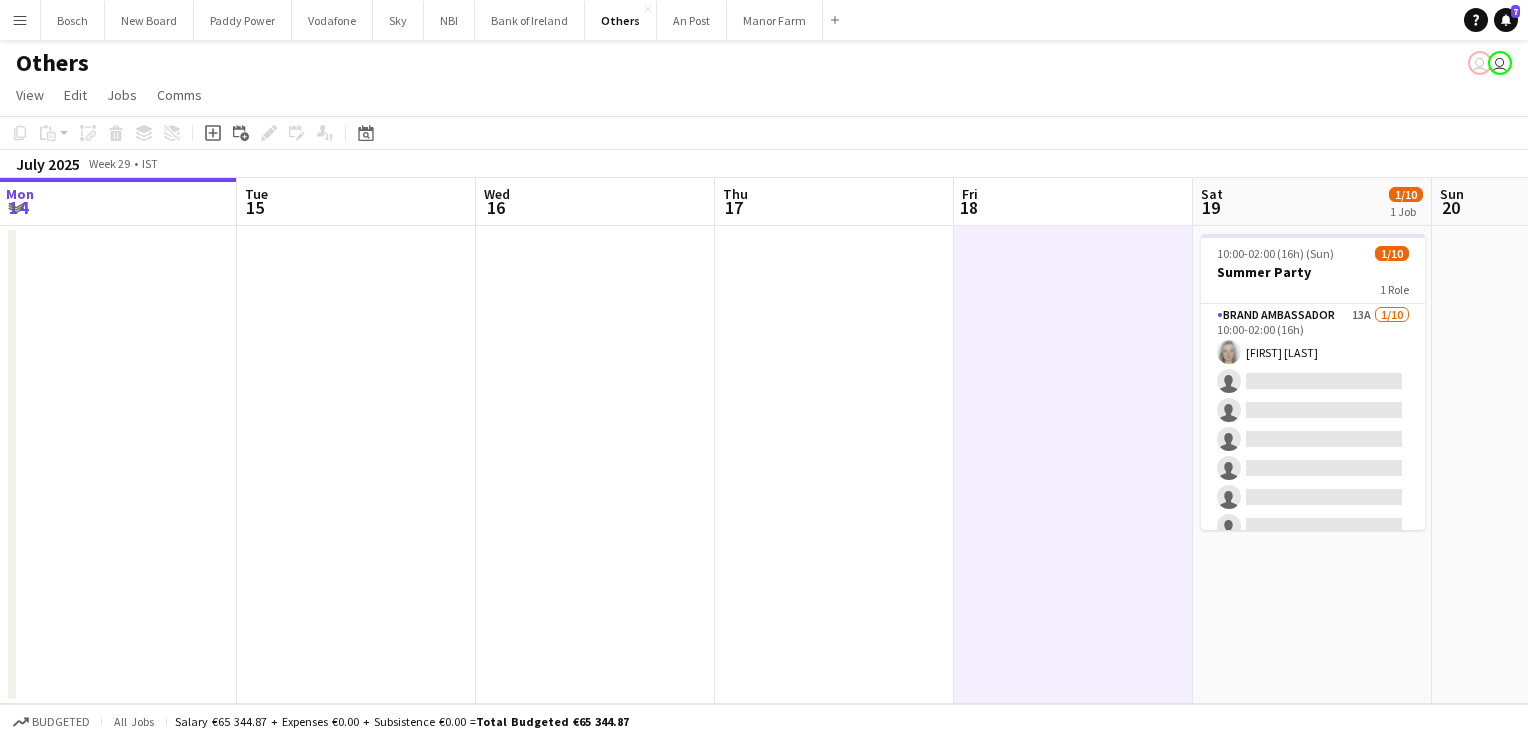 click on "[DAY]   [NUMBER]" at bounding box center [1073, 202] 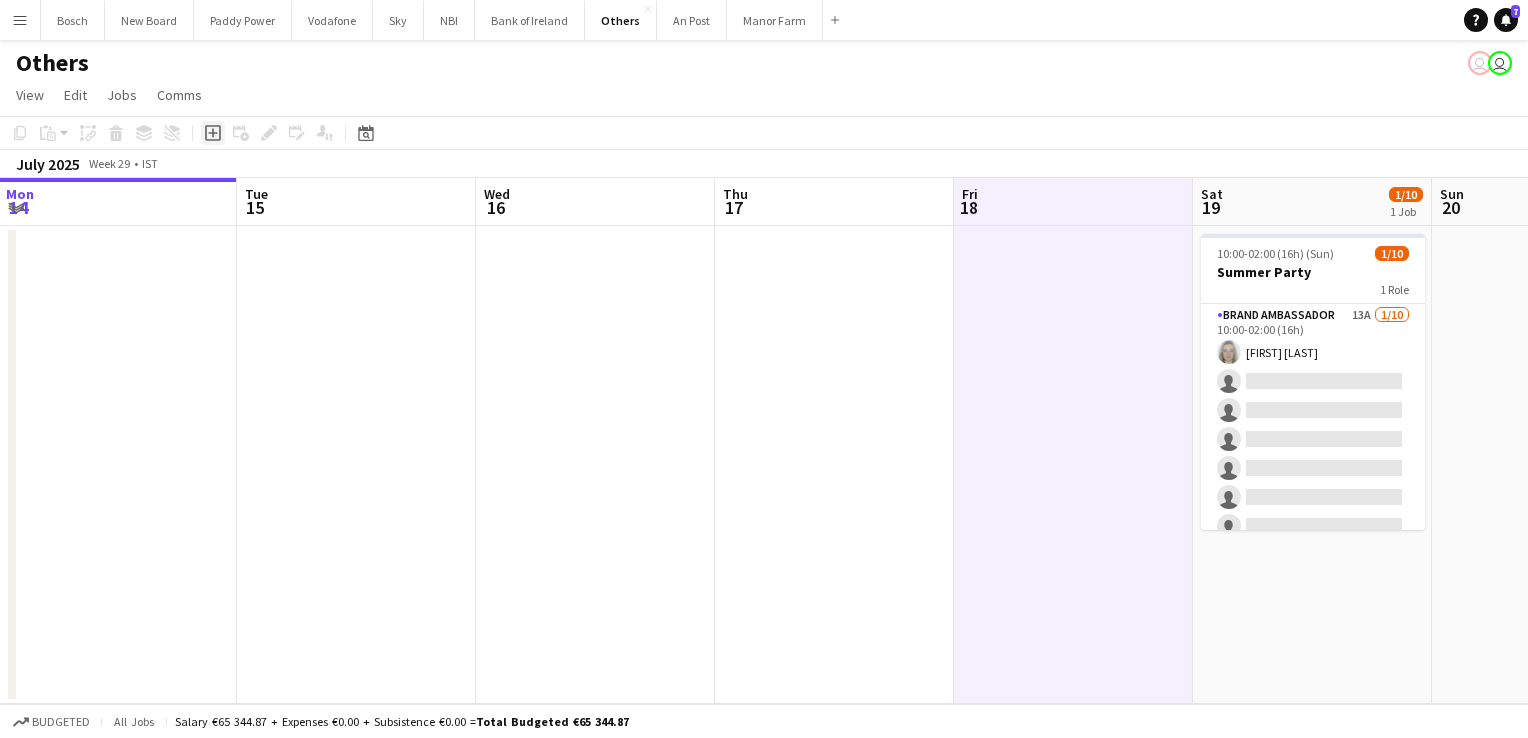click on "Add job" 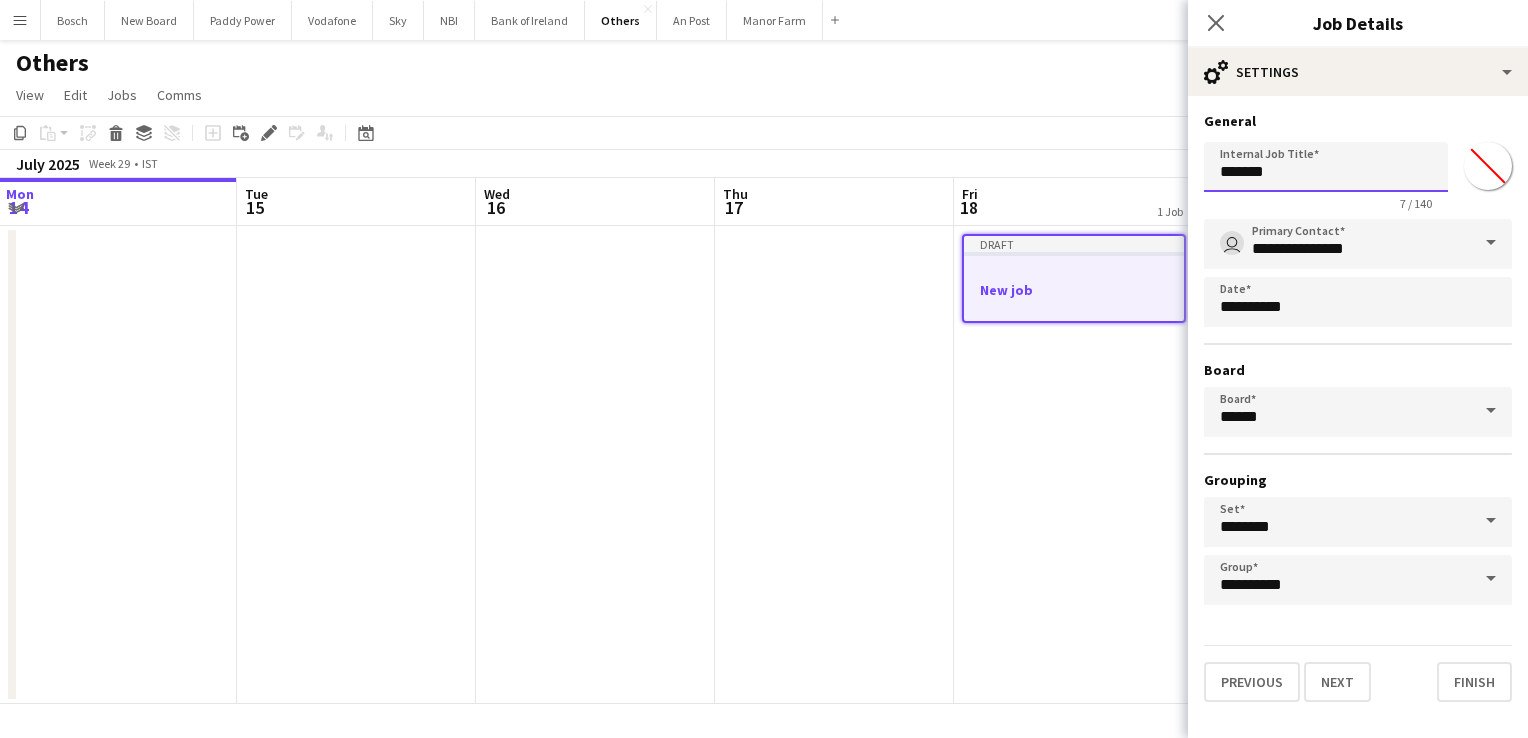 click on "*******" at bounding box center (1326, 167) 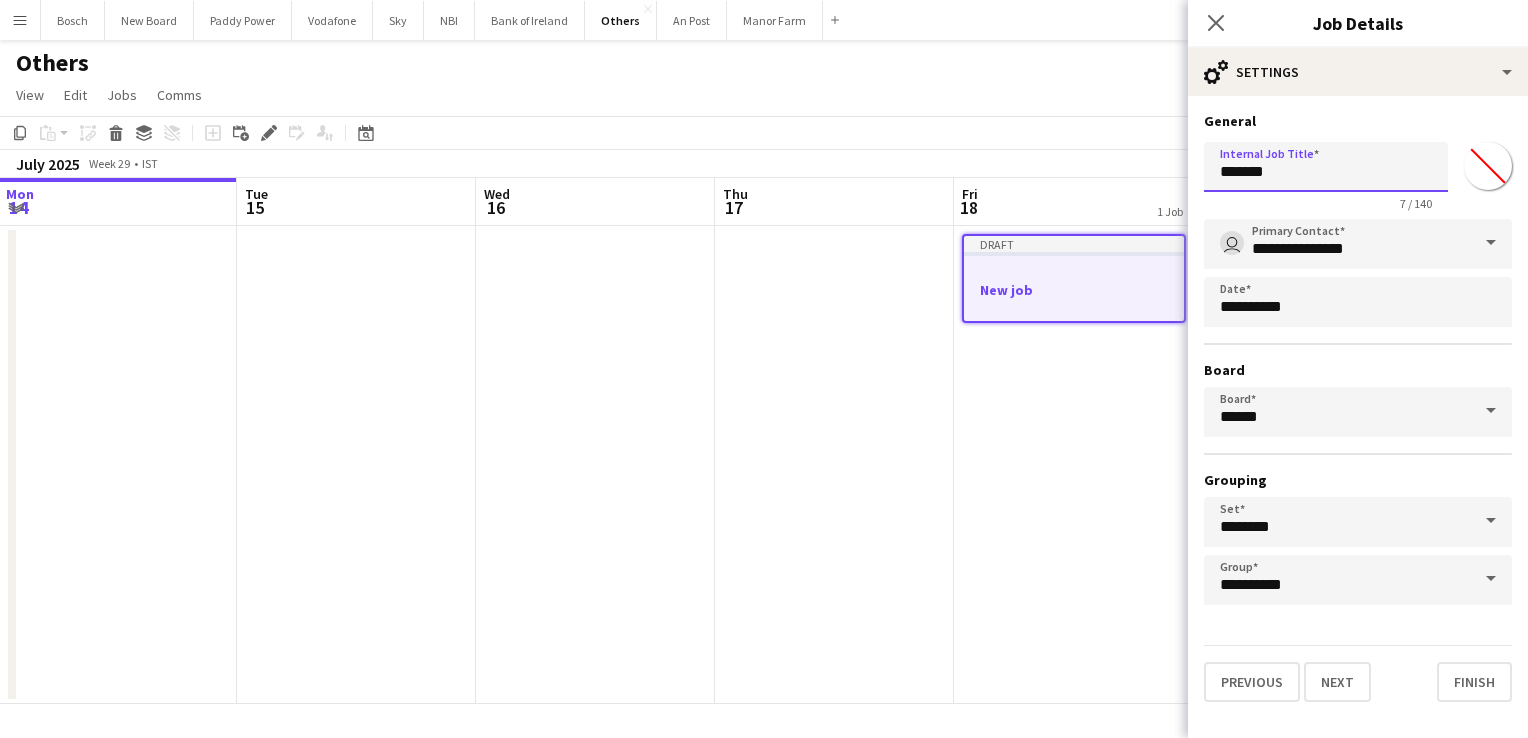 click on "*******" at bounding box center (1326, 167) 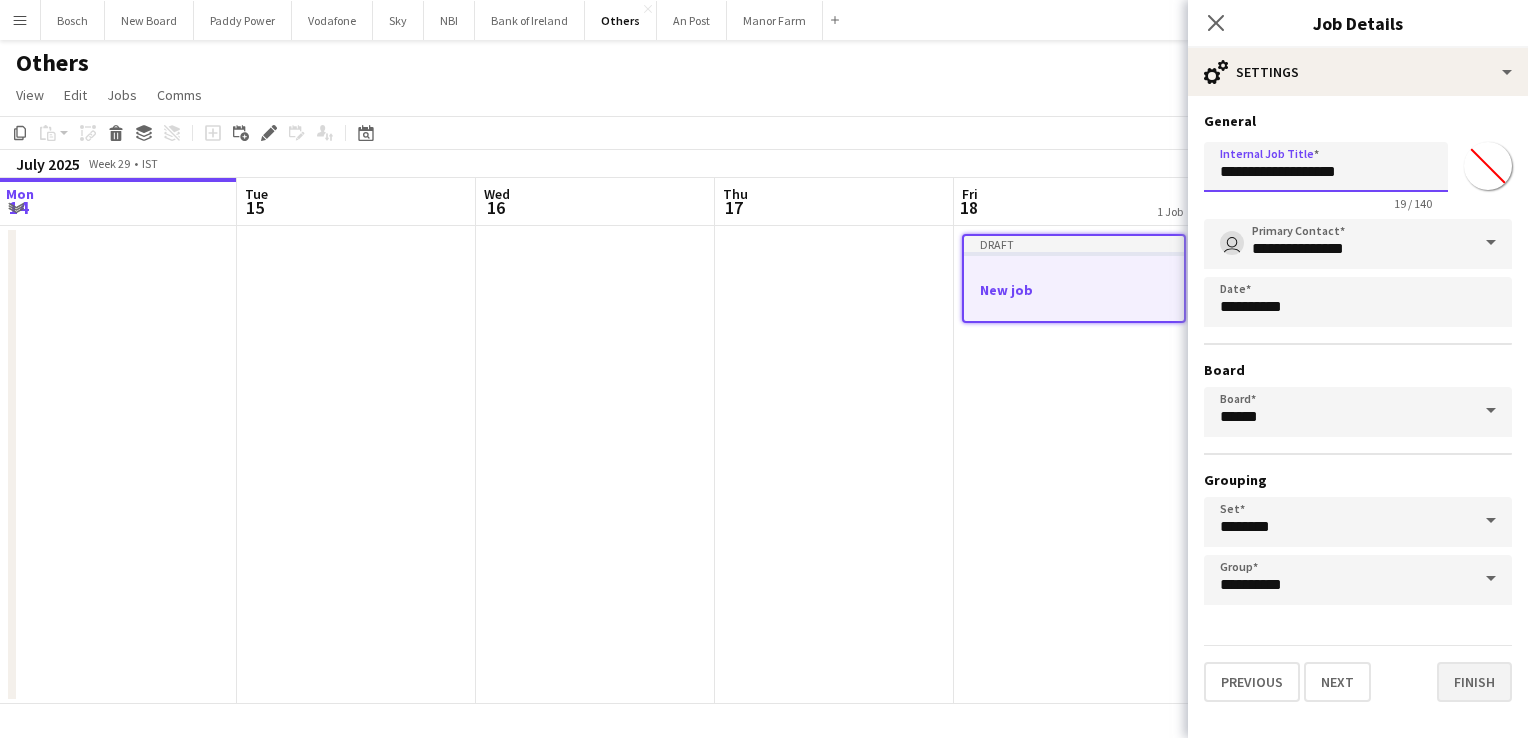 type on "**********" 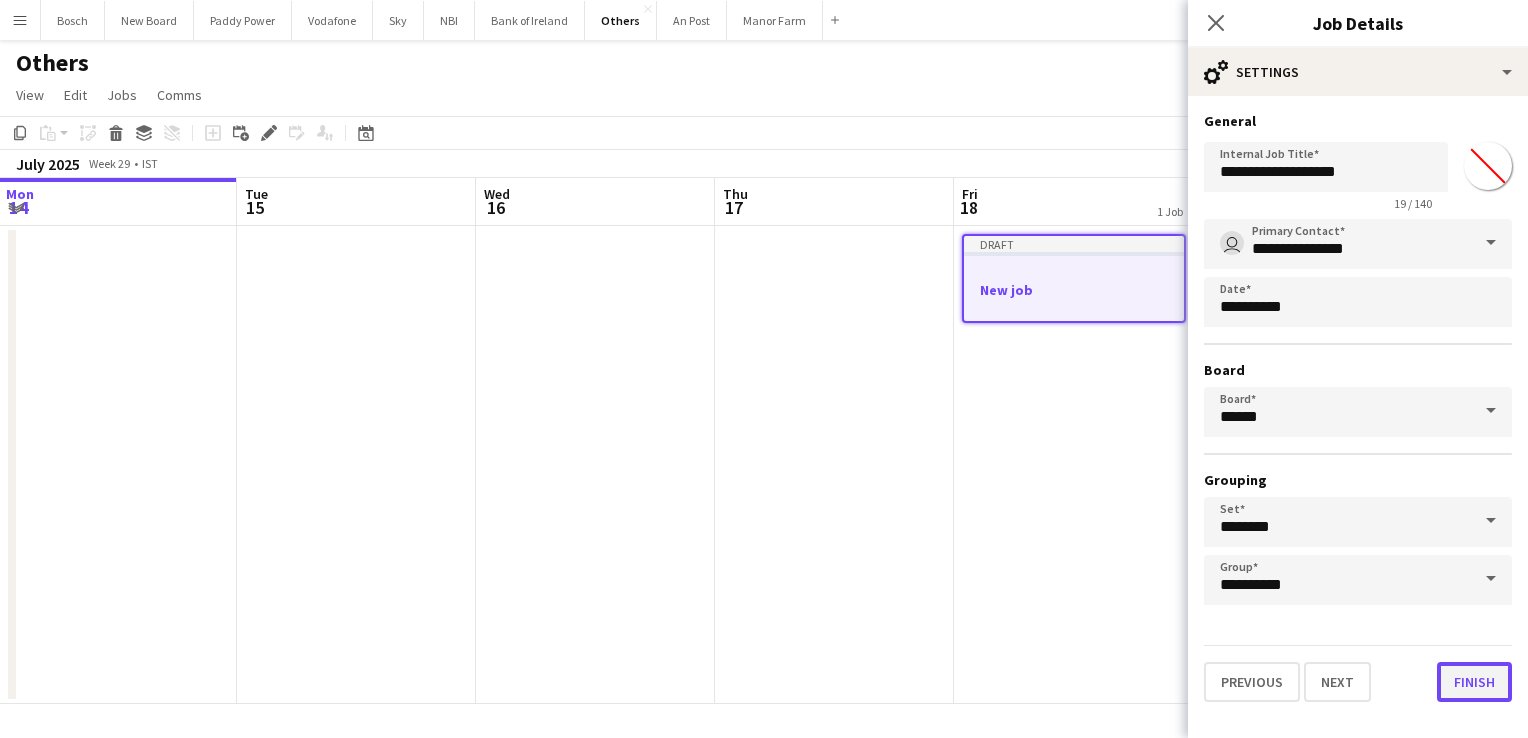 click on "Finish" at bounding box center [1474, 682] 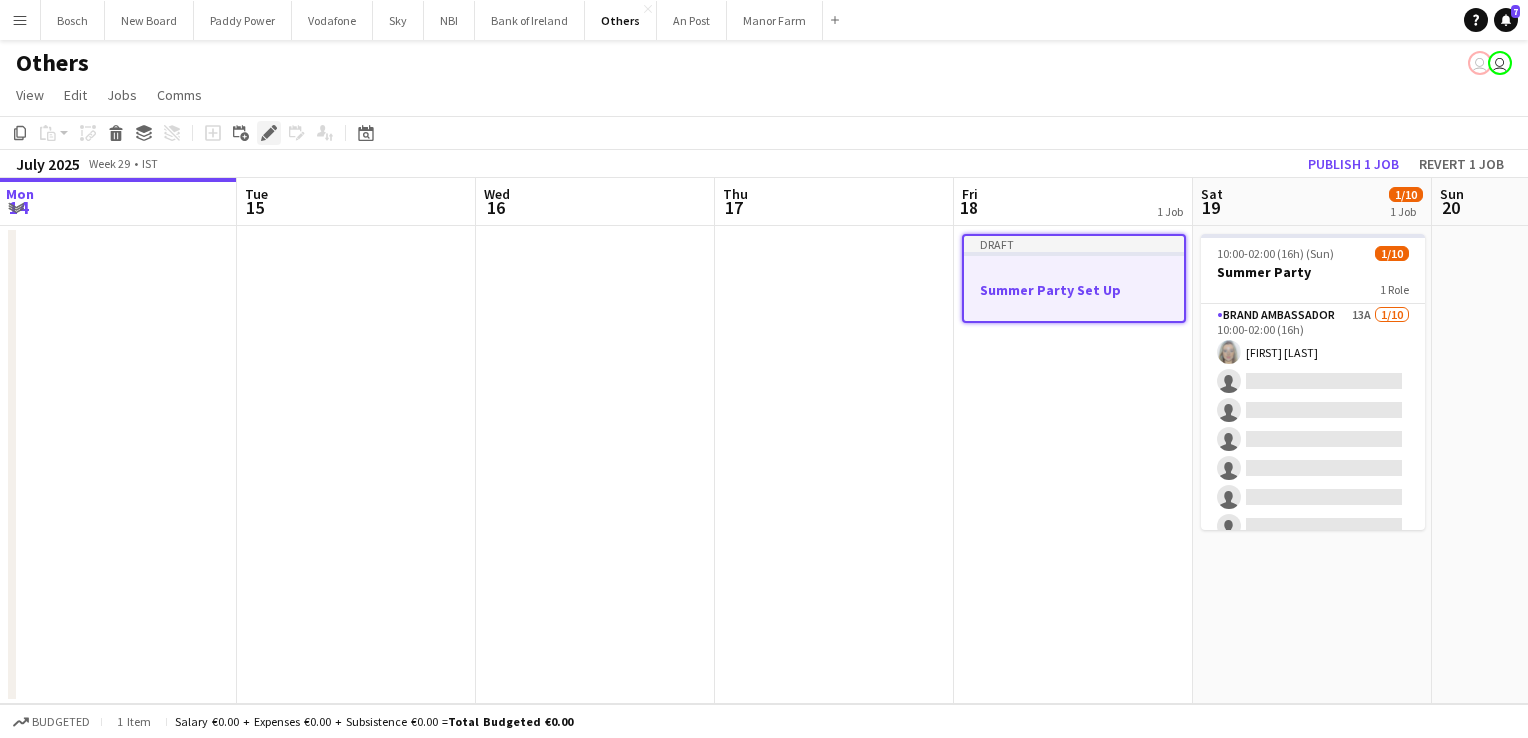 click 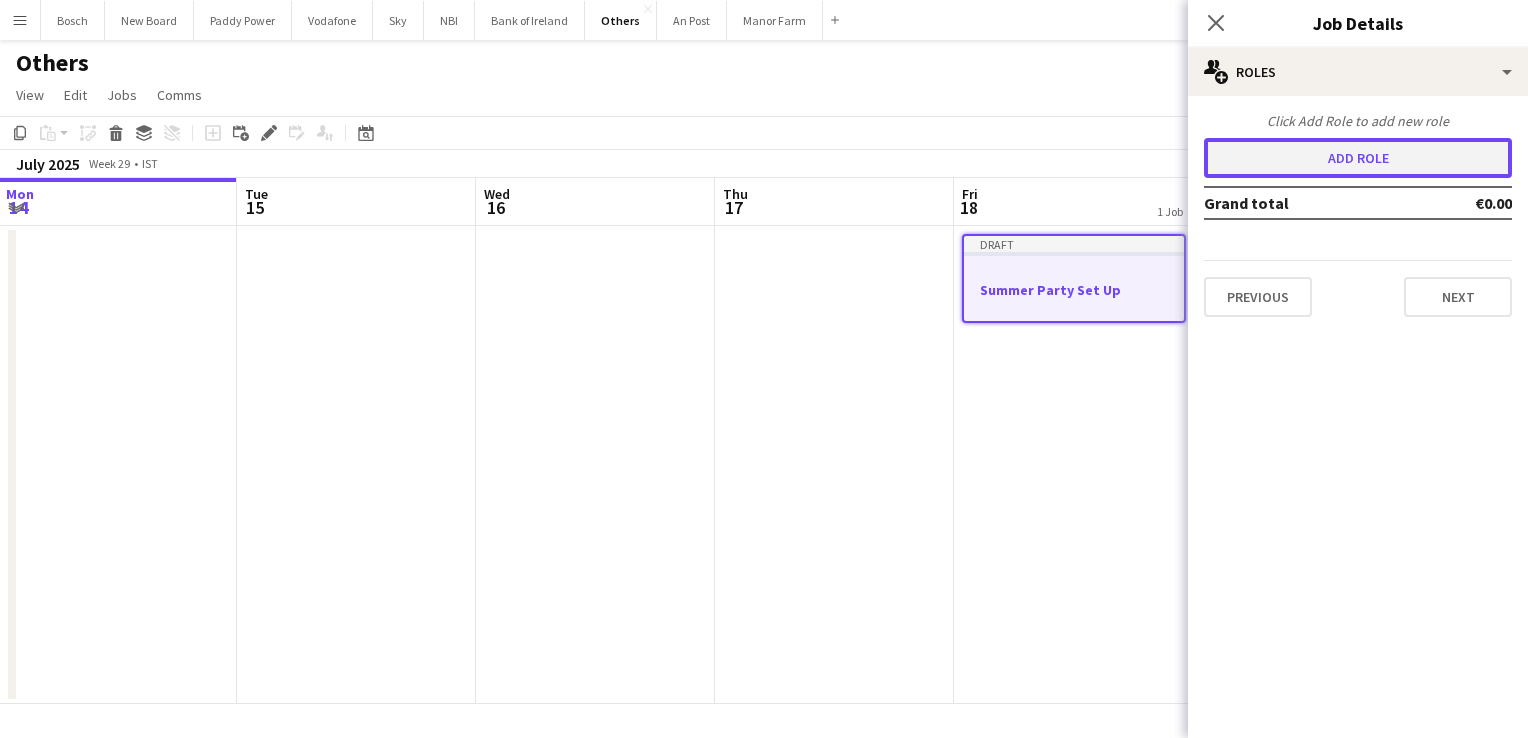 click on "Add role" at bounding box center (1358, 158) 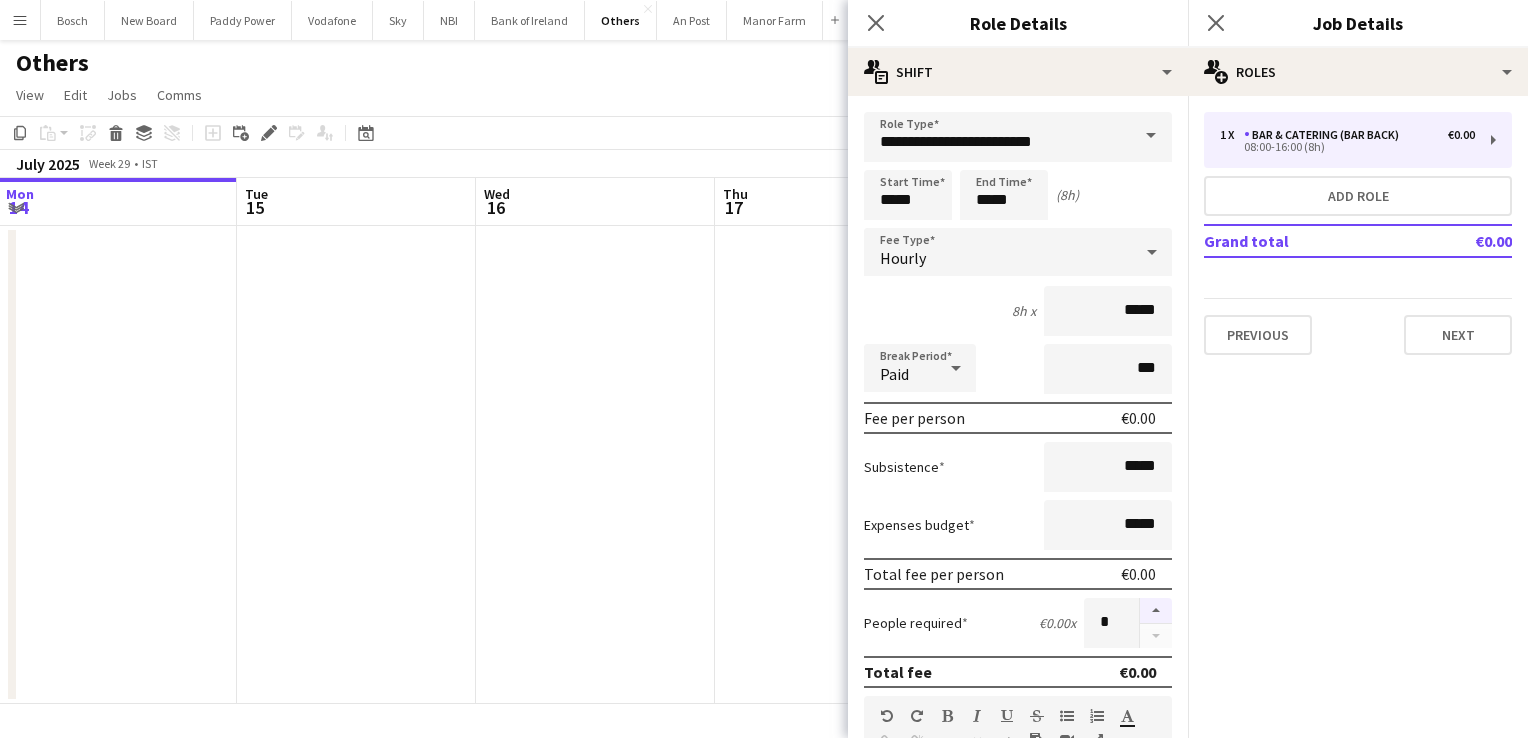 click at bounding box center [1156, 611] 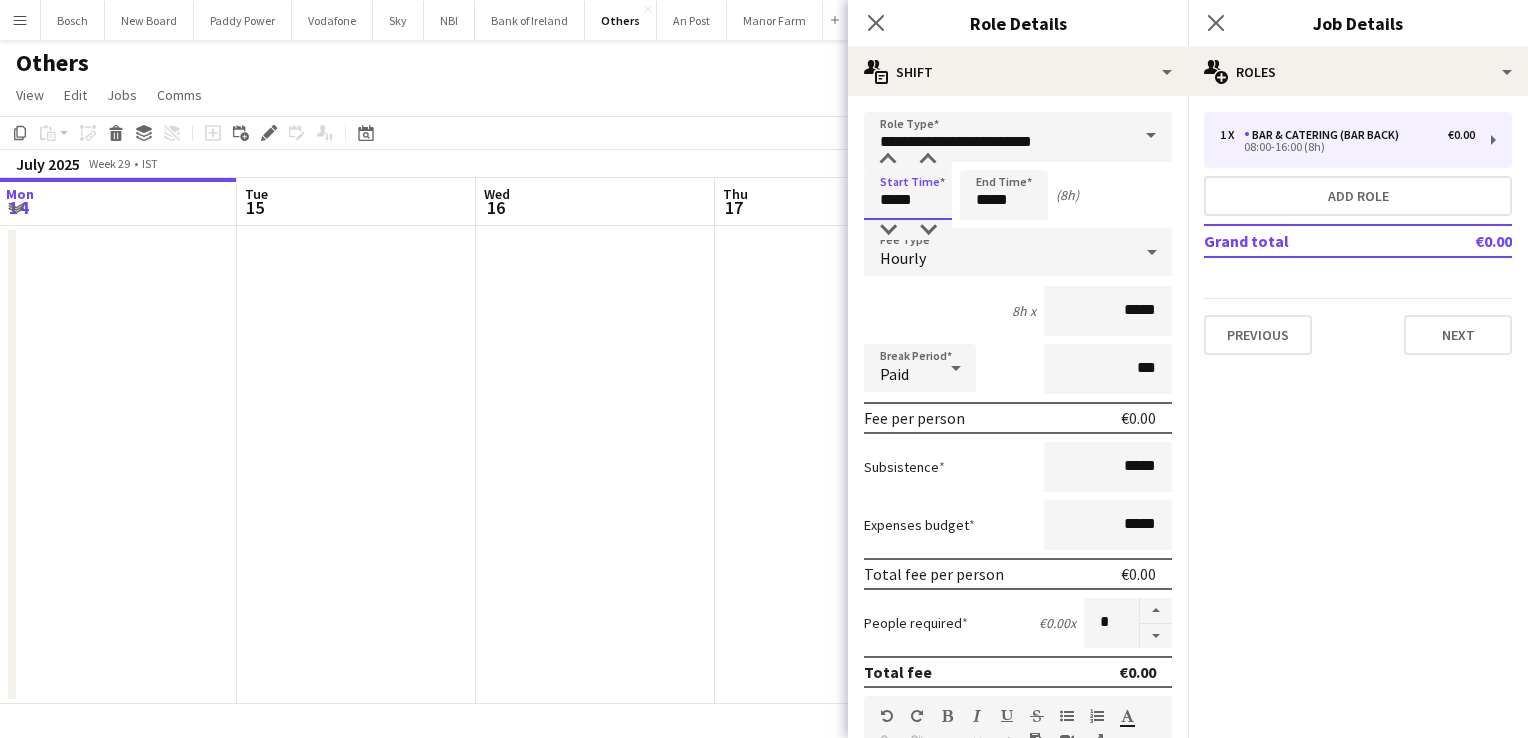 click on "*****" at bounding box center (908, 195) 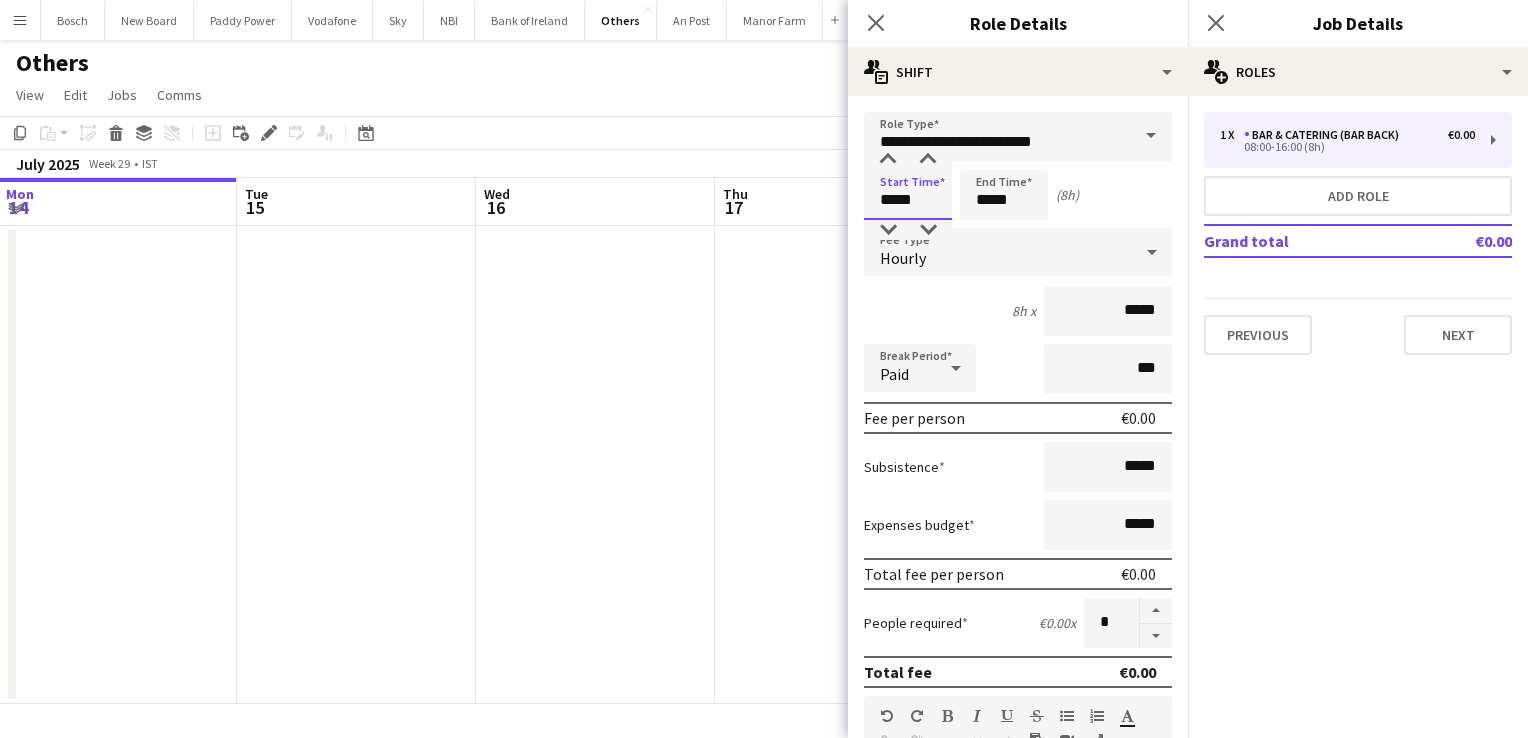 click on "*****" at bounding box center (908, 195) 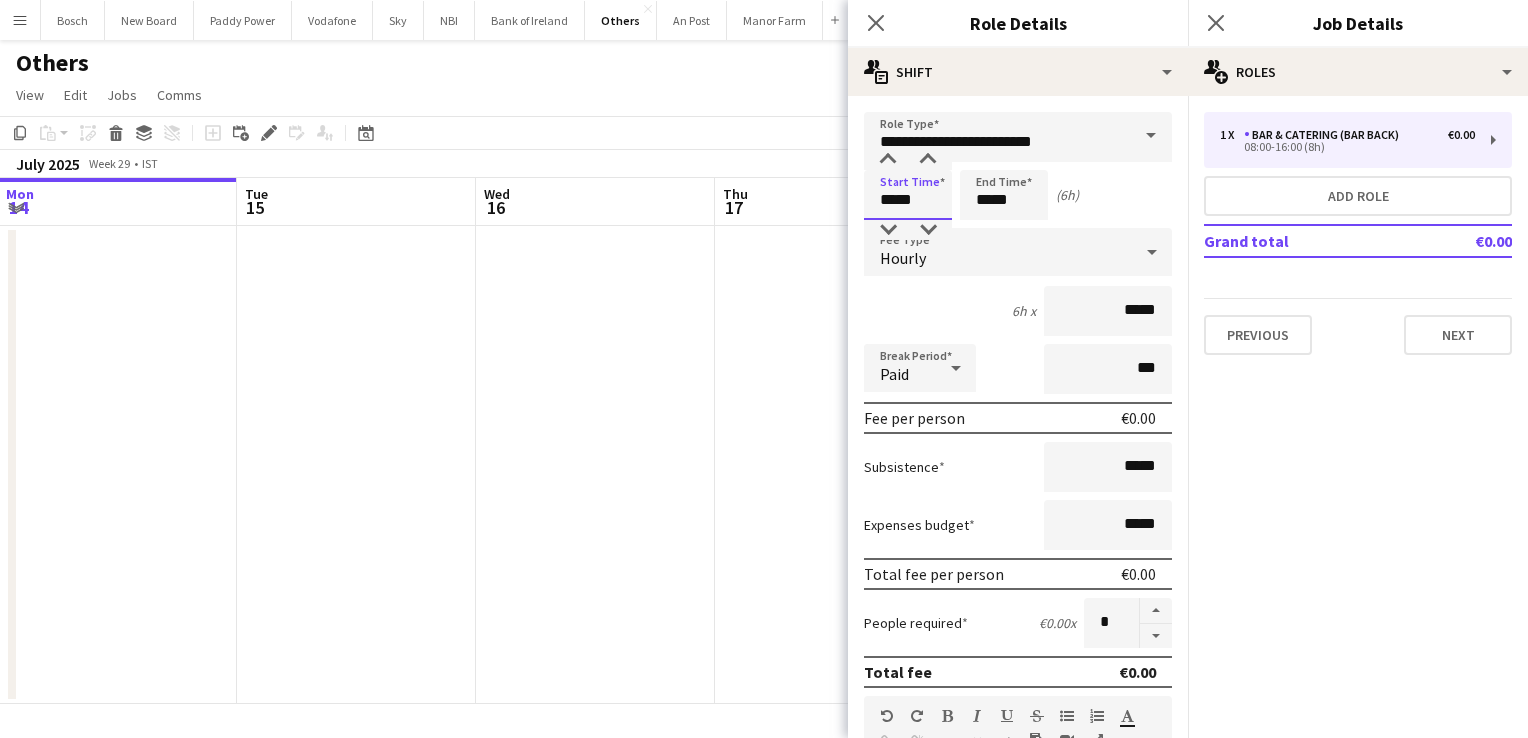 type on "*****" 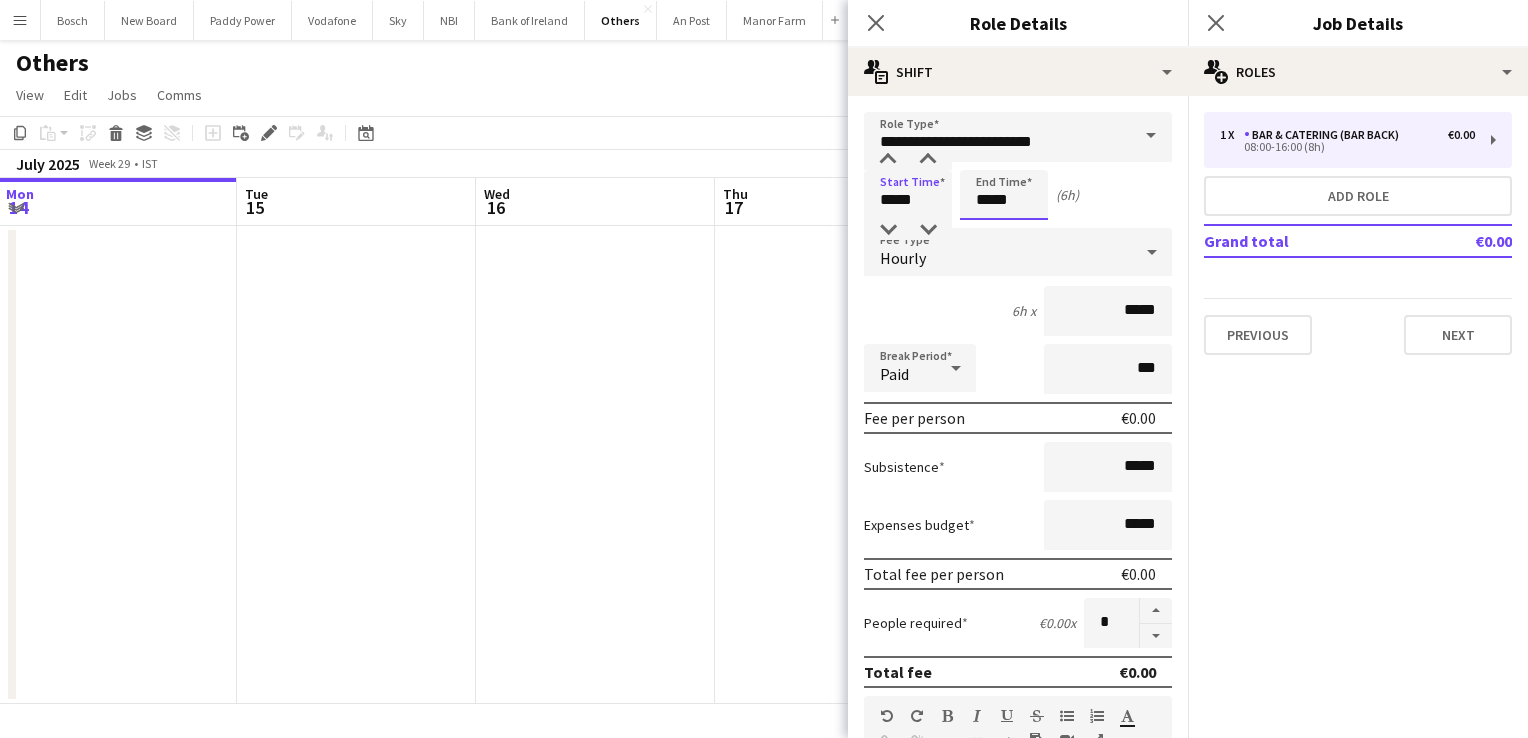 click on "*****" at bounding box center [1004, 195] 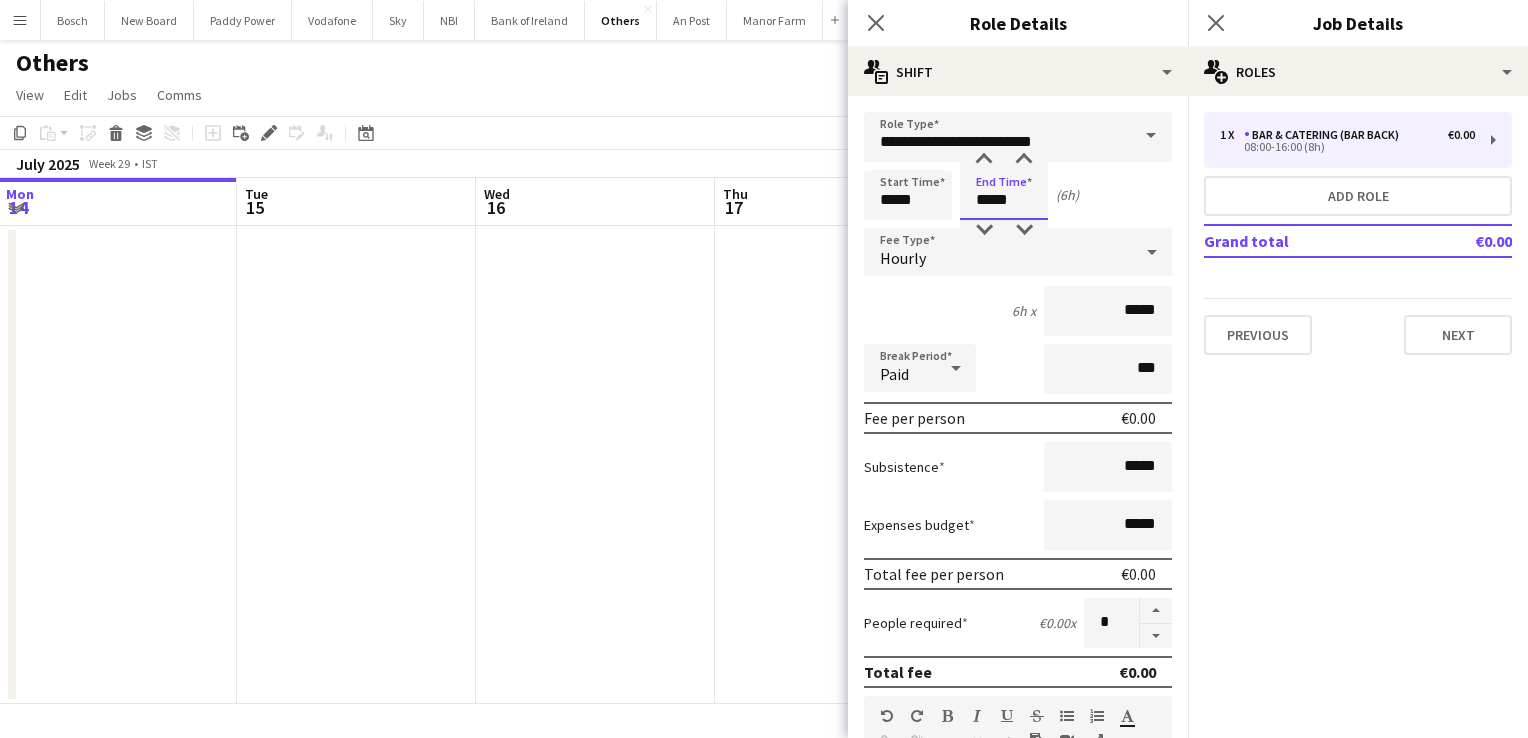 click on "*****" at bounding box center [1004, 195] 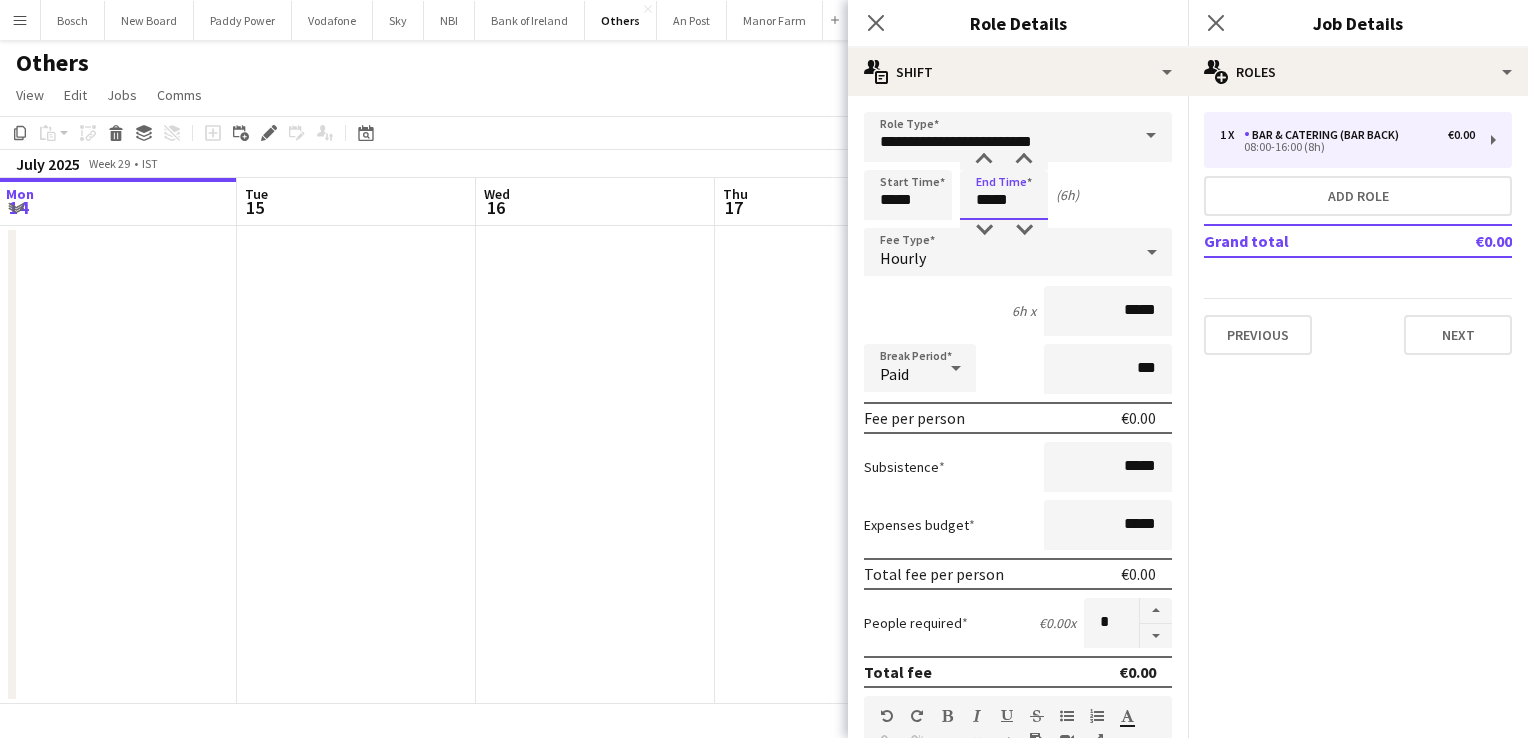 click on "*****" at bounding box center (1004, 195) 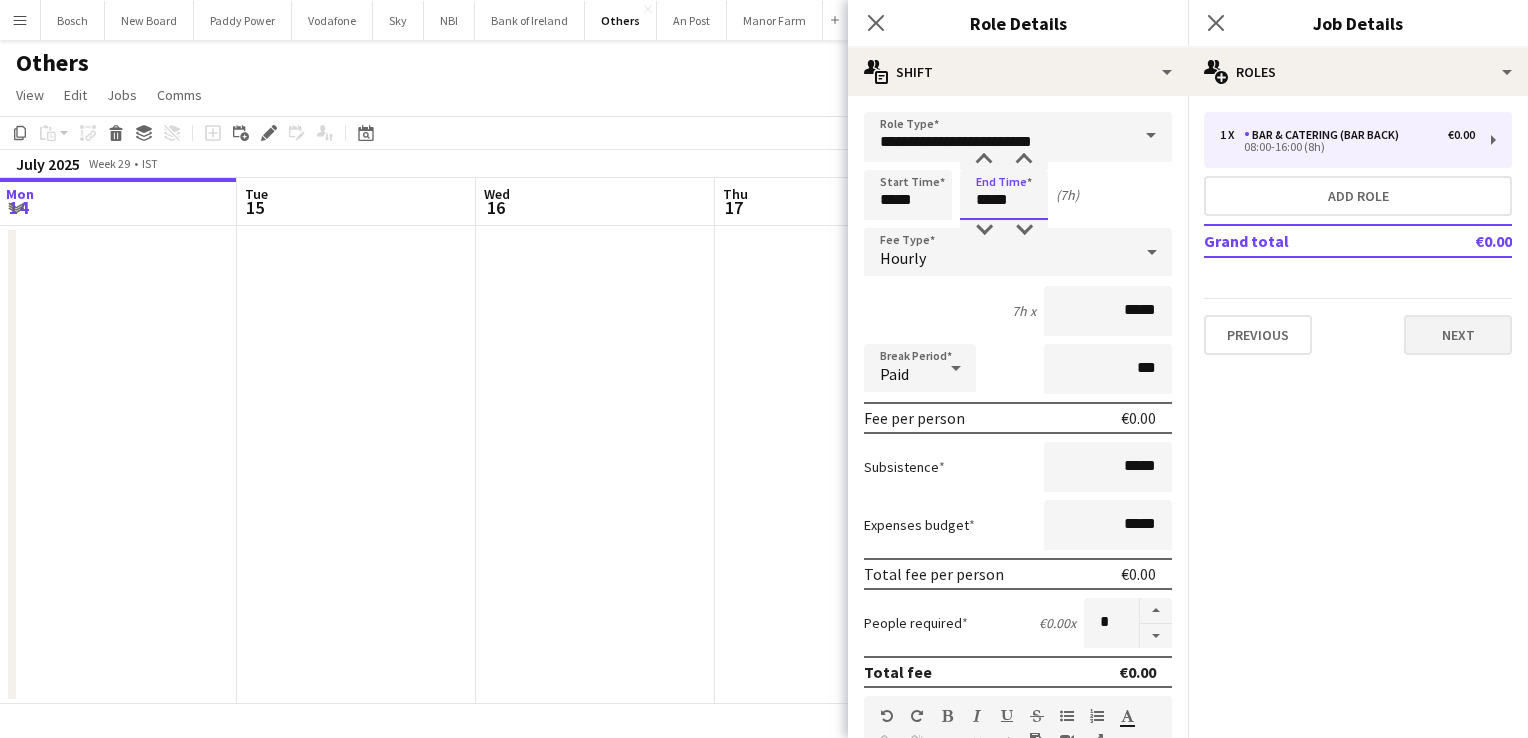 type on "*****" 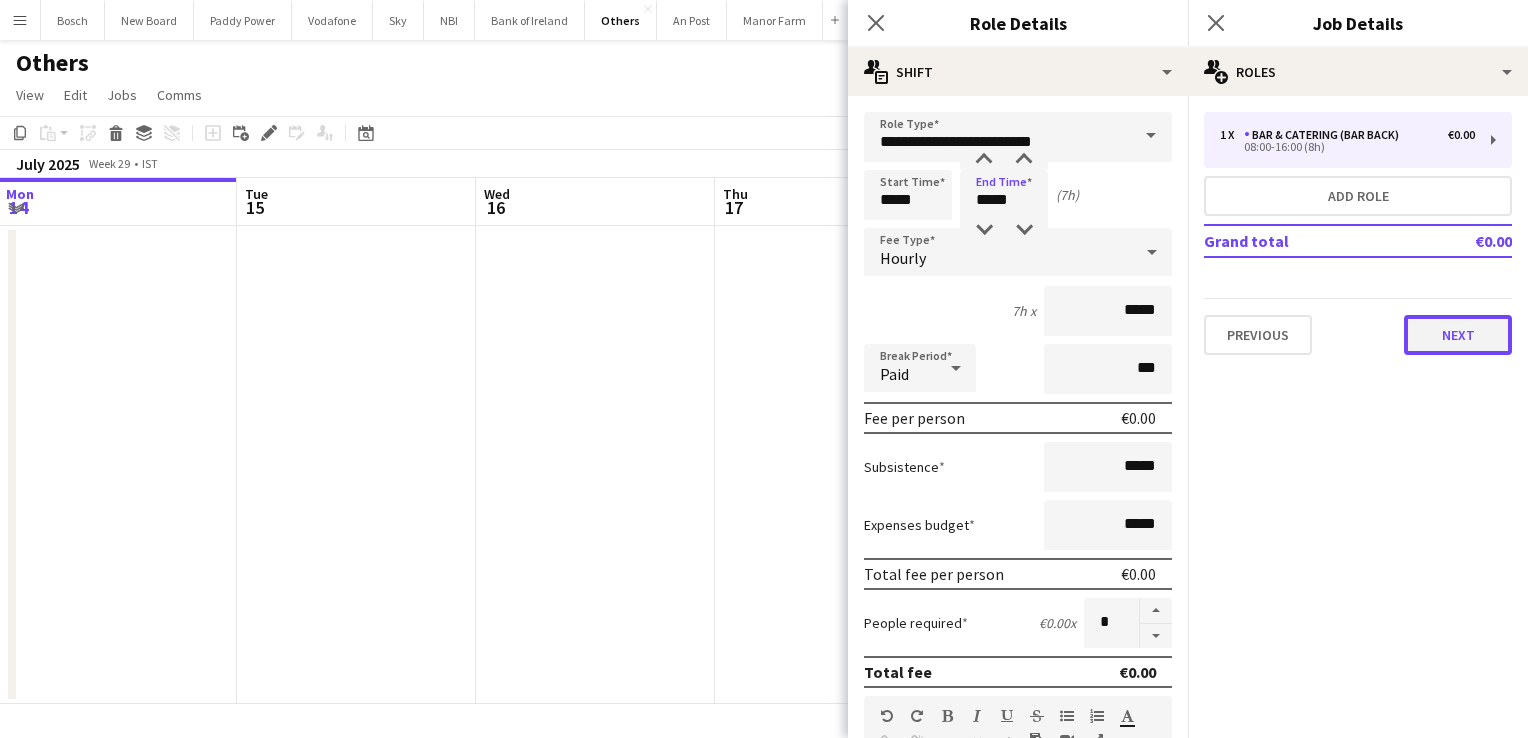 click on "Next" at bounding box center [1458, 335] 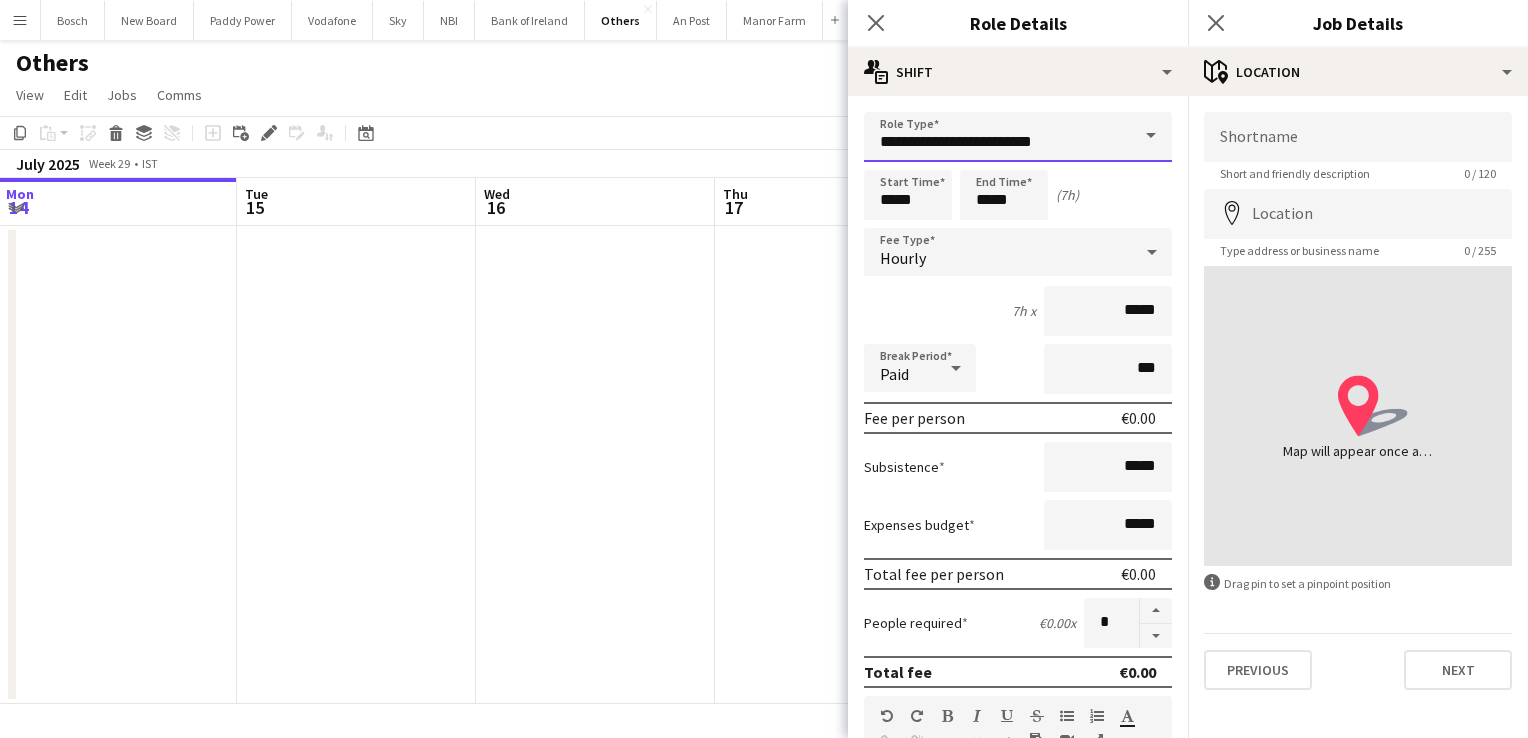 click on "**********" at bounding box center [1018, 137] 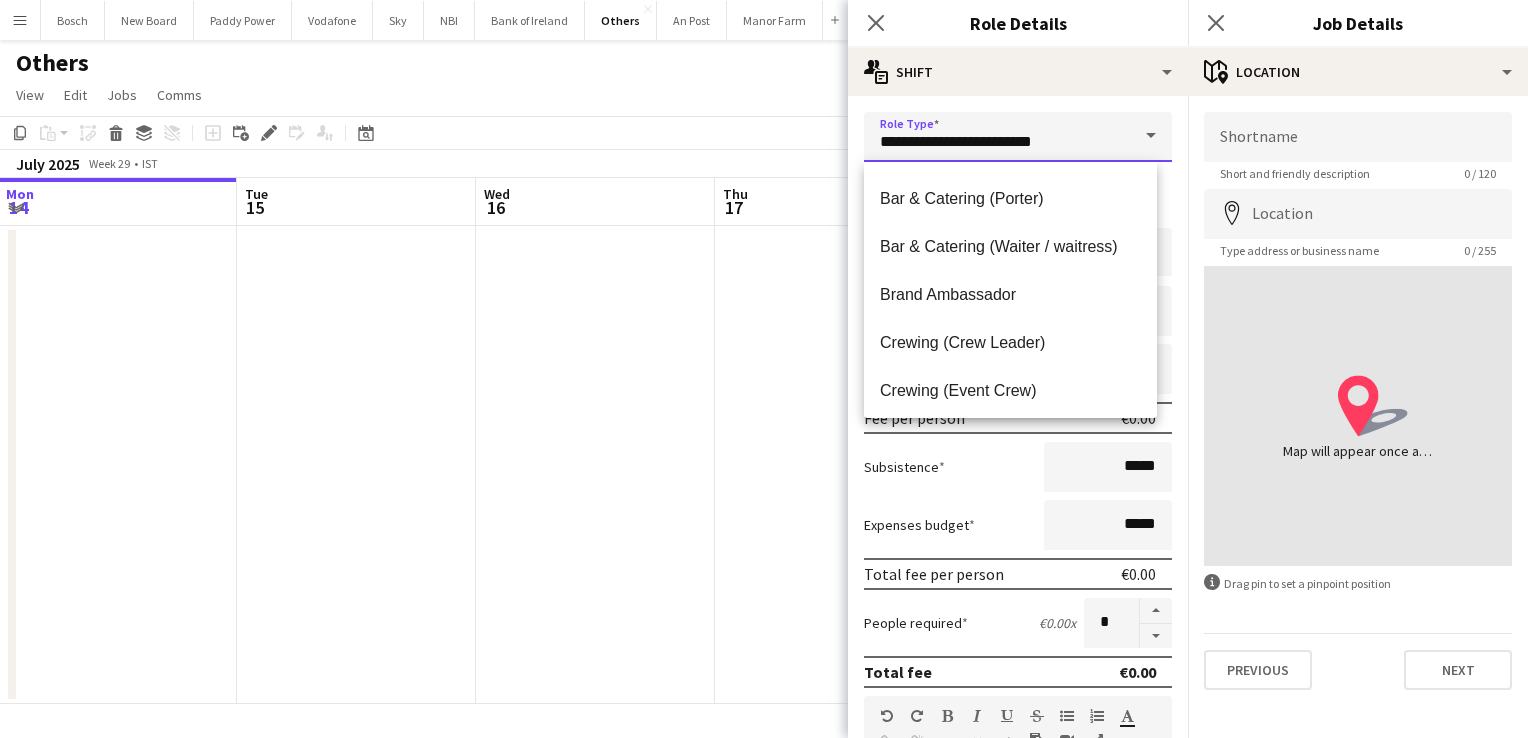 scroll, scrollTop: 284, scrollLeft: 0, axis: vertical 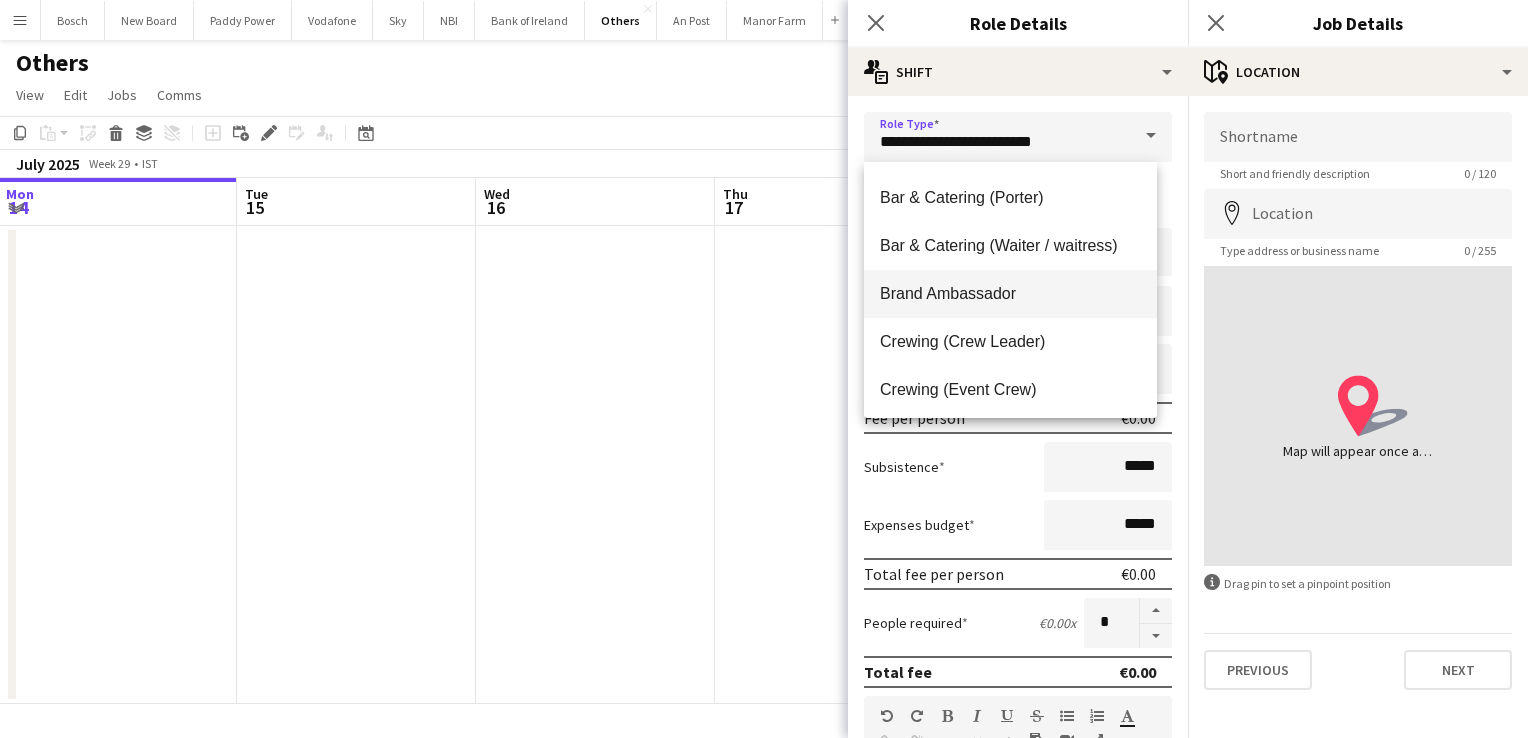 click on "Brand Ambassador" at bounding box center (1010, 293) 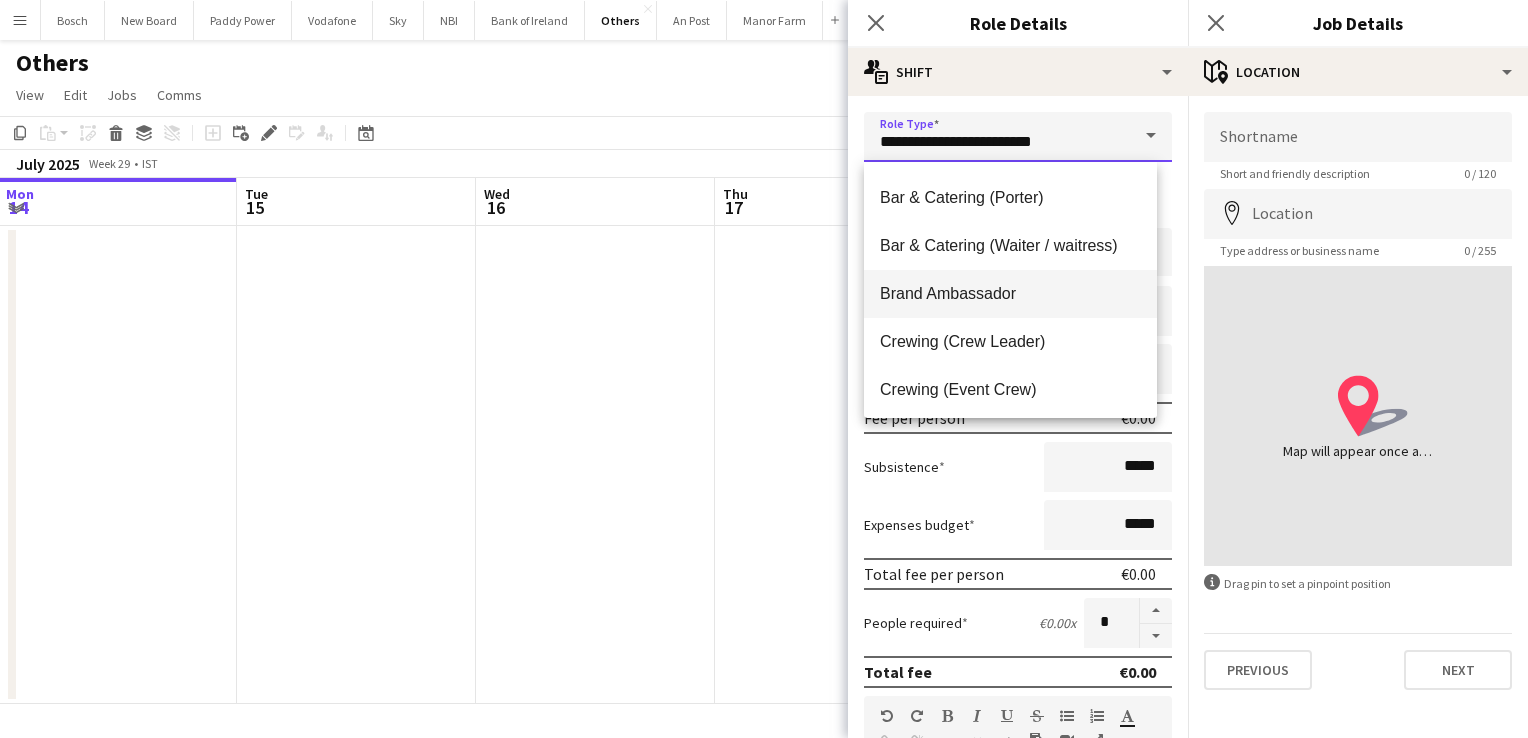 type on "**********" 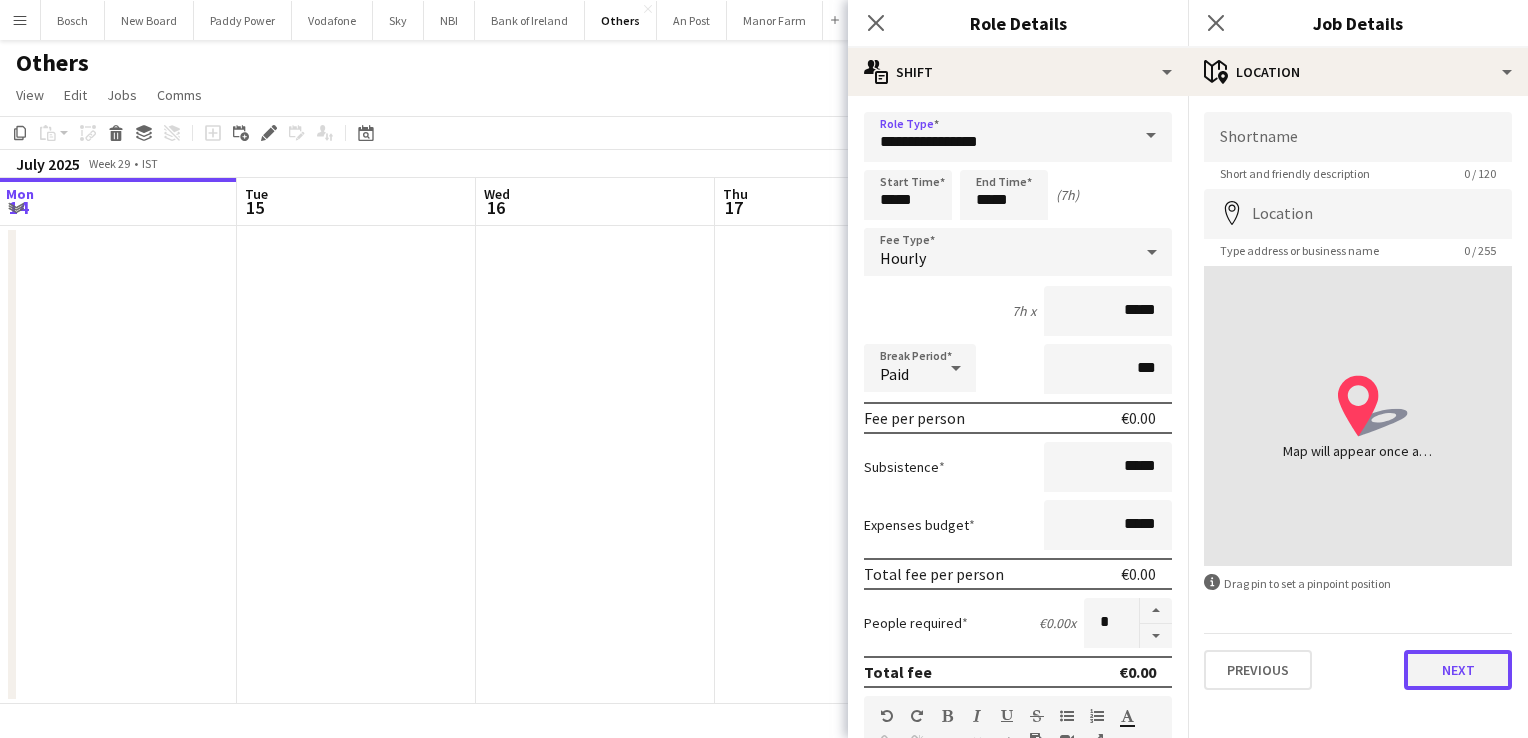 click on "Next" at bounding box center (1458, 670) 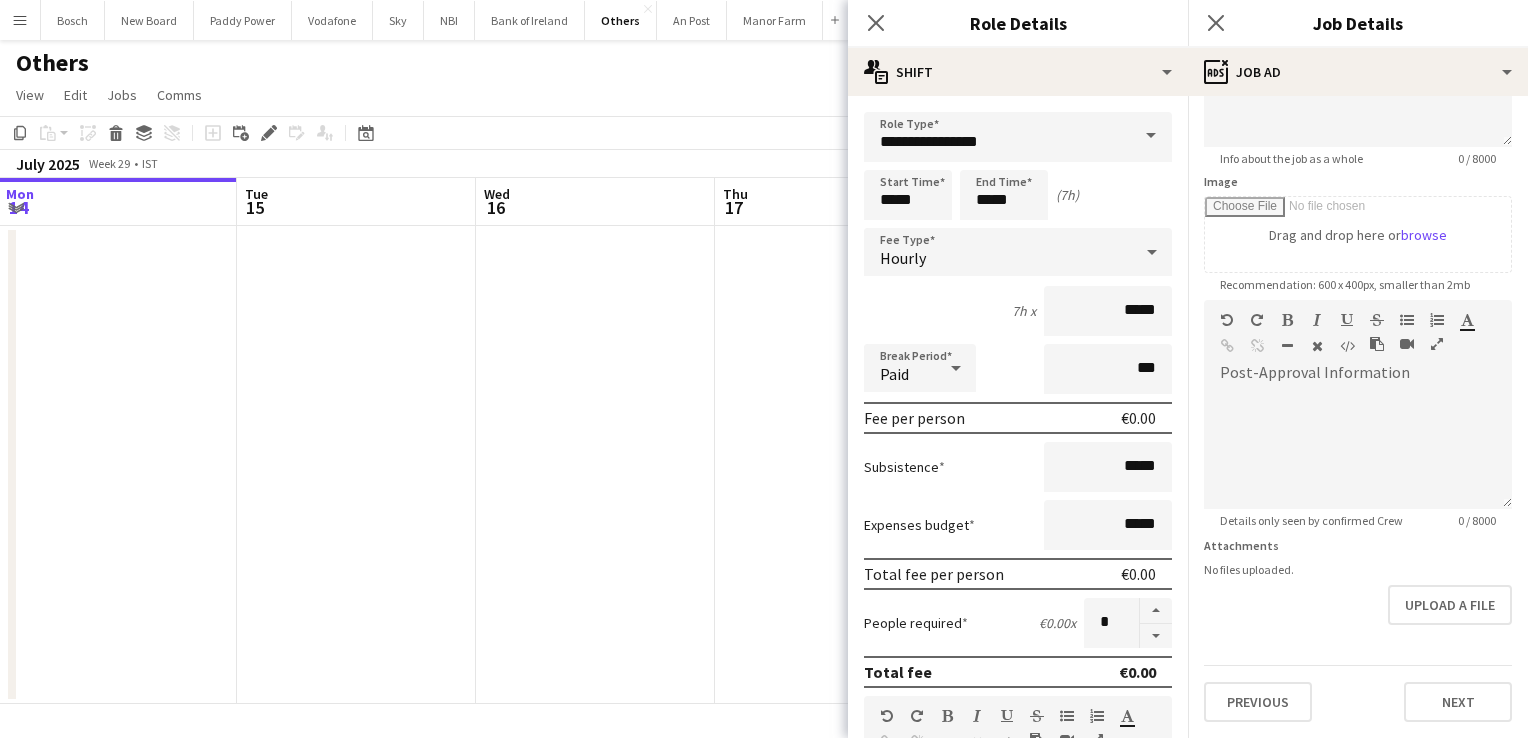 click on "**********" at bounding box center (1358, 291) 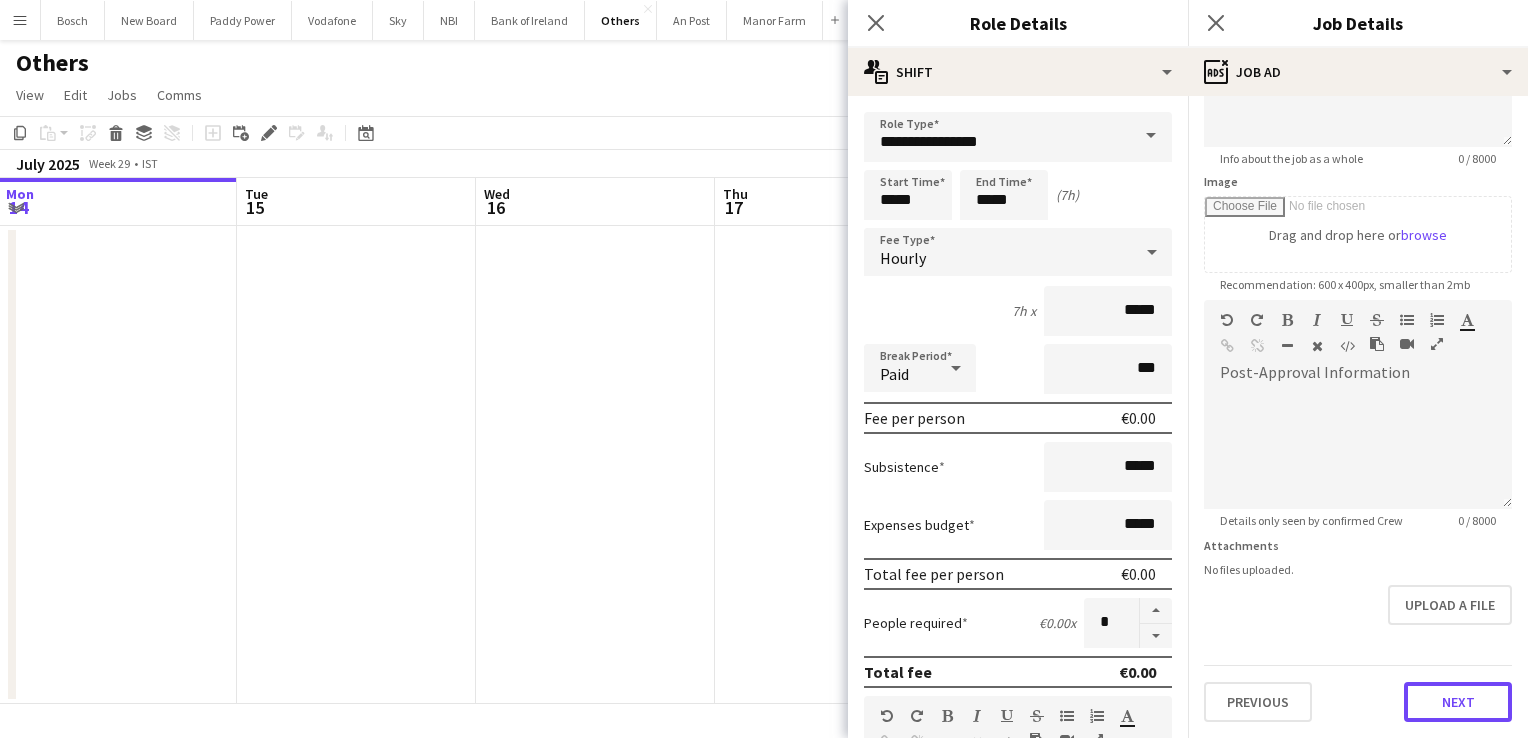 click on "**********" at bounding box center [1358, 291] 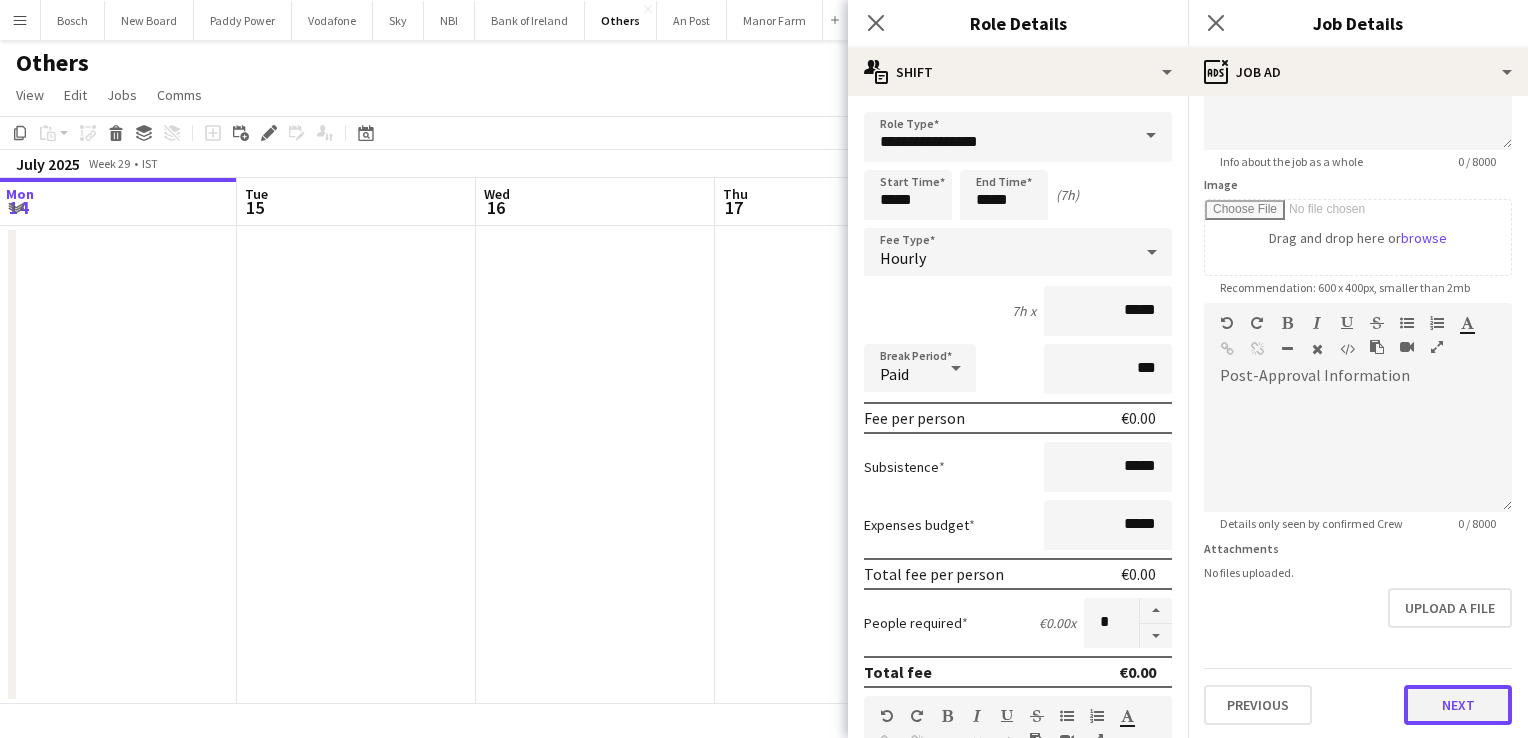 click on "Next" at bounding box center [1458, 705] 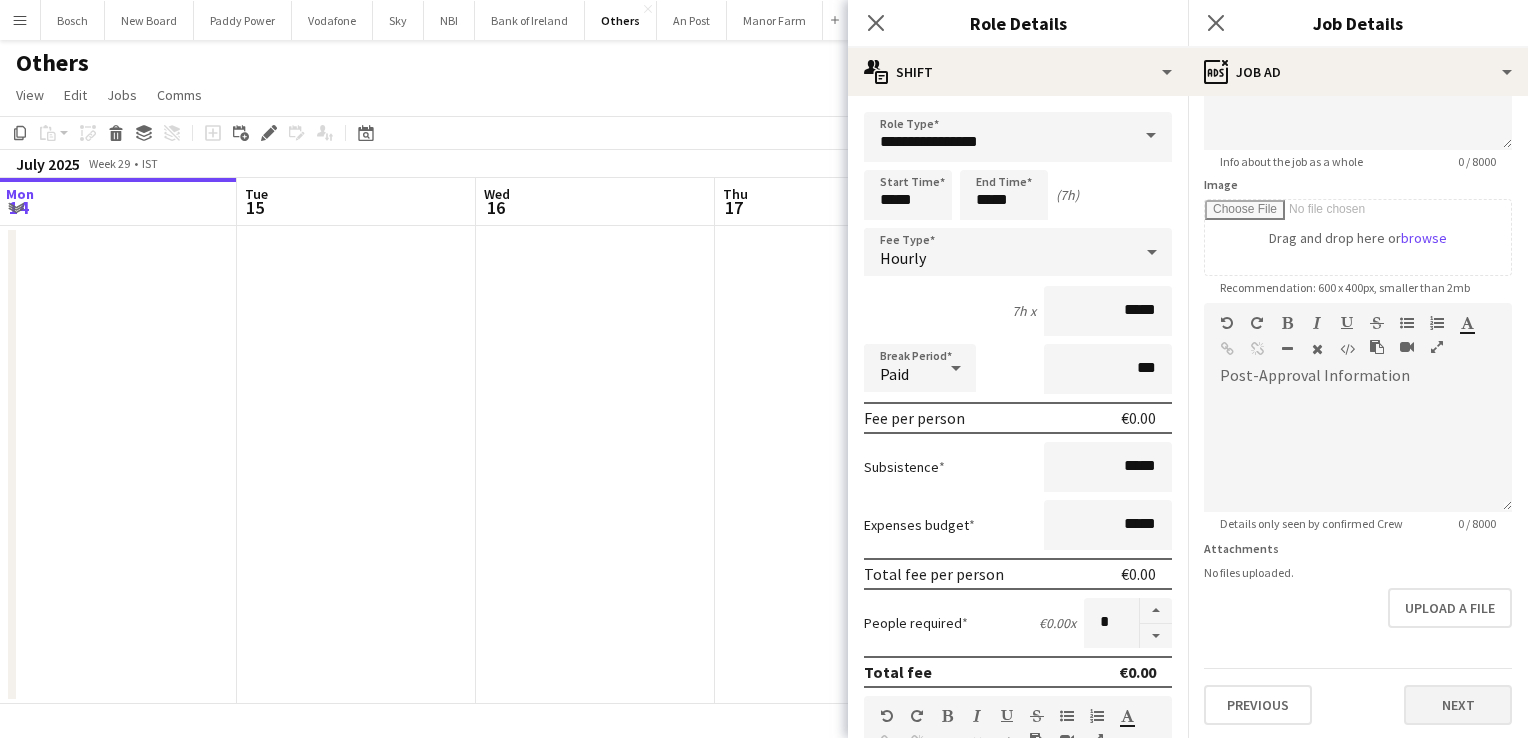 scroll, scrollTop: 0, scrollLeft: 0, axis: both 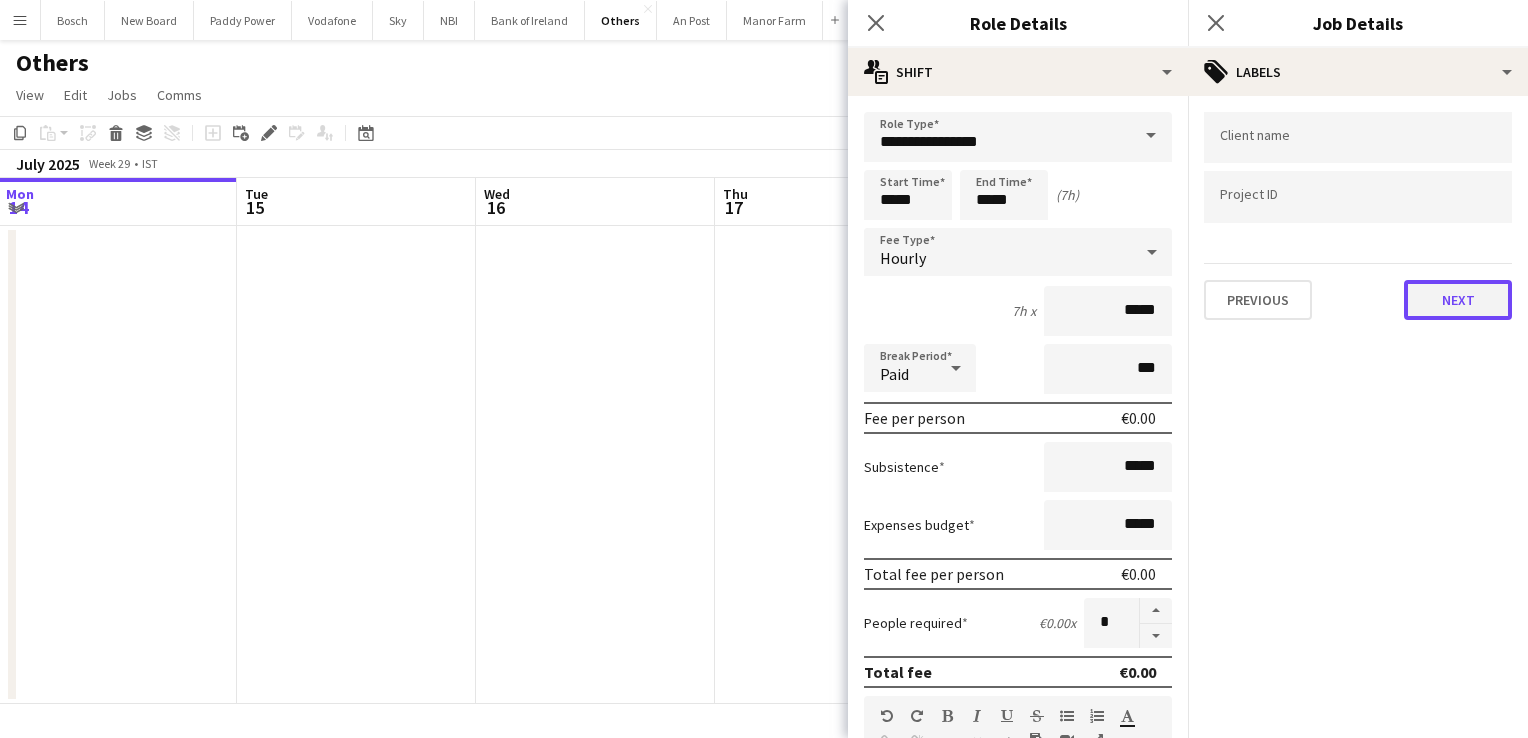 click on "Next" at bounding box center (1458, 300) 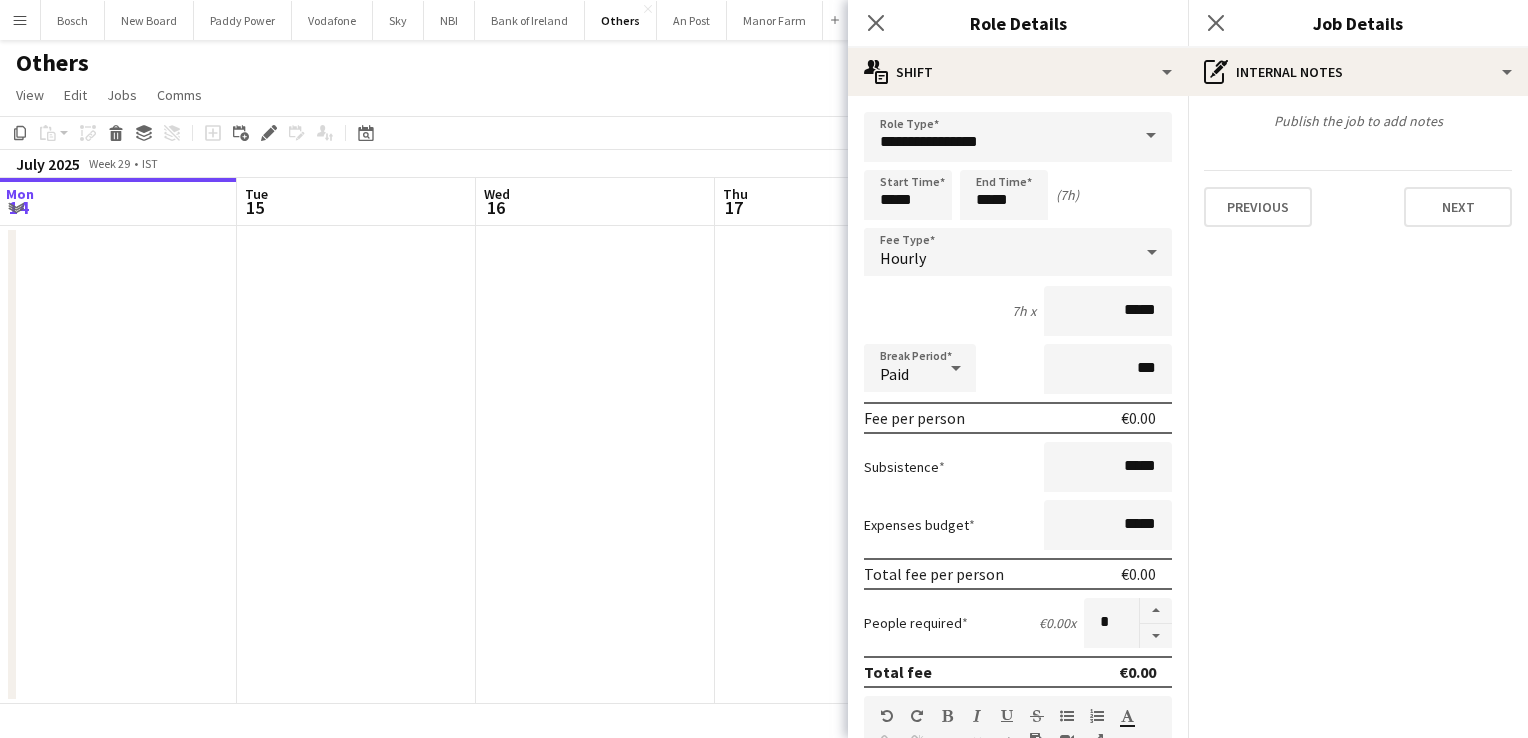 click on "Publish the job to add notes   Previous   Next" at bounding box center [1358, 169] 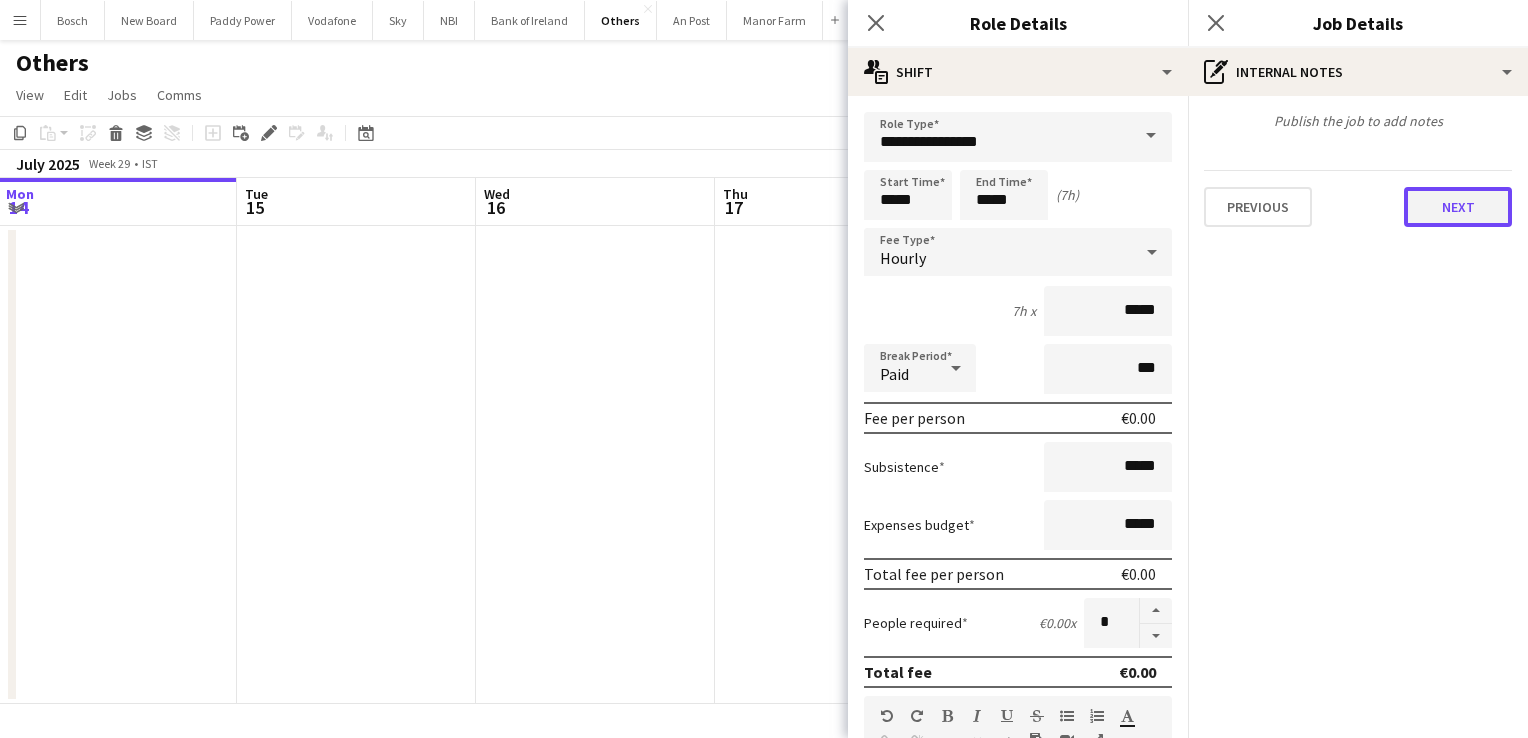 click on "Next" at bounding box center (1458, 207) 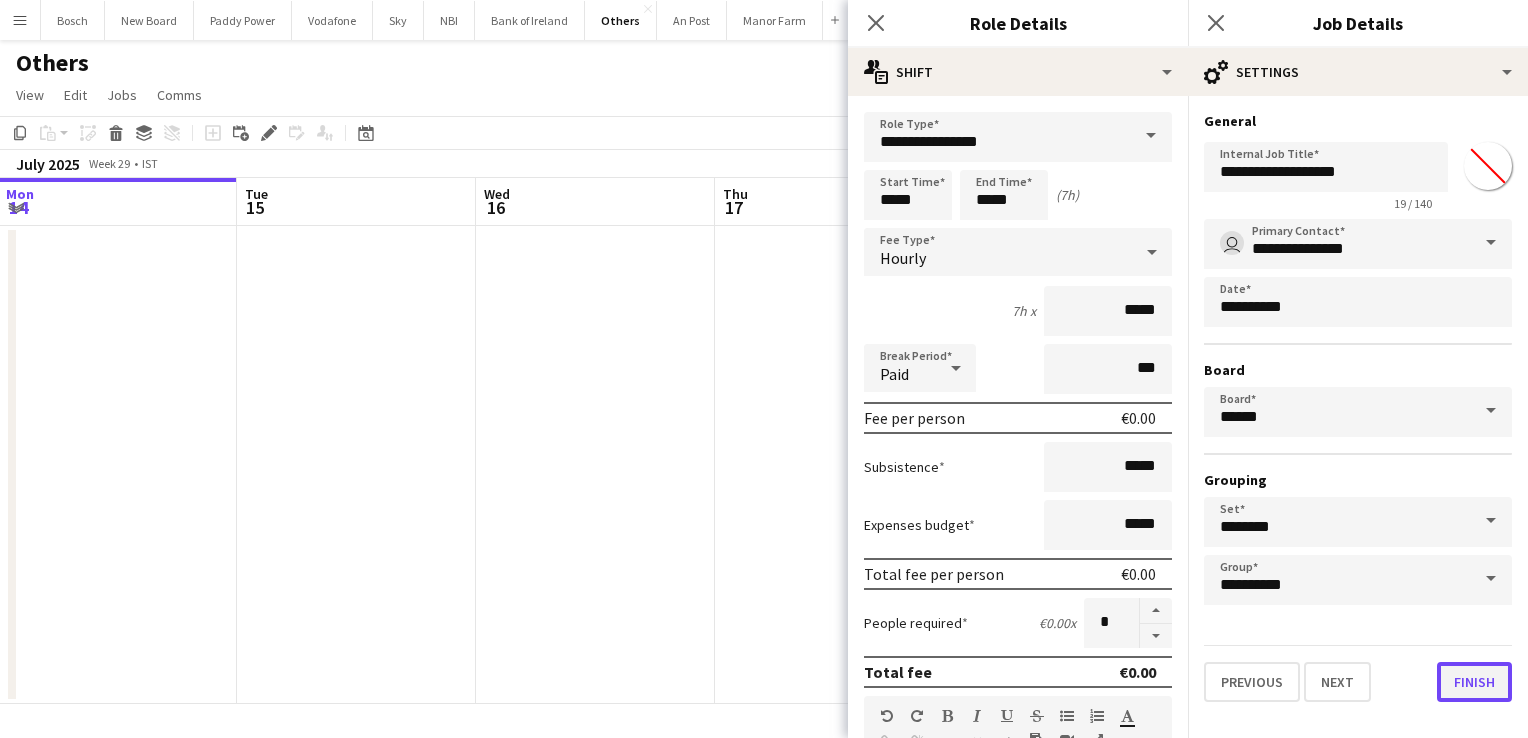 click on "Finish" at bounding box center [1474, 682] 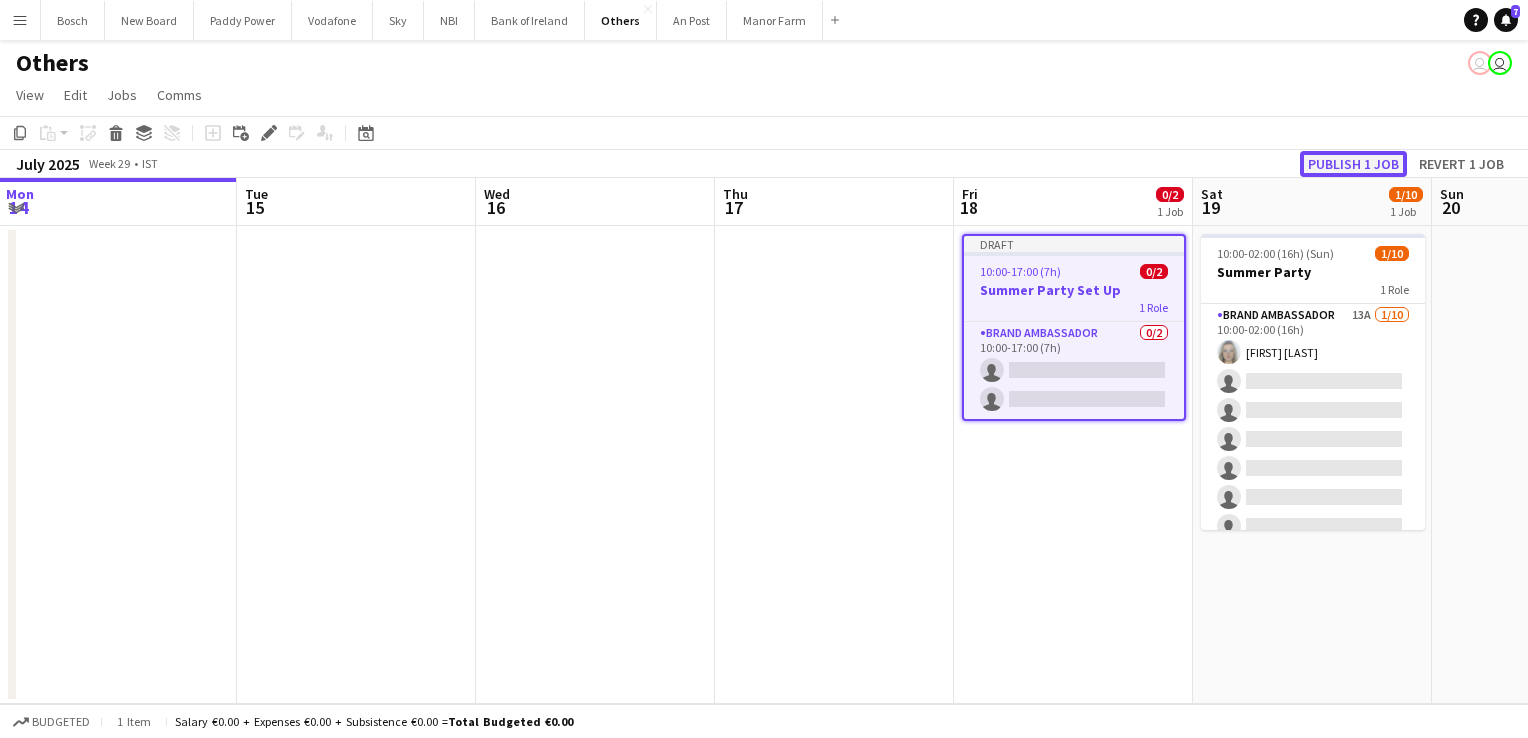 click on "Publish 1 job" 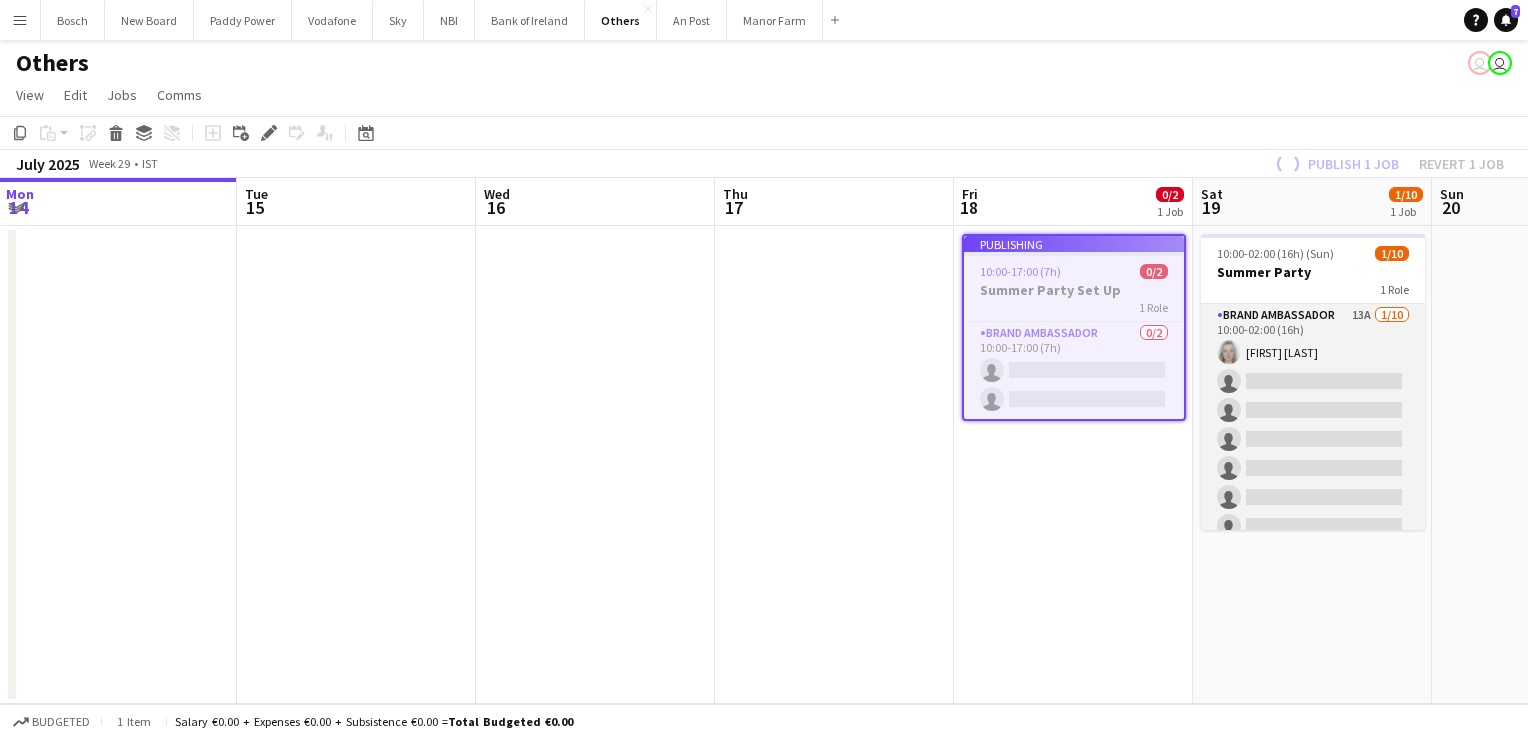 click on "Toggle View
Campus Tour UL  [DATE] → [DATE]   [NUMBER]/[NUMBER]   [NUMBER] jobs      [TIME]-[TIME] ([DURATION])    [NUMBER]/[NUMBER]
pin
UL Capmus   1 Role   Brand Ambassador   1A   [NUMBER]/[NUMBER]   [TIME]-[TIME] ([DURATION])
[FIRST] [LAST] [FIRST] [LAST] [FIRST] [LAST] [FIRST] [LAST]
single-neutral-actions
single-neutral-actions
single-neutral-actions
single-neutral-actions
[TIME]-[TIME] ([DURATION])    [NUMBER]/[NUMBER]
pin
UL Capmus   1 Role   Brand Ambassador   1A   [NUMBER]/[NUMBER]   [TIME]-[TIME] ([DURATION])
[FIRST] [LAST] [FIRST] [LAST] [FIRST] [LAST] [FIRST] [LAST]
single-neutral-actions" at bounding box center [1313, 468] 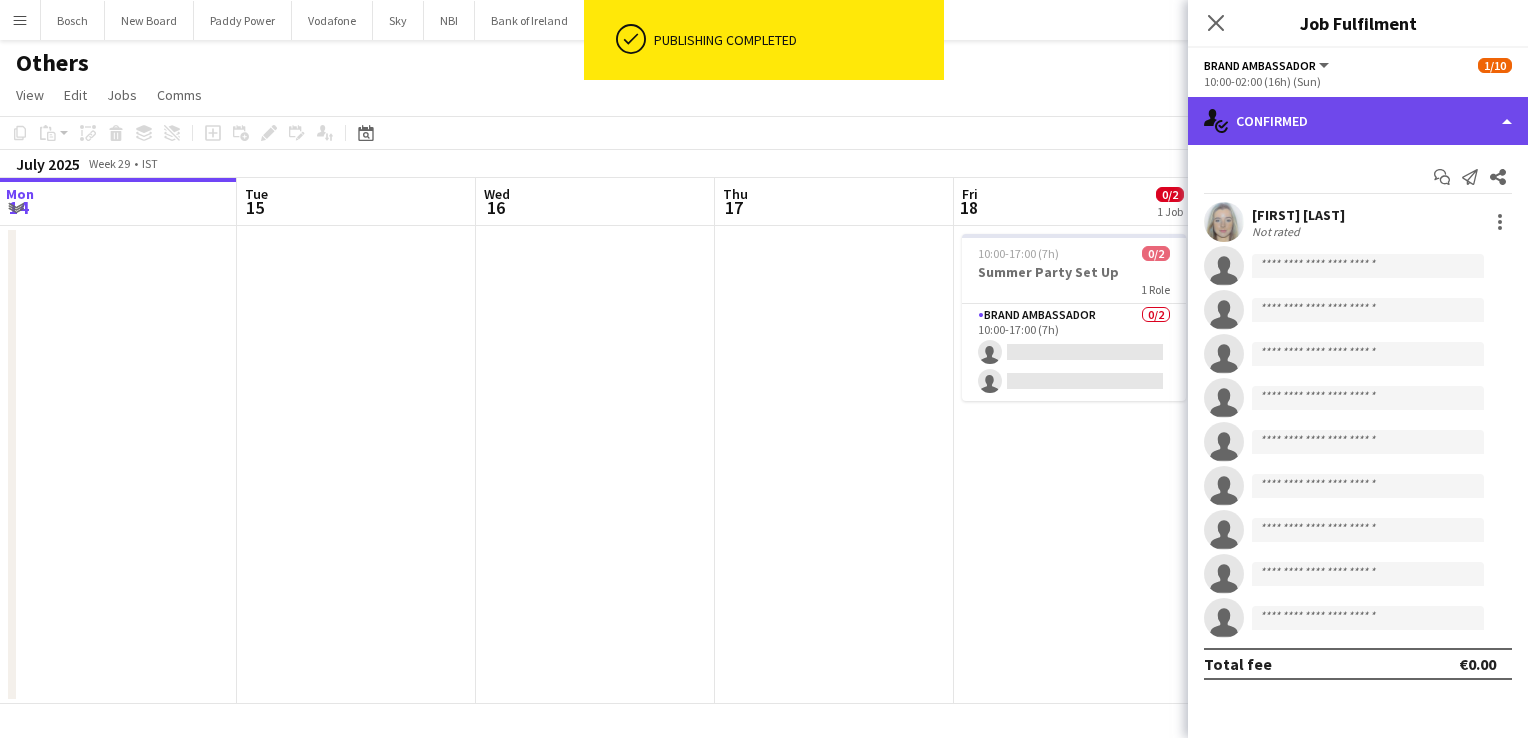 click on "single-neutral-actions-check-2
Confirmed" 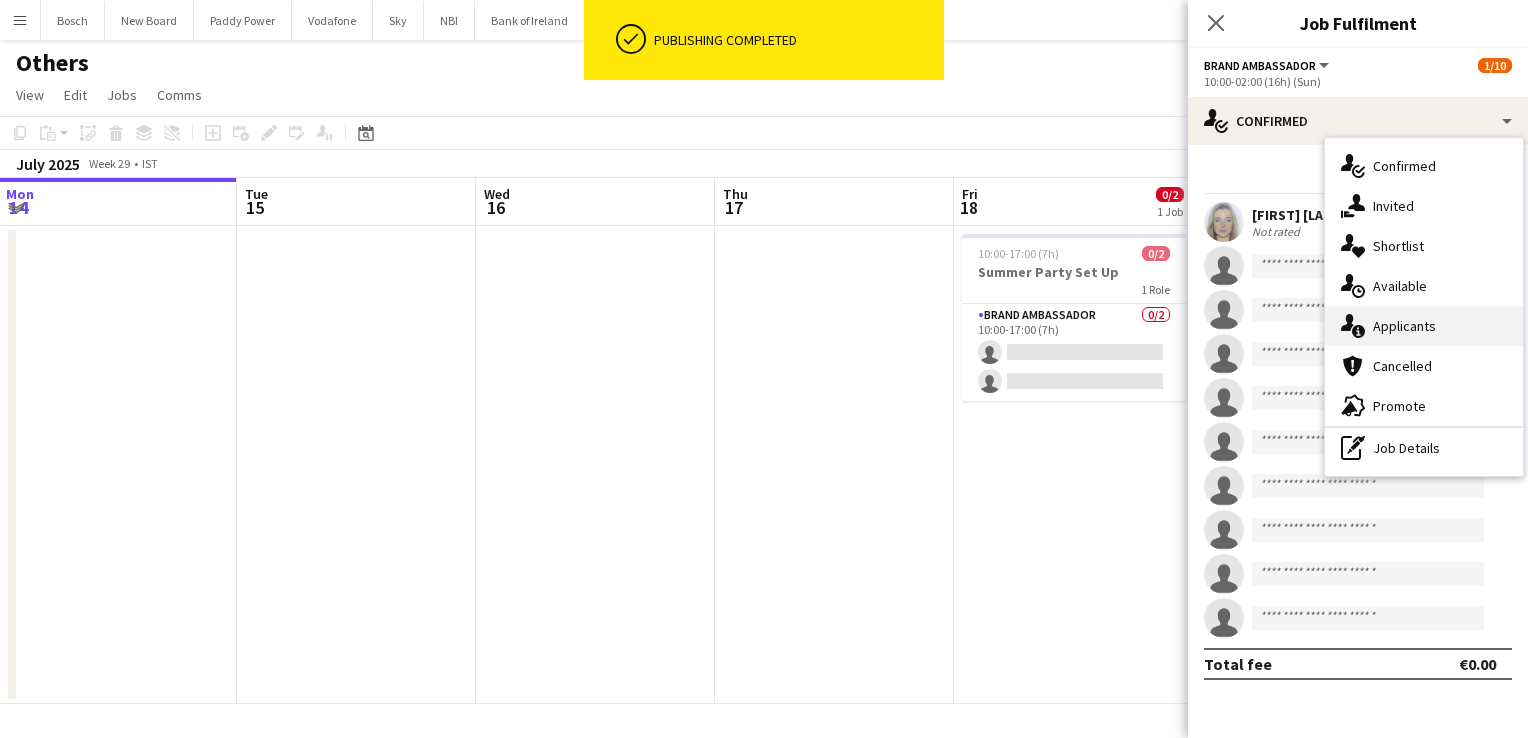 click on "single-neutral-actions-information
Applicants" at bounding box center (1424, 326) 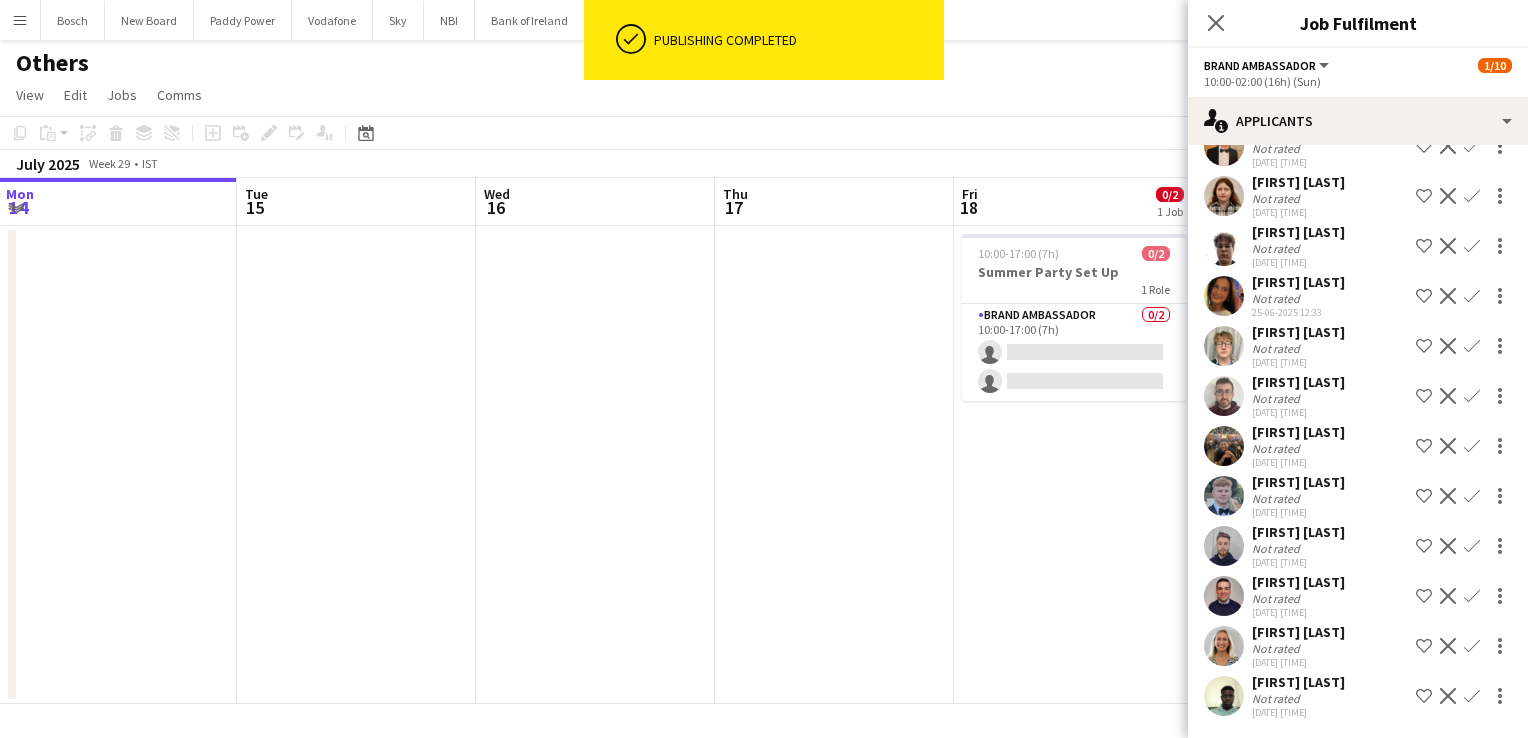 scroll, scrollTop: 0, scrollLeft: 0, axis: both 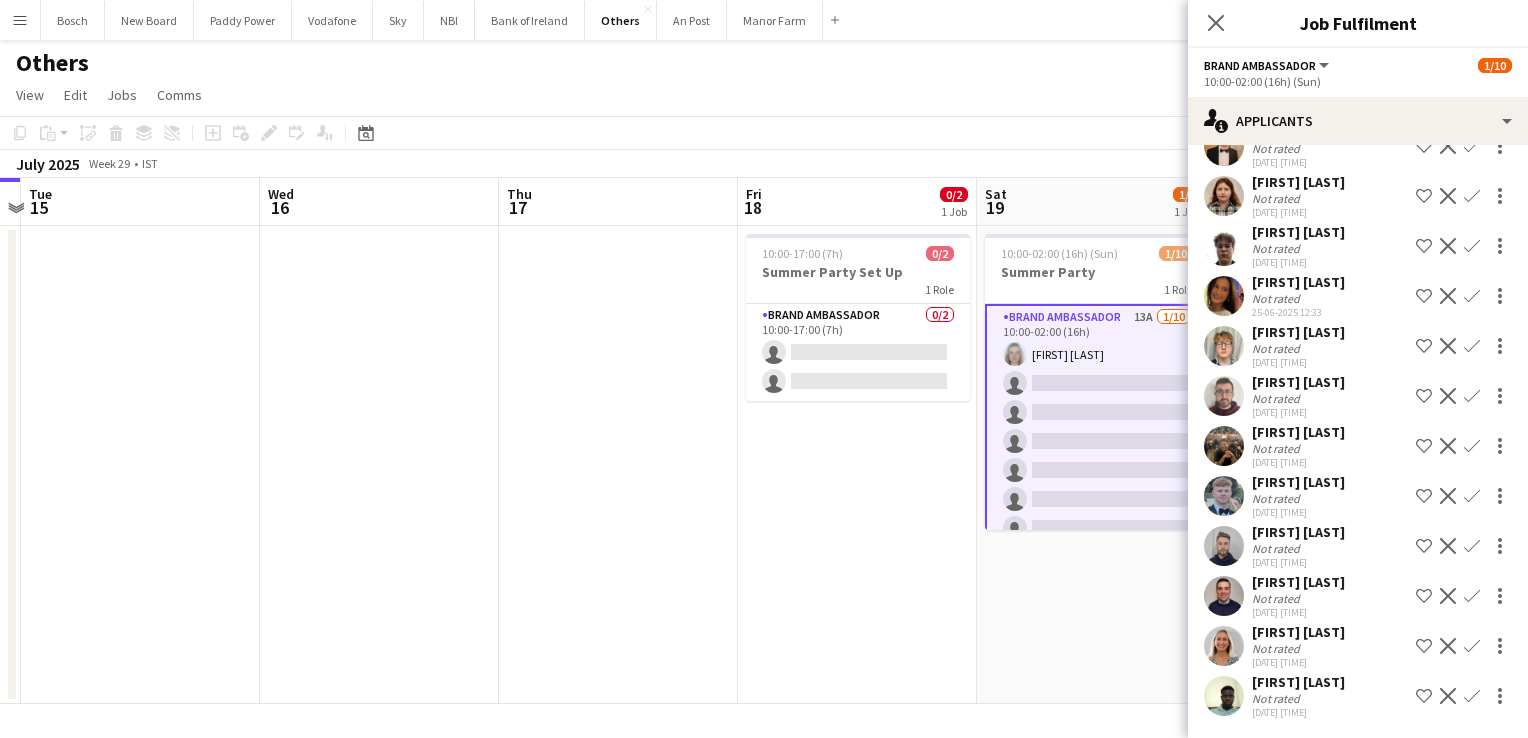 click on "Copy
Paste
Paste   Ctrl+V Paste with crew  Ctrl+Shift+V
Paste linked Job
Delete
Group
Ungroup
Add job
Add linked Job
Edit
Edit linked Job
Applicants
Date picker
JUL 2025 JUL 2025 Monday M Tuesday T Wednesday W Thursday T Friday F Saturday S Sunday S  JUL      1   2   3   4   5   6   7   8   9   10   11   12   13   14   15   16   17   18   19   20   21   22   23   24   25   26   27   28   29   30   31
Comparison range
Comparison range
Today" 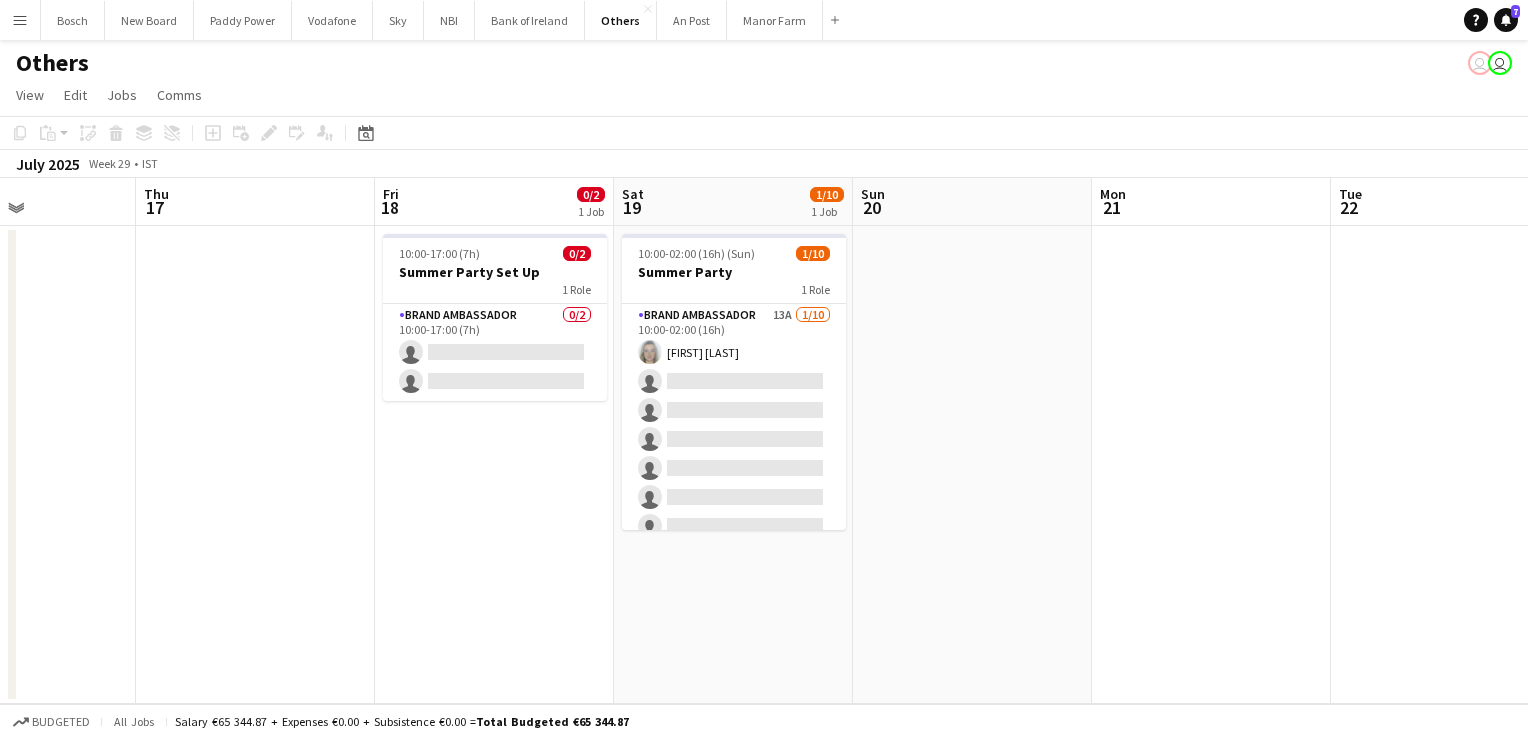 scroll, scrollTop: 0, scrollLeft: 582, axis: horizontal 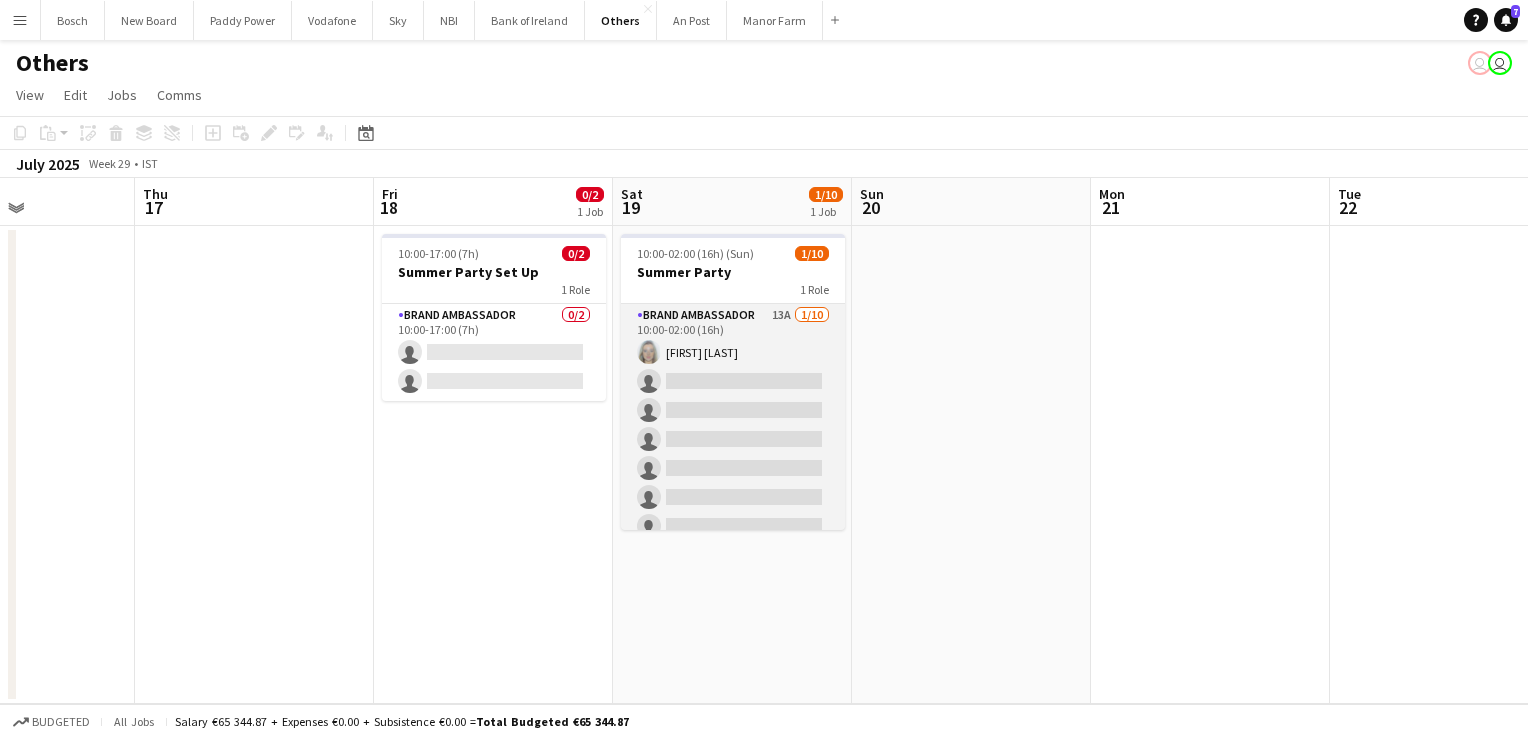 click on "Toggle View
Campus Tour UL  [DATE] → [DATE]   [NUMBER]/[NUMBER]   [NUMBER] jobs      [TIME]-[TIME] ([DURATION])    [NUMBER]/[NUMBER]
pin
UL Capmus   1 Role   Brand Ambassador   1A   [NUMBER]/[NUMBER]   [TIME]-[TIME] ([DURATION])
[FIRST] [LAST] [FIRST] [LAST] [FIRST] [LAST] [FIRST] [LAST]
single-neutral-actions
single-neutral-actions
single-neutral-actions
single-neutral-actions
[TIME]-[TIME] ([DURATION])    [NUMBER]/[NUMBER]
pin
UL Capmus   1 Role   Brand Ambassador   1A   [NUMBER]/[NUMBER]   [TIME]-[TIME] ([DURATION])
[FIRST] [LAST] [FIRST] [LAST] [FIRST] [LAST] [FIRST] [LAST]
single-neutral-actions" at bounding box center (733, 468) 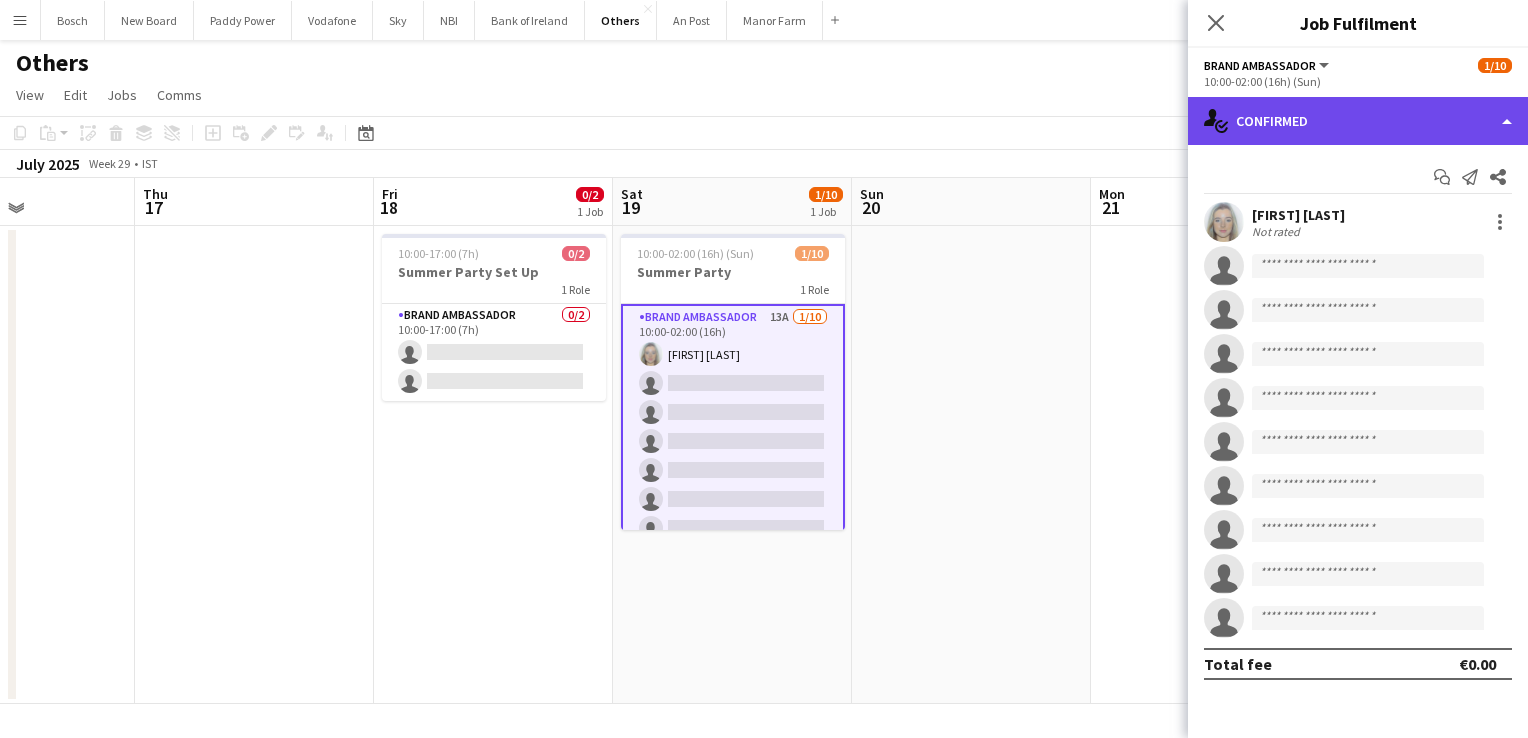 click on "single-neutral-actions-check-2
Confirmed" 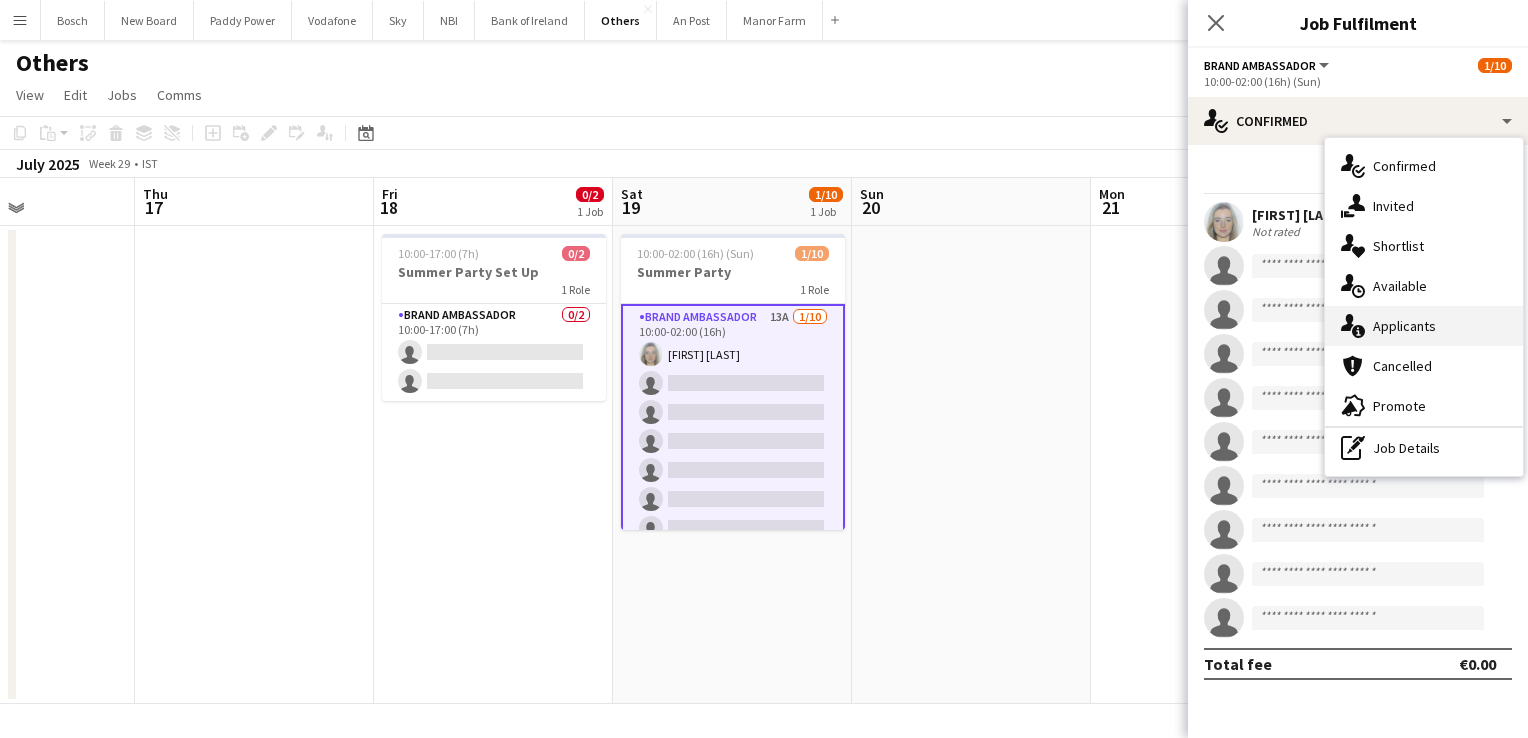 click on "single-neutral-actions-information
Applicants" at bounding box center [1424, 326] 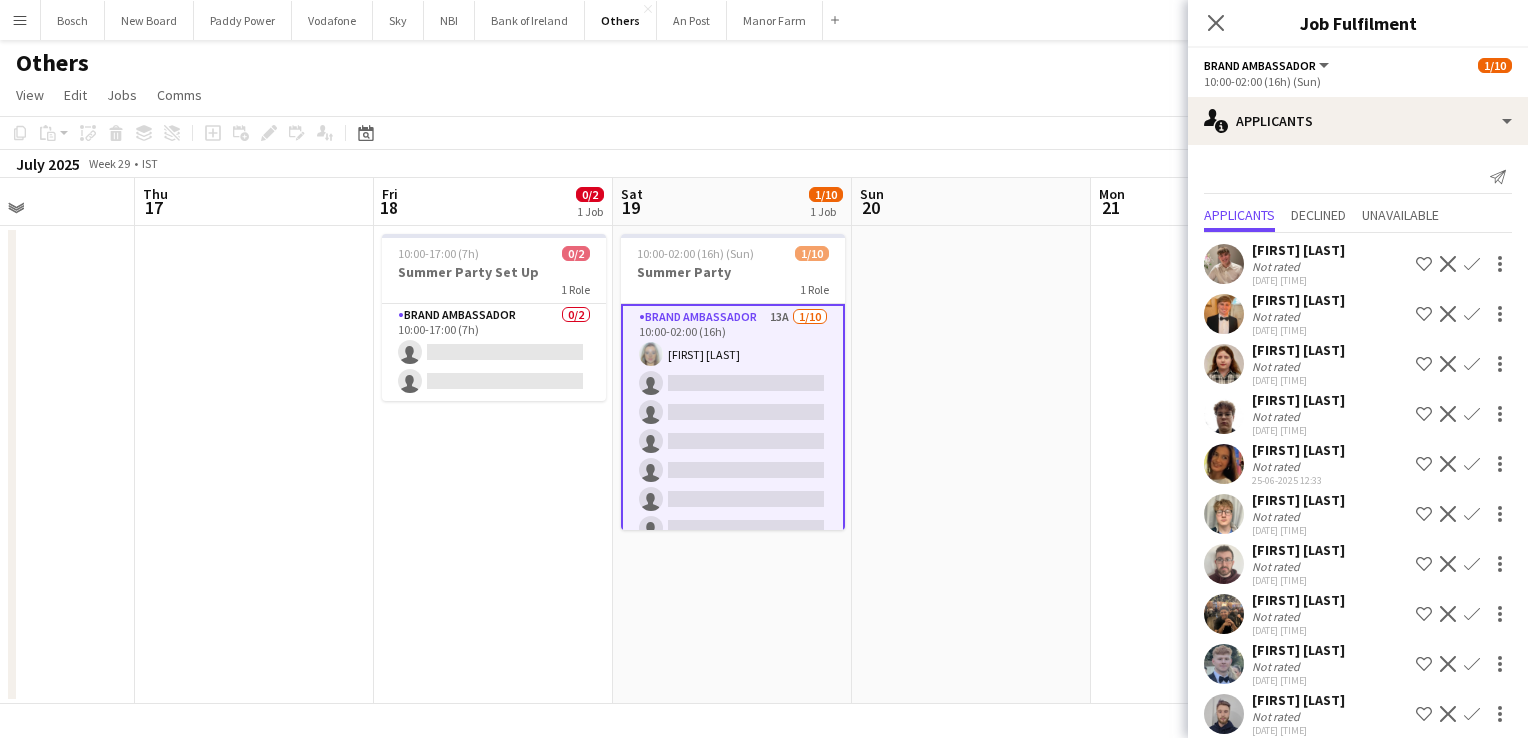 click on "Confirm" at bounding box center [1472, 714] 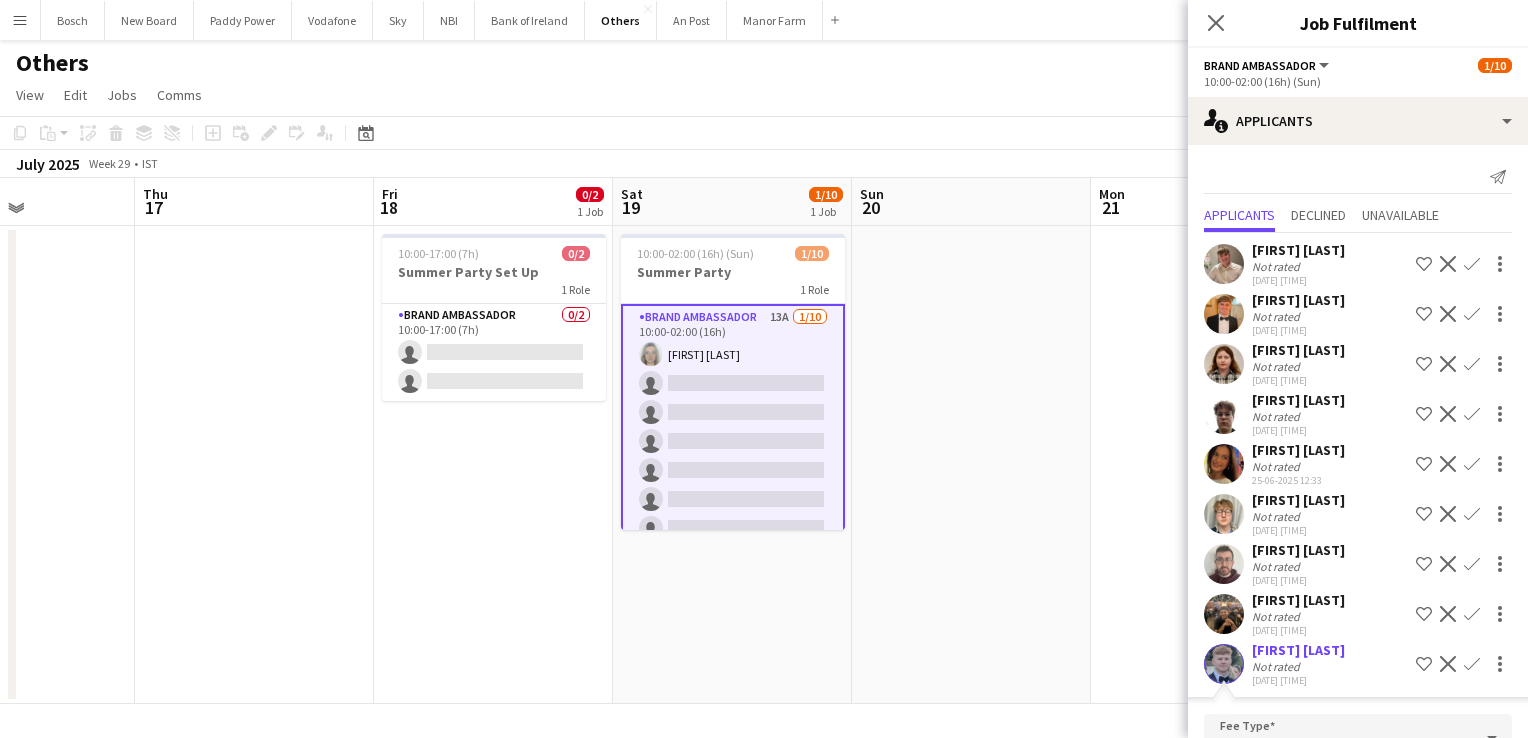 scroll, scrollTop: 354, scrollLeft: 0, axis: vertical 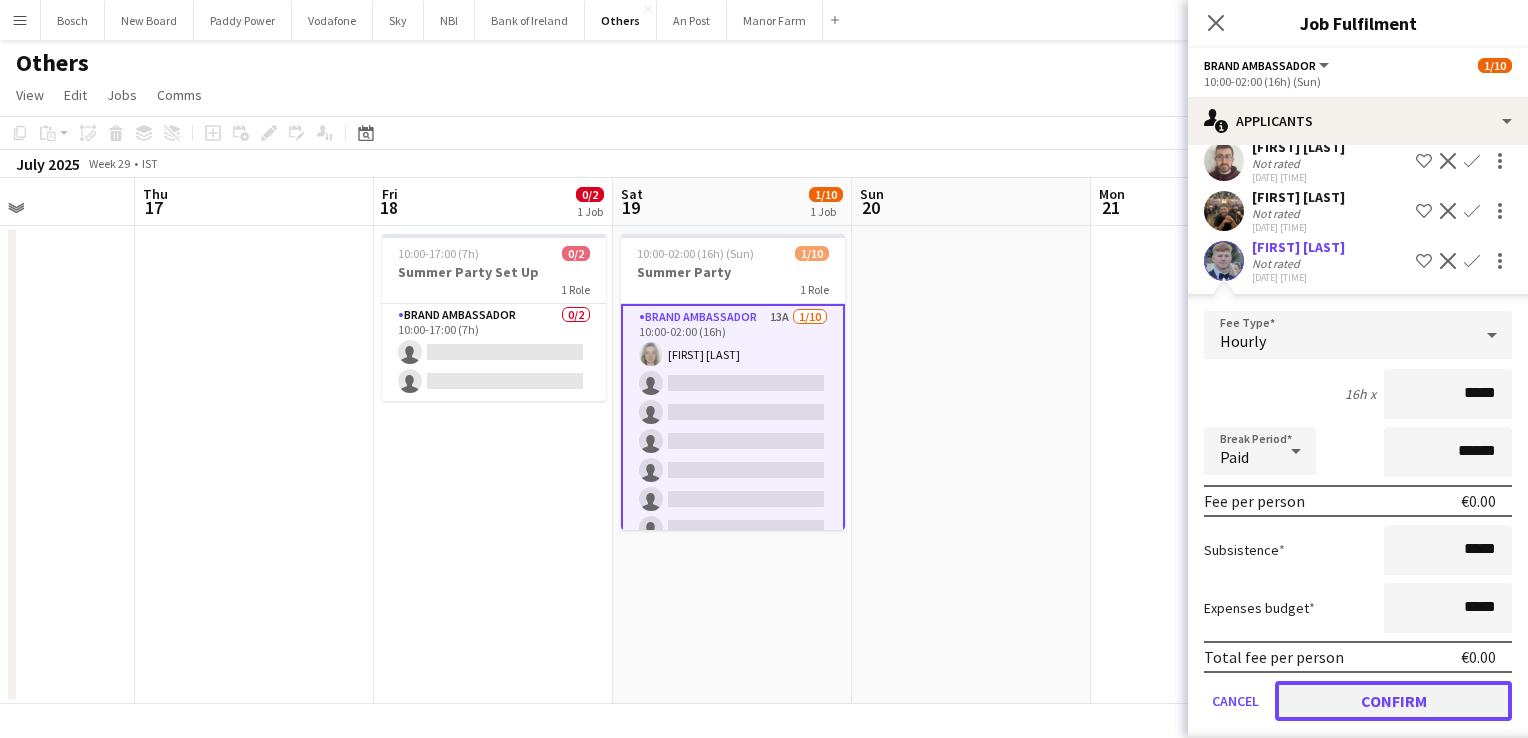 click on "Confirm" 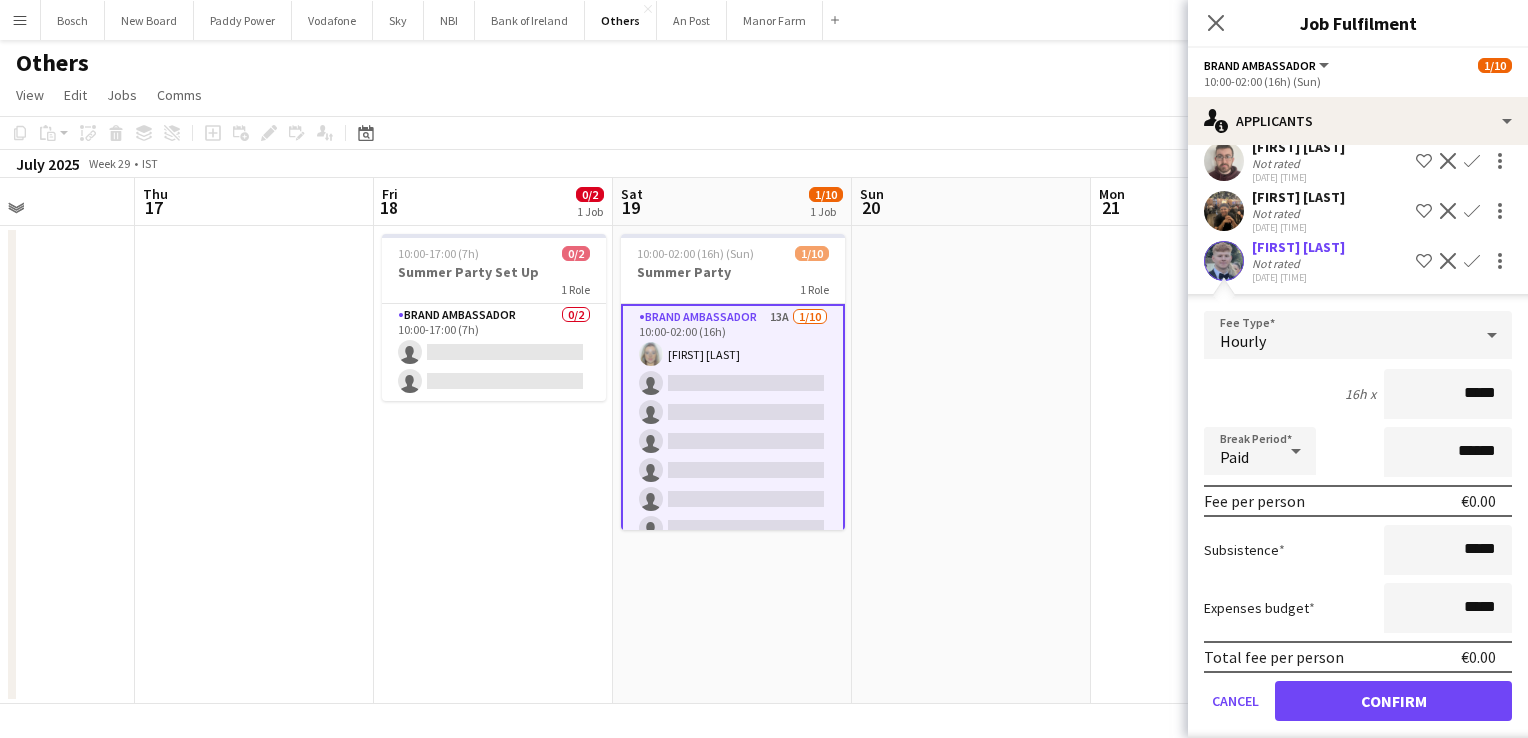 scroll, scrollTop: 118, scrollLeft: 0, axis: vertical 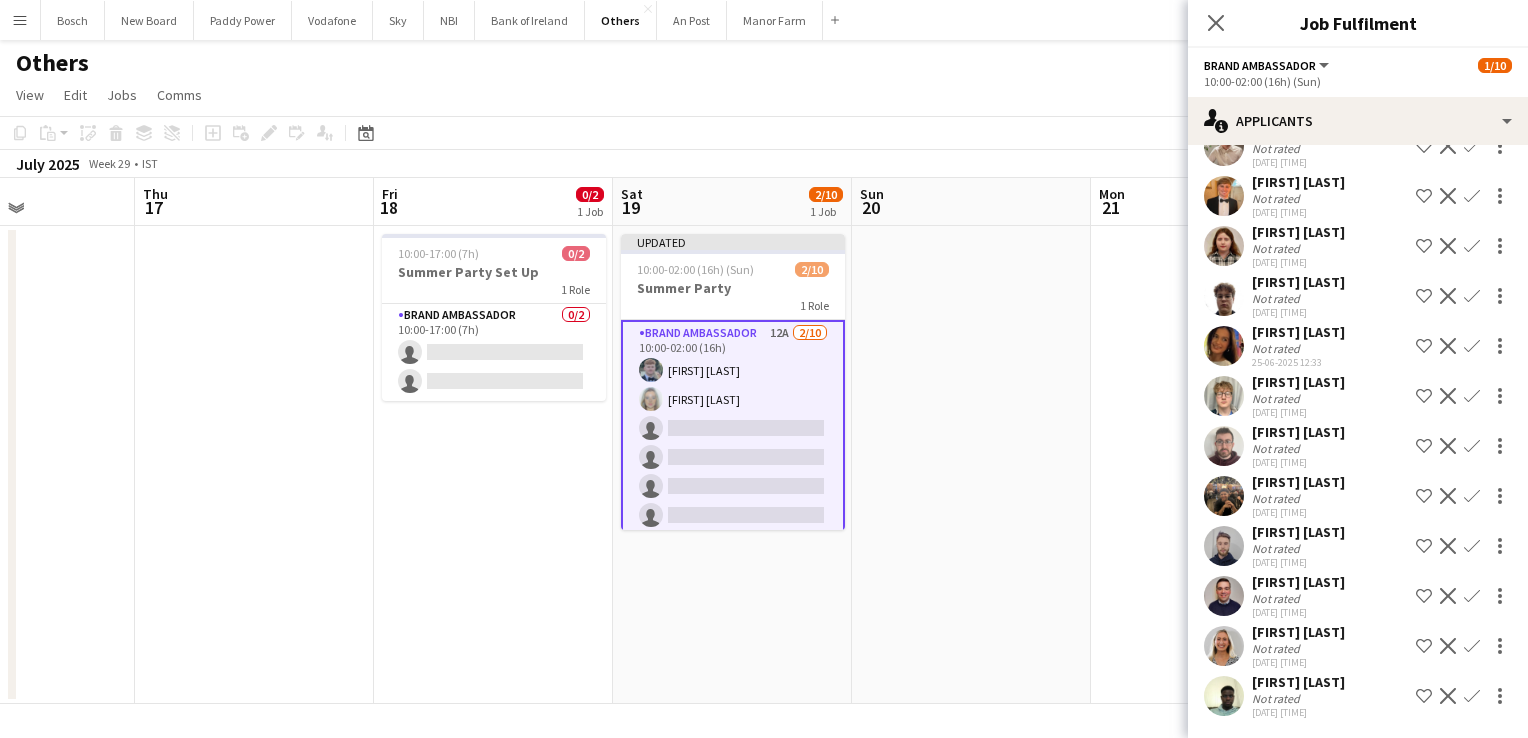 click on "Confirm" at bounding box center [1472, 546] 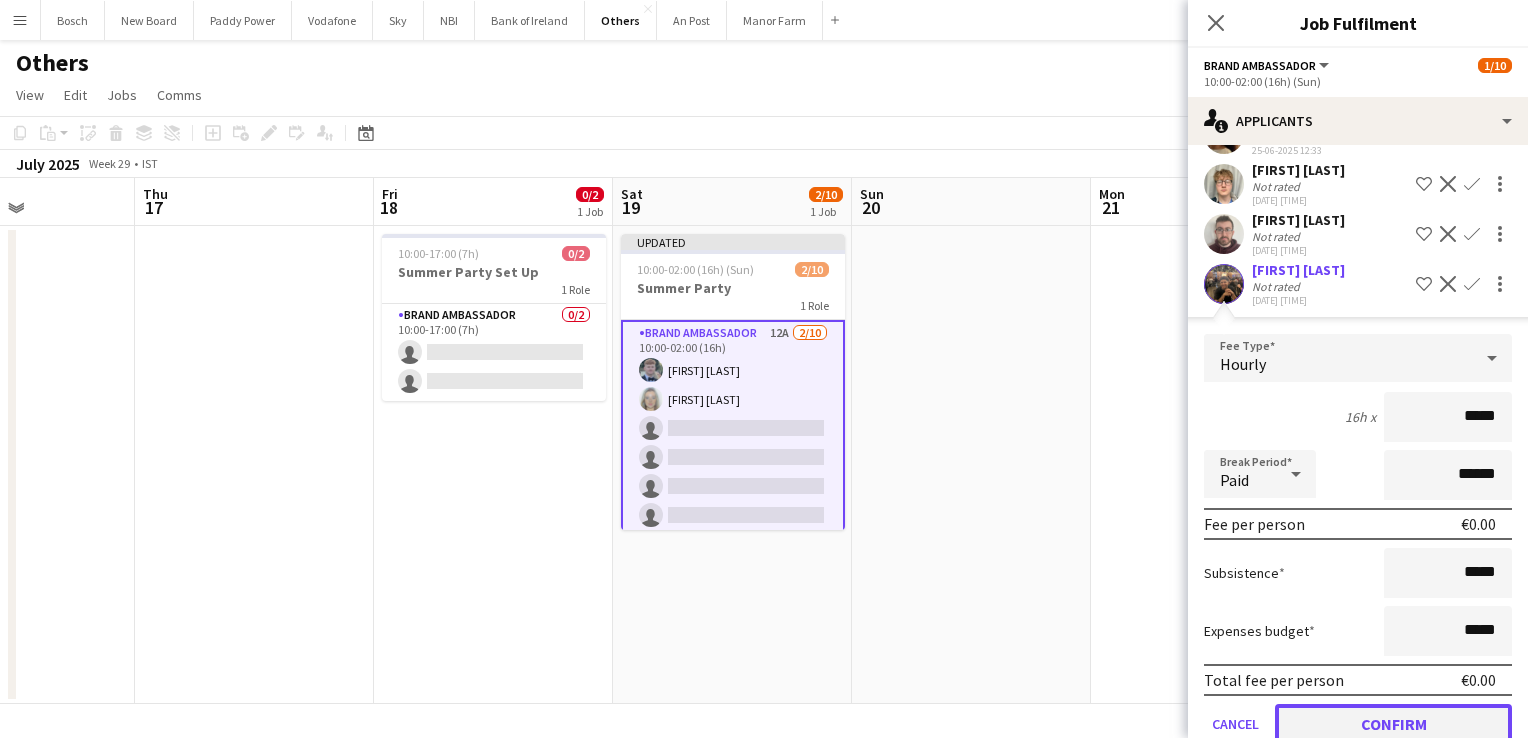 click on "Confirm" 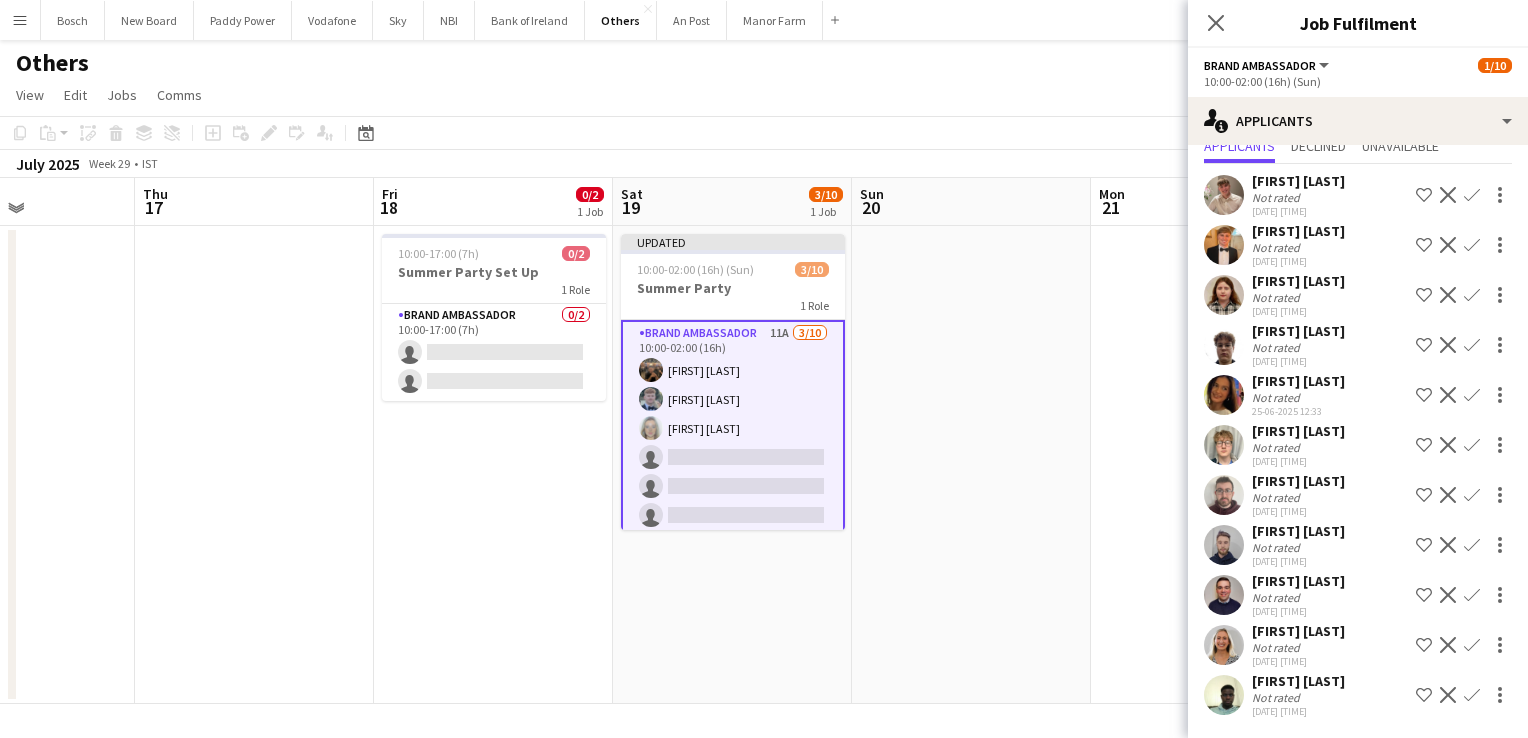 scroll, scrollTop: 68, scrollLeft: 0, axis: vertical 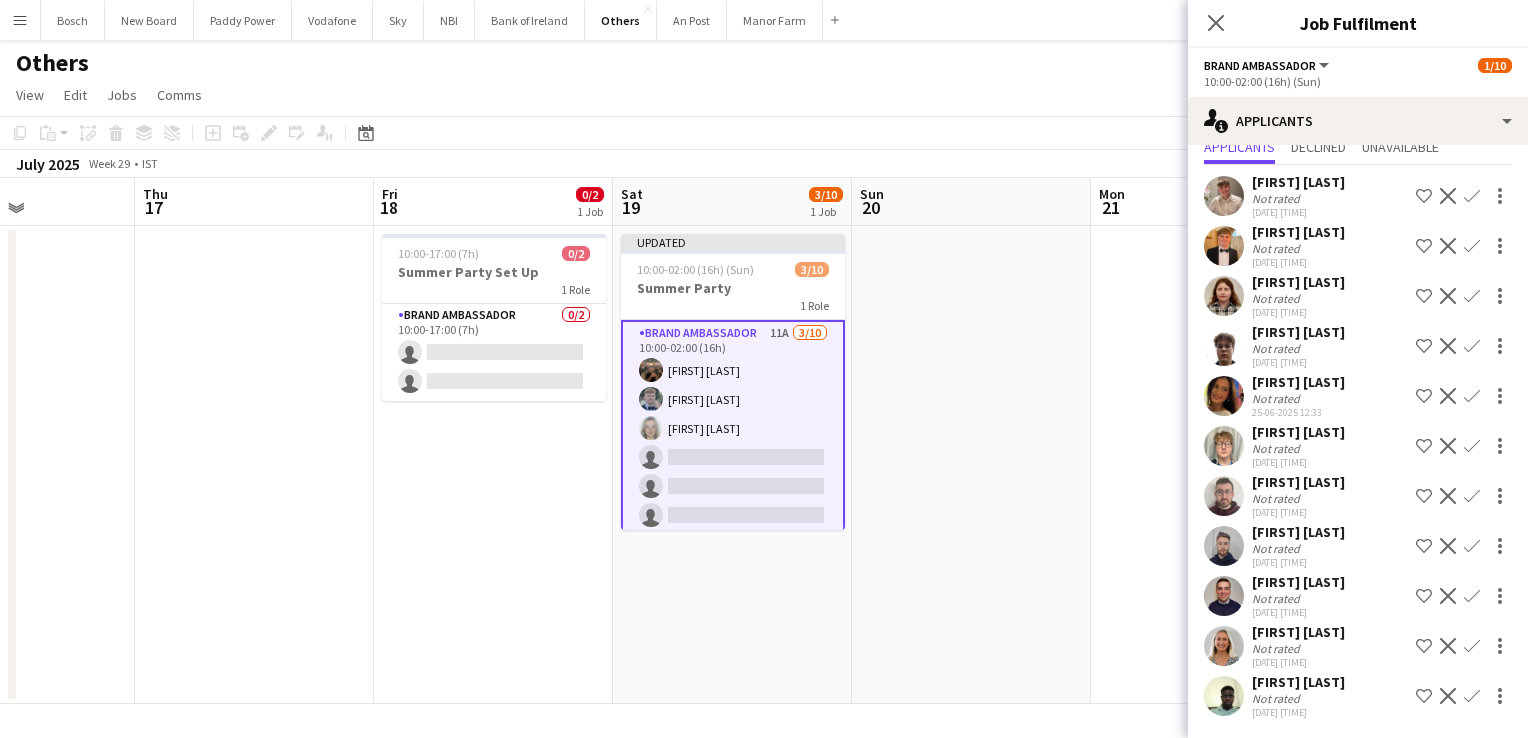click on "Confirm" at bounding box center (1472, 646) 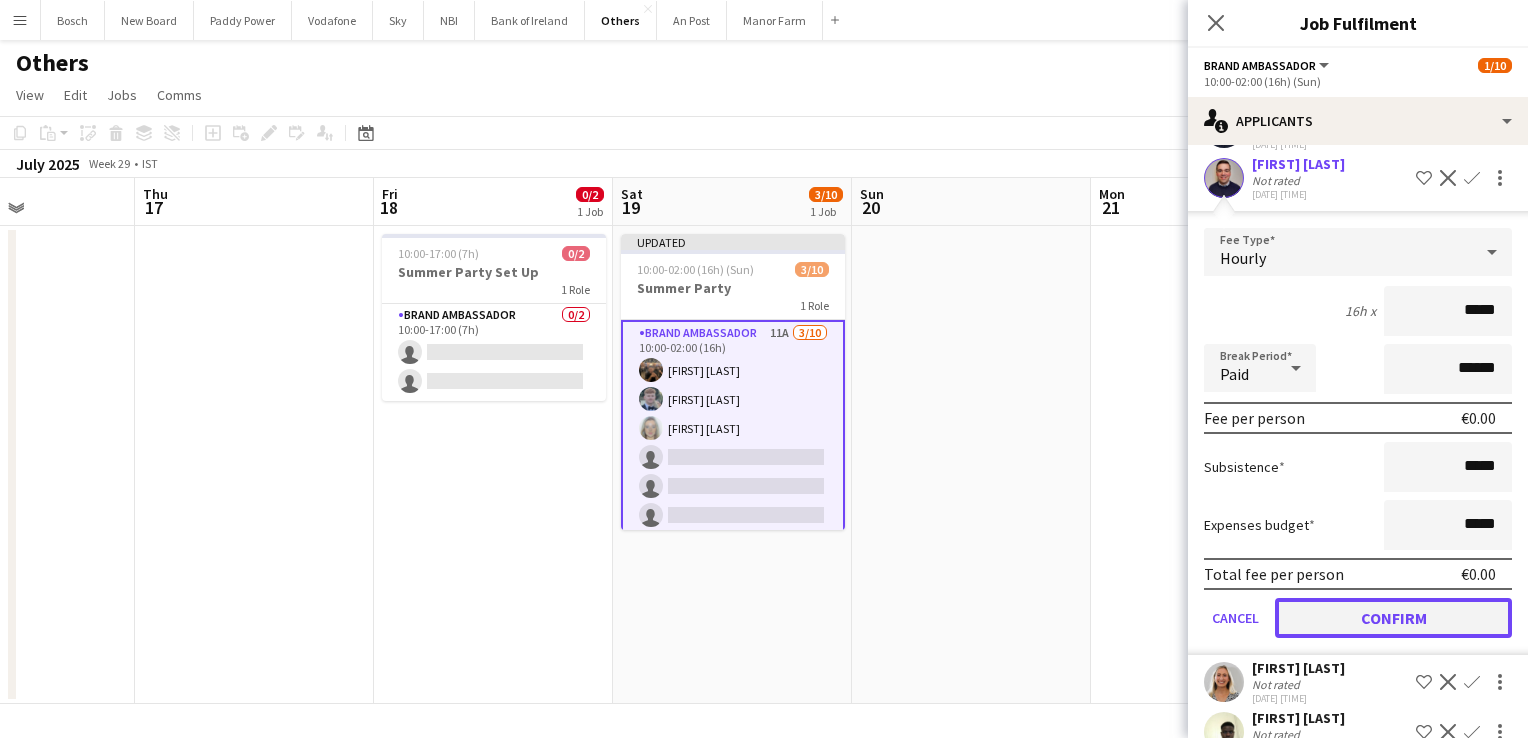 click on "Confirm" 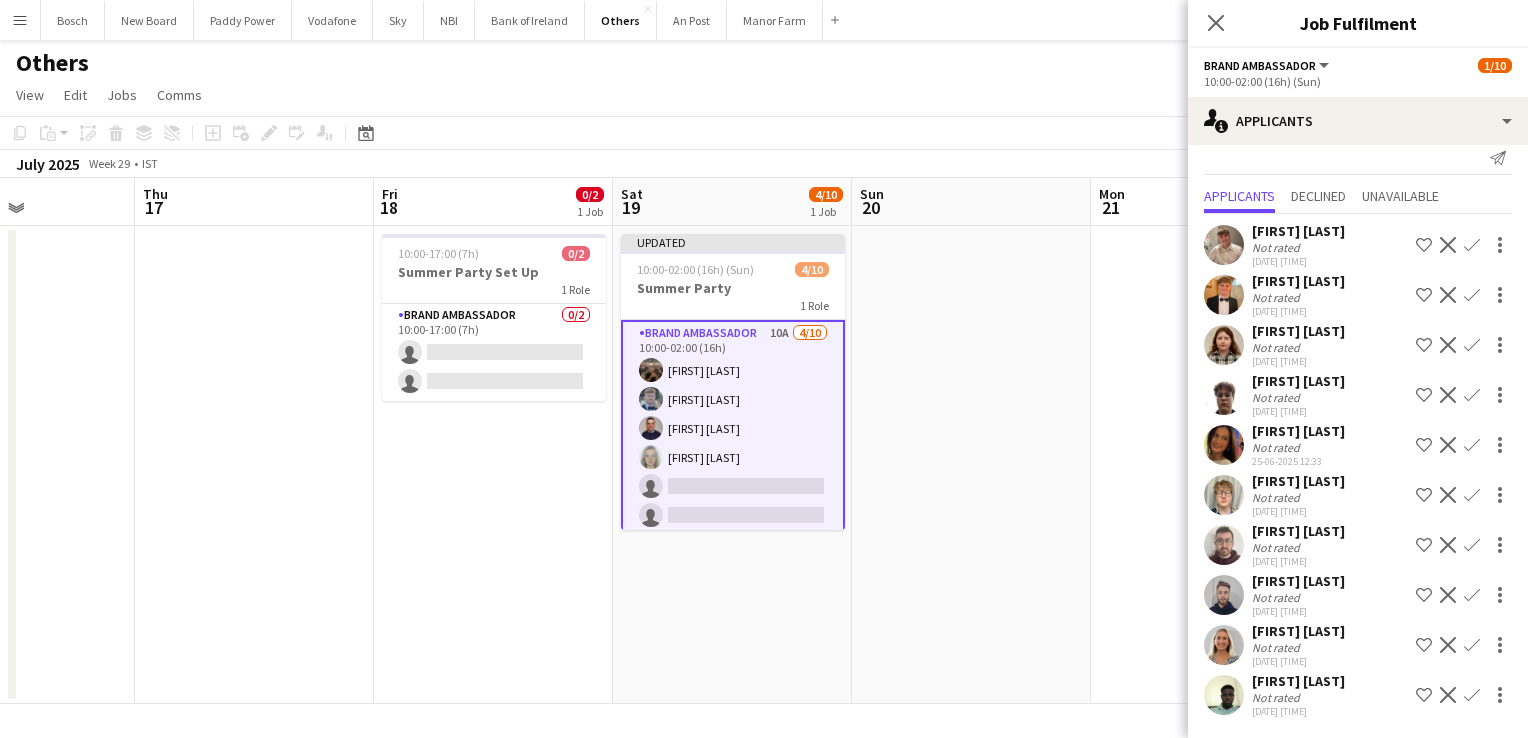 scroll, scrollTop: 18, scrollLeft: 0, axis: vertical 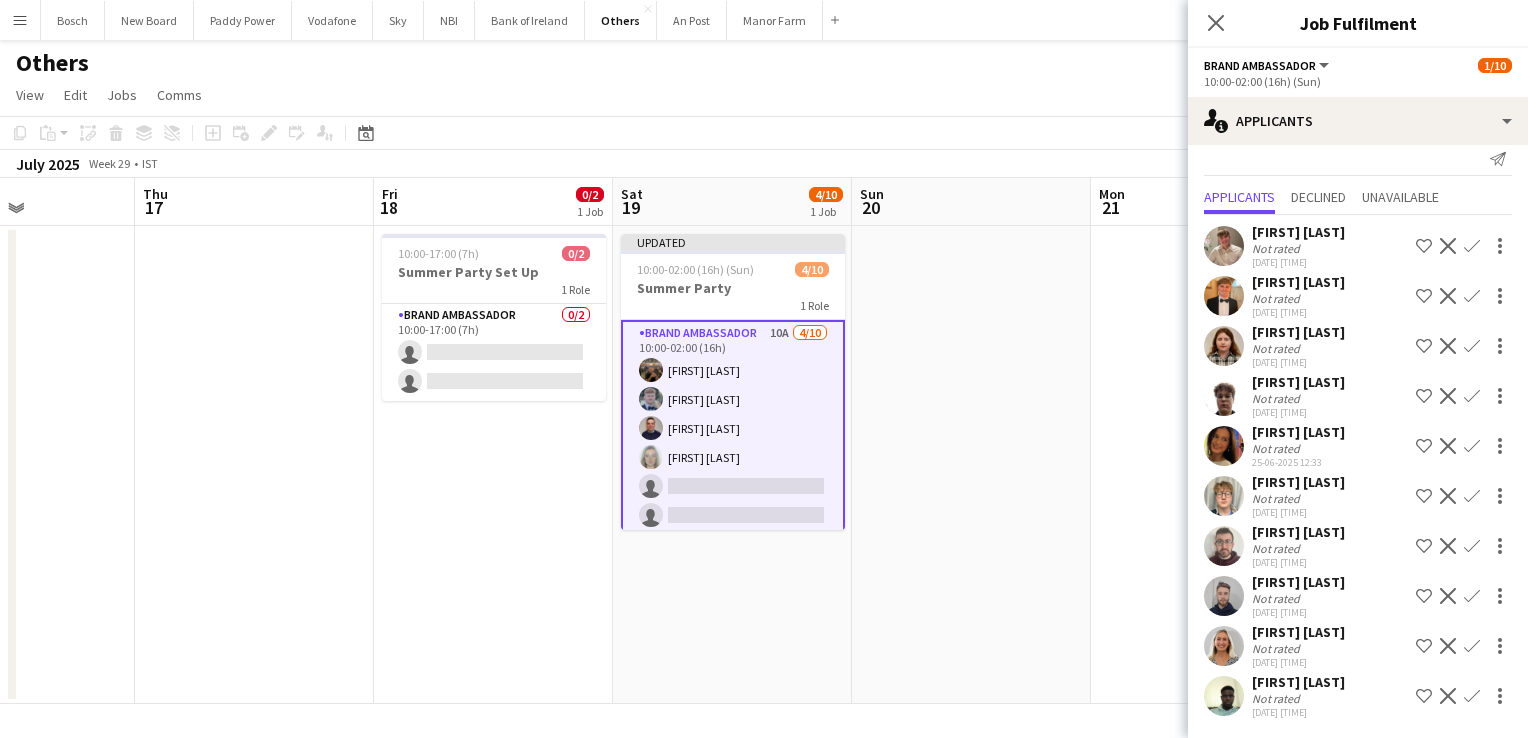 click on "Confirm" at bounding box center [1472, 646] 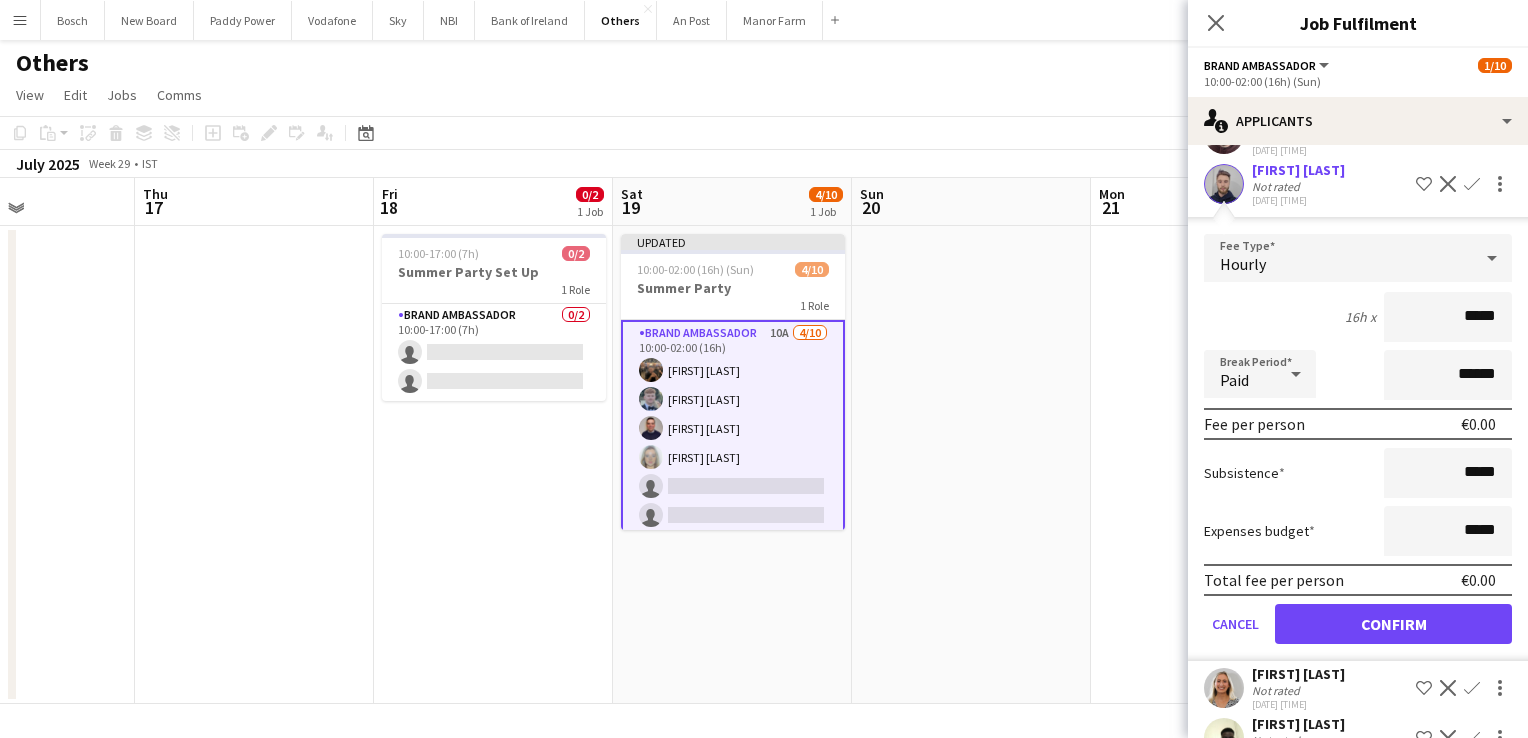 scroll, scrollTop: 450, scrollLeft: 0, axis: vertical 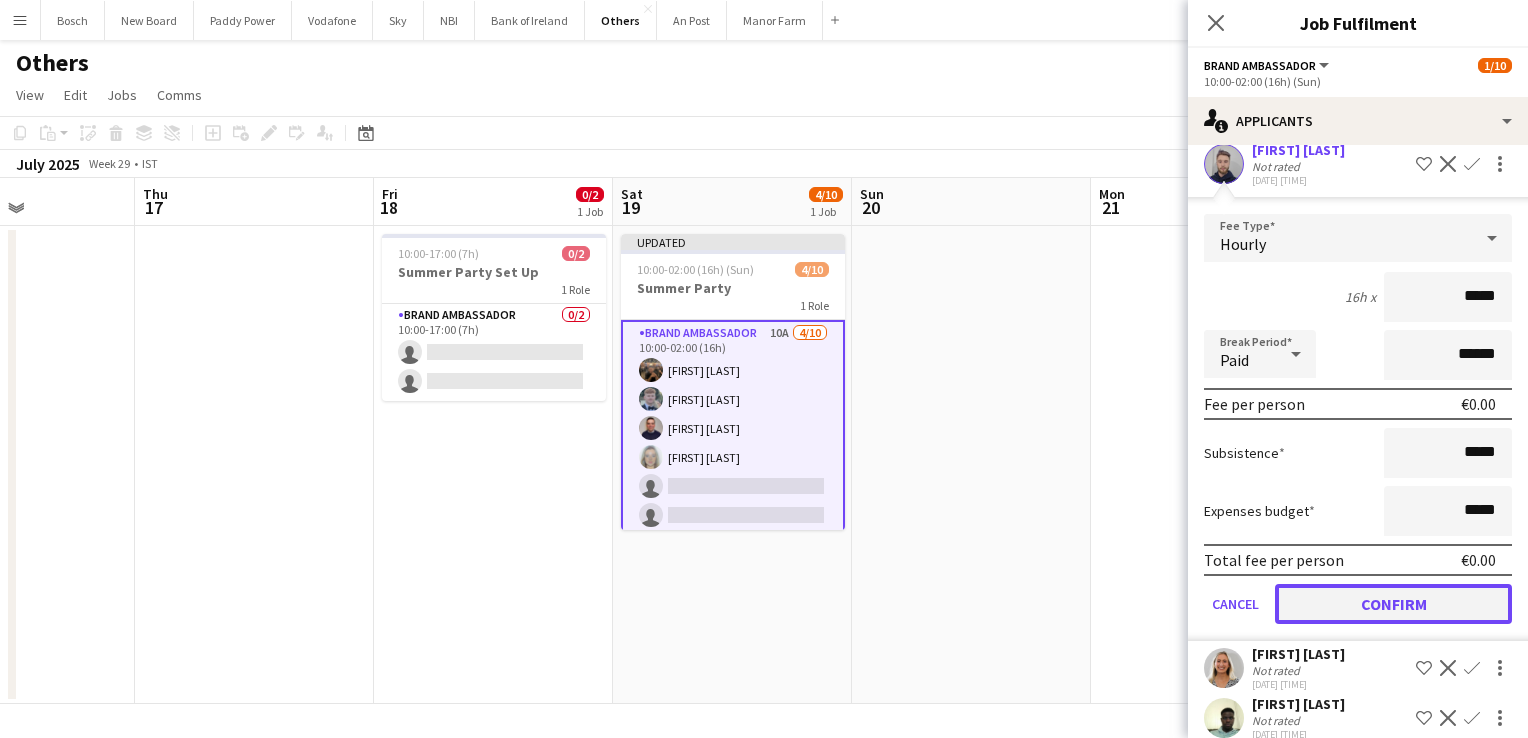 click on "Confirm" 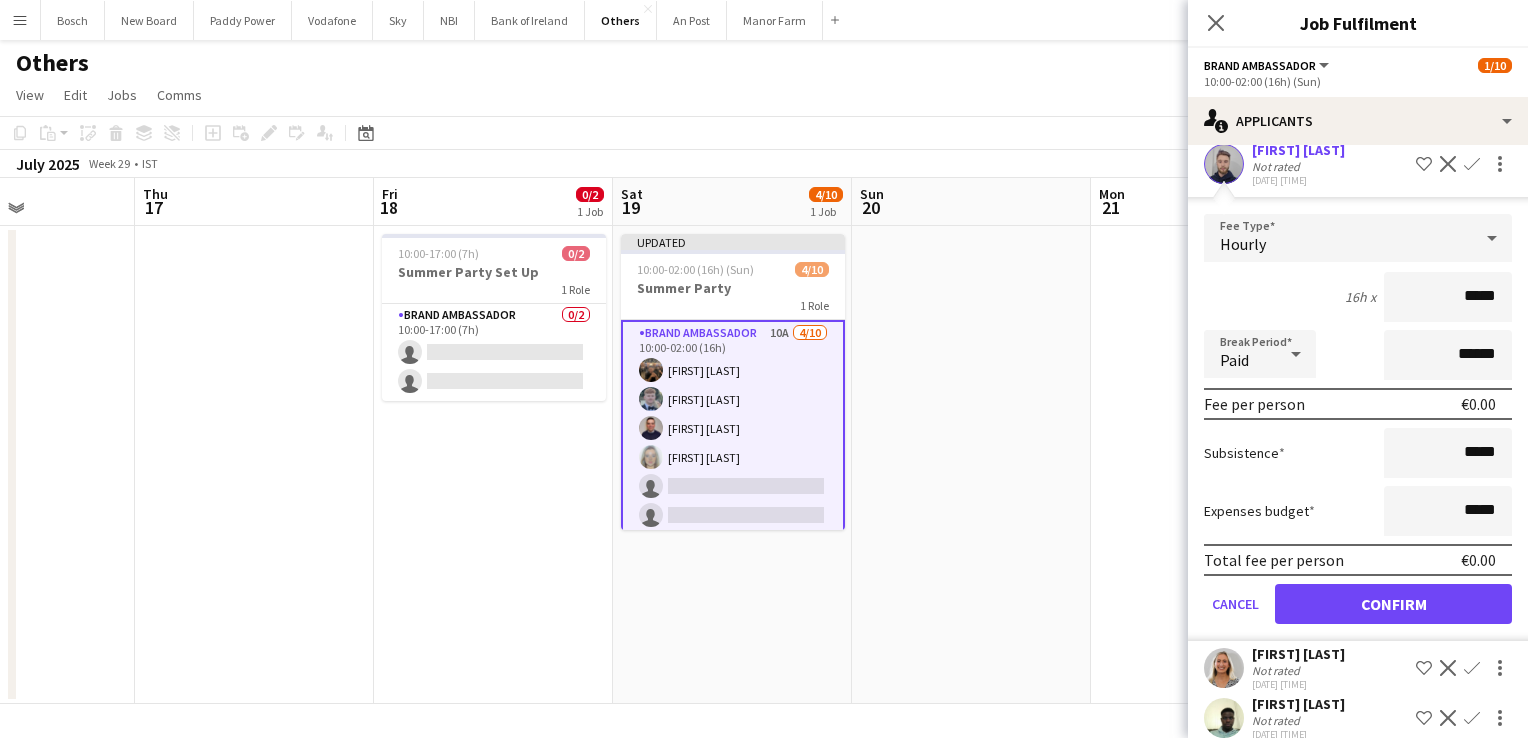 scroll, scrollTop: 0, scrollLeft: 0, axis: both 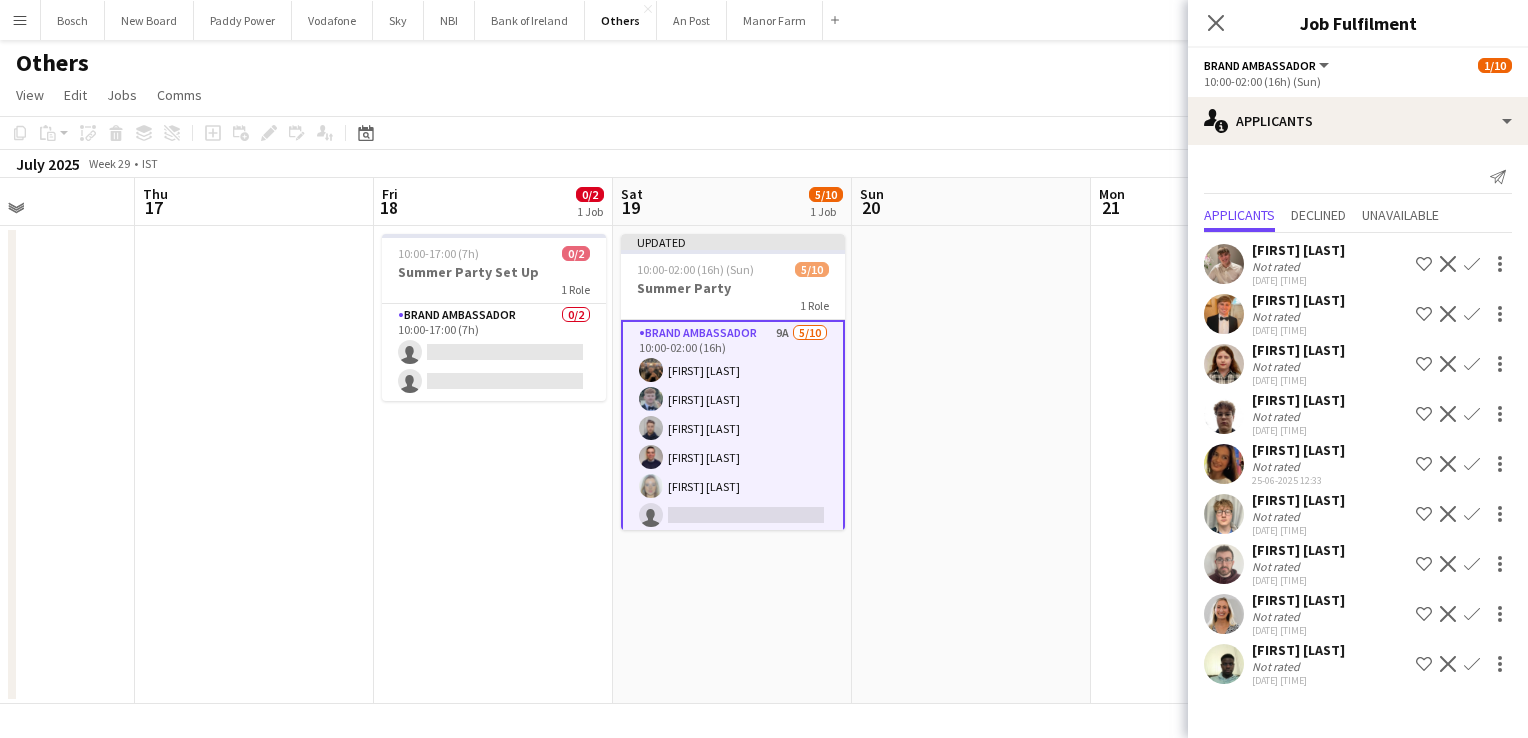 click on "Confirm" at bounding box center [1472, 514] 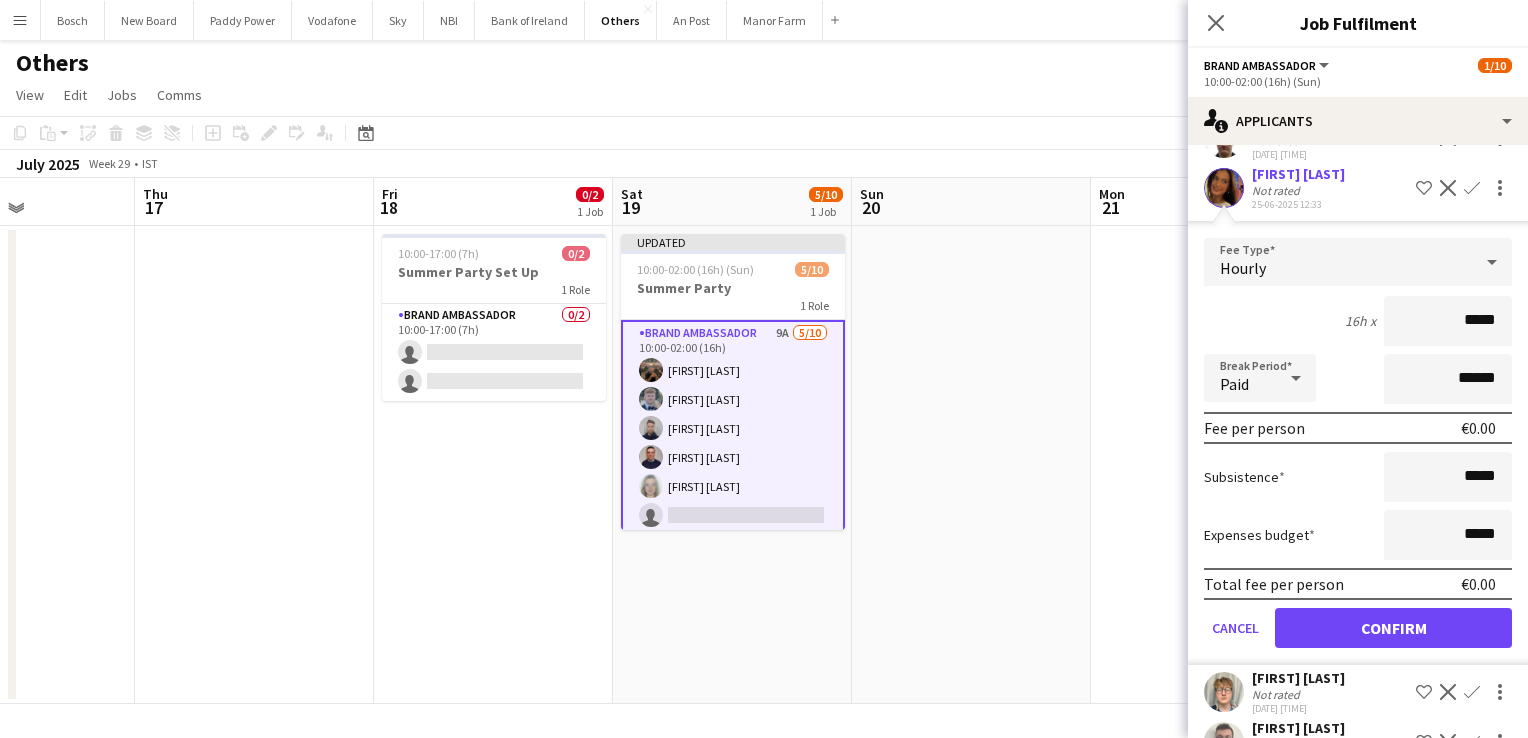 scroll, scrollTop: 279, scrollLeft: 0, axis: vertical 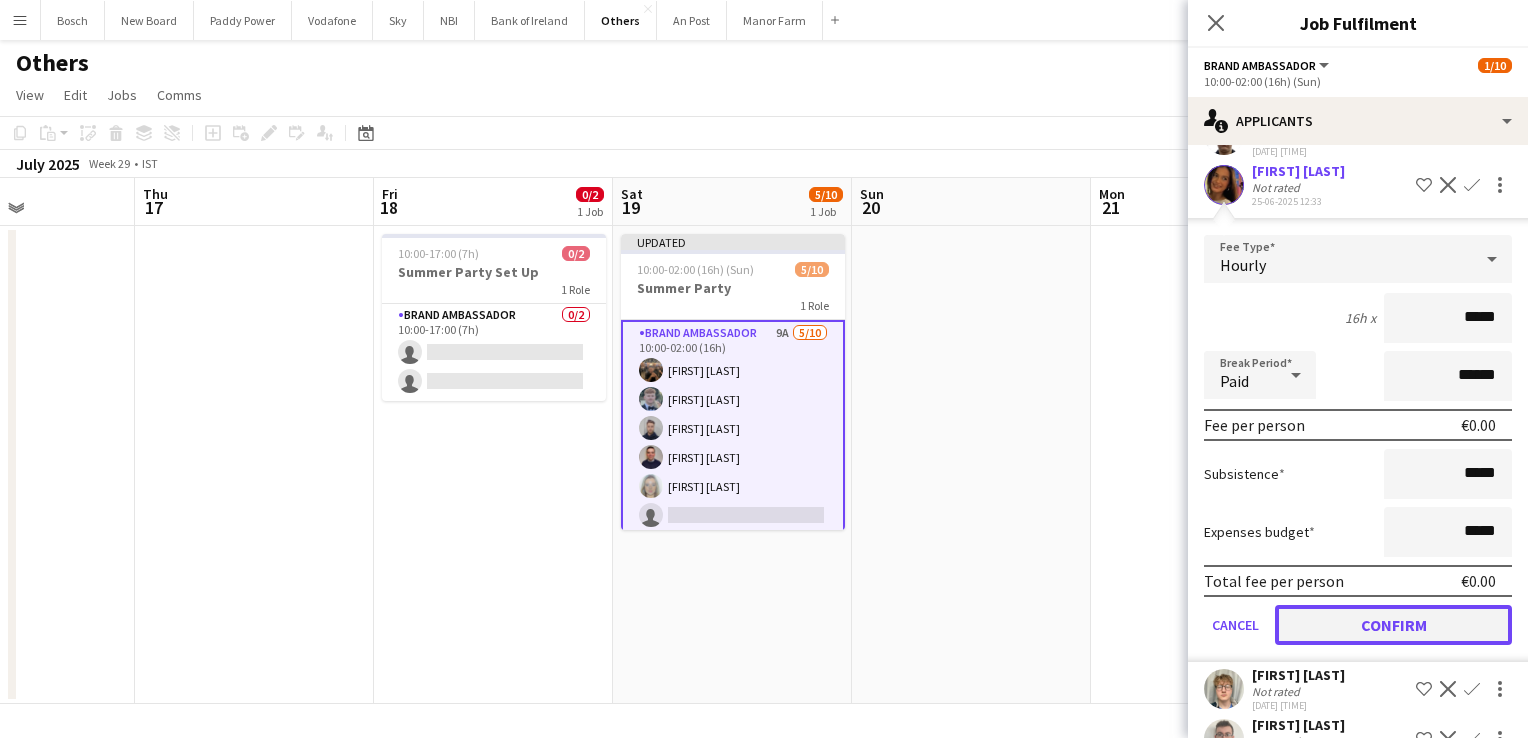 click on "Confirm" 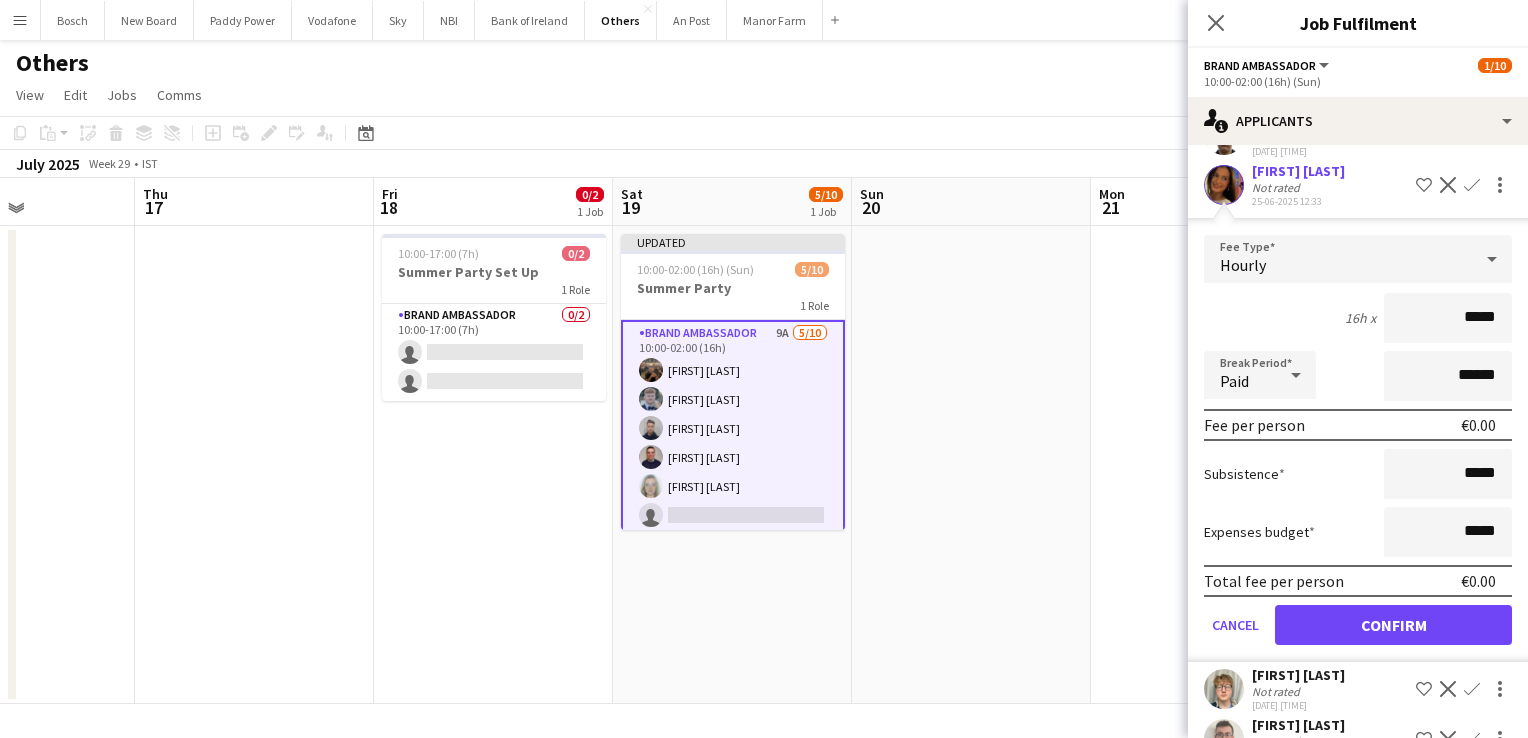 scroll, scrollTop: 0, scrollLeft: 0, axis: both 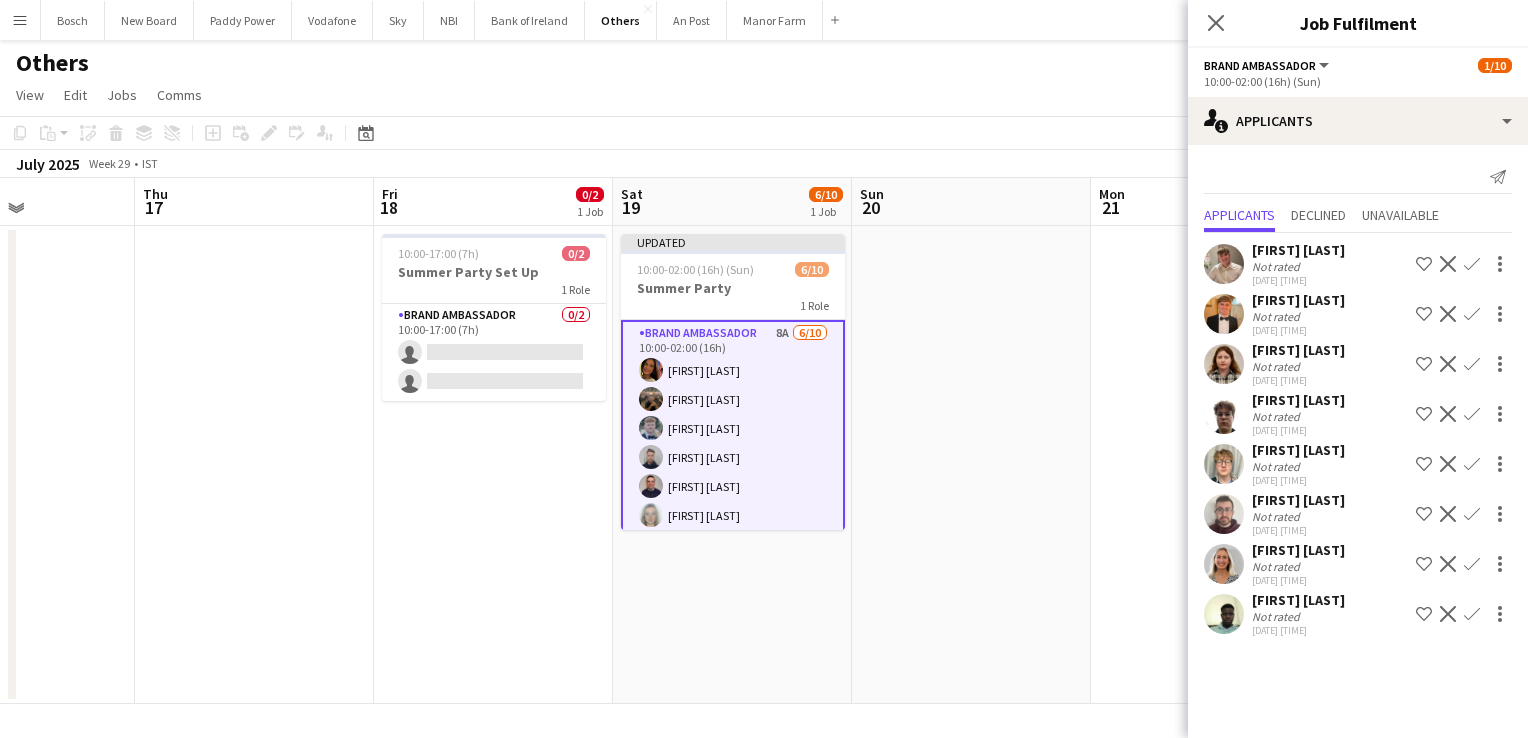 click at bounding box center [971, 465] 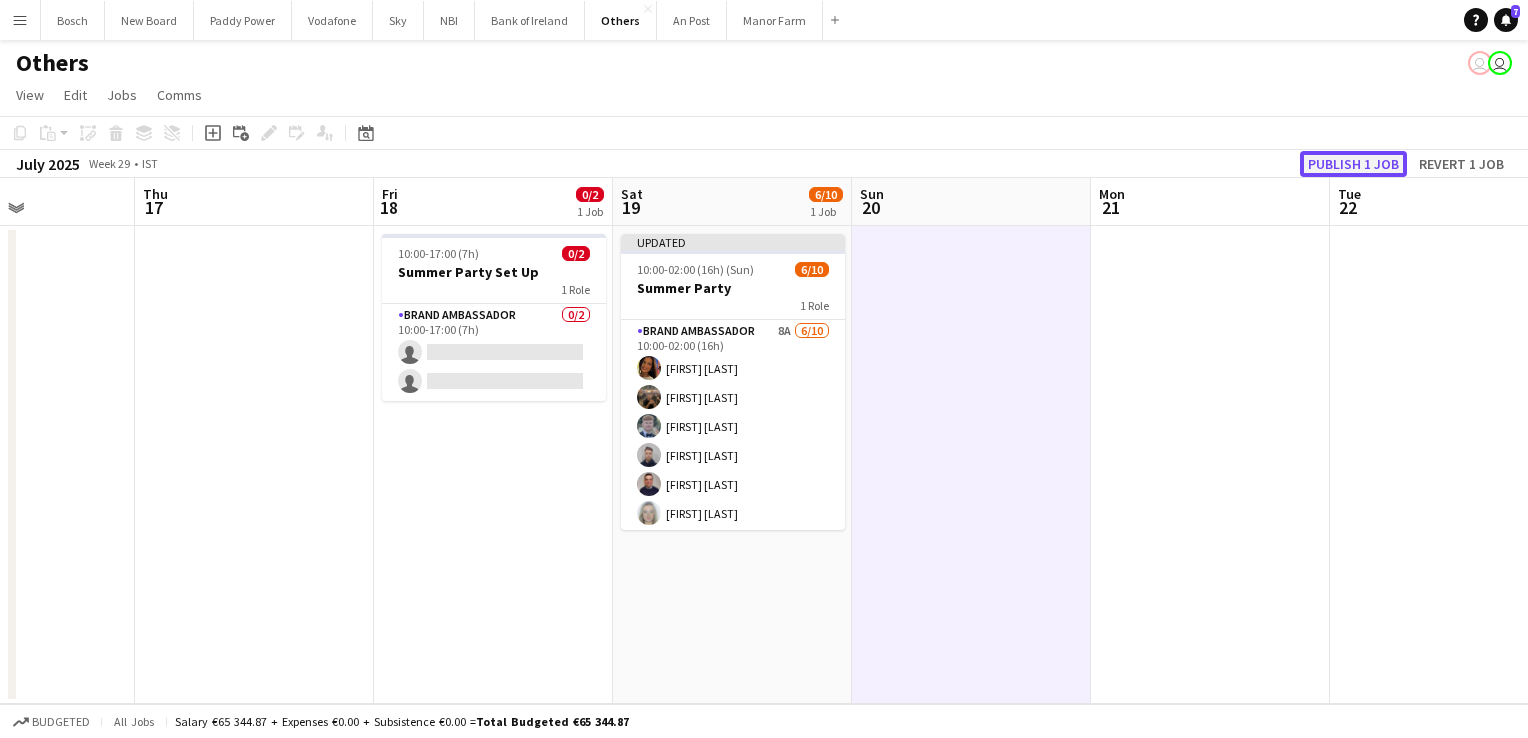 click on "Publish 1 job" 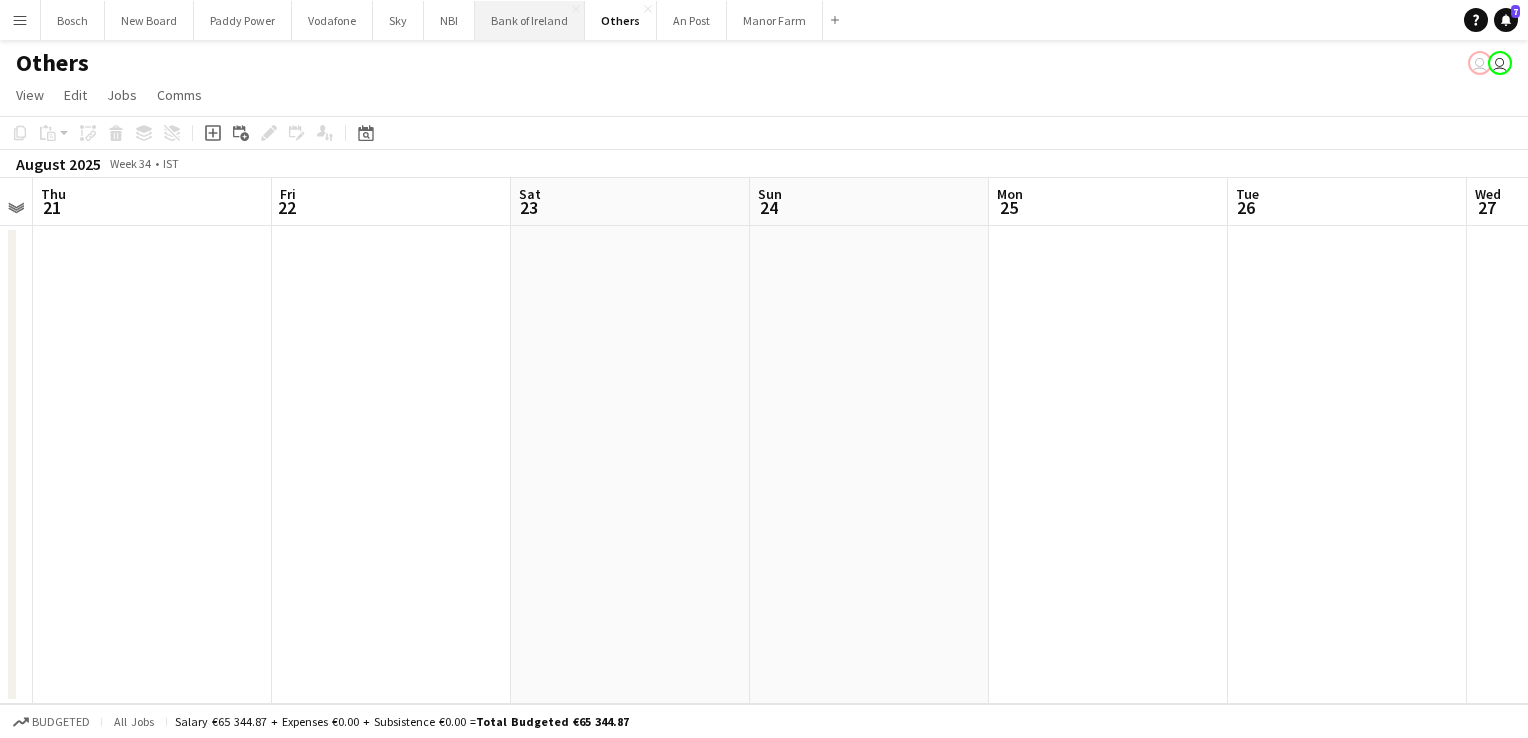 scroll, scrollTop: 0, scrollLeft: 742, axis: horizontal 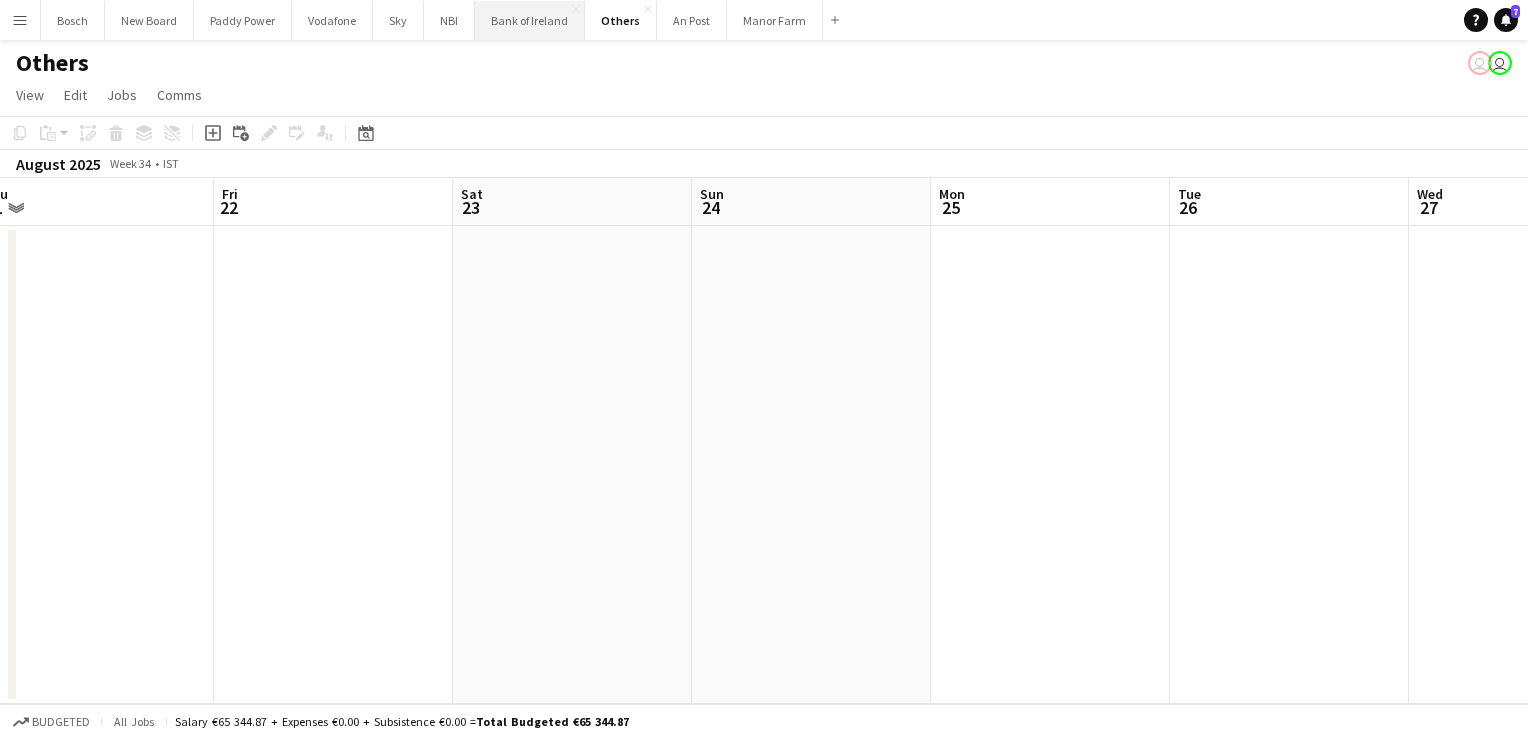 click on "Bank of Ireland
Close" at bounding box center (530, 20) 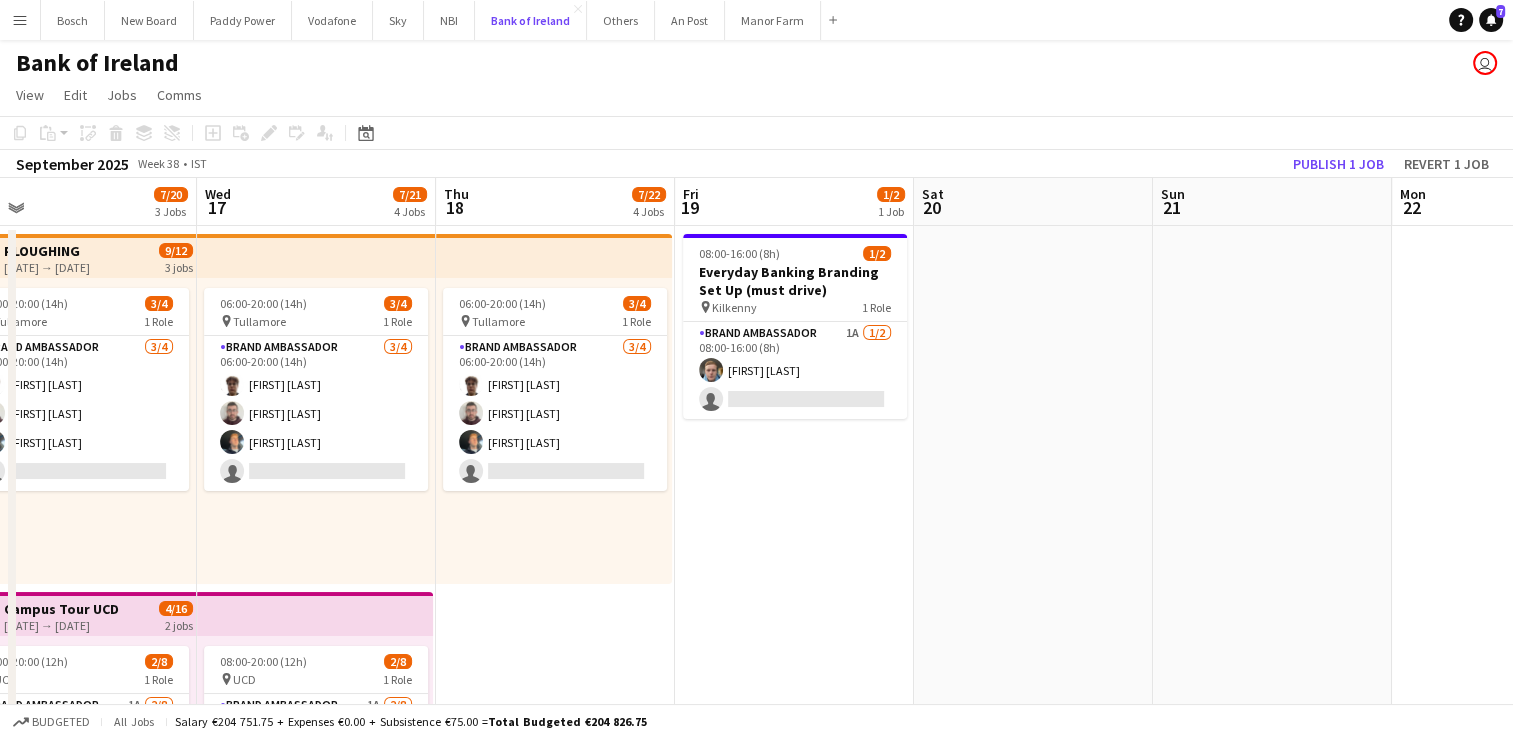 scroll, scrollTop: 0, scrollLeft: 508, axis: horizontal 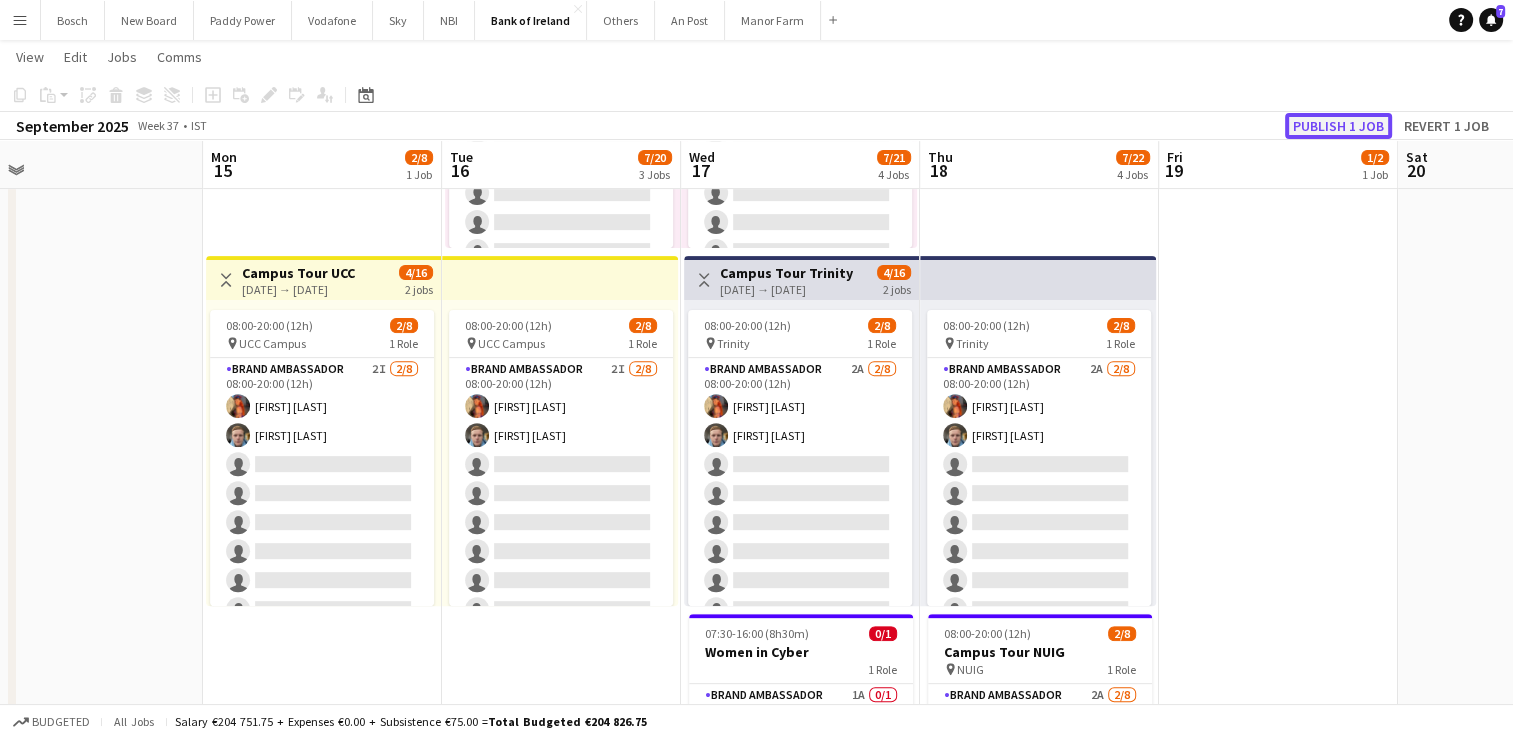 click on "Publish 1 job" 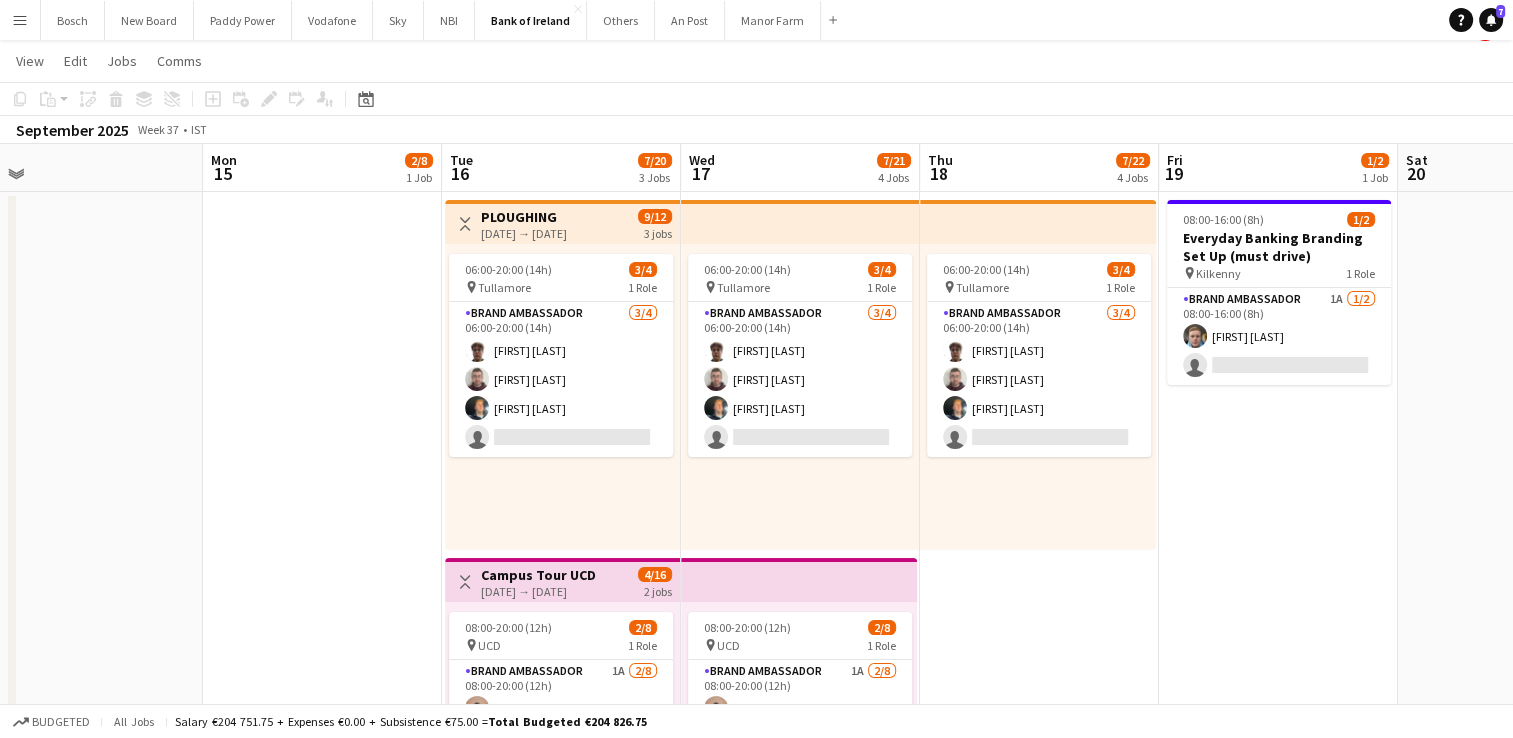 scroll, scrollTop: 0, scrollLeft: 0, axis: both 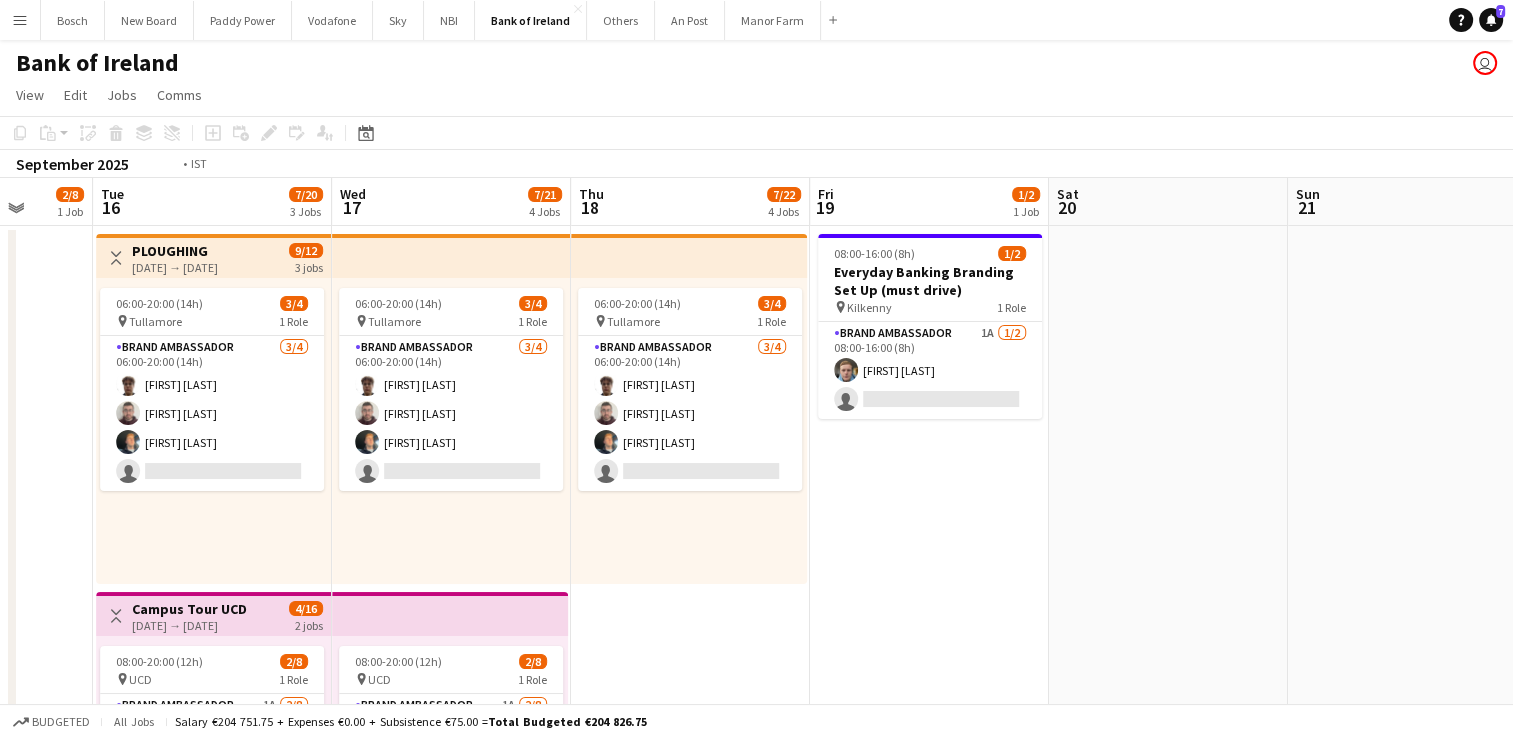 drag, startPoint x: 1236, startPoint y: 562, endPoint x: 888, endPoint y: 599, distance: 349.96143 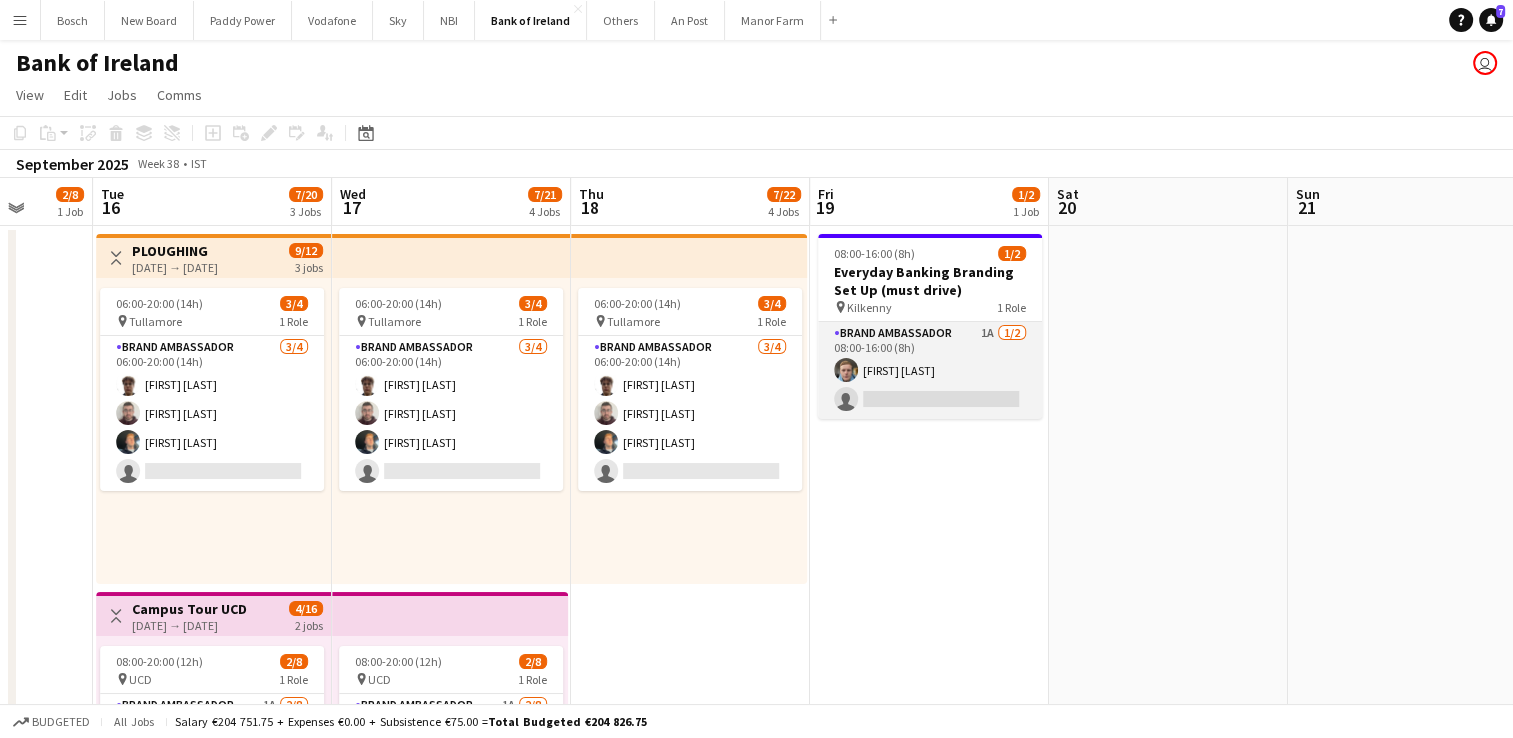 click on "Brand Ambassador   1A   1/2   [TIME] ([DURATION])
[FIRST] [LAST]
single-neutral-actions" at bounding box center (930, 370) 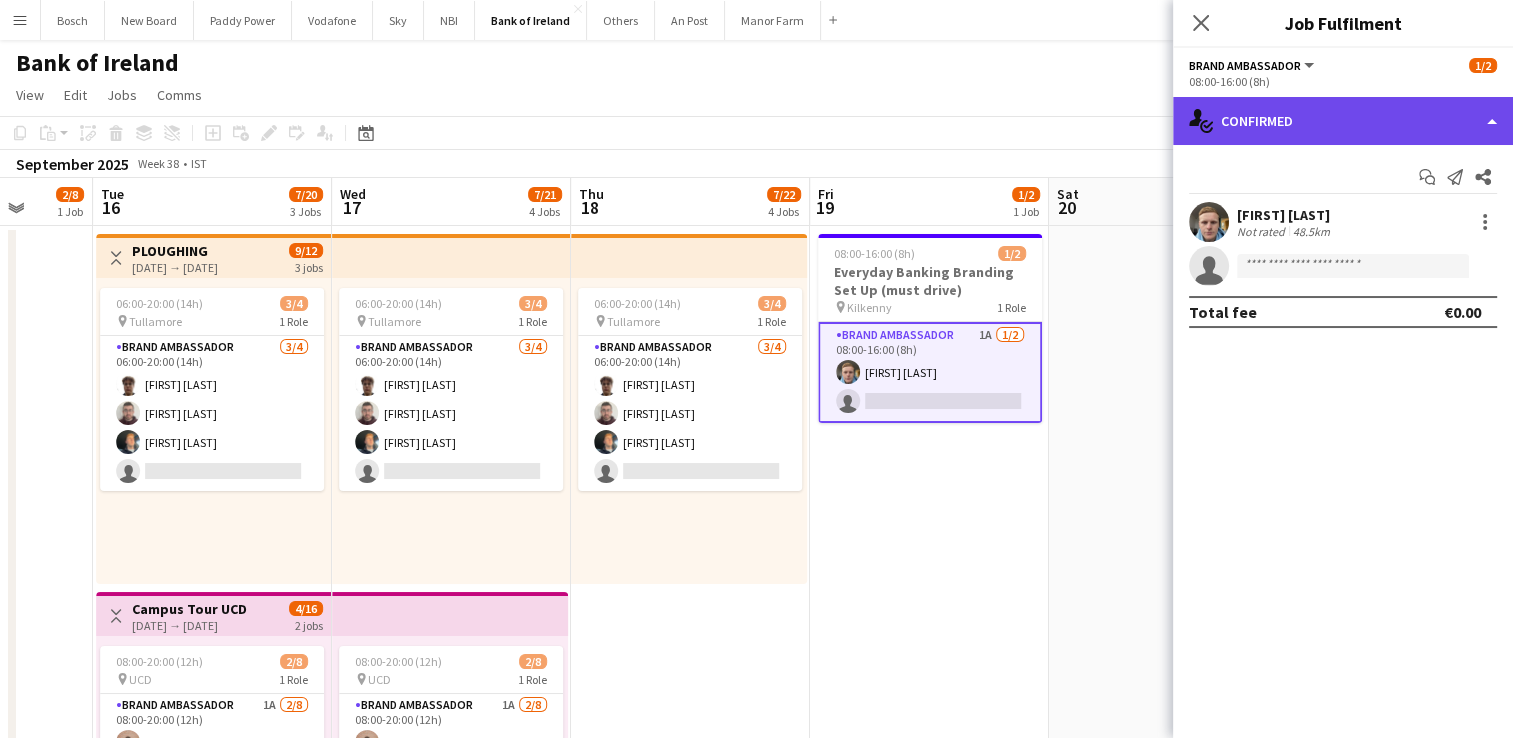 click on "single-neutral-actions-check-2
Confirmed" 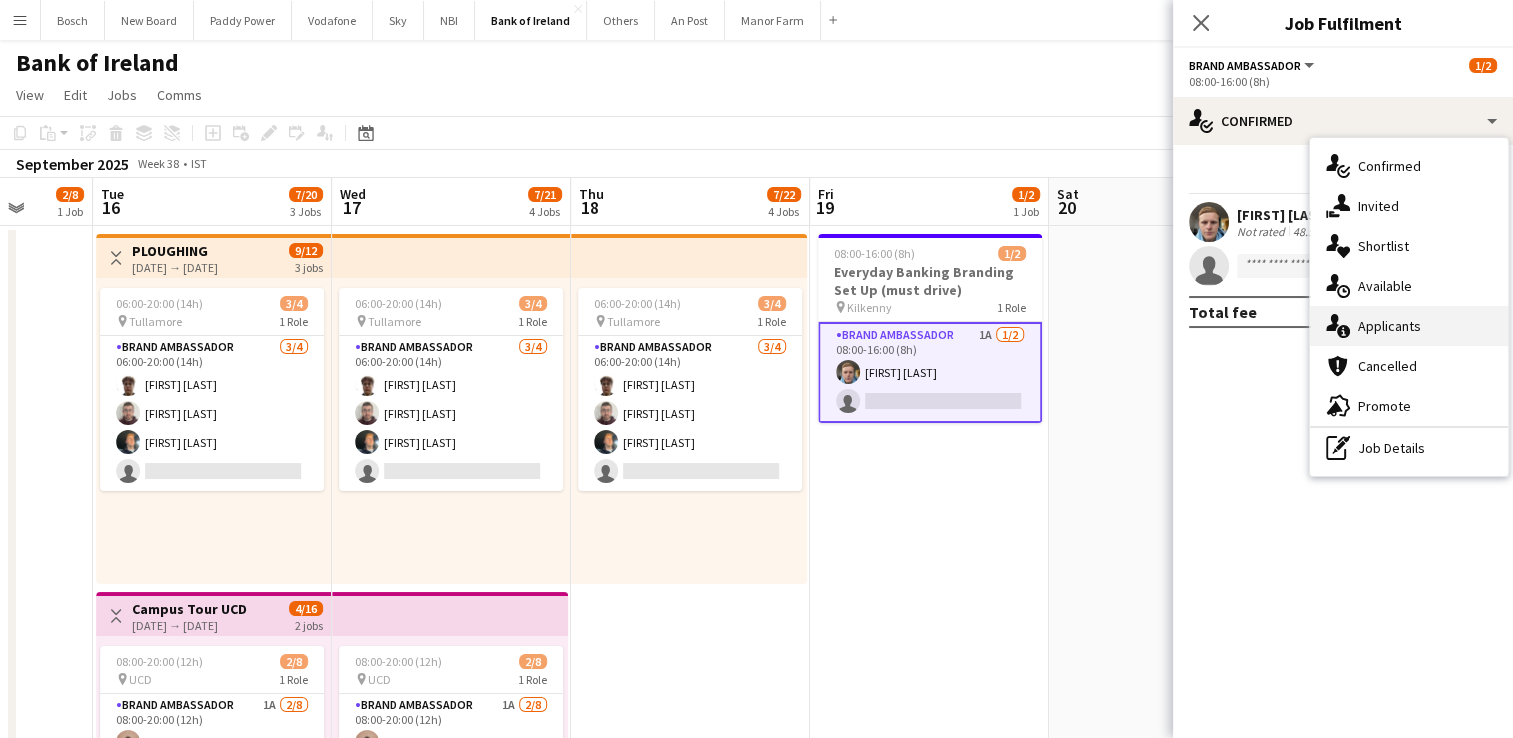click on "single-neutral-actions-information
Applicants" at bounding box center (1409, 326) 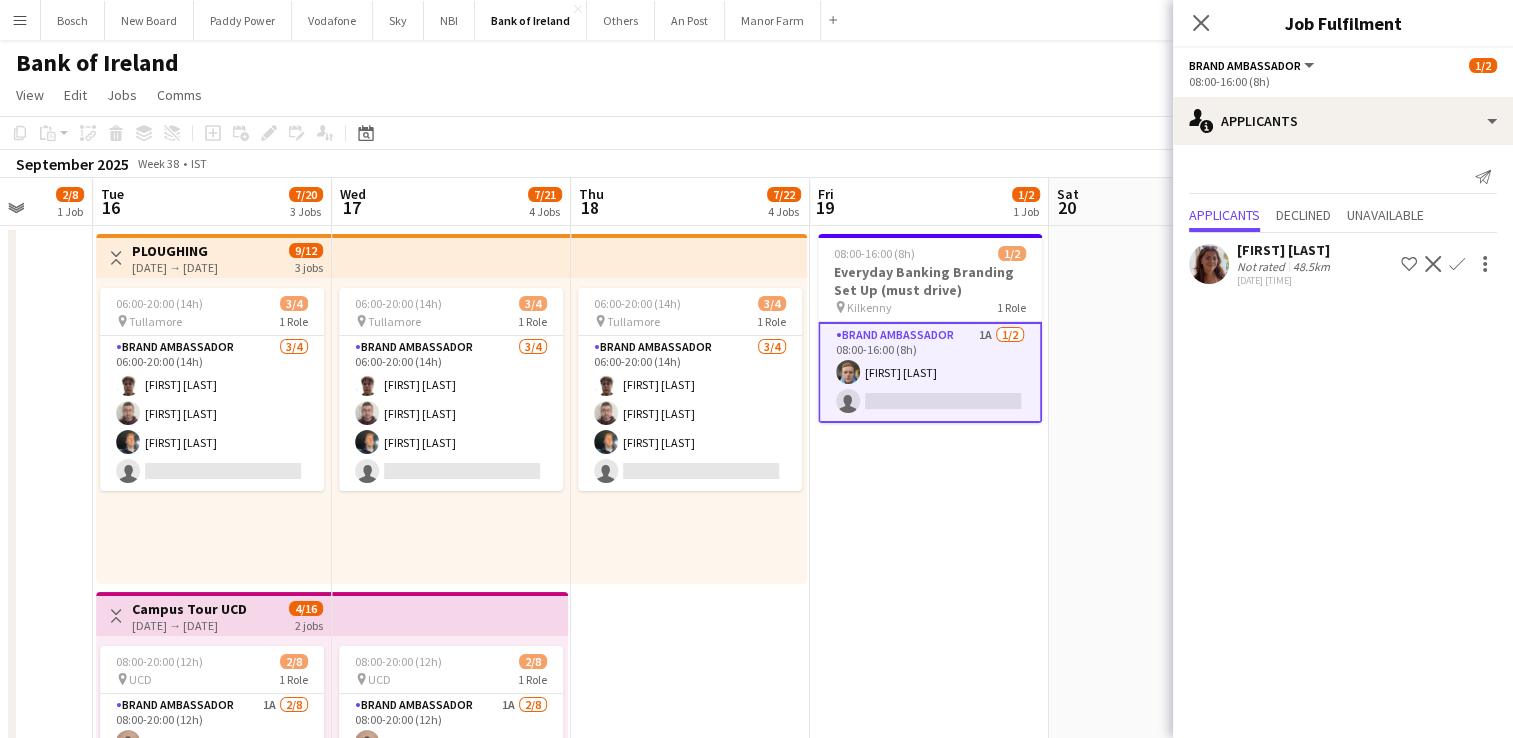 click on "Confirm" 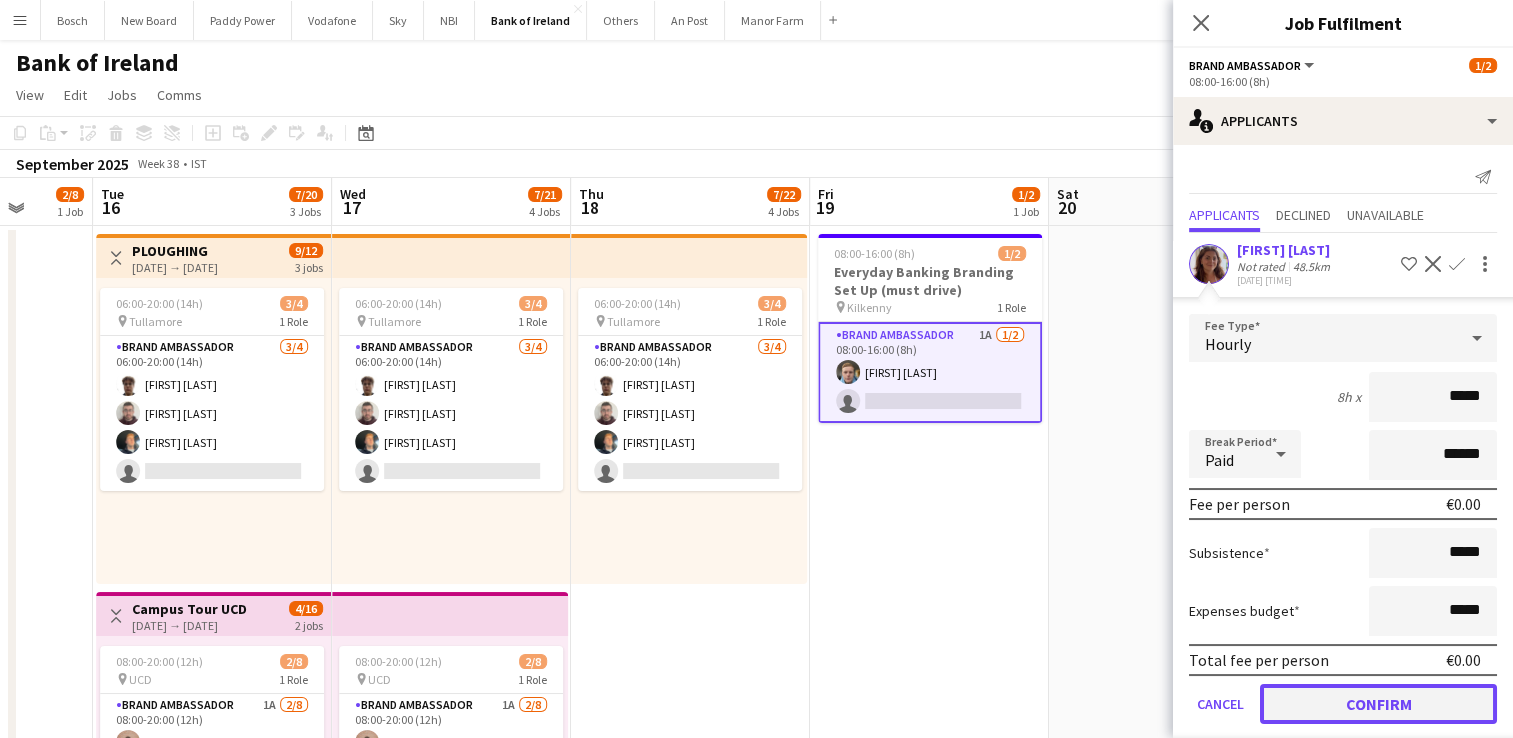 click on "Confirm" 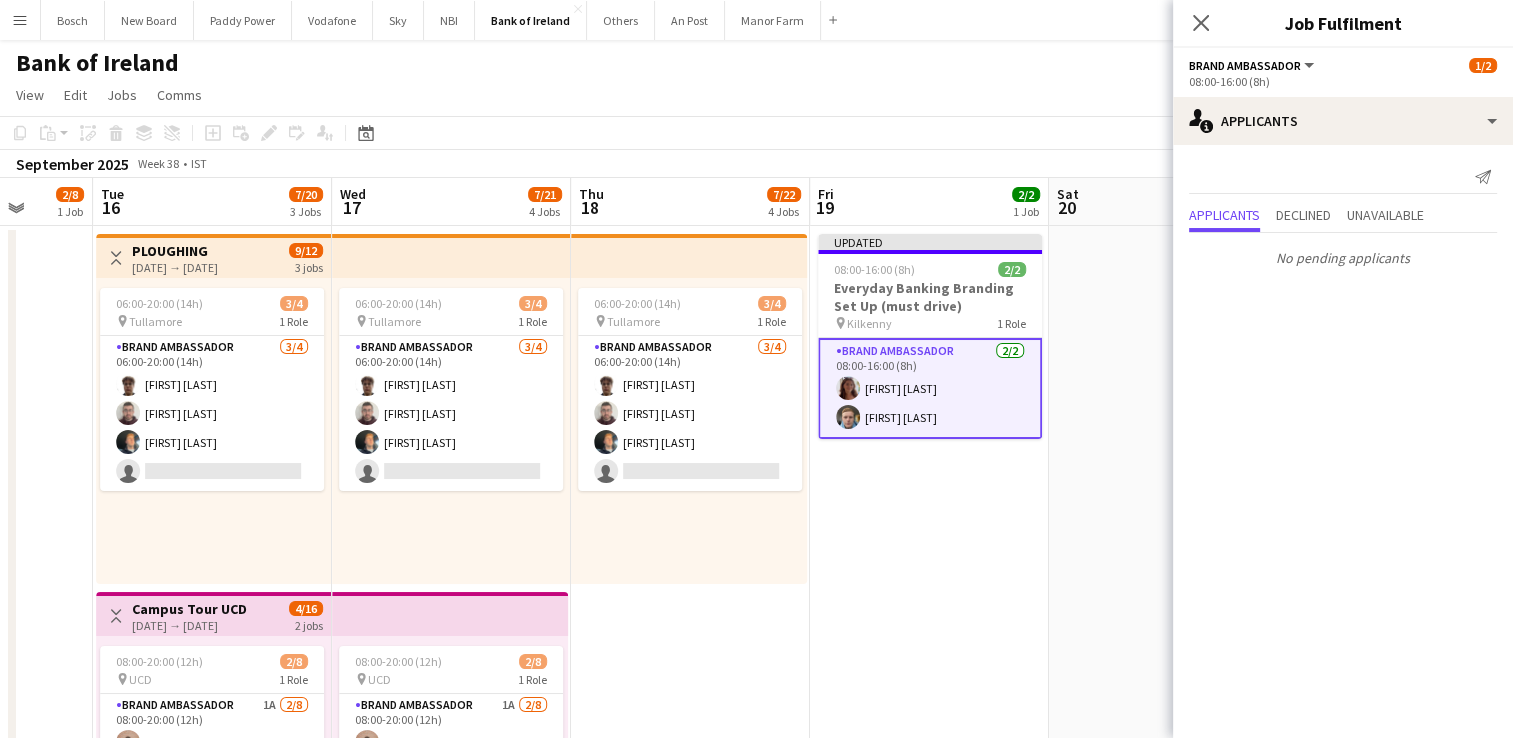 click on "Copy
Paste
Paste   Ctrl+V Paste with crew  Ctrl+Shift+V
Paste linked Job
Delete
Group
Ungroup
Add job
Add linked Job
Edit
Edit linked Job
Applicants
Date picker
JUL 2025 JUL 2025 Monday M Tuesday T Wednesday W Thursday T Friday F Saturday S Sunday S  JUL      1   2   3   4   5   6   7   8   9   10   11   12   13   14   15   16   17   18   19   20   21   22   23   24   25   26   27   28   29   30   31
Comparison range
Comparison range
Today" 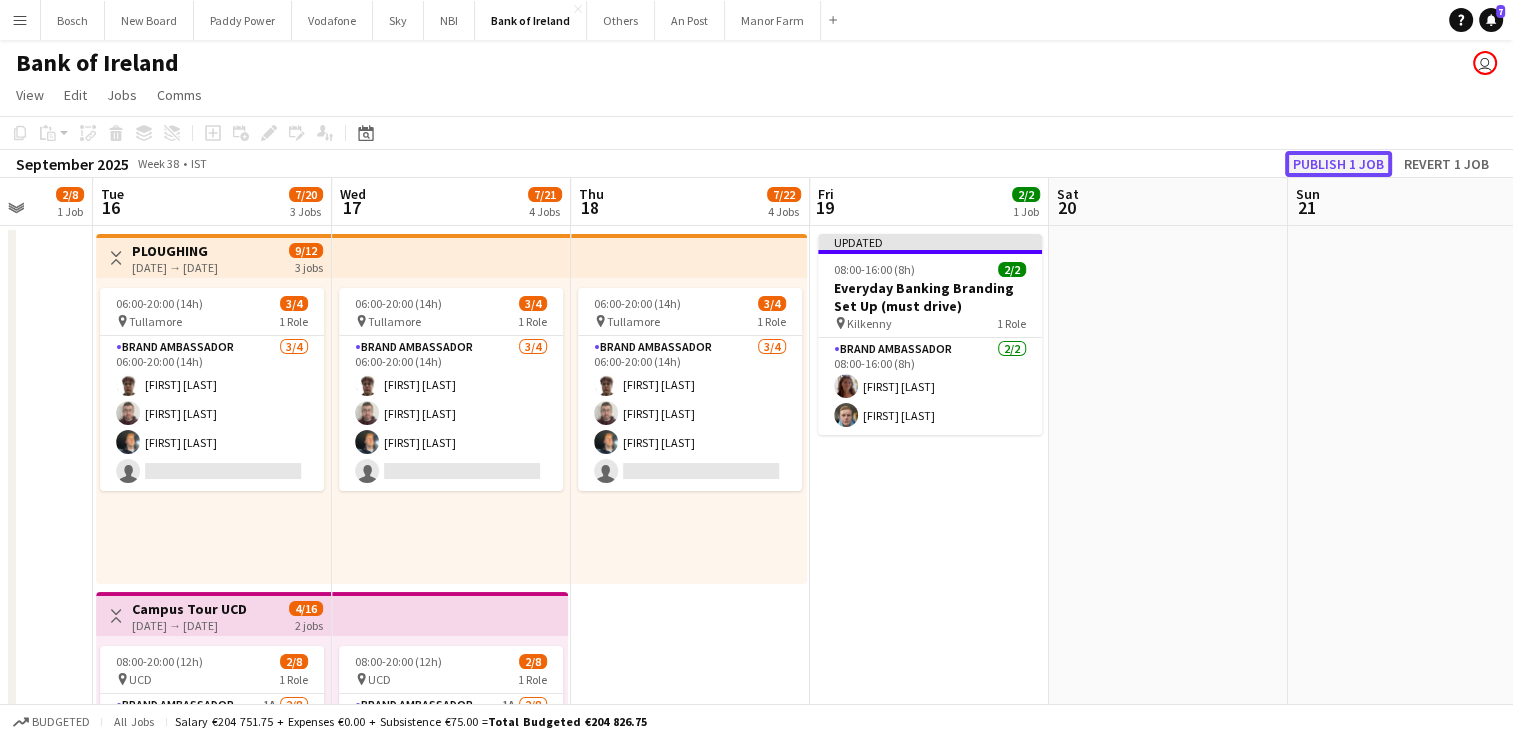 click on "Publish 1 job" 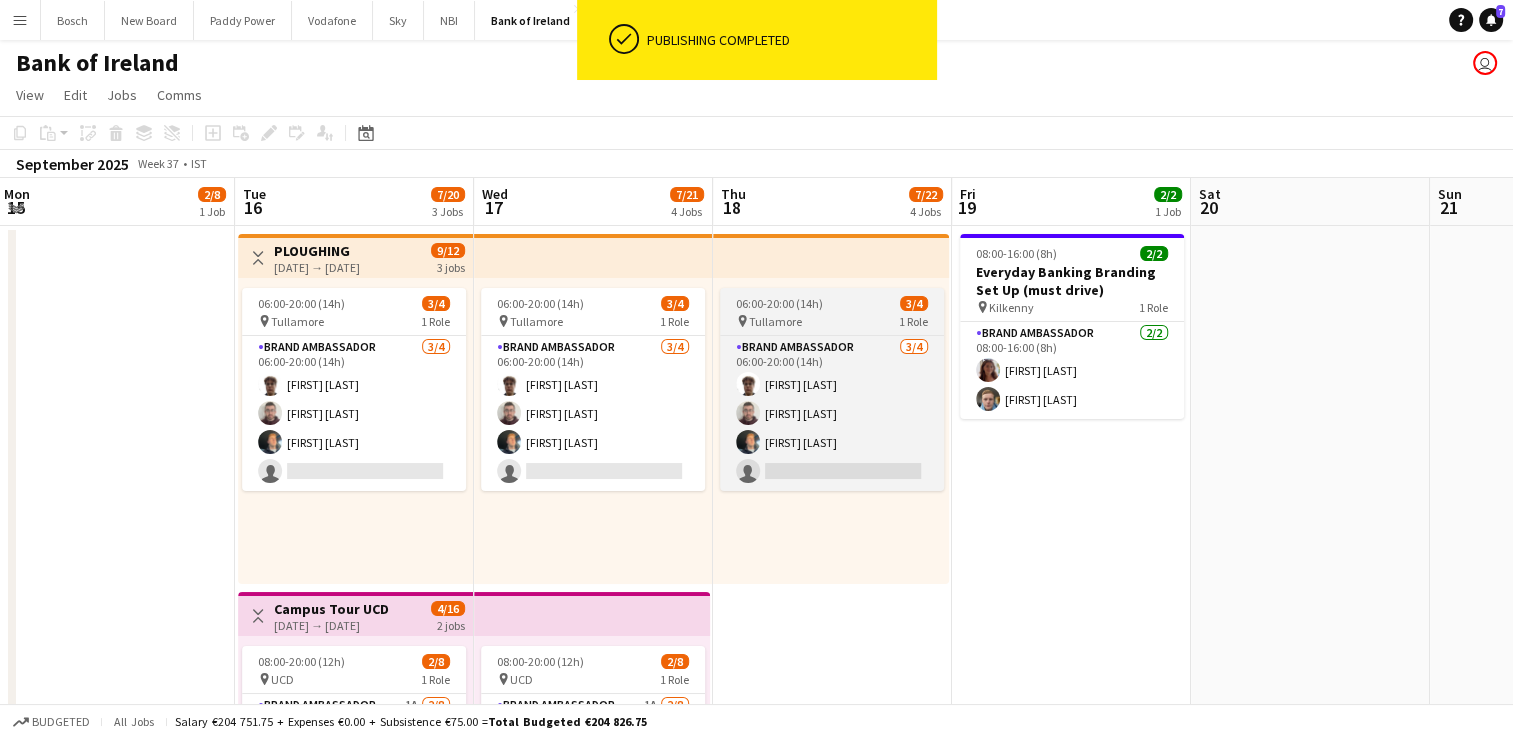 scroll, scrollTop: 0, scrollLeft: 657, axis: horizontal 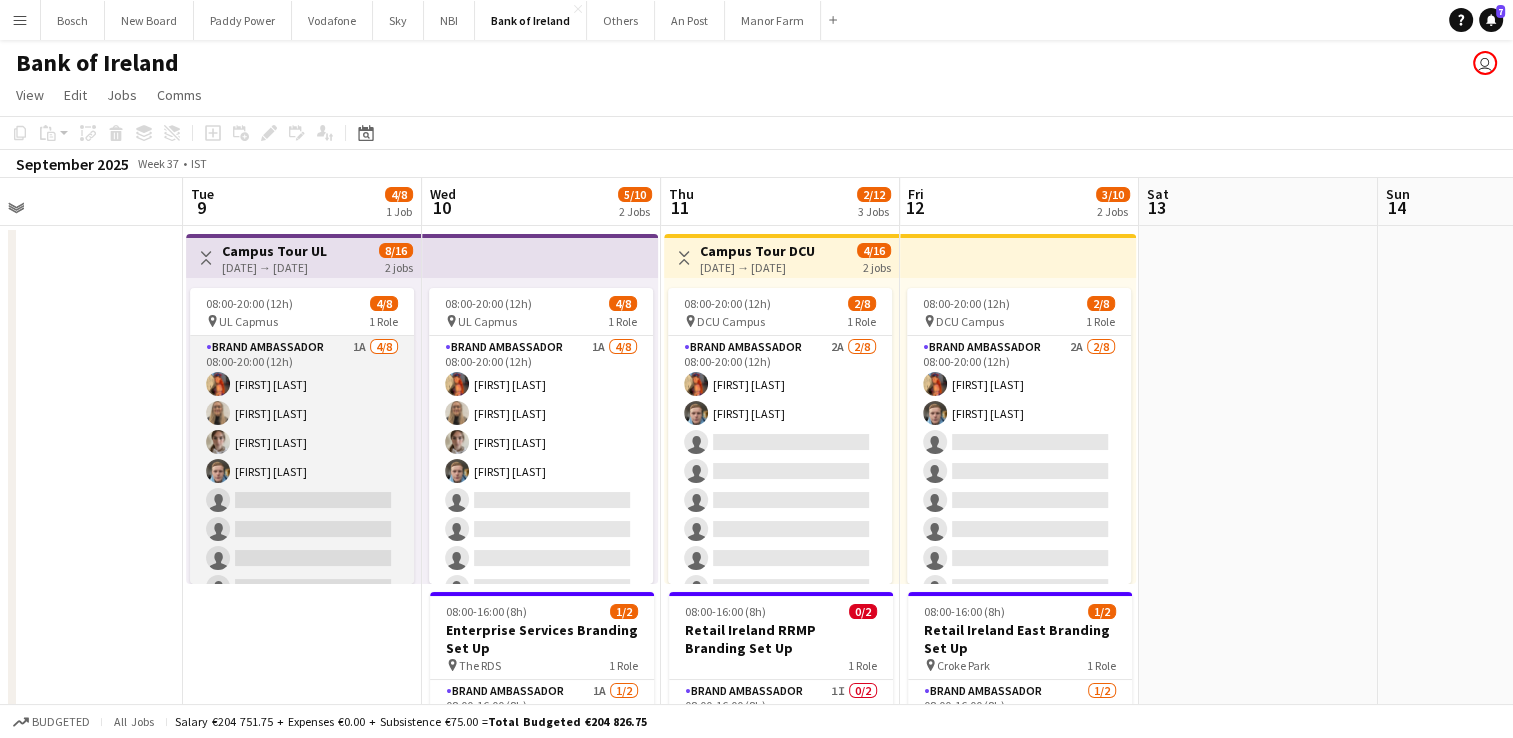 click on "Brand Ambassador   1A   [NUMBER]/[NUMBER]   [TIME]-[TIME] ([DURATION])
[FIRST] [LAST] [FIRST] [LAST] [FIRST] [LAST] [FIRST] [LAST]
single-neutral-actions
single-neutral-actions
single-neutral-actions
single-neutral-actions" at bounding box center [302, 471] 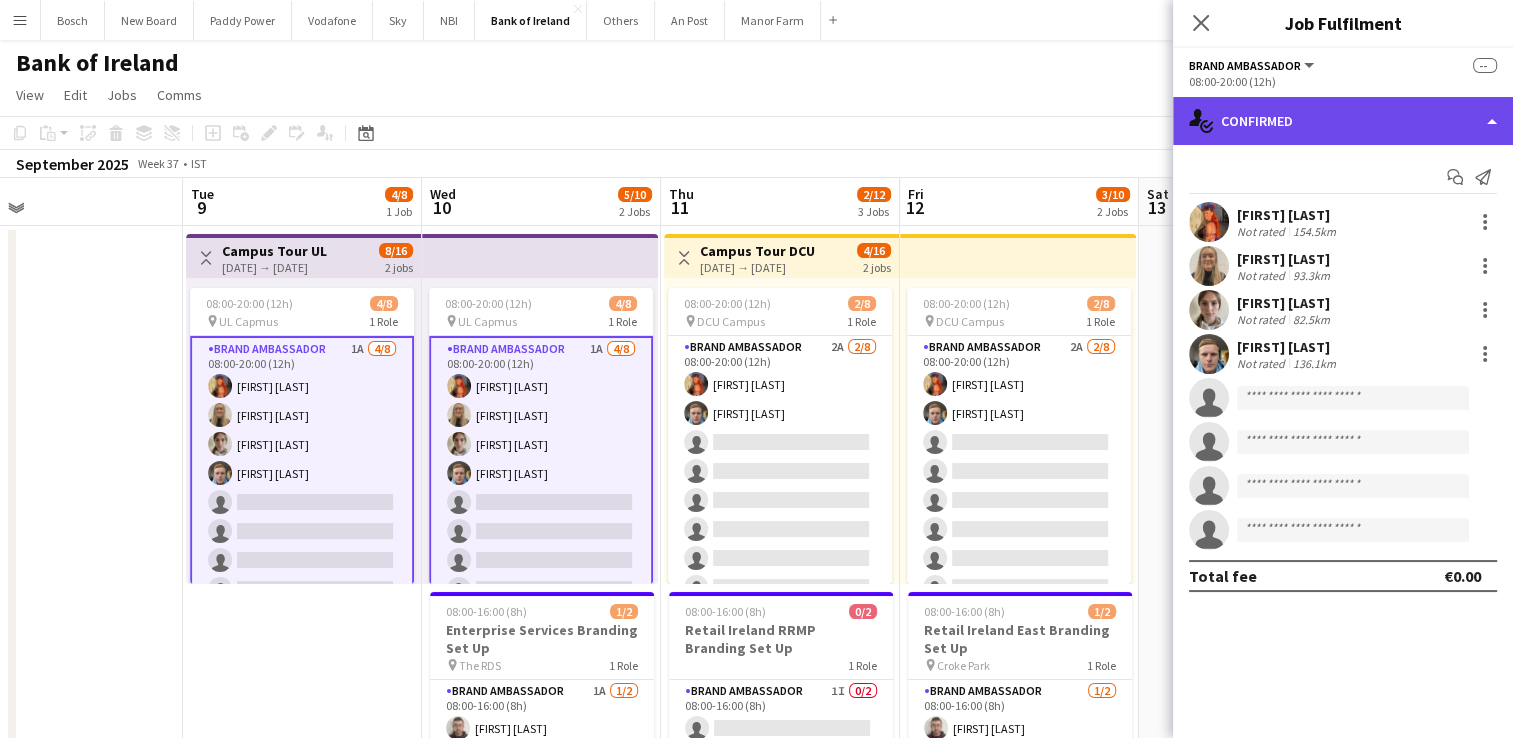 click on "single-neutral-actions-check-2
Confirmed" 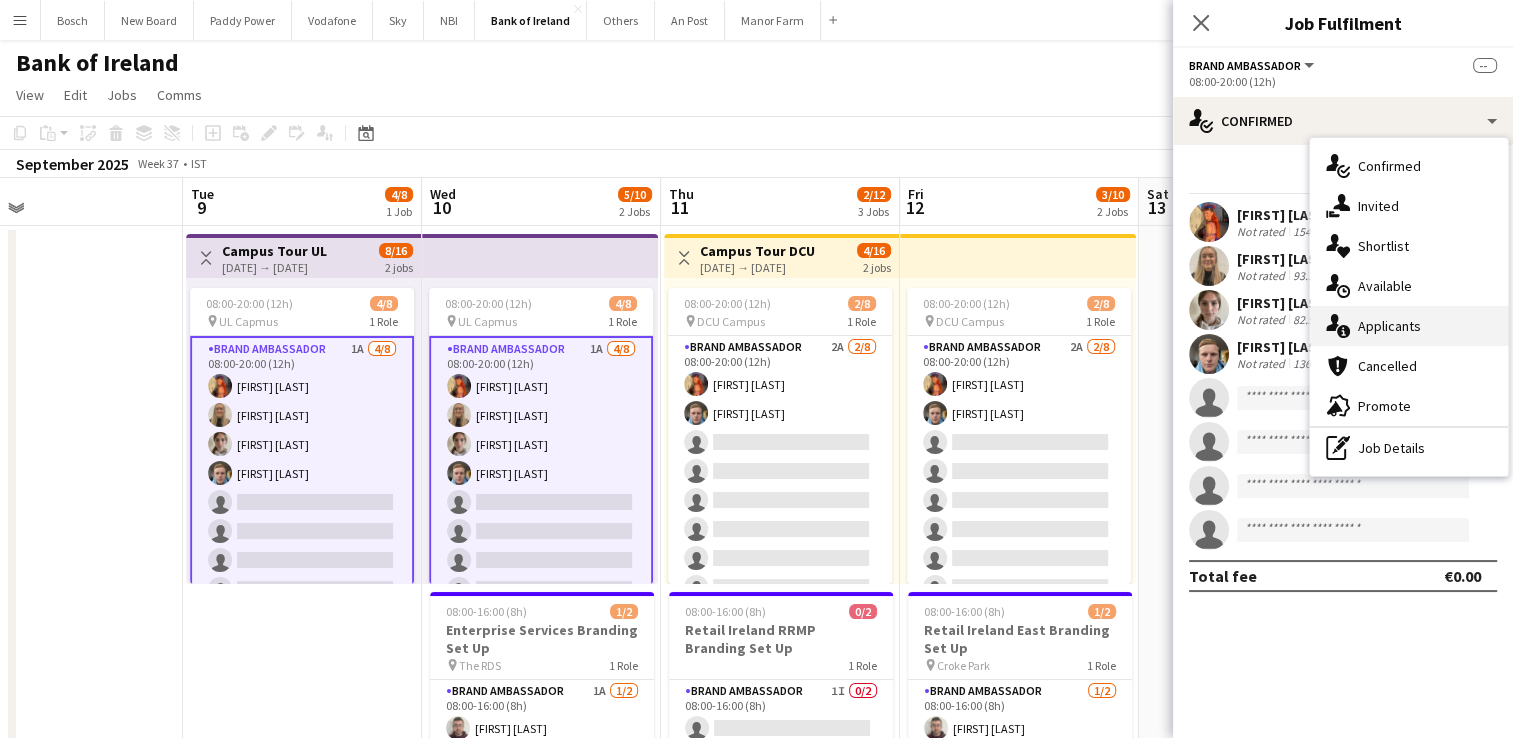 click on "single-neutral-actions-information
Applicants" at bounding box center (1409, 326) 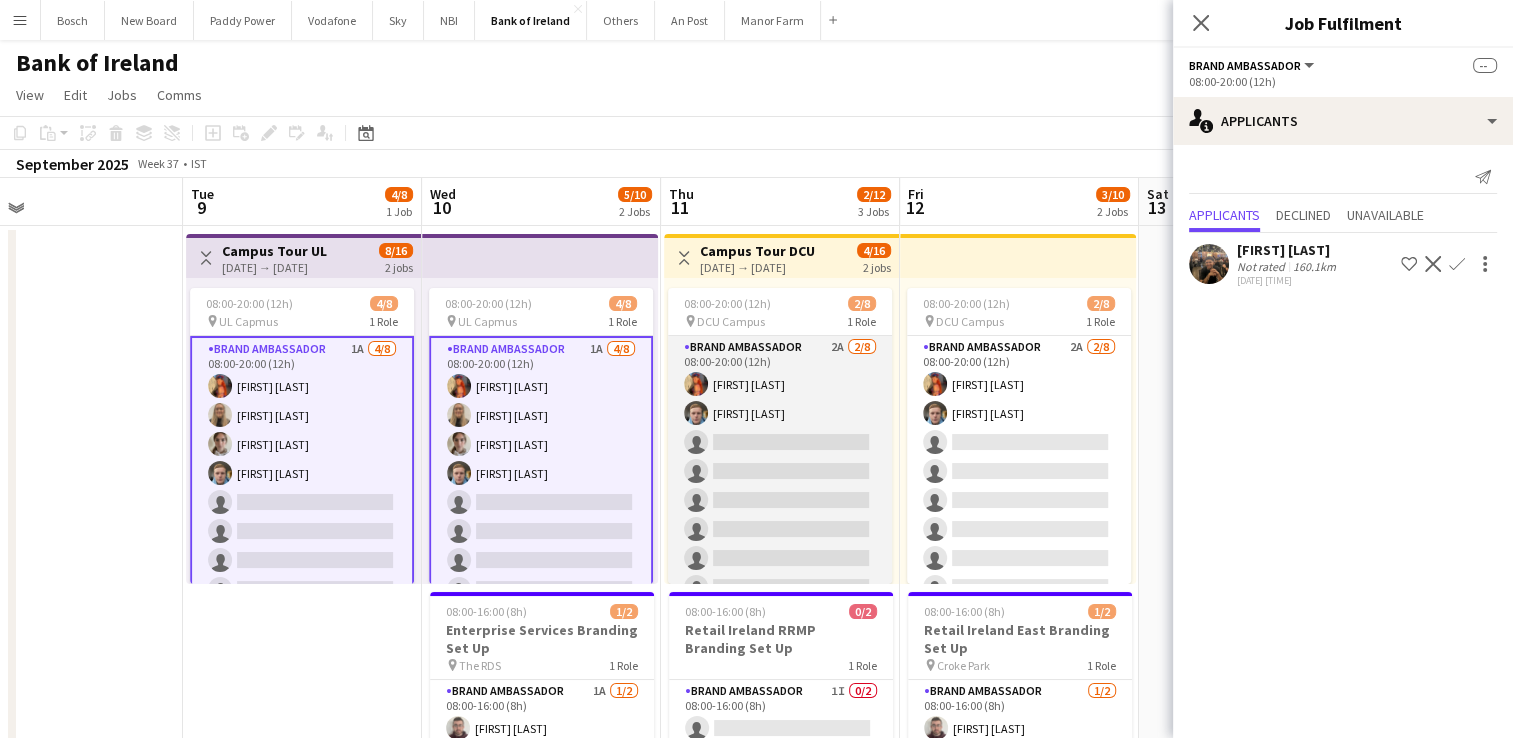click on "Brand Ambassador   2A   [NUMBER]/[NUMBER]   [TIME]-[TIME] ([DURATION])
[FIRST] [LAST] [FIRST] [LAST]
single-neutral-actions
single-neutral-actions
single-neutral-actions
single-neutral-actions
single-neutral-actions
single-neutral-actions" at bounding box center (780, 471) 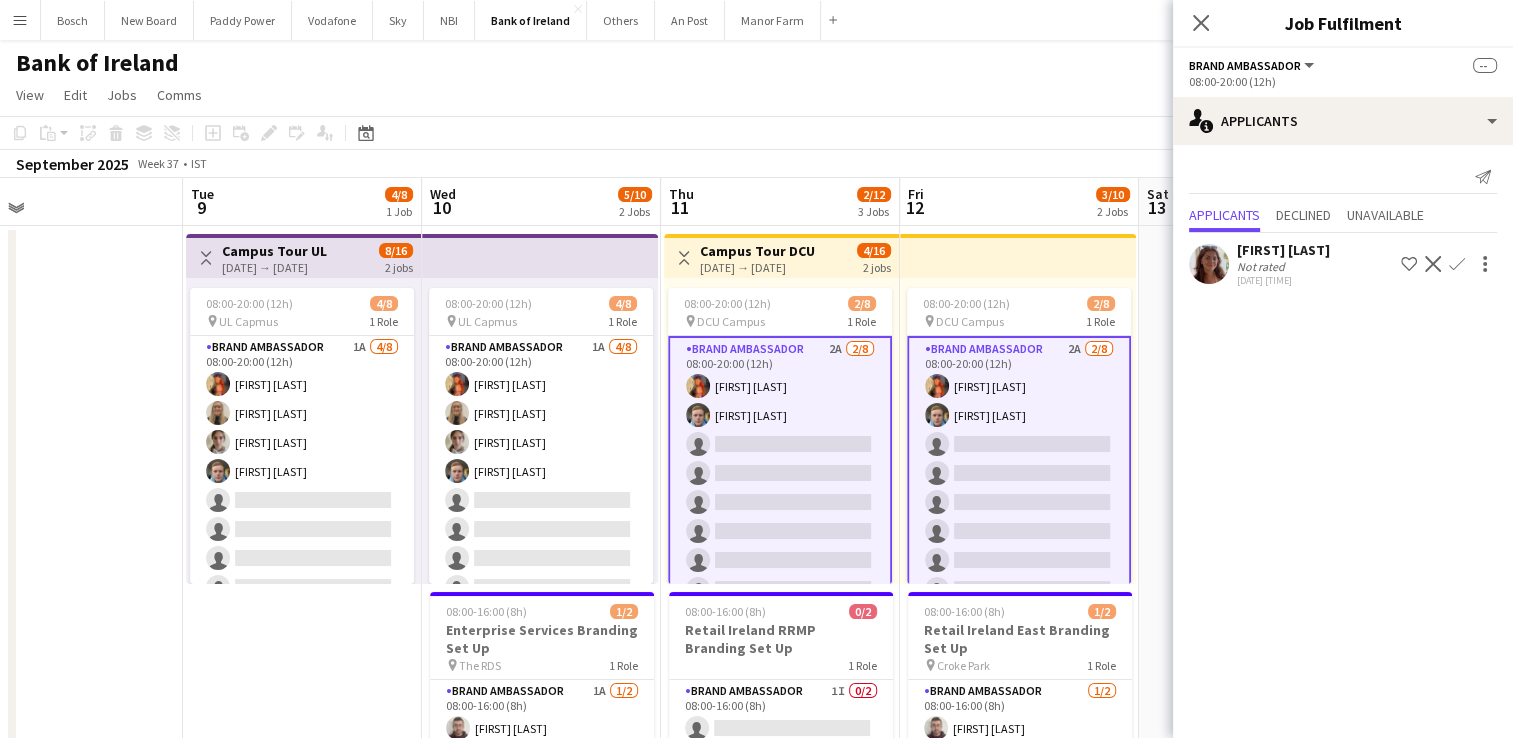 scroll, scrollTop: 25, scrollLeft: 0, axis: vertical 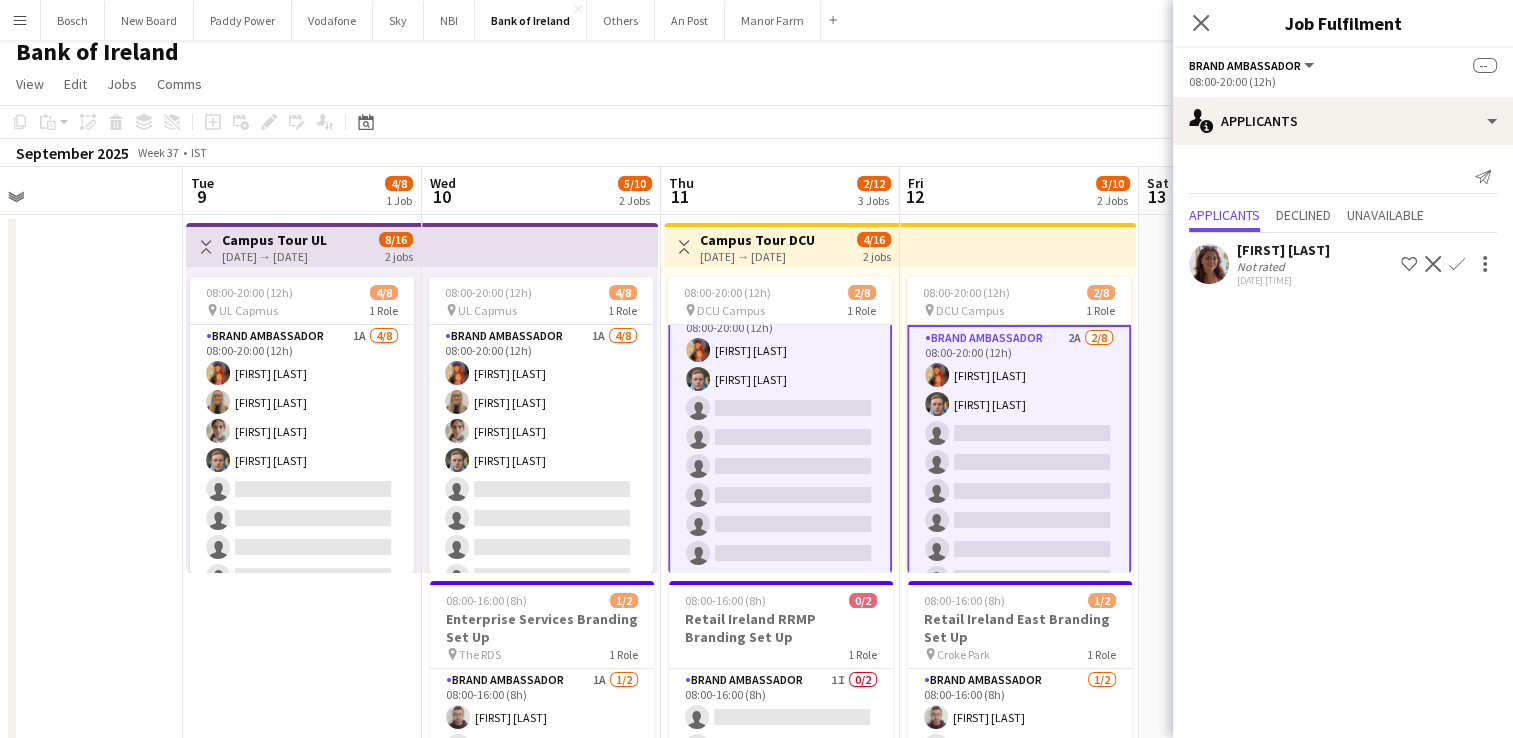 click on "Brand Ambassador   2A   [NUMBER]/[NUMBER]   [TIME]-[TIME] ([DURATION])
[FIRST] [LAST] [FIRST] [LAST]
single-neutral-actions
single-neutral-actions
single-neutral-actions
single-neutral-actions
single-neutral-actions
single-neutral-actions" at bounding box center (780, 437) 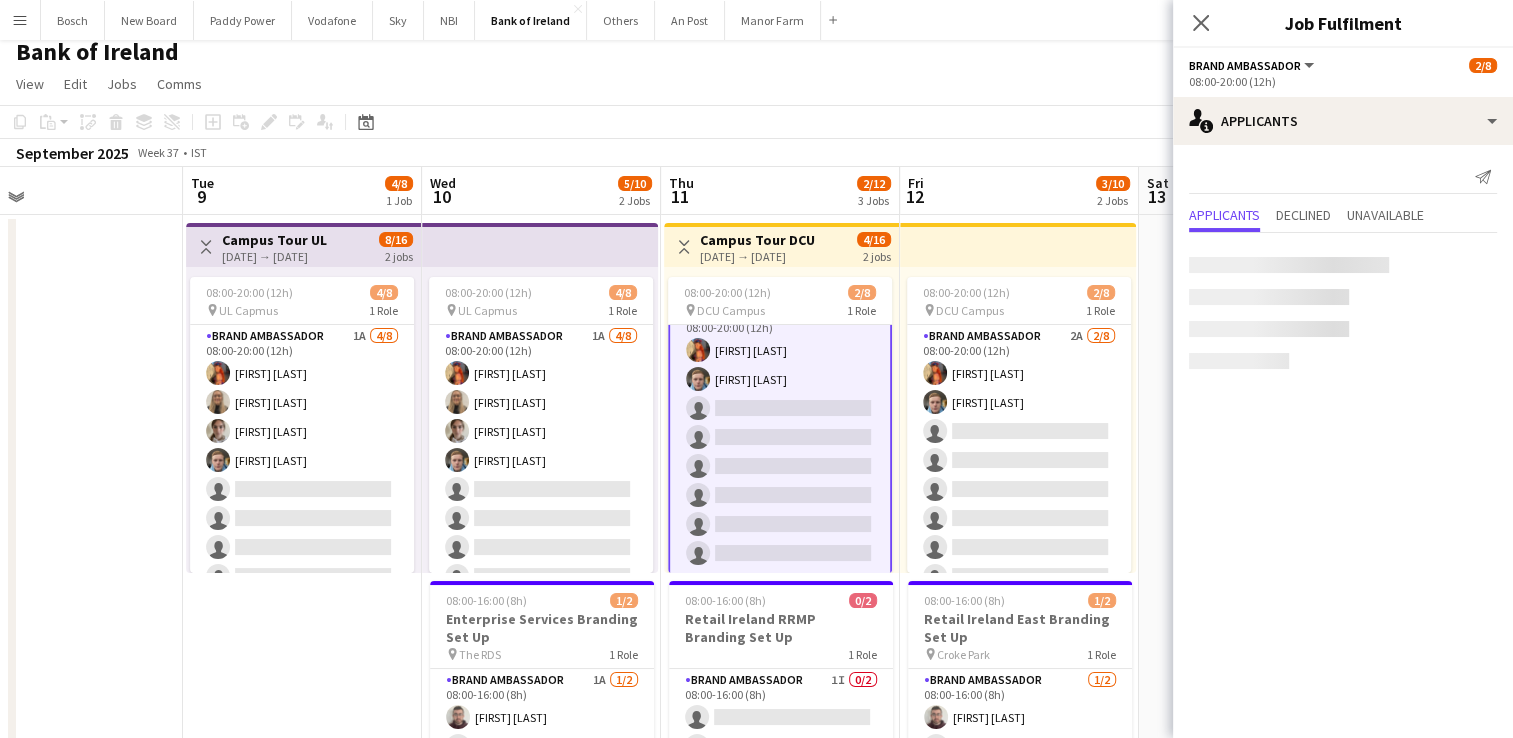 scroll, scrollTop: 0, scrollLeft: 535, axis: horizontal 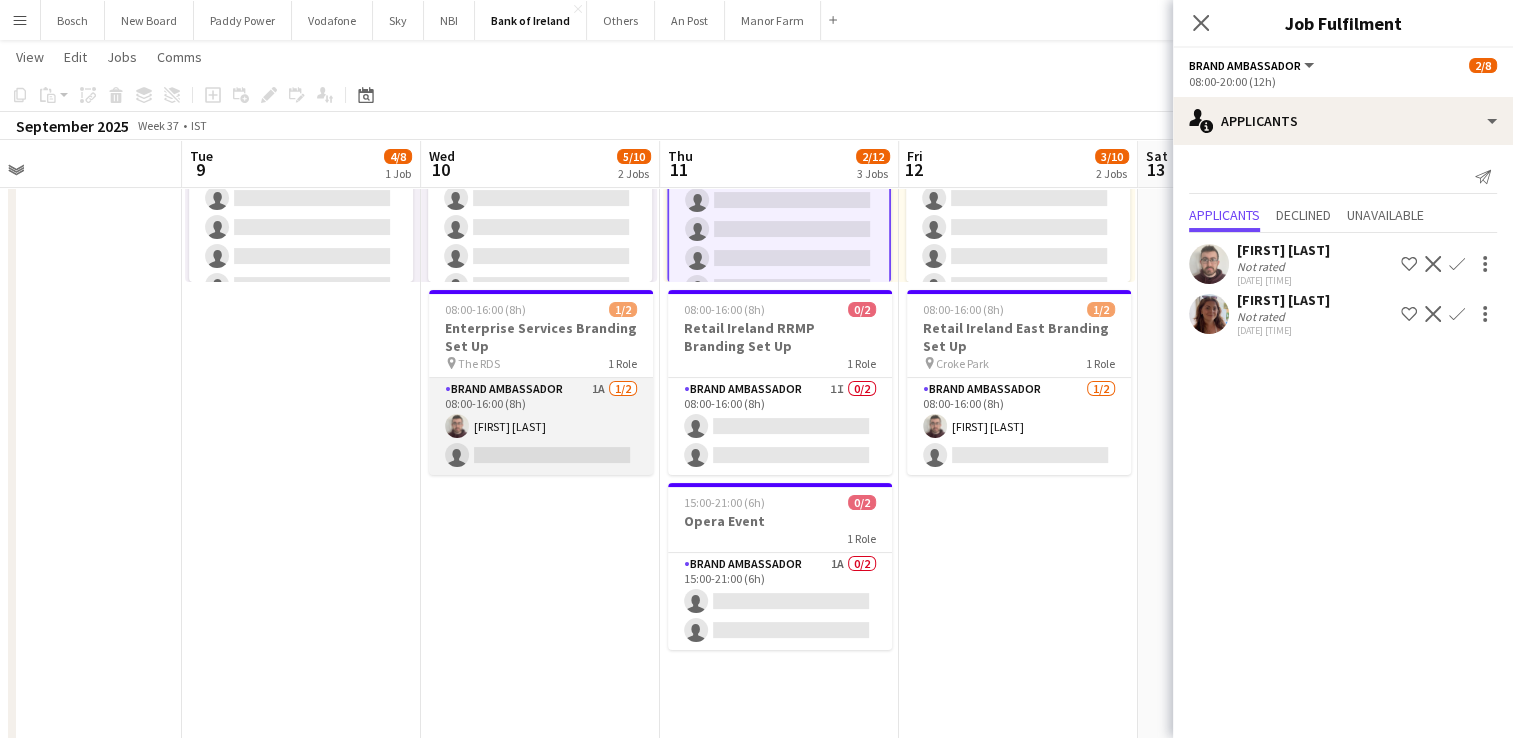 click on "Brand Ambassador   1A   [NUMBER]/[NUMBER]   [TIME]-[TIME] ([DURATION])
[FIRST] [LAST]
single-neutral-actions" at bounding box center (541, 426) 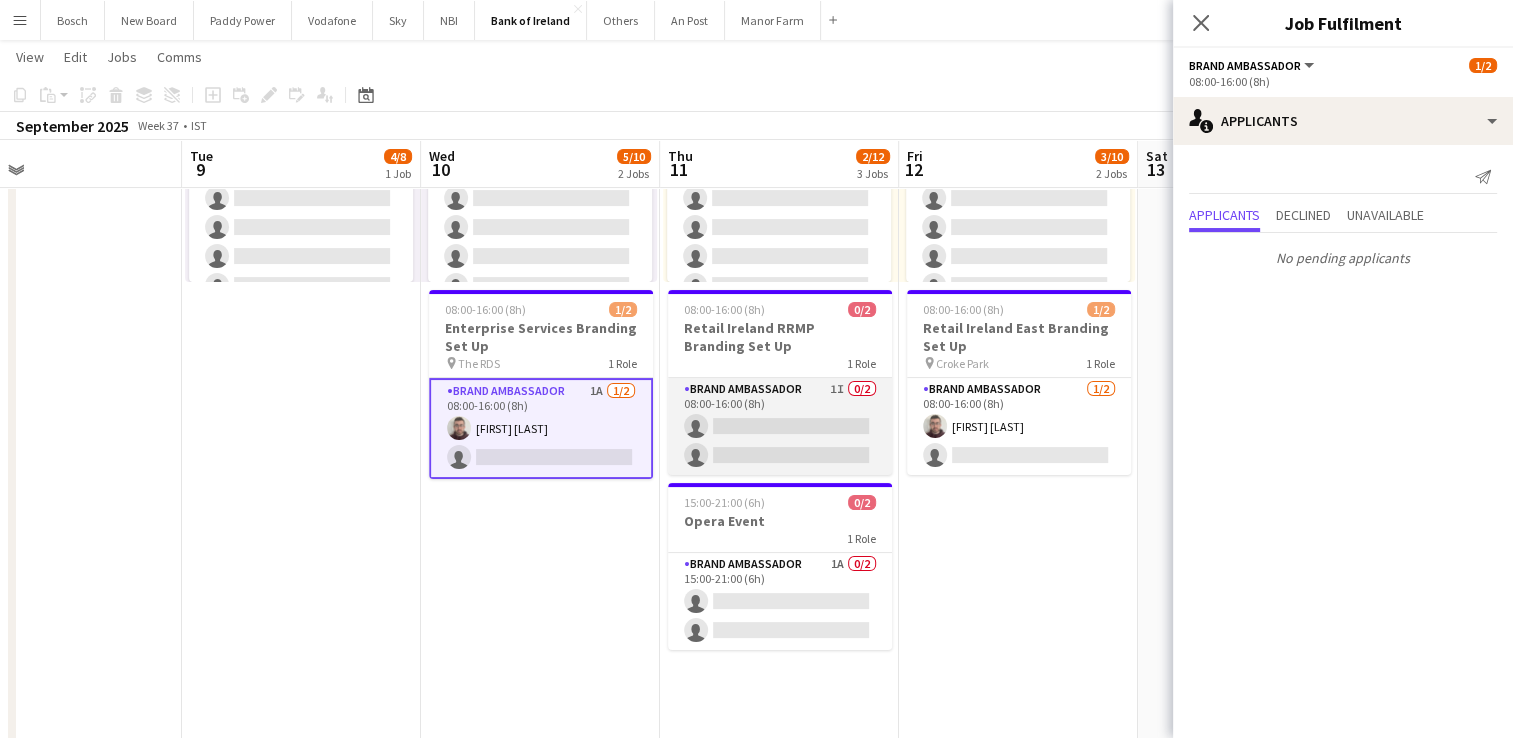 click on "Brand Ambassador   1I   0/2   08:00-16:00 (8h)
single-neutral-actions
single-neutral-actions" at bounding box center (780, 426) 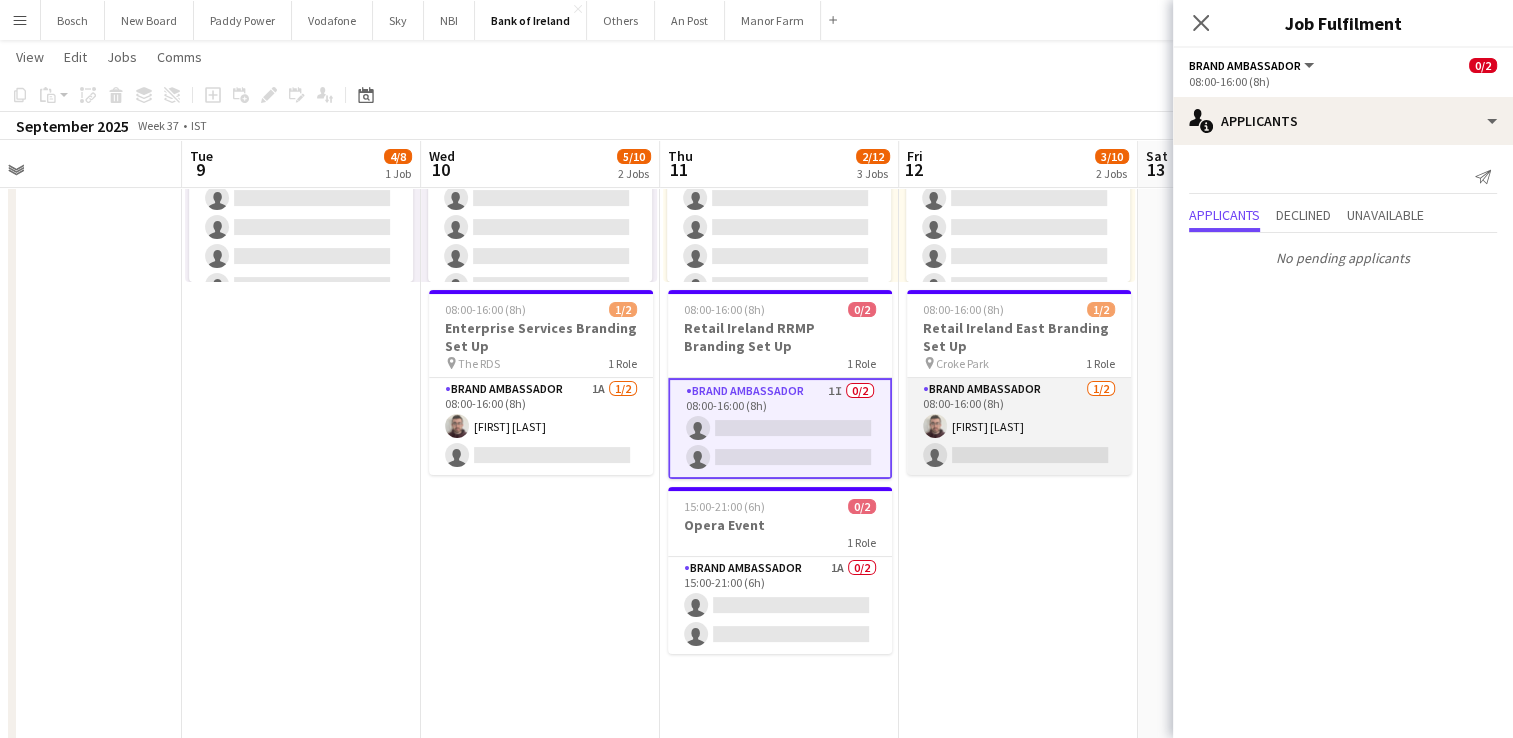 click on "Brand Ambassador   [NUMBER]/[NUMBER]   [TIME]-[TIME] ([DURATION])
[FIRST] [LAST]
single-neutral-actions" at bounding box center [1019, 426] 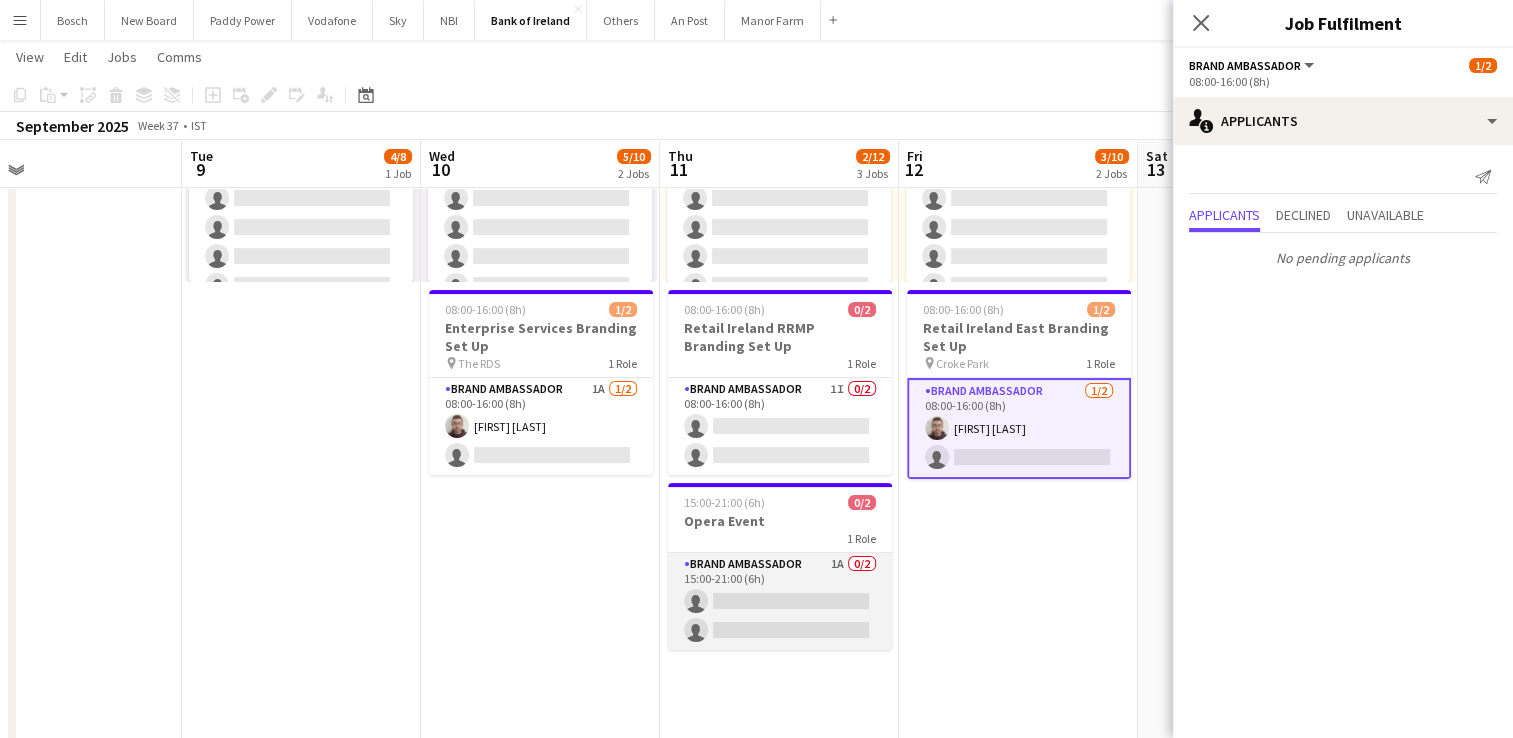 click on "Brand Ambassador   1A   0/2   [TIME]-[TIME] ([DURATION])
single-neutral-actions
single-neutral-actions" at bounding box center (780, 601) 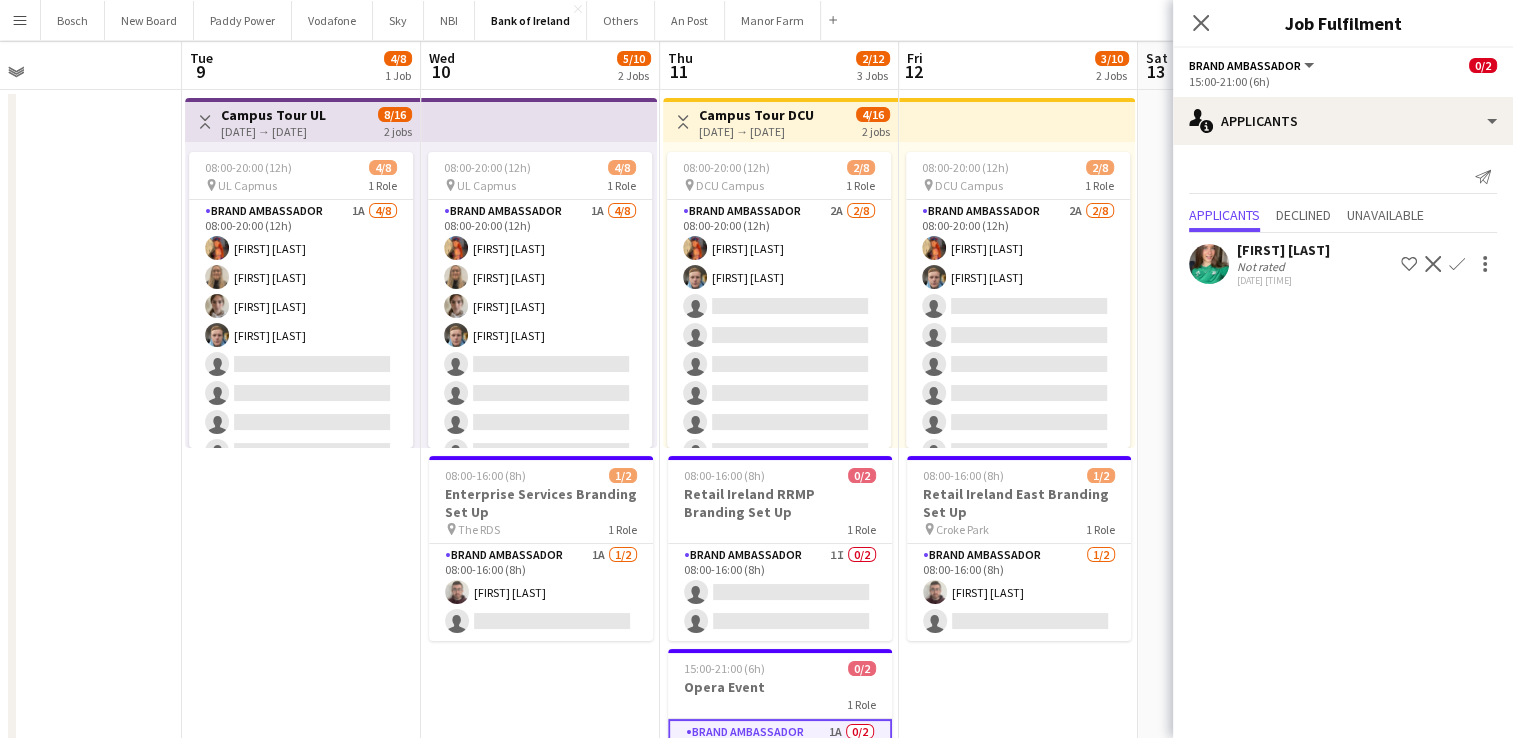 scroll, scrollTop: 0, scrollLeft: 0, axis: both 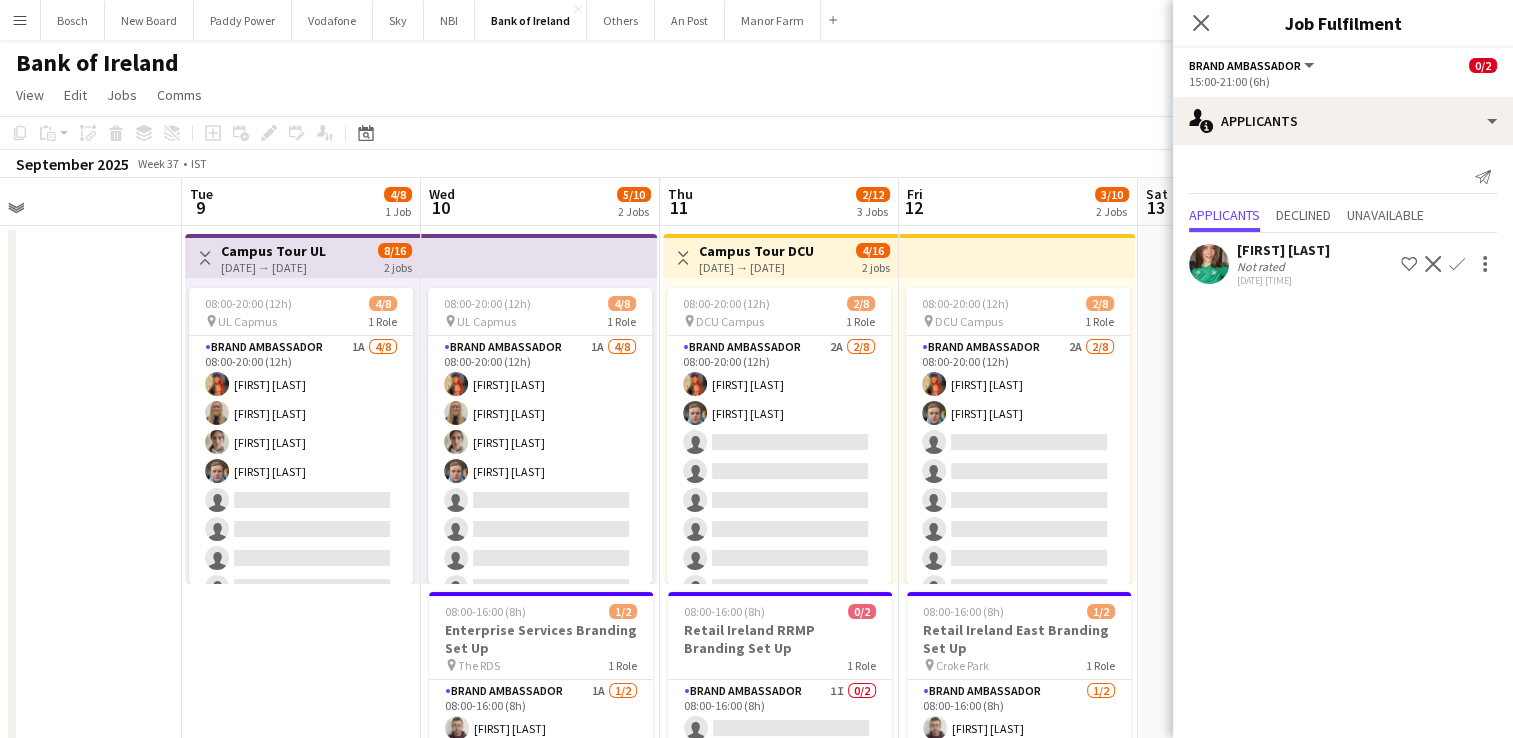 drag, startPoint x: 711, startPoint y: 148, endPoint x: 1032, endPoint y: 150, distance: 321.00623 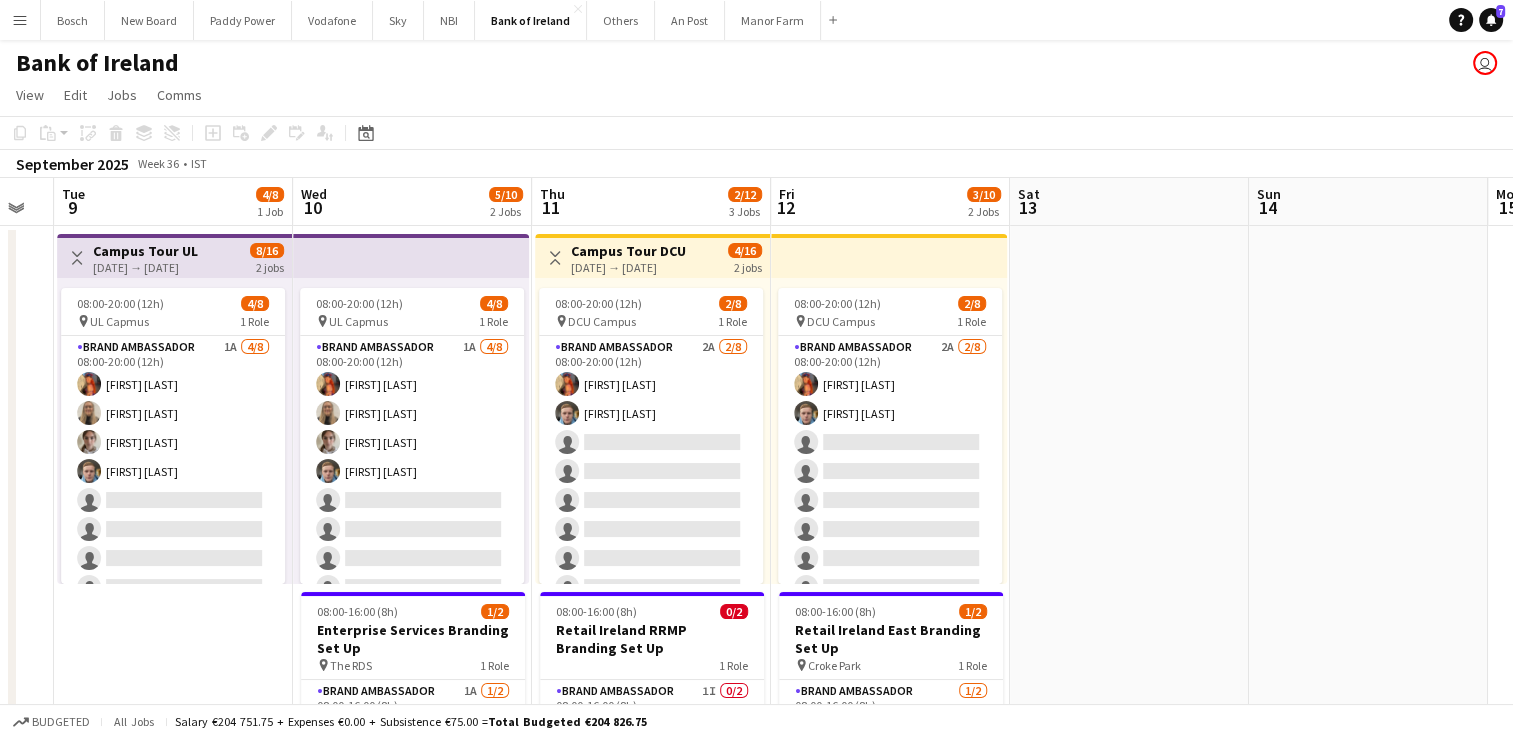 scroll, scrollTop: 0, scrollLeft: 710, axis: horizontal 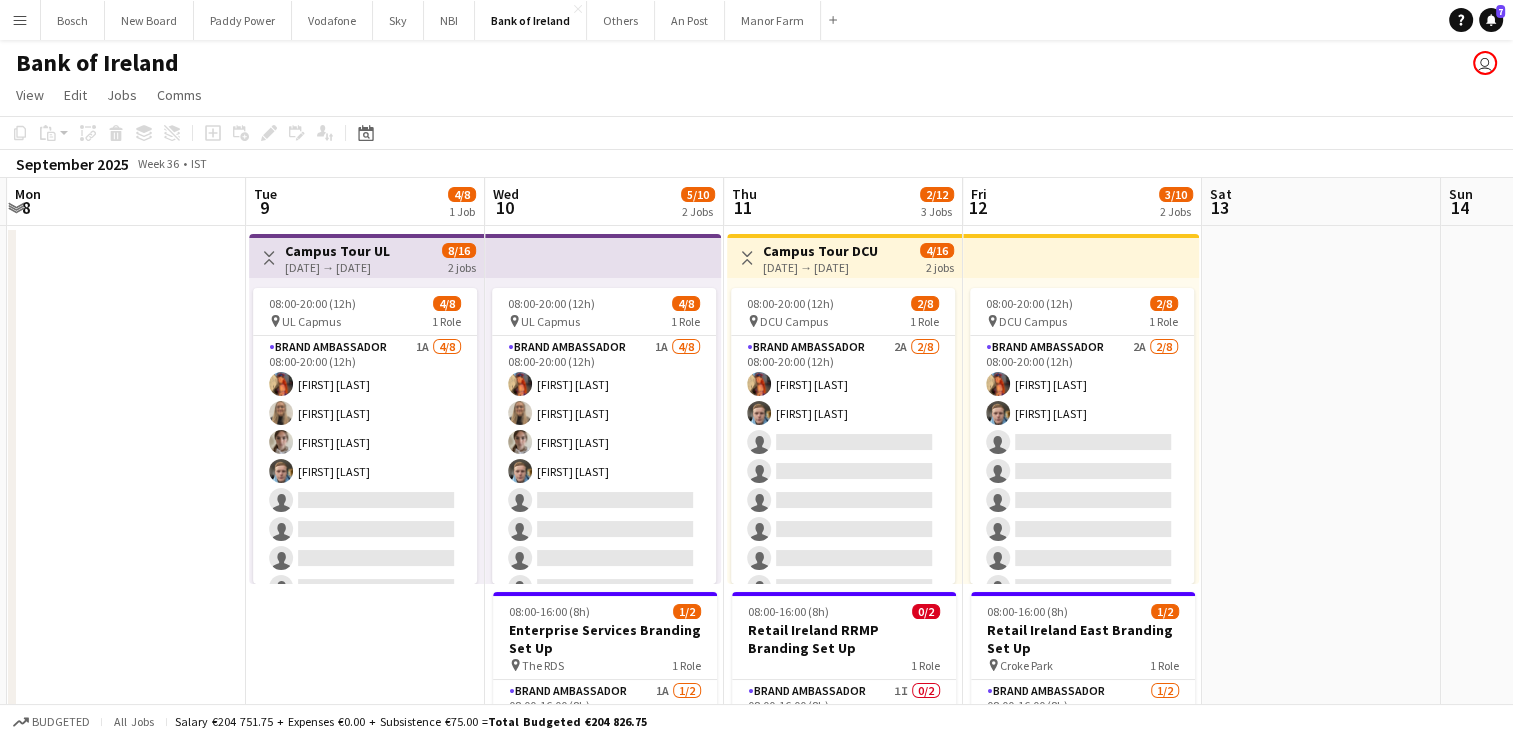 drag, startPoint x: 20, startPoint y: 392, endPoint x: -4, endPoint y: 384, distance: 25.298222 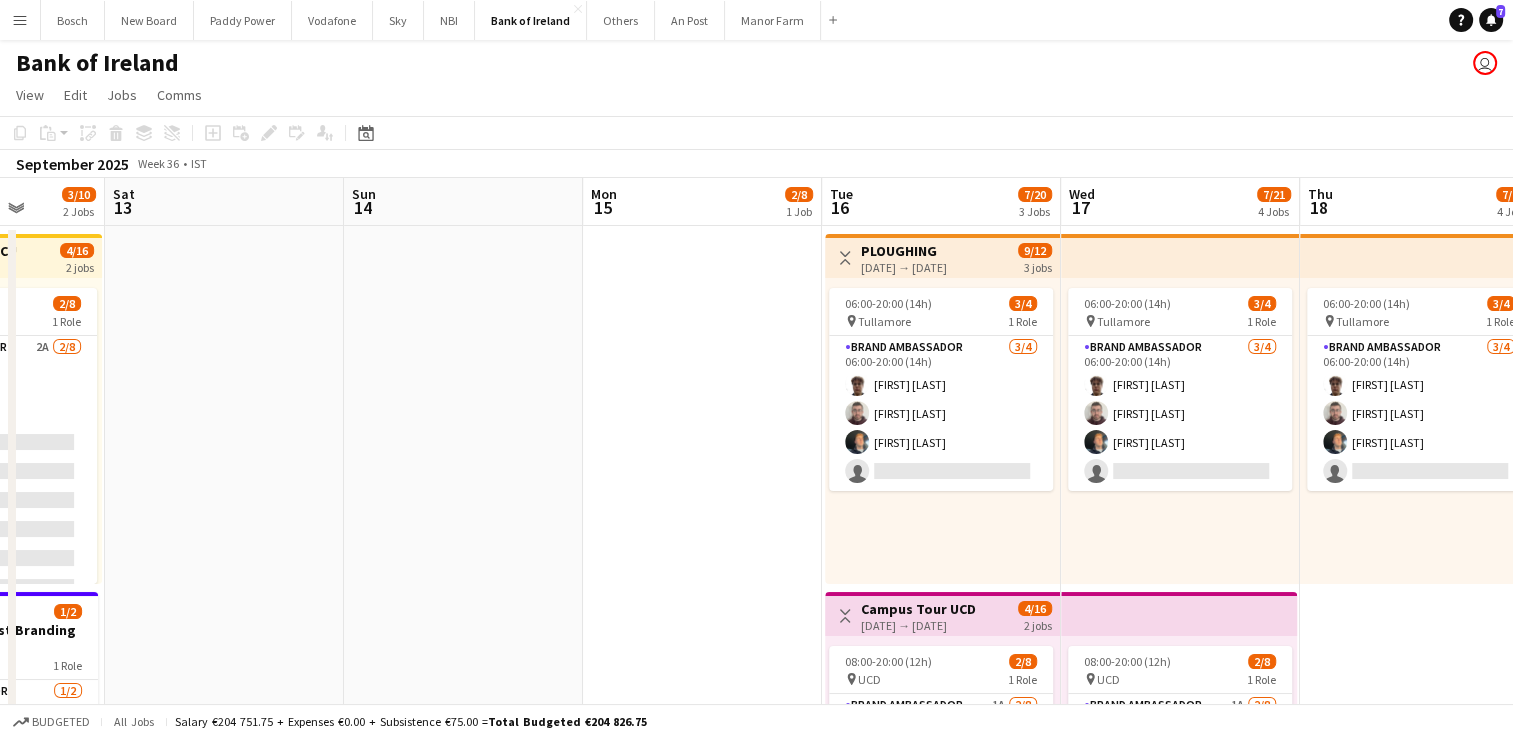 drag, startPoint x: 1304, startPoint y: 353, endPoint x: 204, endPoint y: 432, distance: 1102.8331 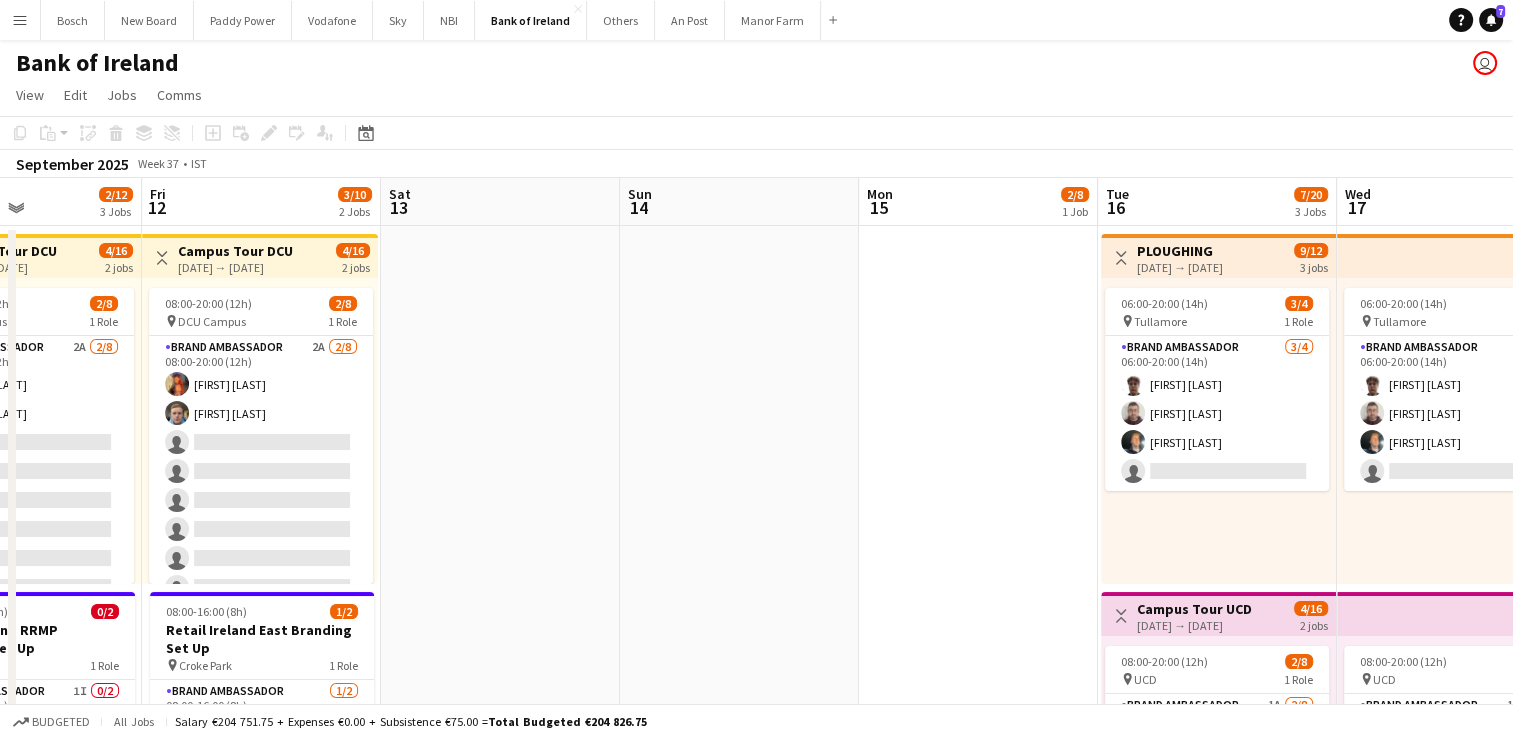 scroll, scrollTop: 0, scrollLeft: 737, axis: horizontal 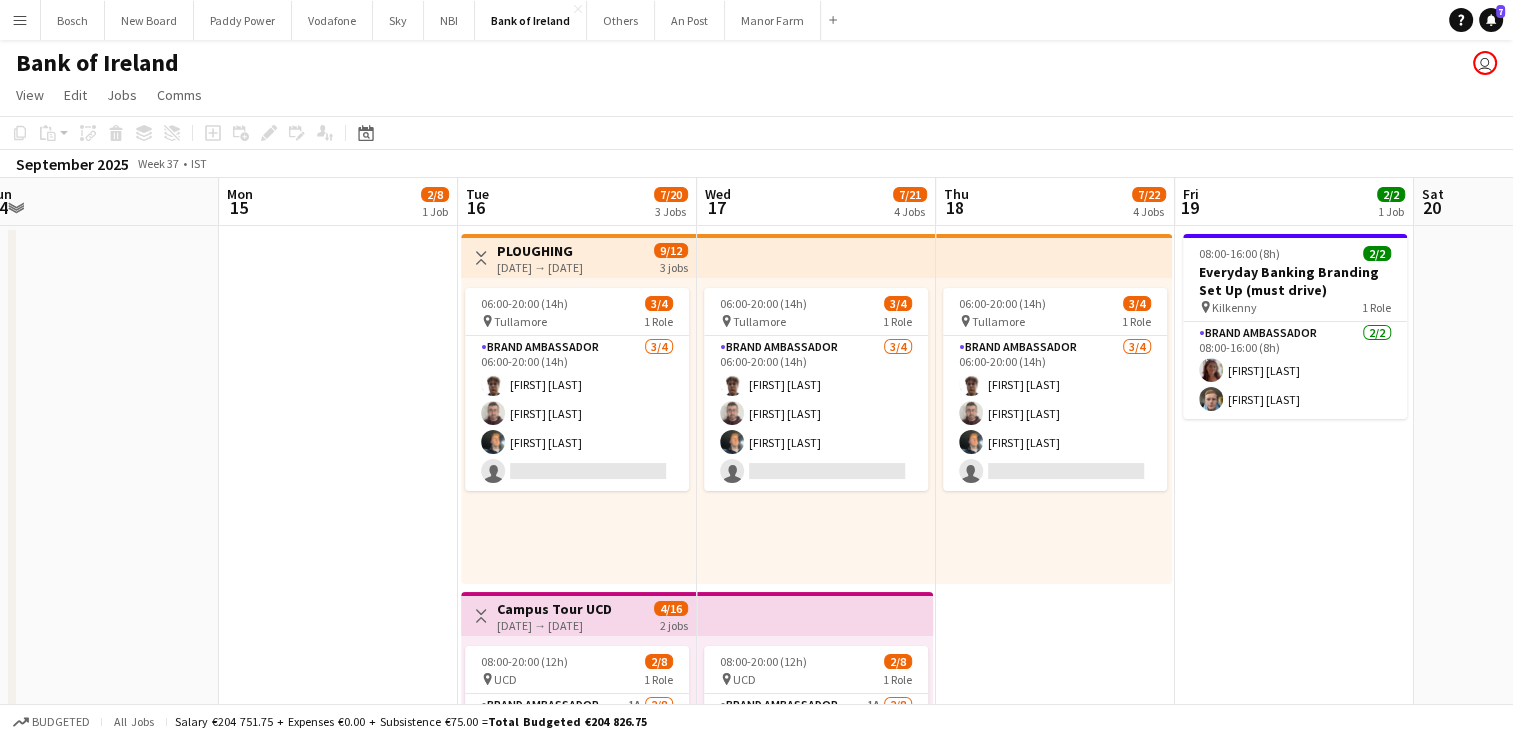 drag, startPoint x: 440, startPoint y: 458, endPoint x: -4, endPoint y: 506, distance: 446.58707 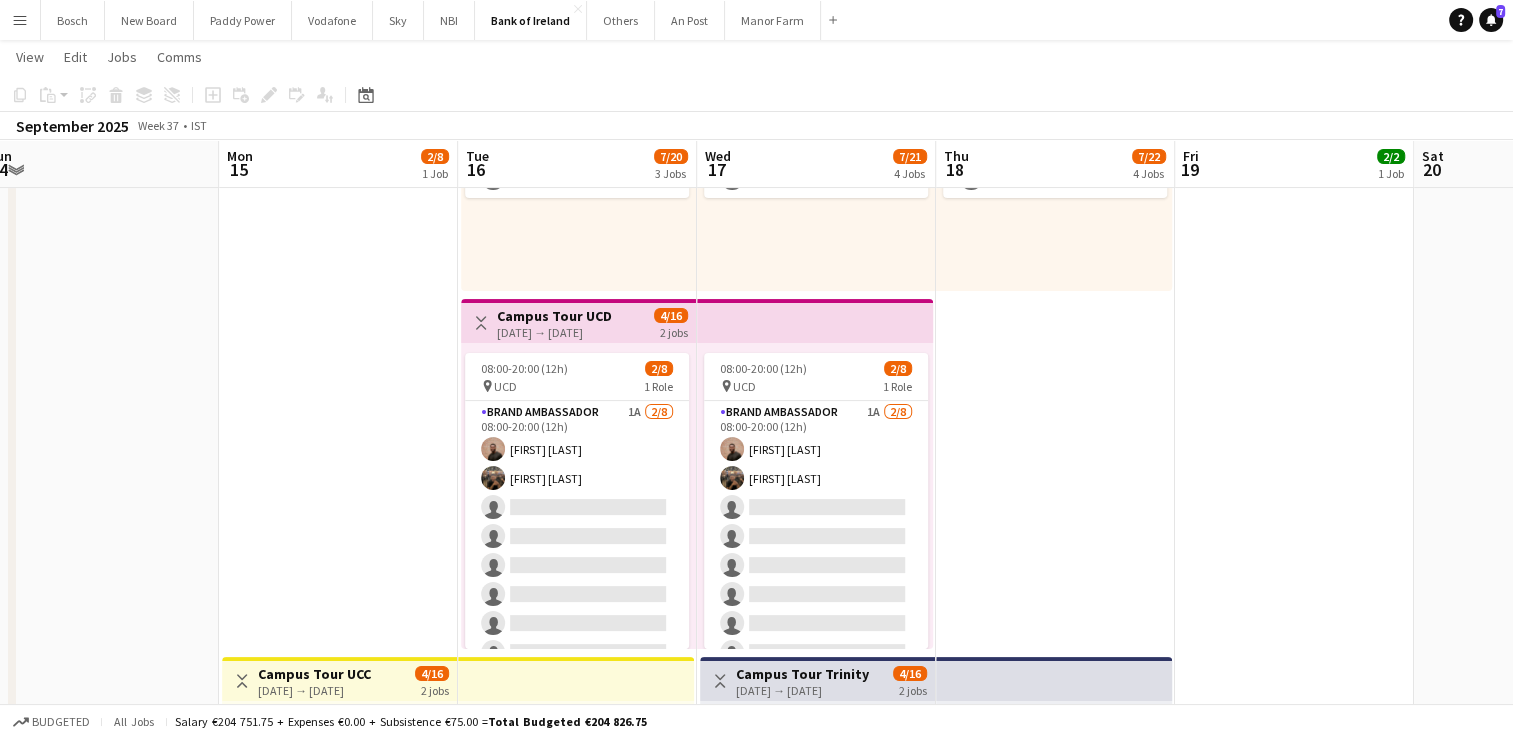 scroll, scrollTop: 300, scrollLeft: 0, axis: vertical 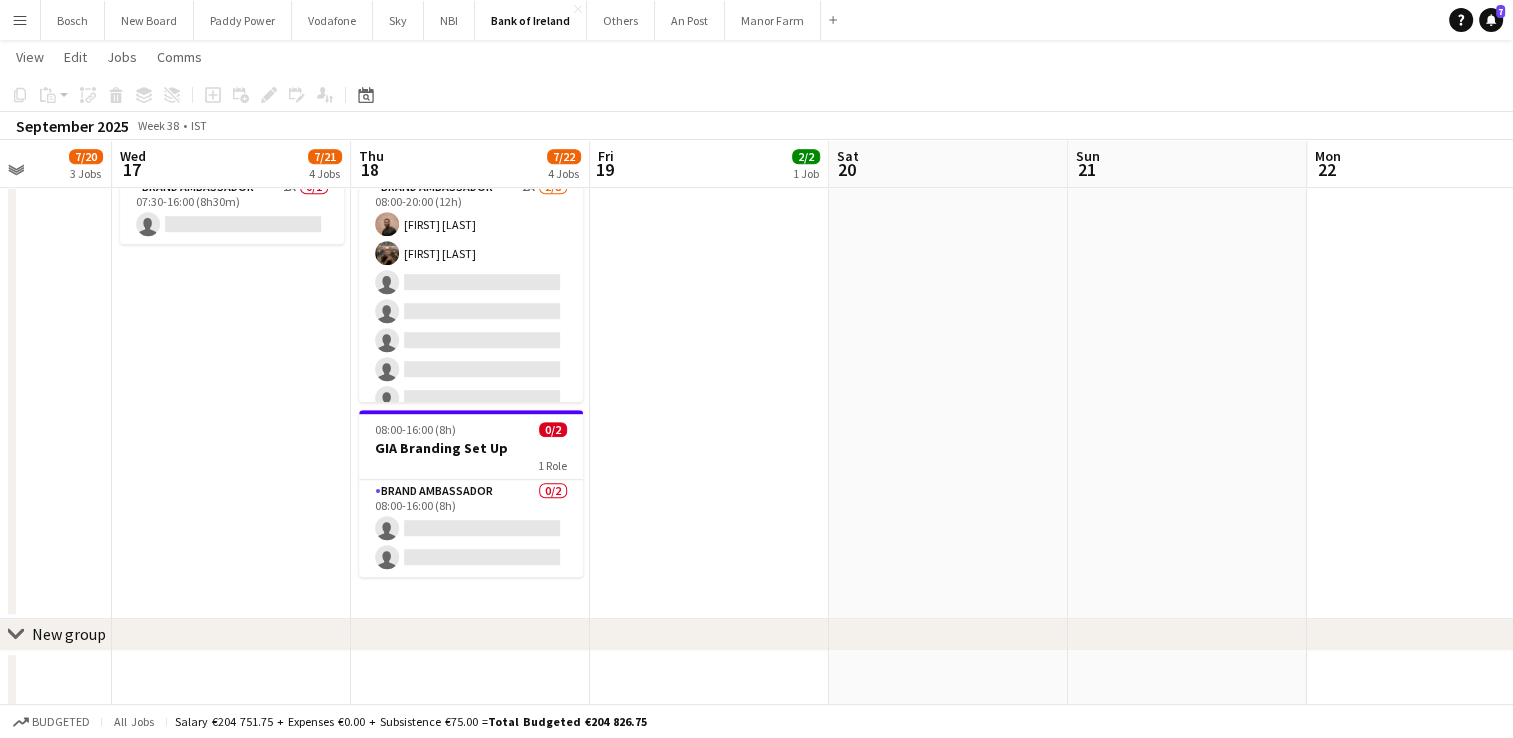 drag, startPoint x: 768, startPoint y: 568, endPoint x: 380, endPoint y: 521, distance: 390.83627 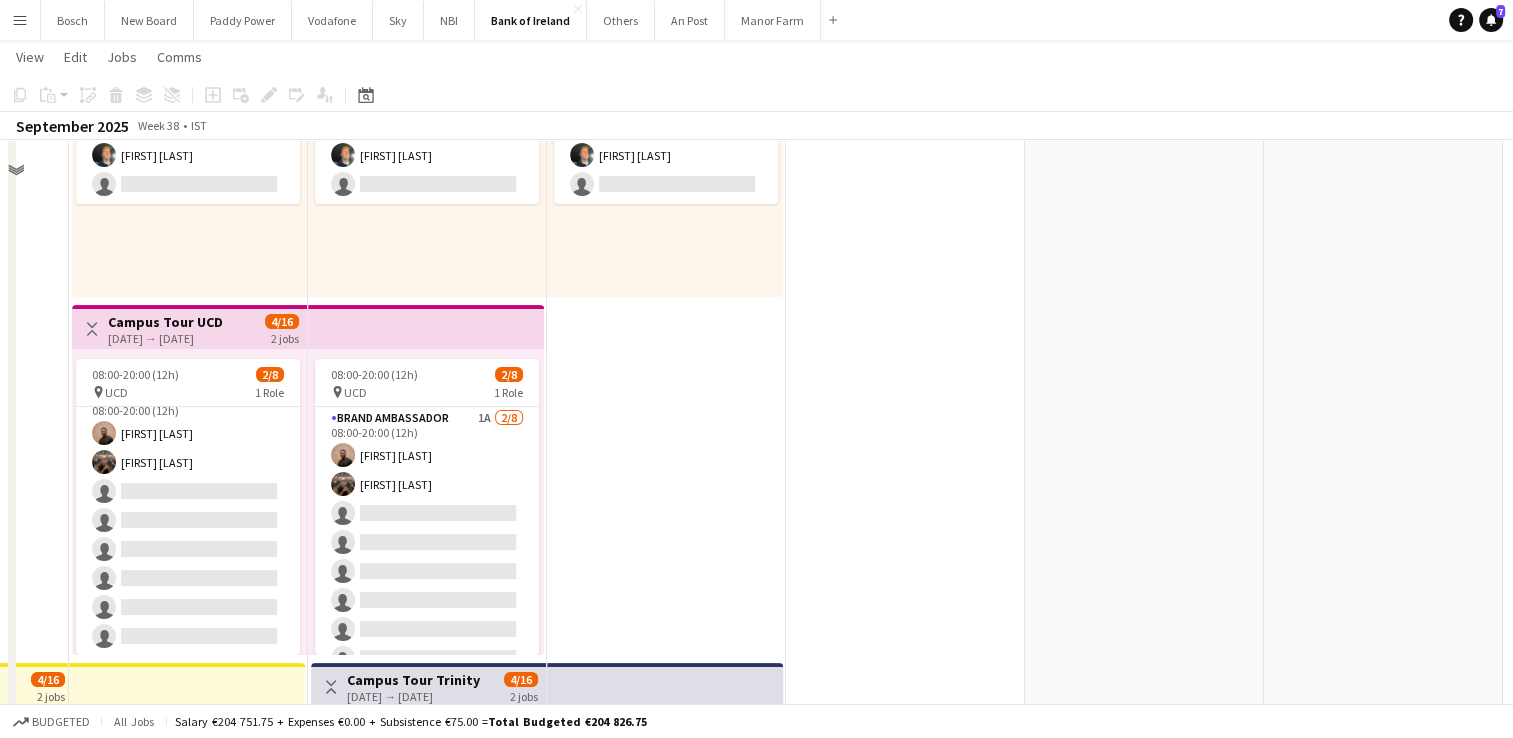 scroll, scrollTop: 0, scrollLeft: 0, axis: both 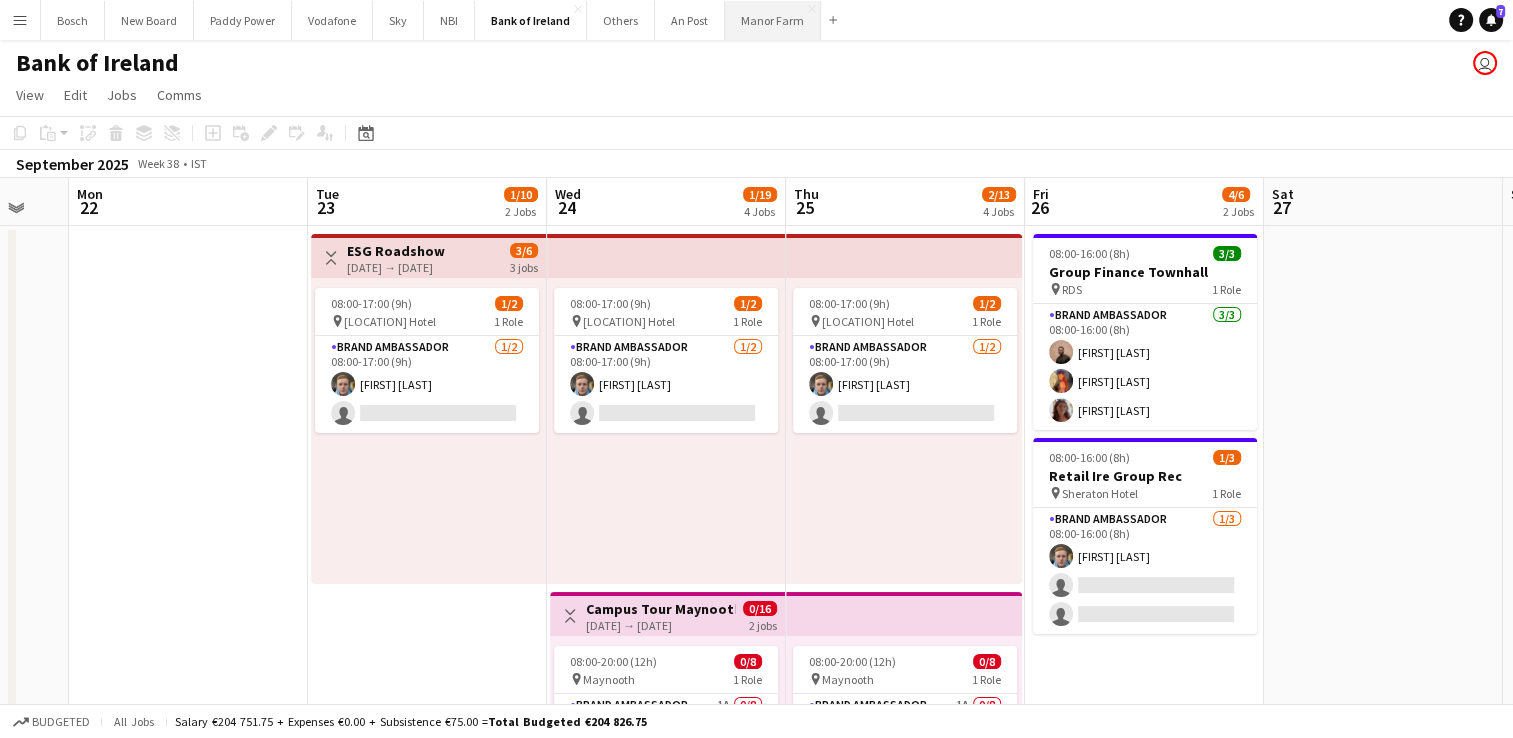 click on "Manor Farm
Close" at bounding box center (773, 20) 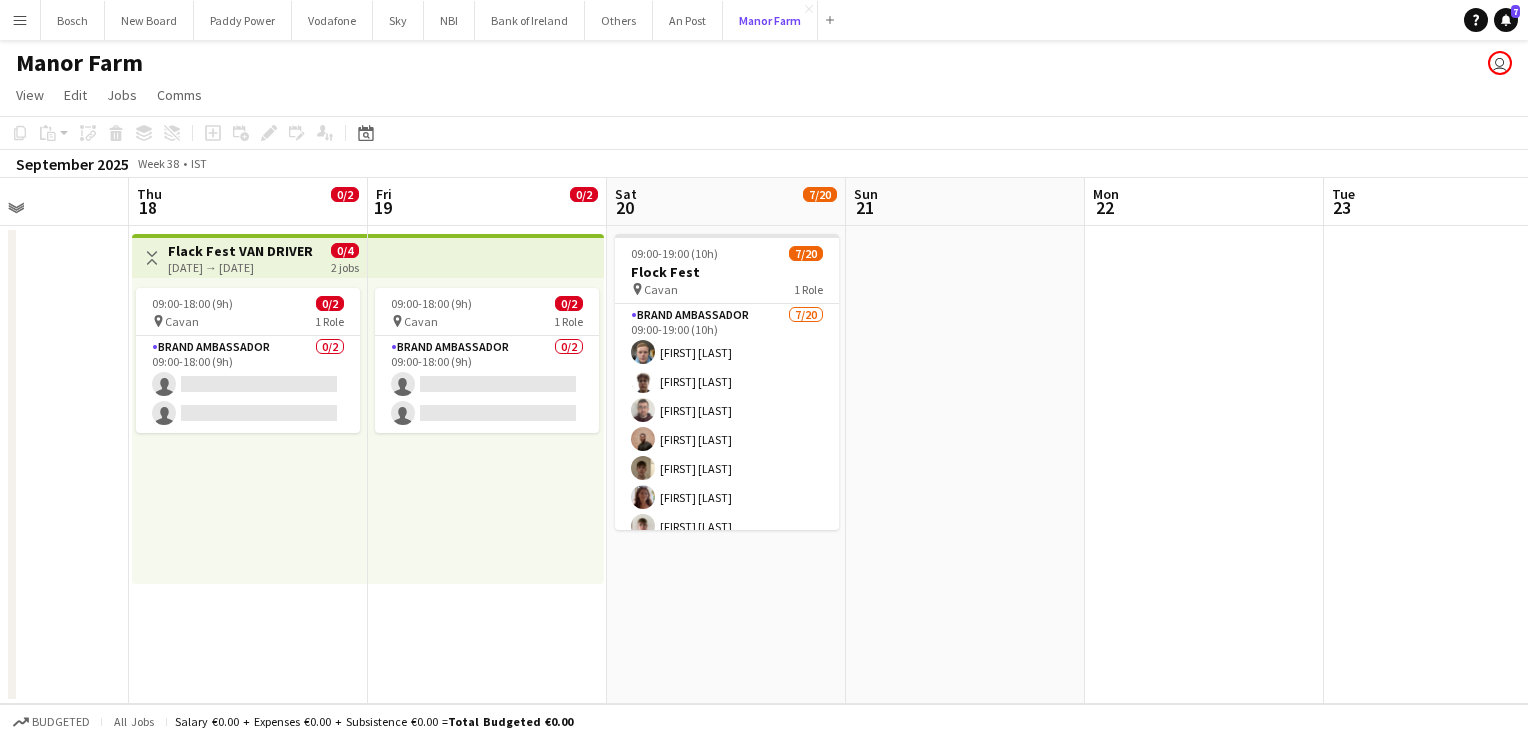 scroll, scrollTop: 0, scrollLeft: 588, axis: horizontal 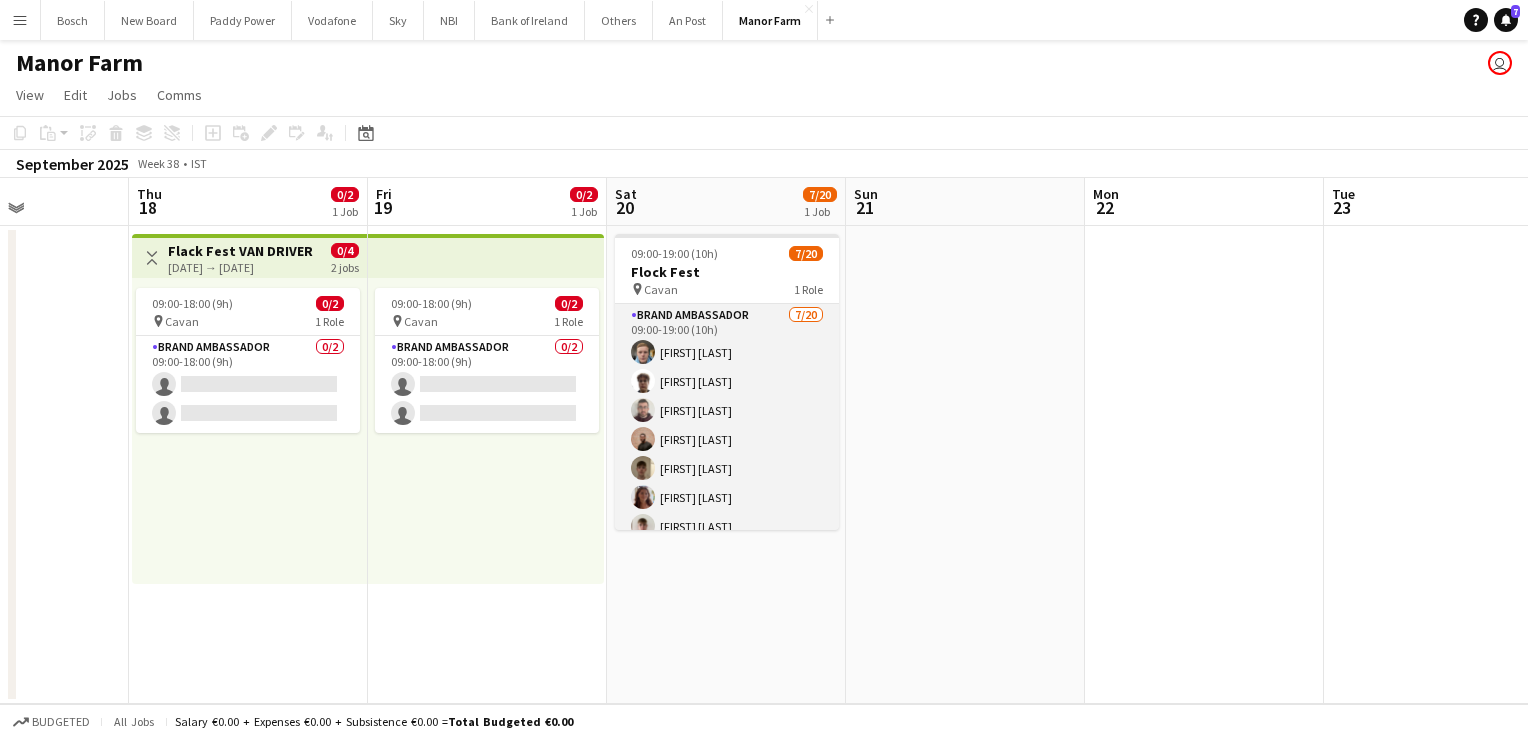click on "Brand Ambassador   7/20   [TIME] ([DURATION])
[FIRST] [LAST] [FIRST] [LAST] [FIRST] [LAST] [FIRST] [LAST] [FIRST] [LAST] [FIRST] [LAST]
single-neutral-actions
single-neutral-actions
single-neutral-actions
single-neutral-actions
single-neutral-actions
single-neutral-actions
single-neutral-actions
single-neutral-actions
single-neutral-actions
single-neutral-actions
single-neutral-actions
single-neutral-actions
single-neutral-actions
single-neutral-actions
single-neutral-actions
single-neutral-actions" at bounding box center [727, 613] 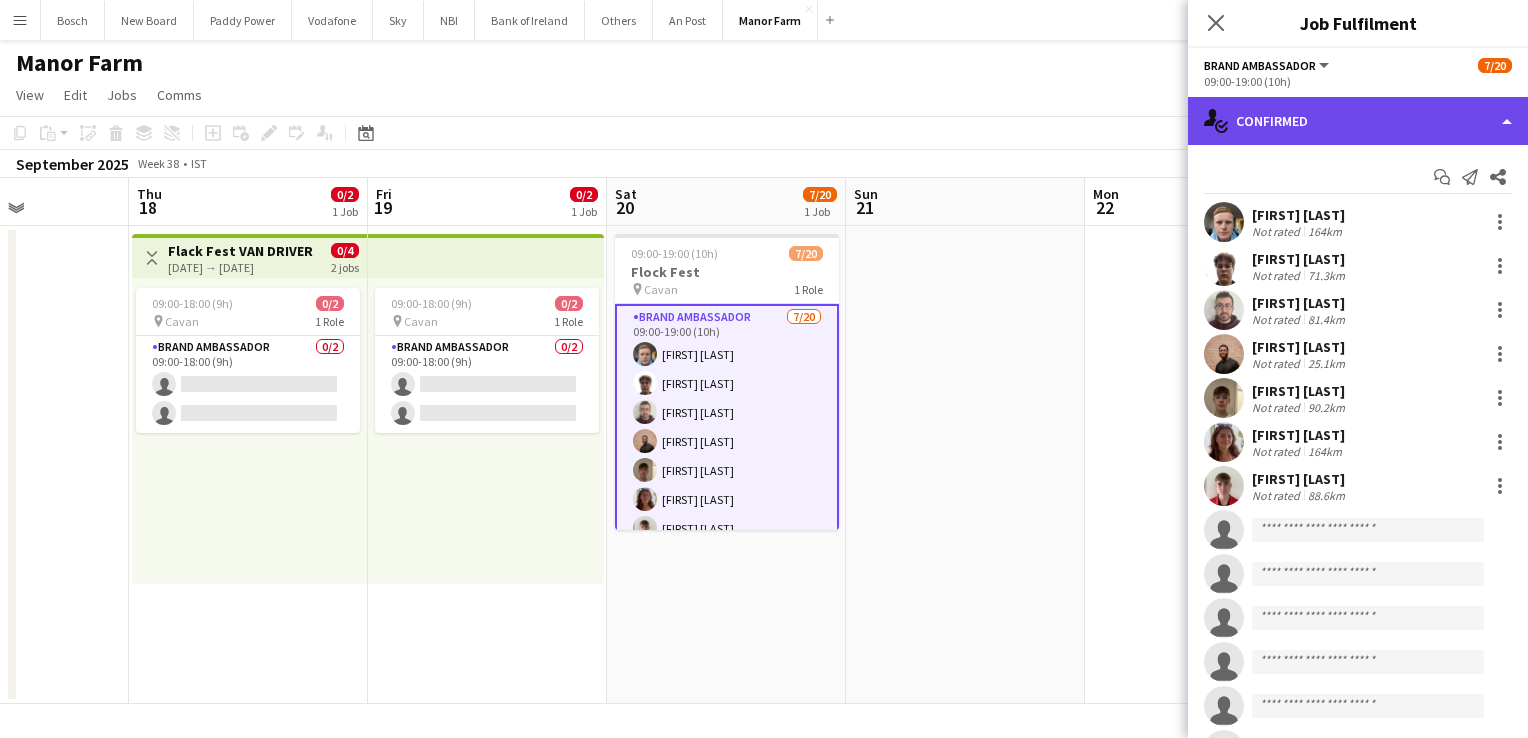 click on "single-neutral-actions-check-2
Confirmed" 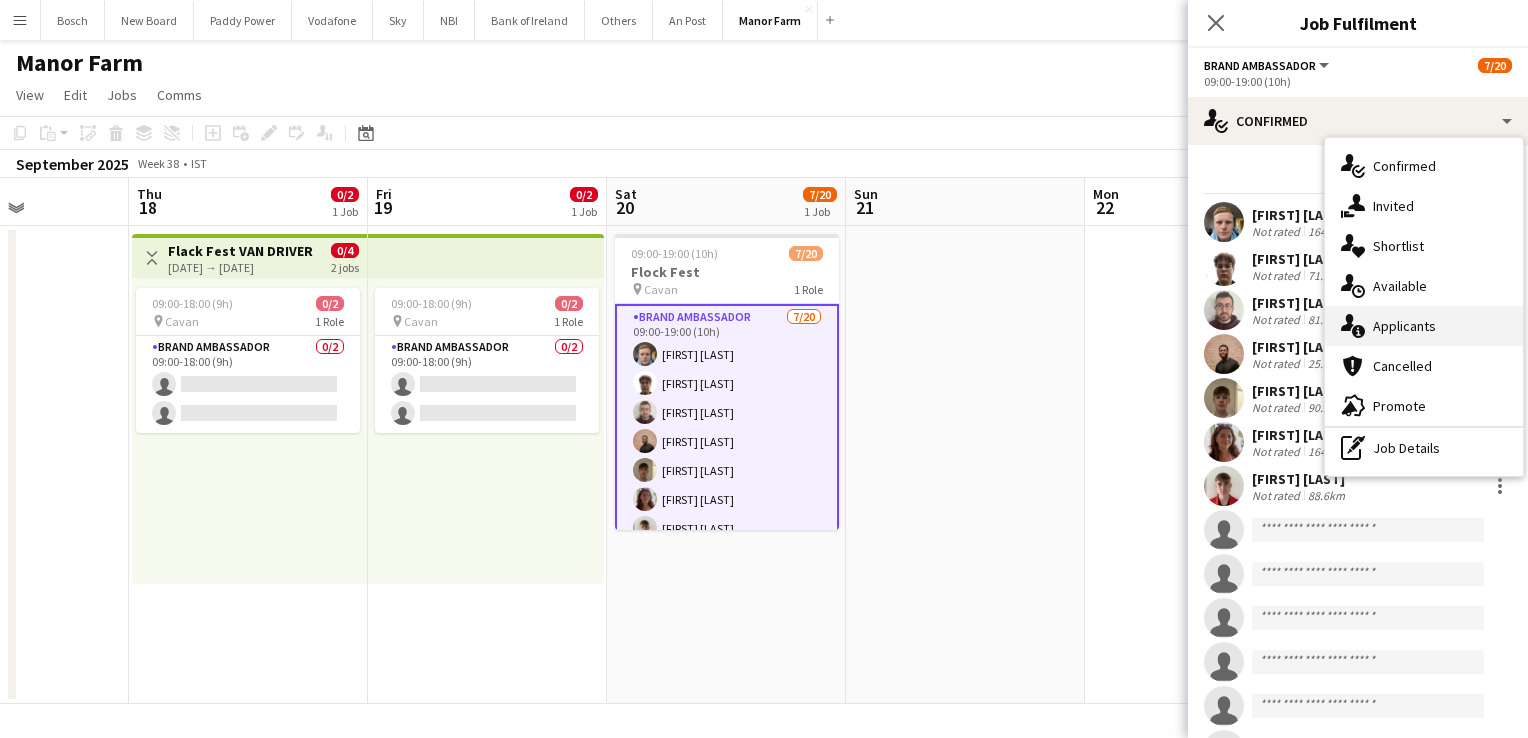click on "single-neutral-actions-information
Applicants" at bounding box center [1424, 326] 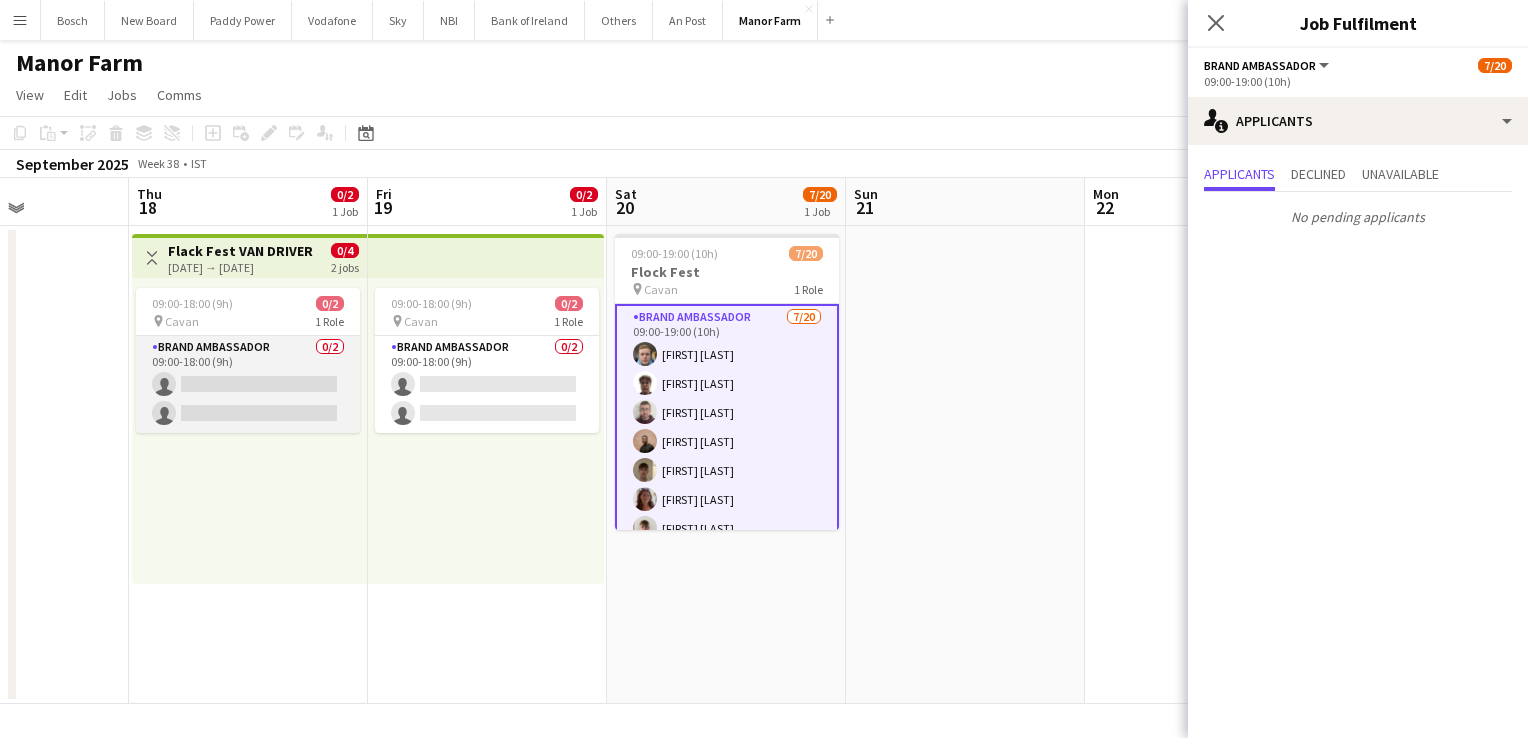 click on "Brand Ambassador   0/2   09:00-18:00 (9h)
single-neutral-actions
single-neutral-actions" at bounding box center (248, 384) 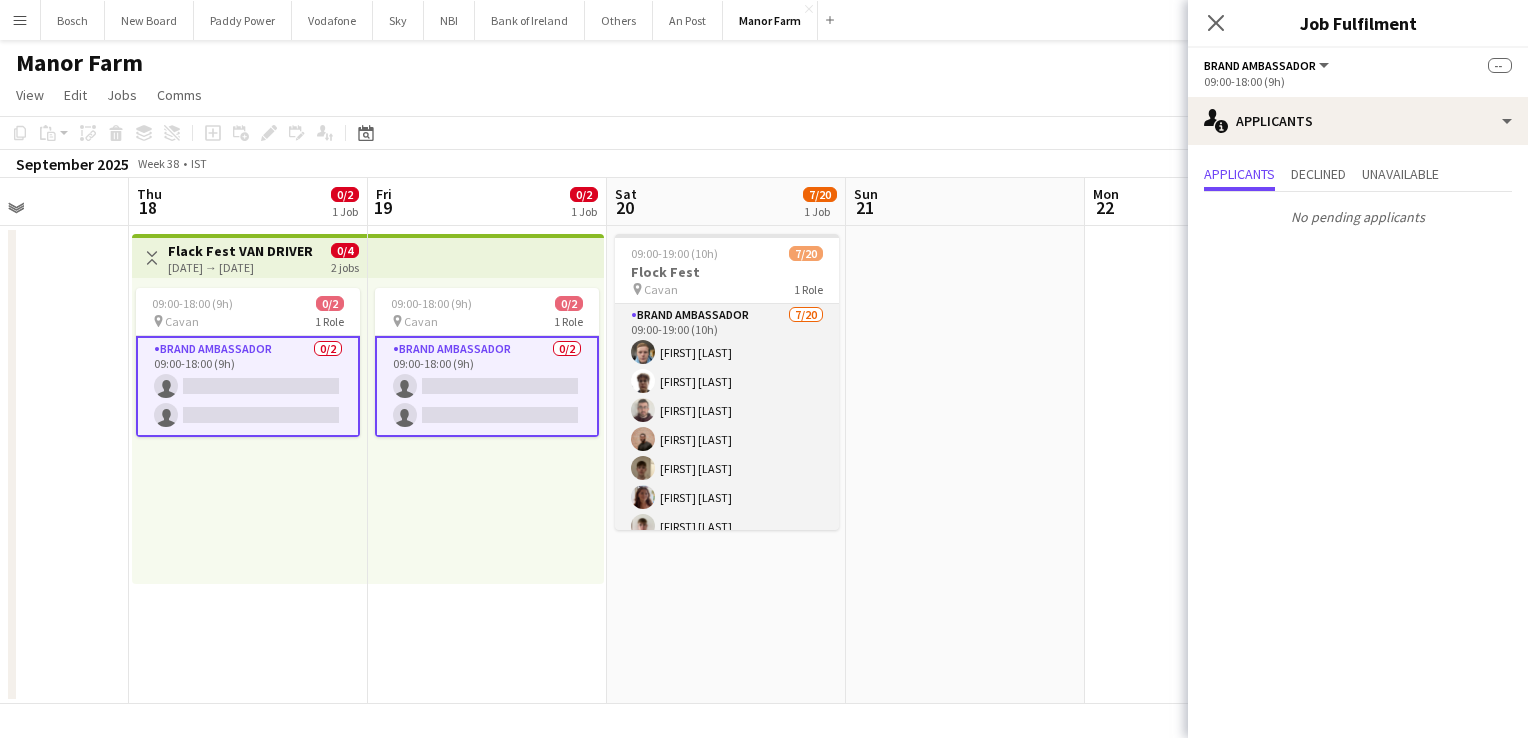 click on "Brand Ambassador   7/20   [TIME] ([DURATION])
[FIRST] [LAST] [FIRST] [LAST] [FIRST] [LAST] [FIRST] [LAST] [FIRST] [LAST] [FIRST] [LAST]
single-neutral-actions
single-neutral-actions
single-neutral-actions
single-neutral-actions
single-neutral-actions
single-neutral-actions
single-neutral-actions
single-neutral-actions
single-neutral-actions
single-neutral-actions
single-neutral-actions
single-neutral-actions
single-neutral-actions
single-neutral-actions
single-neutral-actions
single-neutral-actions" at bounding box center (727, 613) 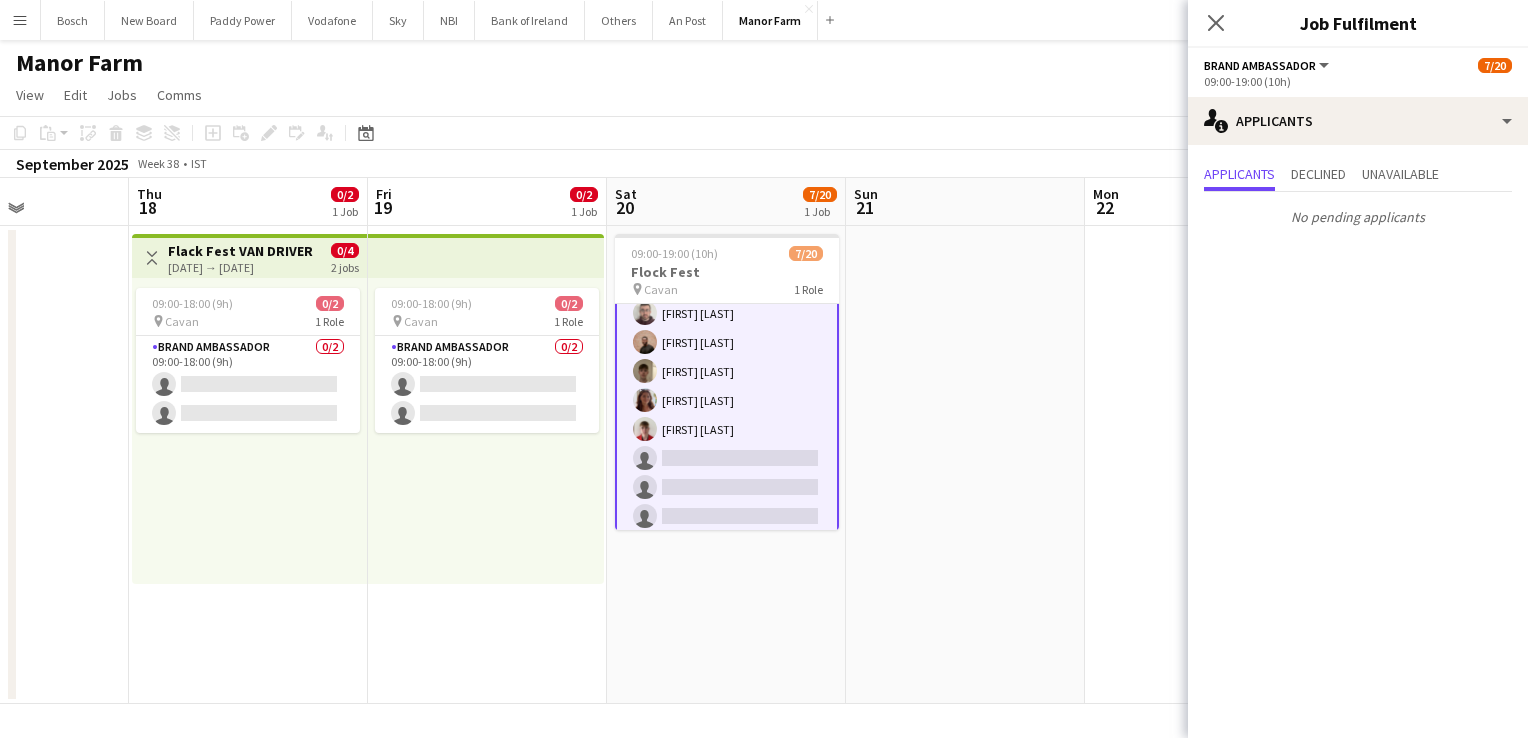 scroll, scrollTop: 0, scrollLeft: 0, axis: both 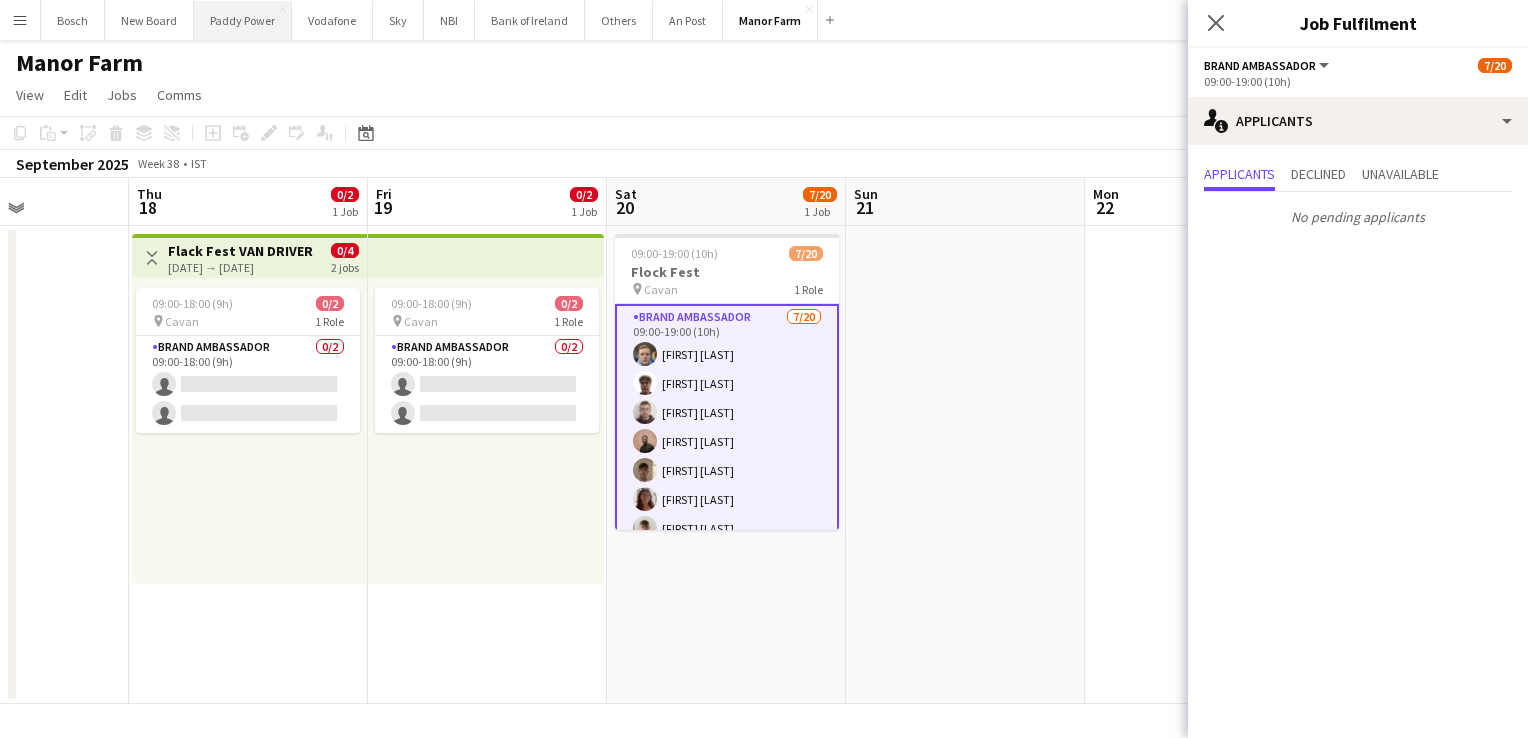 click on "Paddy Power
Close" at bounding box center [243, 20] 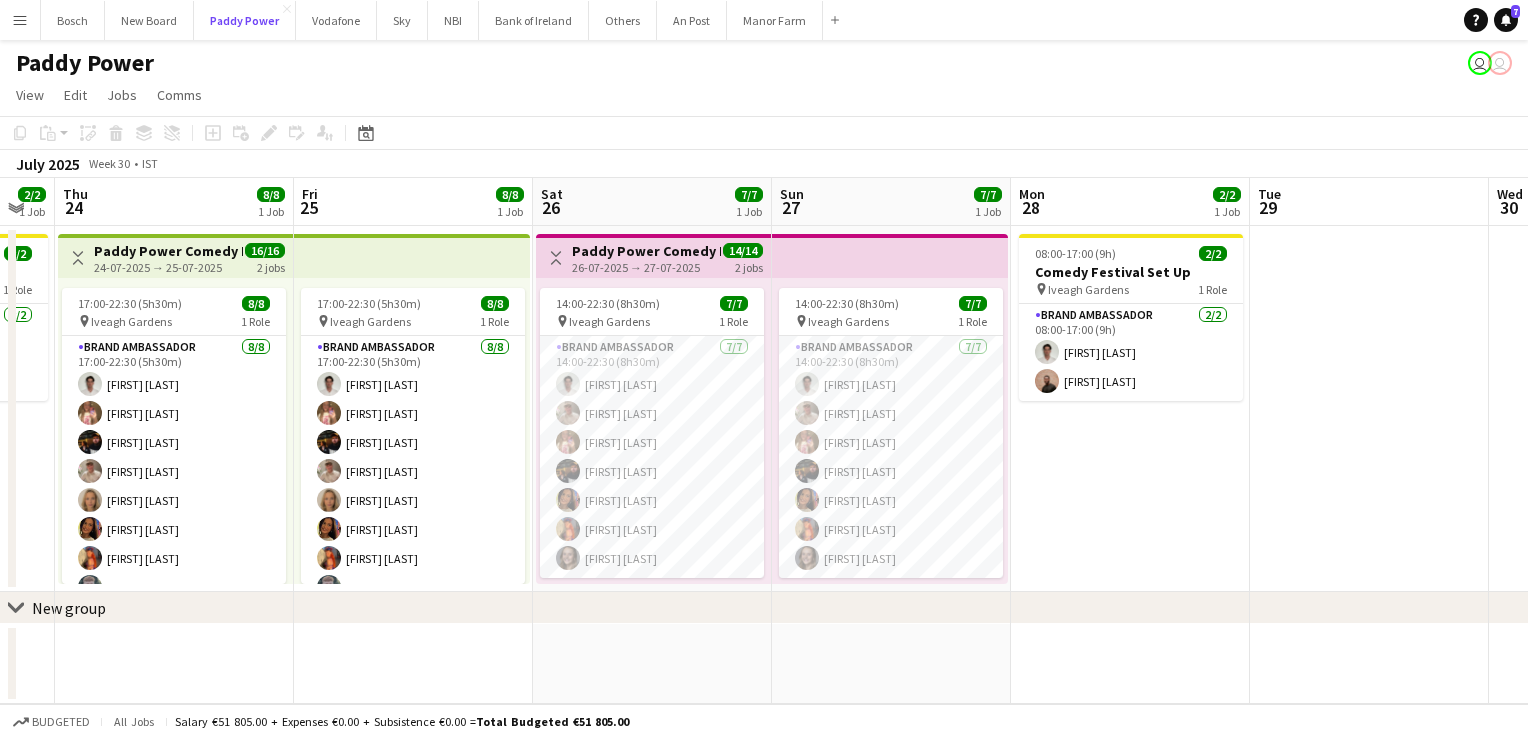 scroll, scrollTop: 0, scrollLeft: 662, axis: horizontal 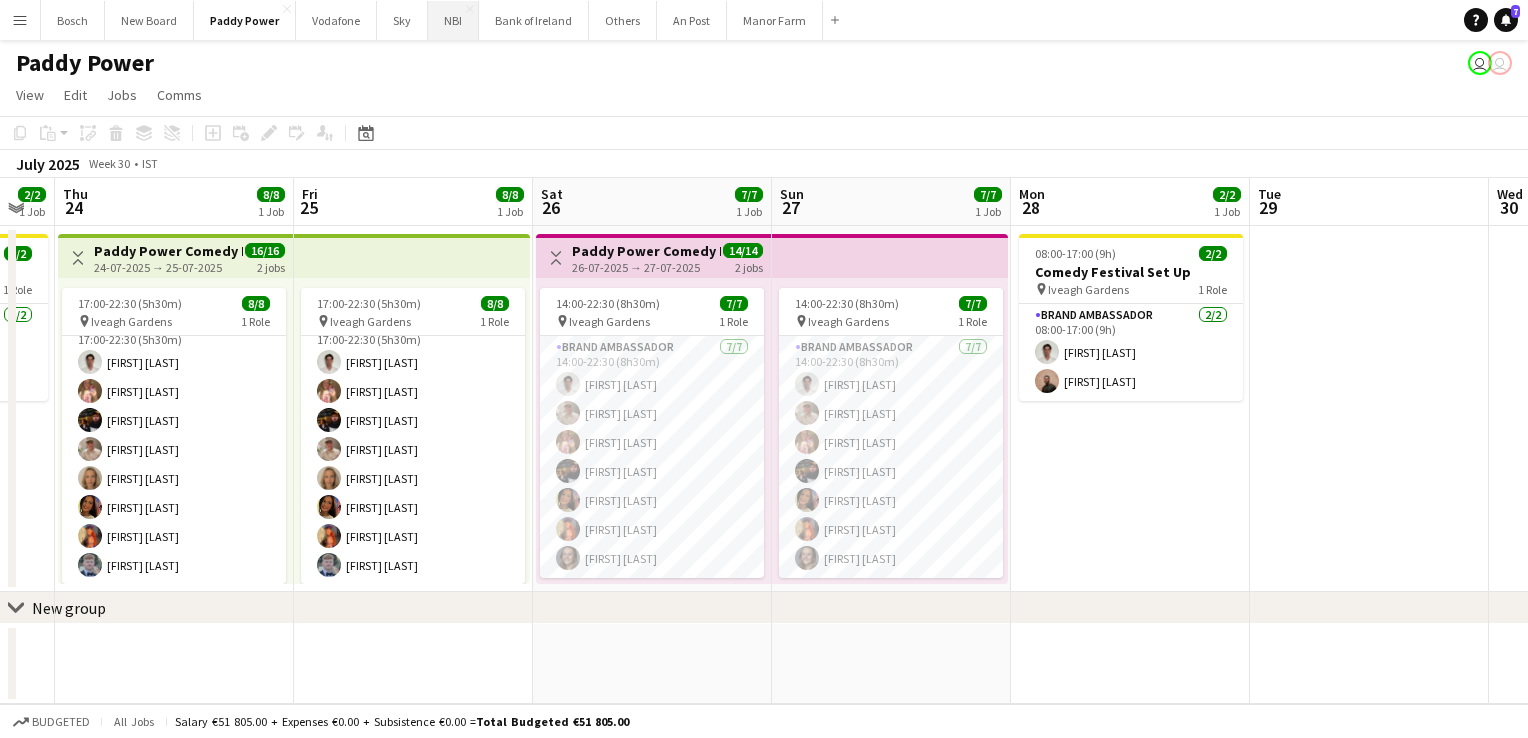 click on "NBI
Close" at bounding box center [453, 20] 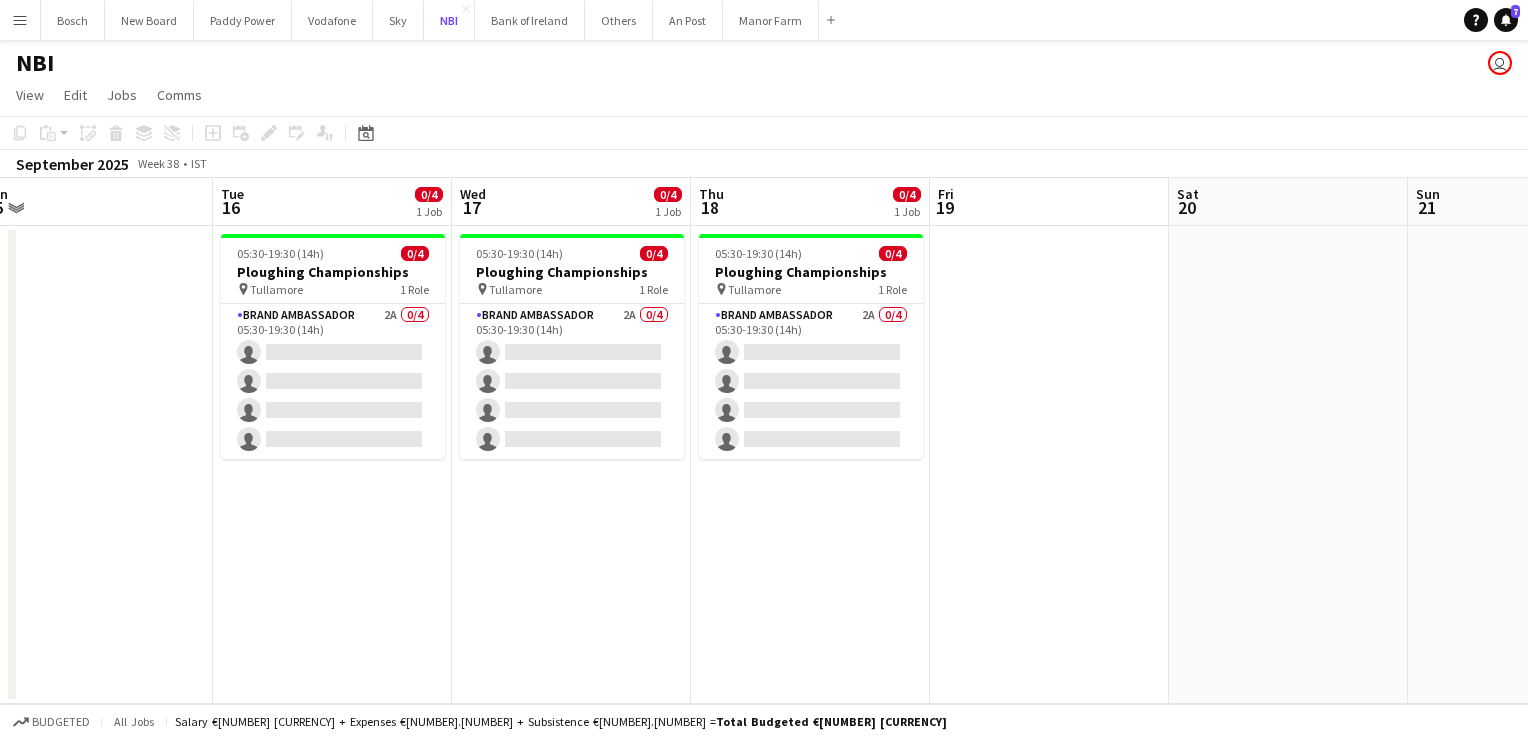 scroll, scrollTop: 0, scrollLeft: 502, axis: horizontal 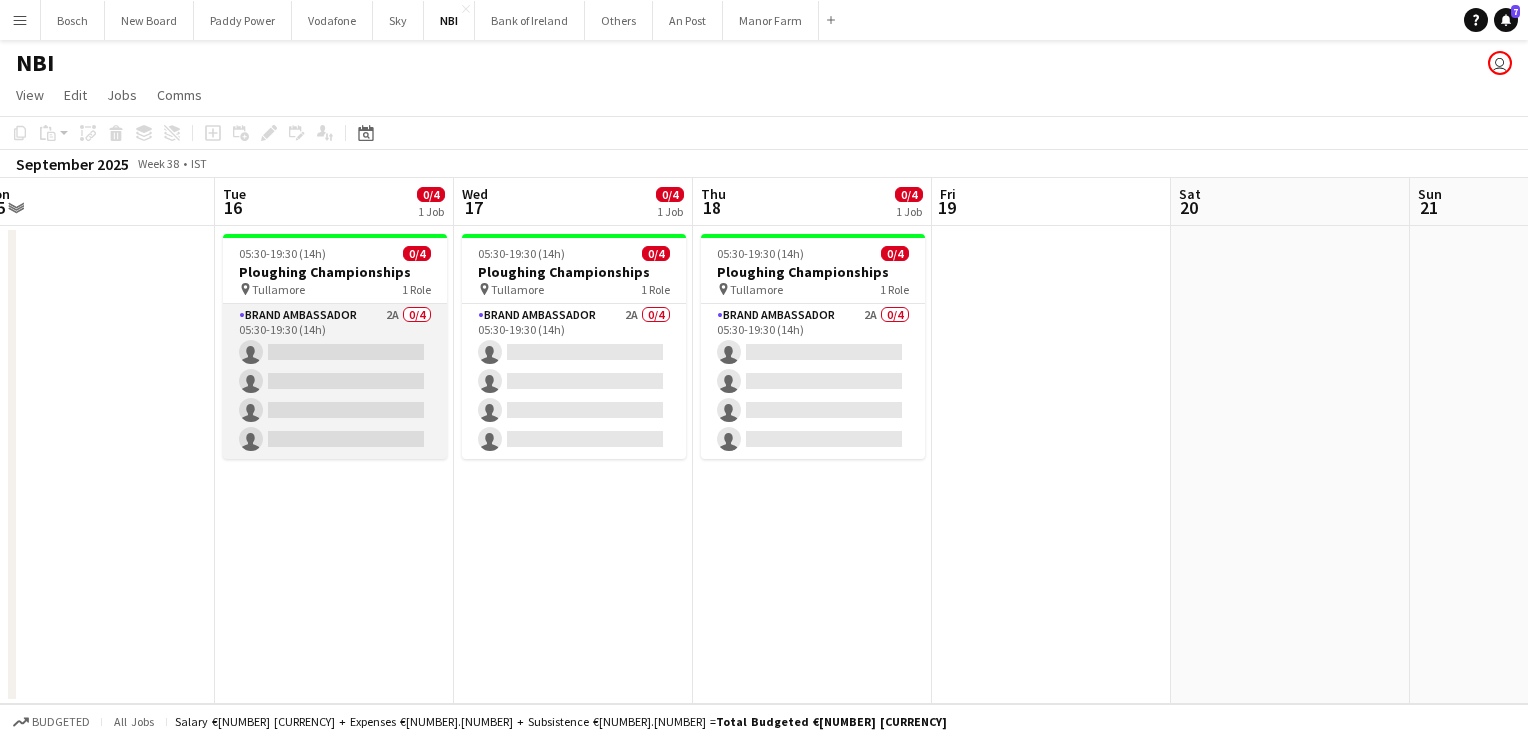 click on "Brand Ambassador   2A   [NUMBER]/[NUMBER]   [TIME]-[TIME] ([DURATION])
single-neutral-actions
single-neutral-actions
single-neutral-actions
single-neutral-actions" at bounding box center [335, 381] 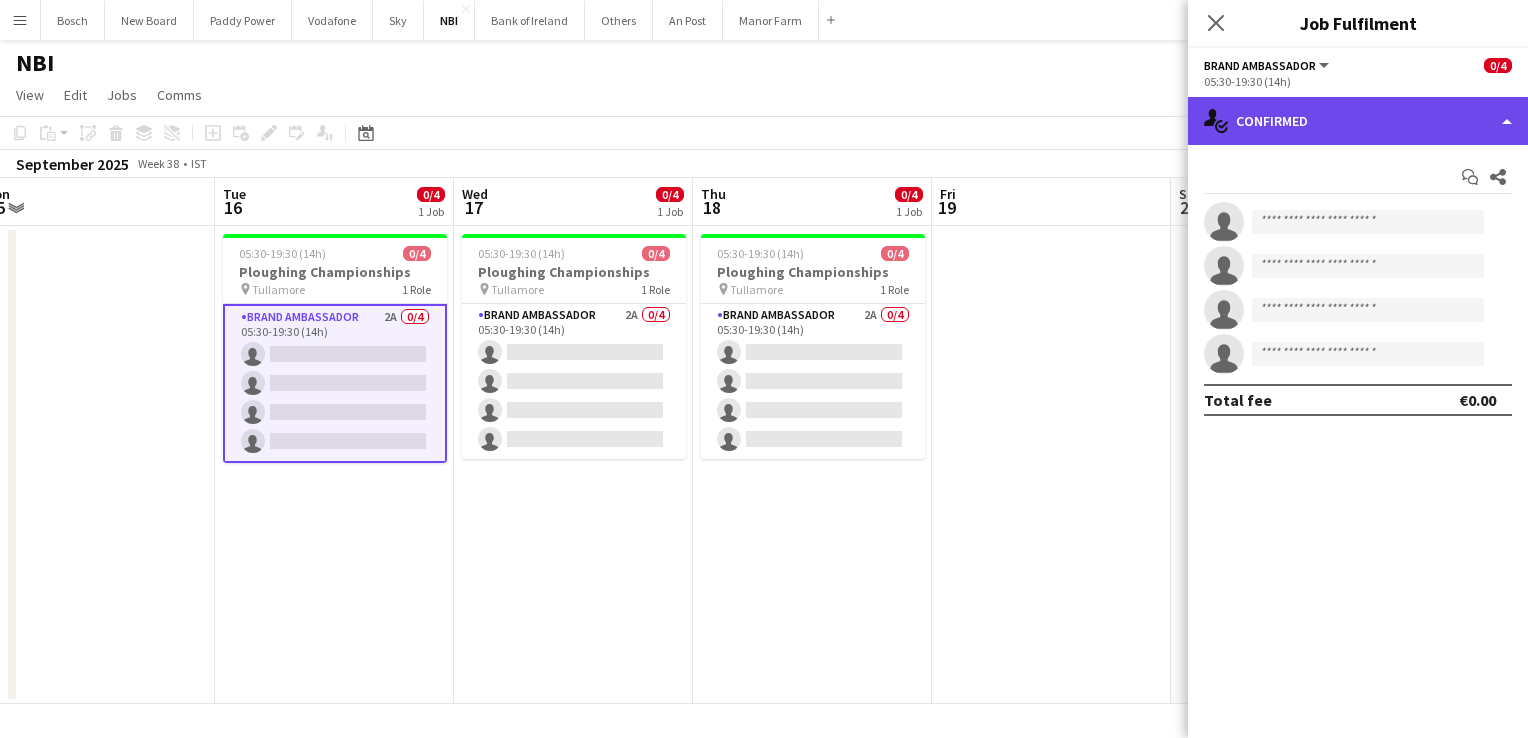 click on "single-neutral-actions-check-2
Confirmed" 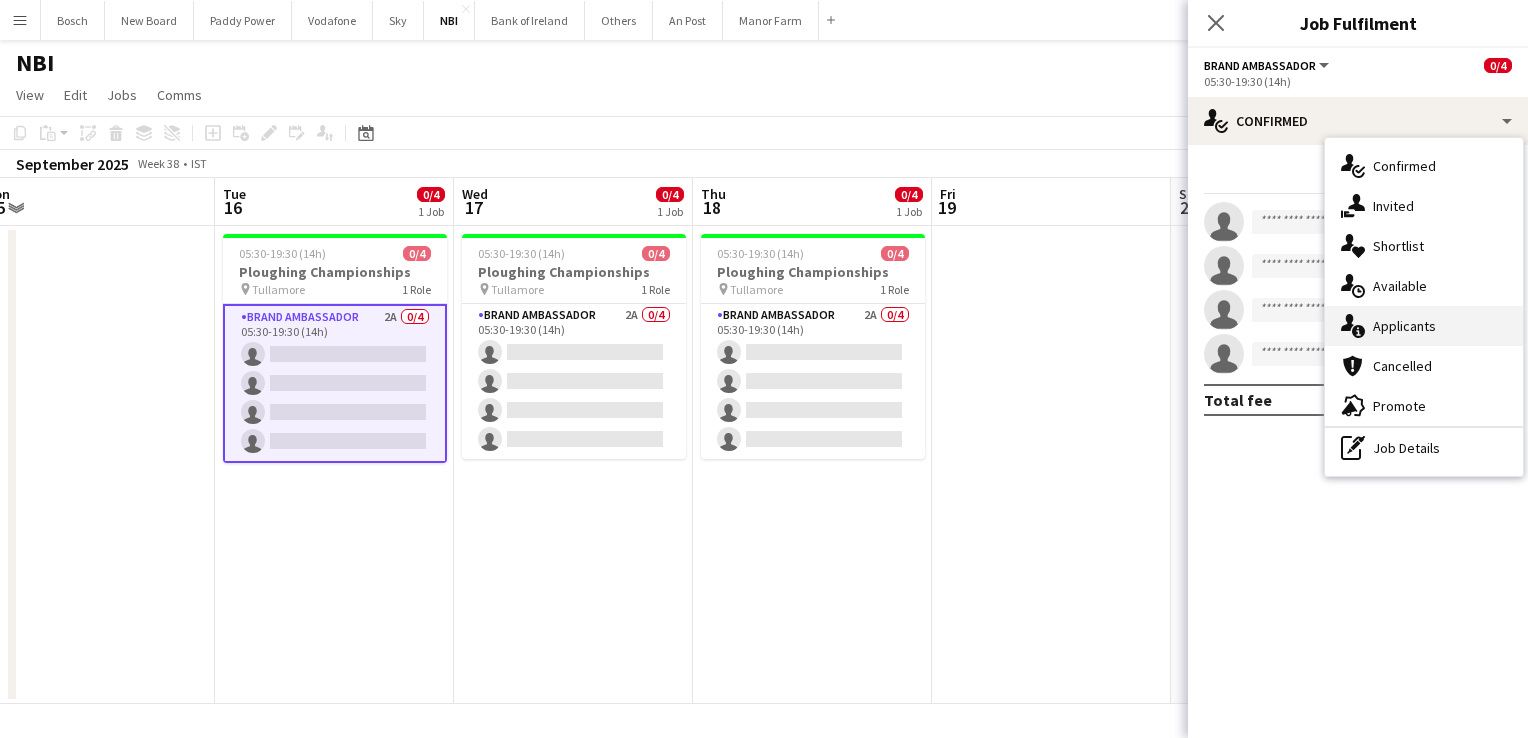 click on "single-neutral-actions-information
Applicants" at bounding box center [1424, 326] 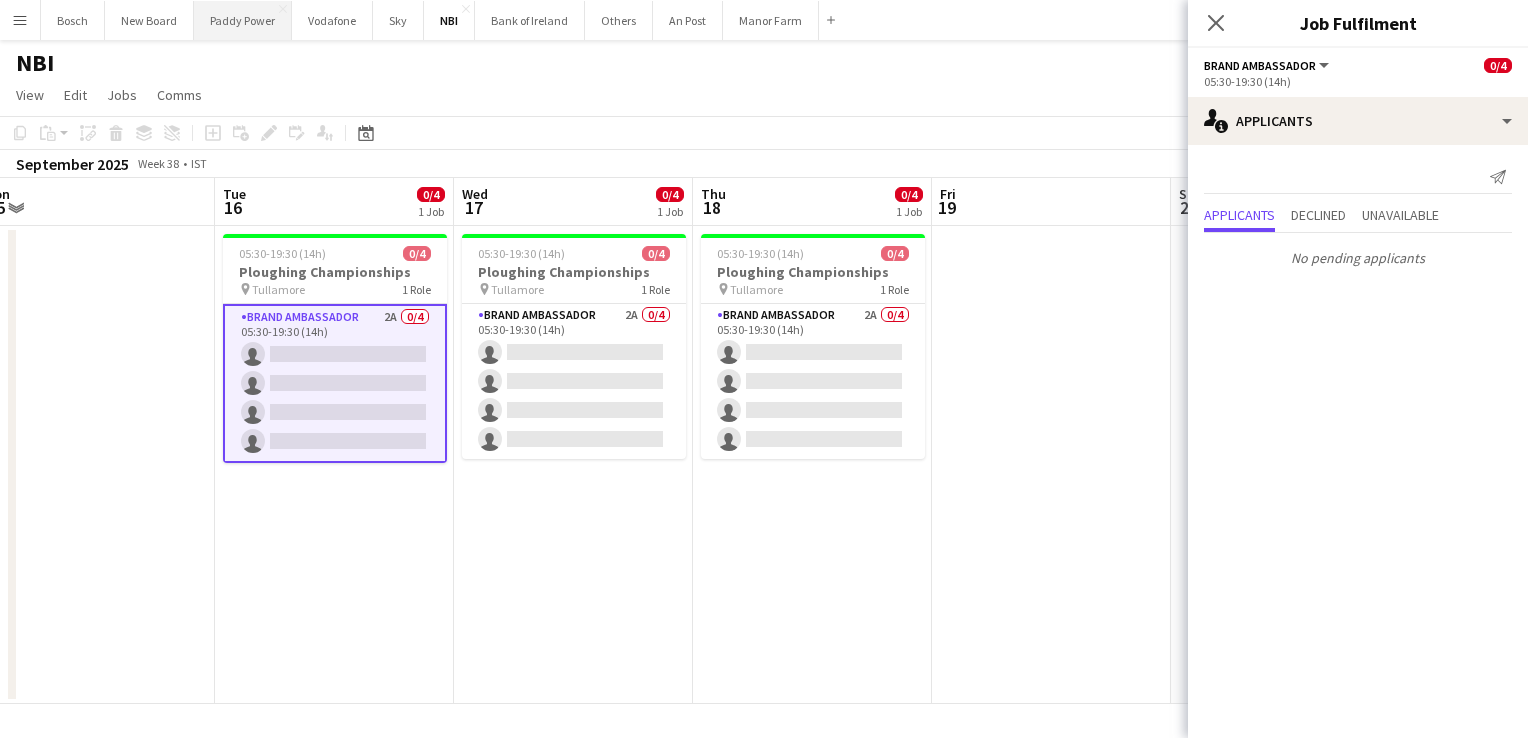 click on "Paddy Power
Close" at bounding box center (243, 20) 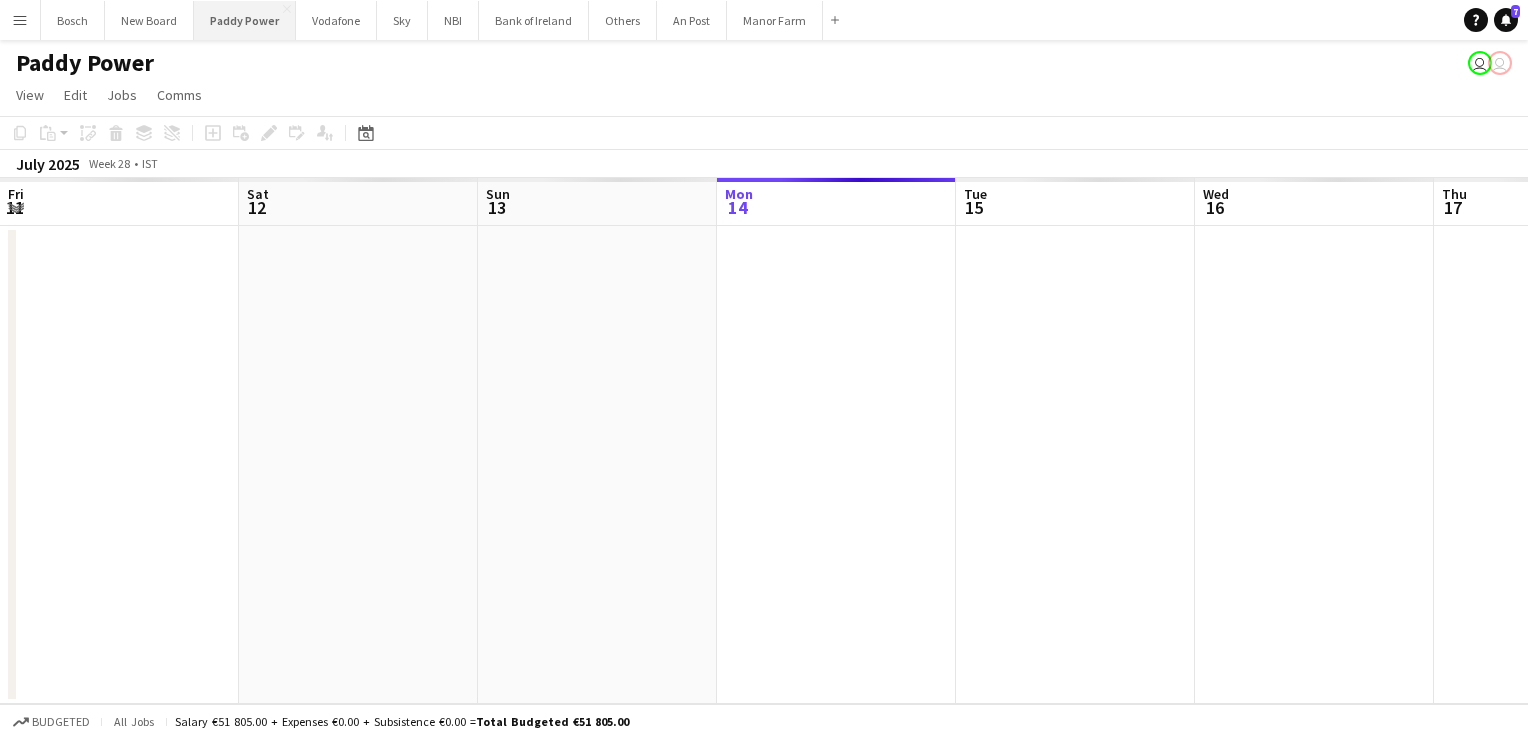 scroll, scrollTop: 0, scrollLeft: 478, axis: horizontal 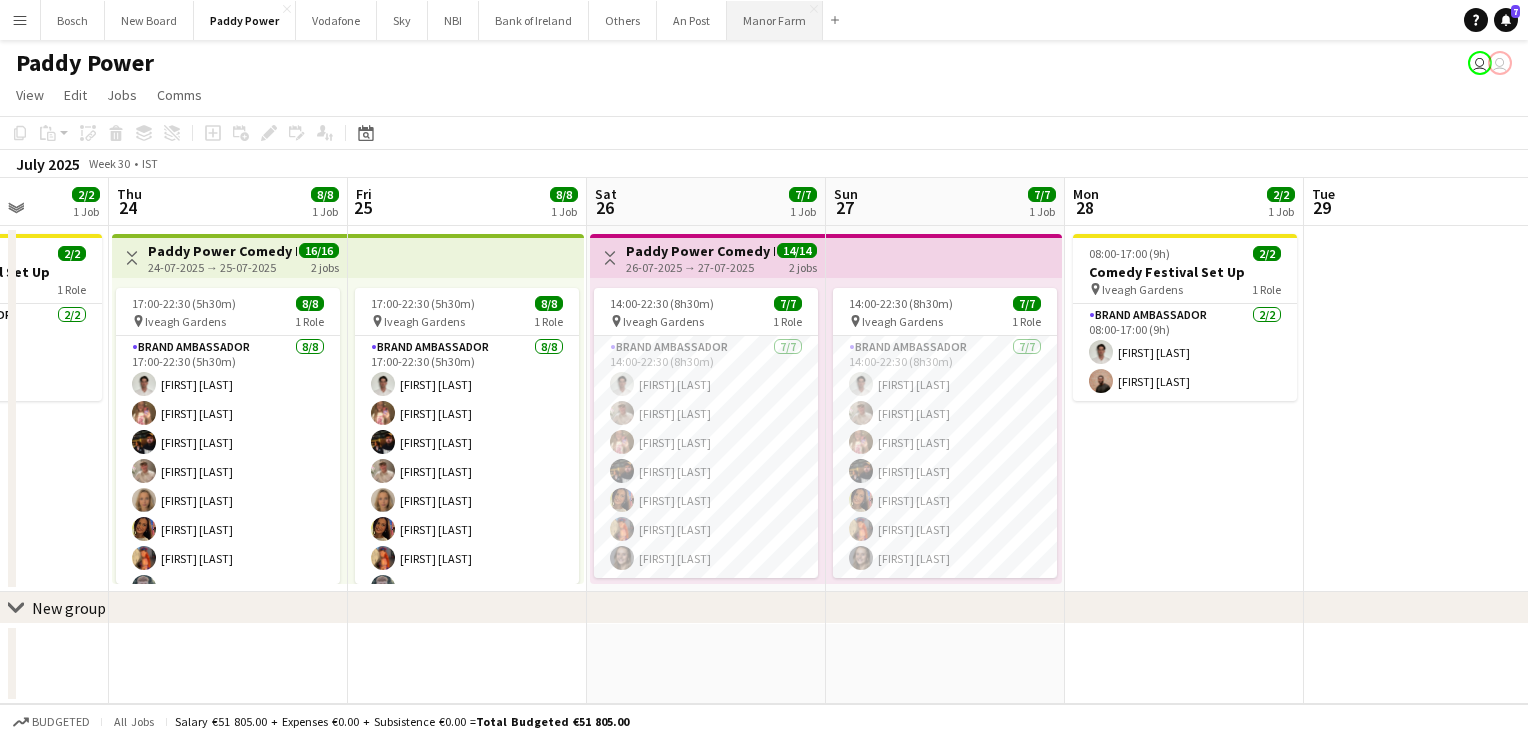 click on "Manor Farm
Close" at bounding box center [775, 20] 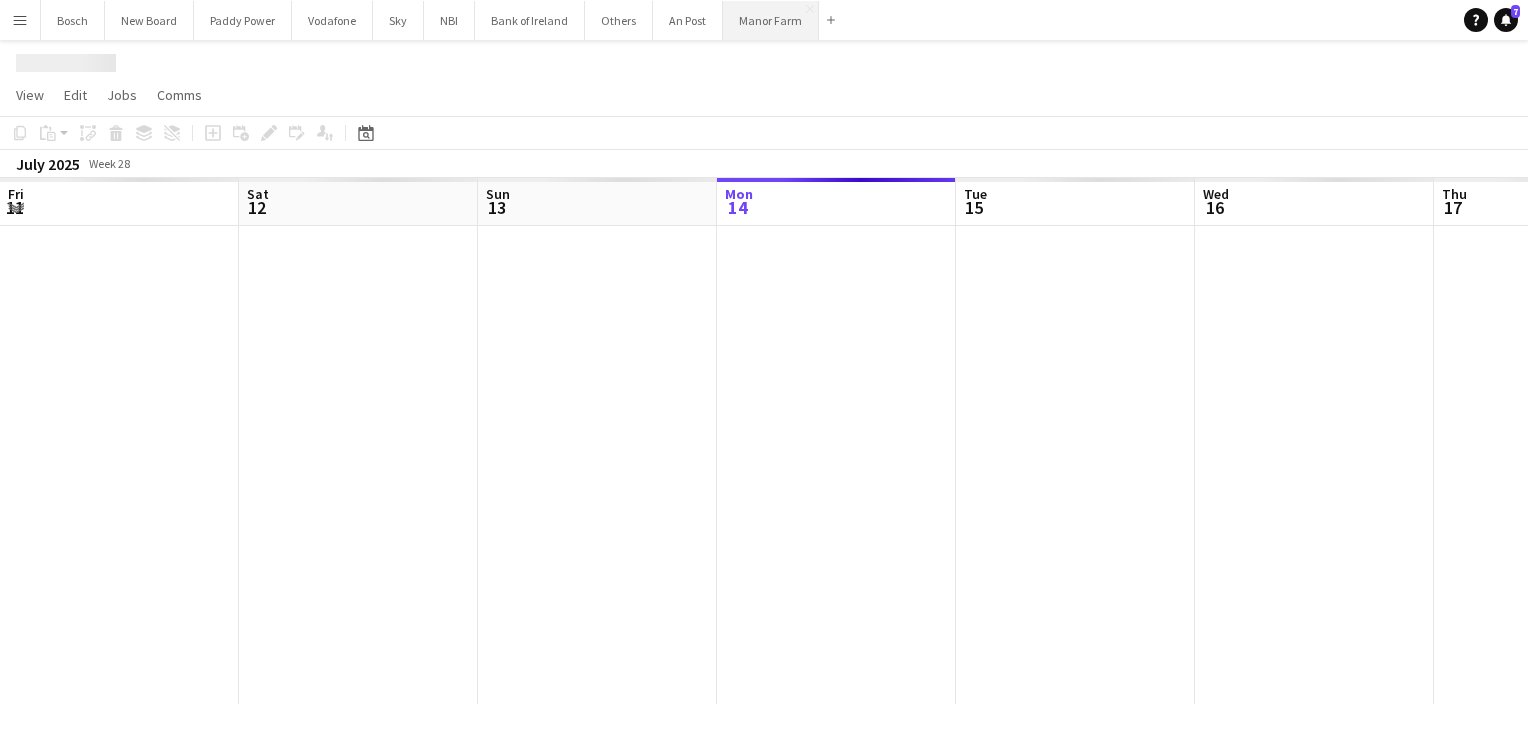 scroll, scrollTop: 0, scrollLeft: 478, axis: horizontal 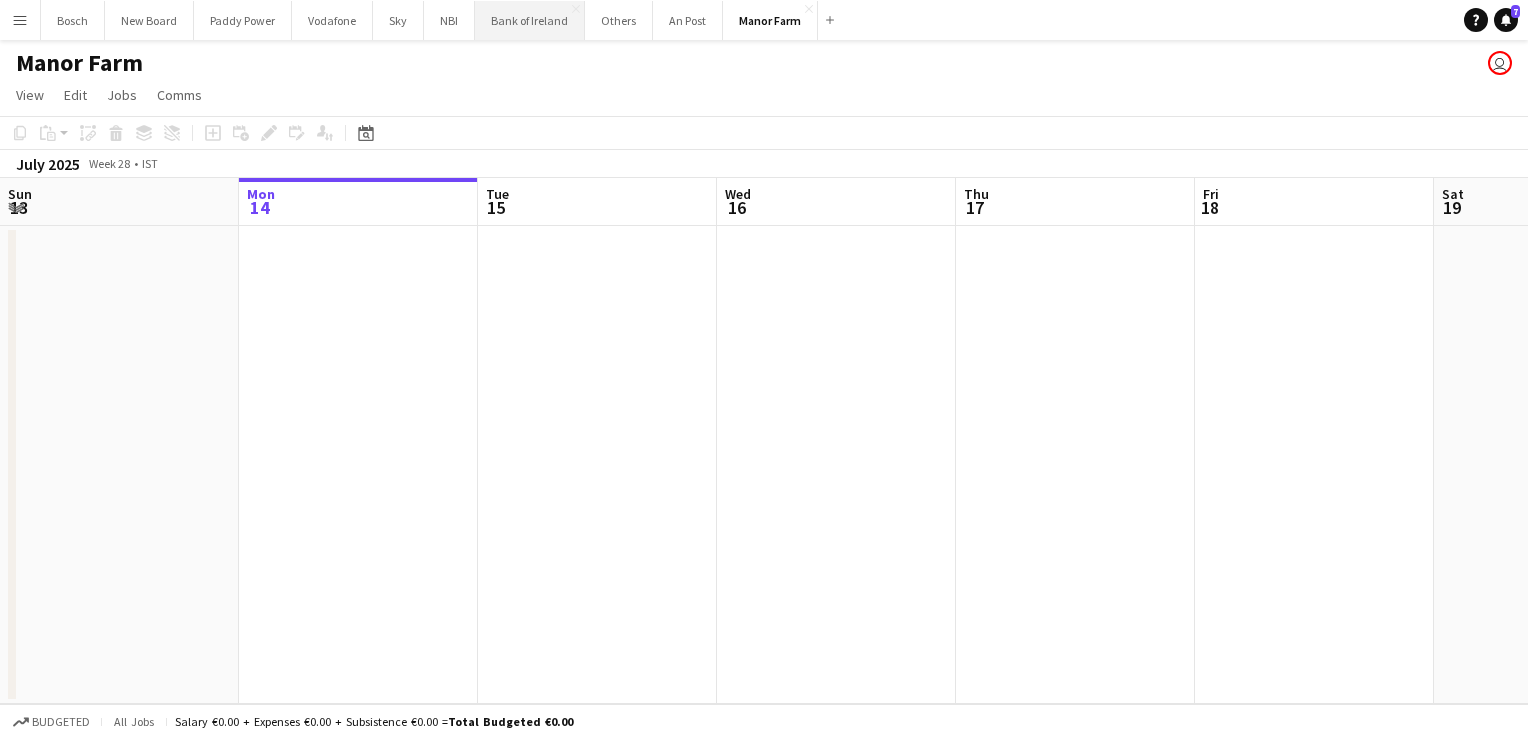 click on "Bank of Ireland
Close" at bounding box center (530, 20) 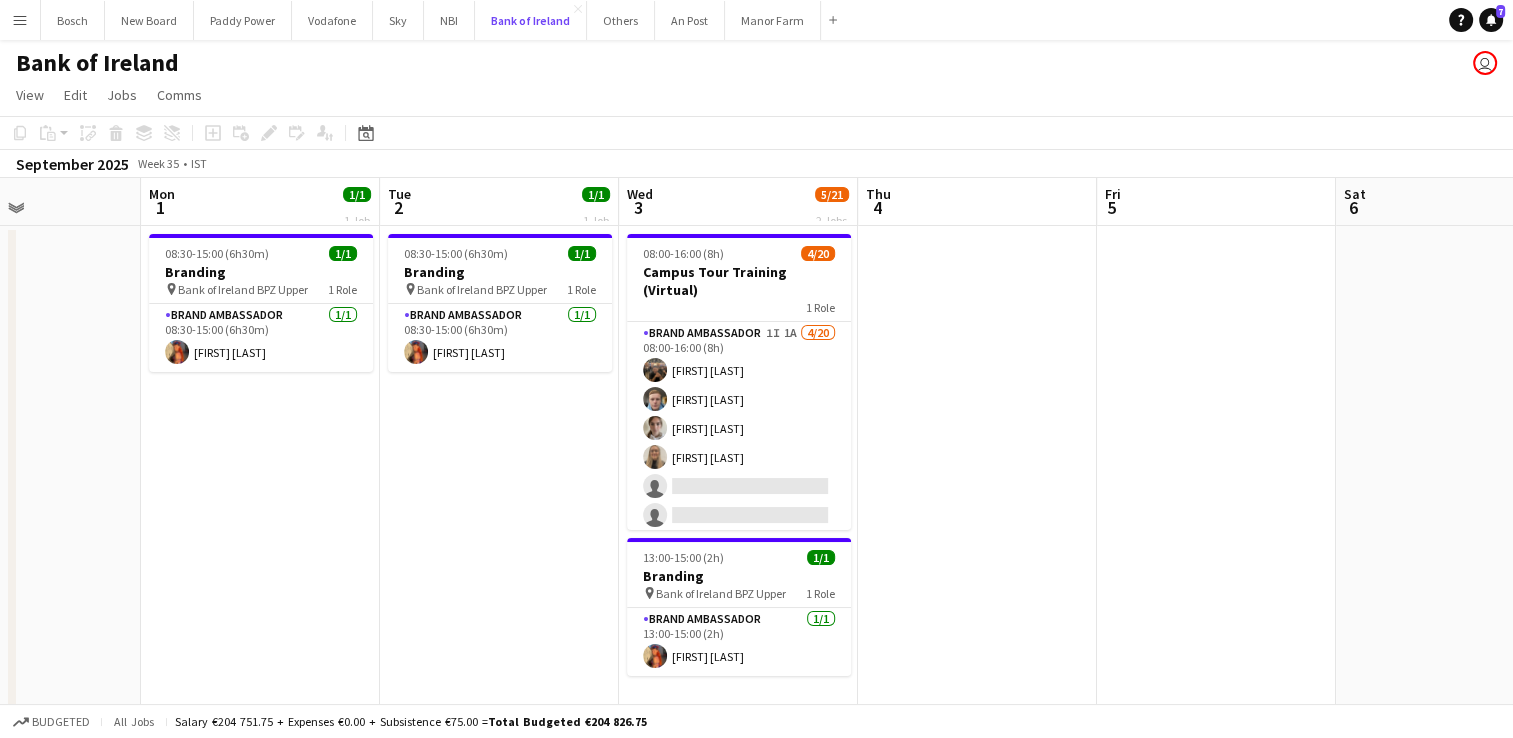 scroll, scrollTop: 0, scrollLeft: 587, axis: horizontal 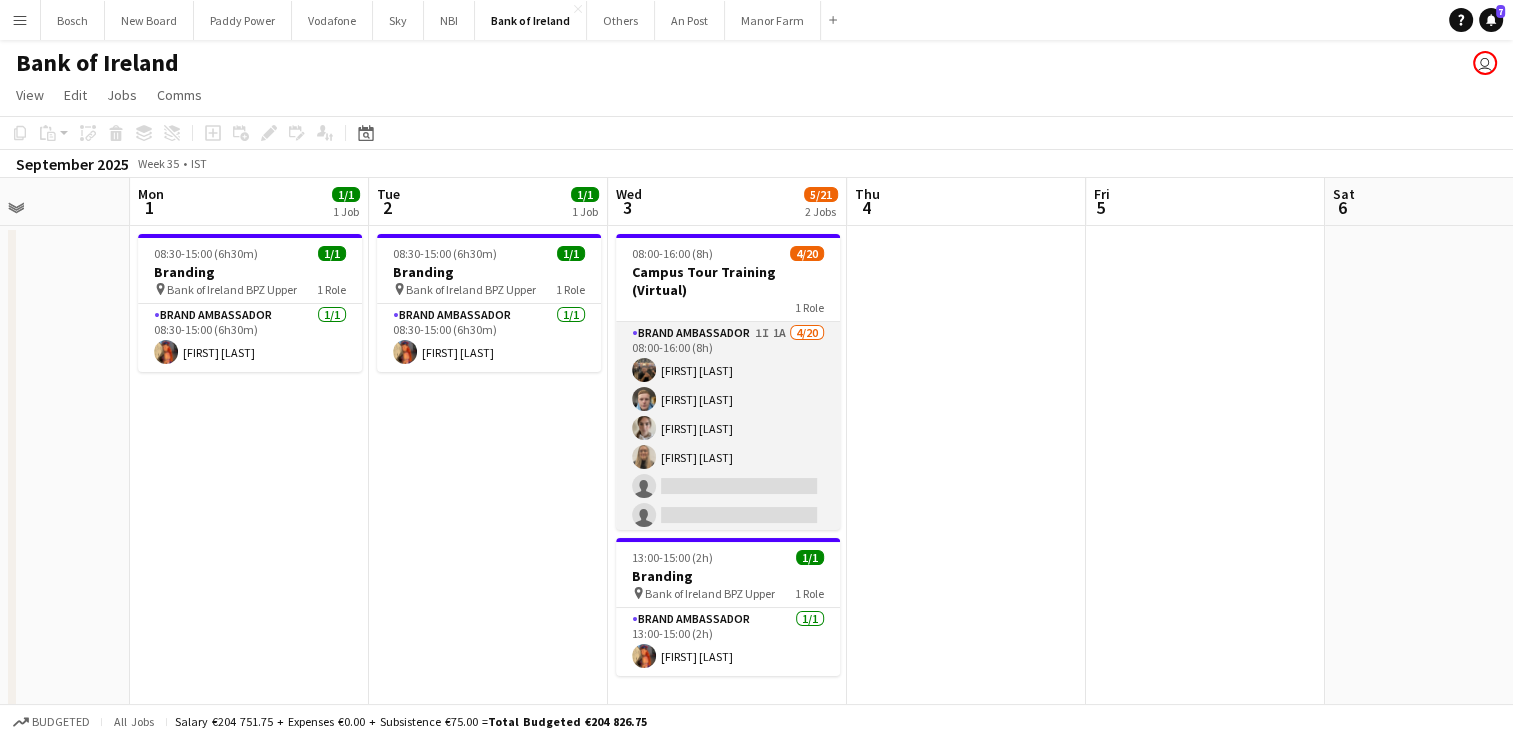 click on "Brand Ambassador   1I   1A   [NUMBER]/[NUMBER]   [TIME]-[TIME] ([DURATION])
[FIRST] [LAST] [FIRST] [LAST] [FIRST] [LAST] [FIRST] [LAST]
single-neutral-actions
single-neutral-actions
single-neutral-actions
single-neutral-actions
single-neutral-actions
single-neutral-actions
single-neutral-actions
single-neutral-actions
single-neutral-actions
single-neutral-actions
single-neutral-actions
single-neutral-actions
single-neutral-actions
single-neutral-actions
single-neutral-actions
single-neutral-actions" at bounding box center (728, 631) 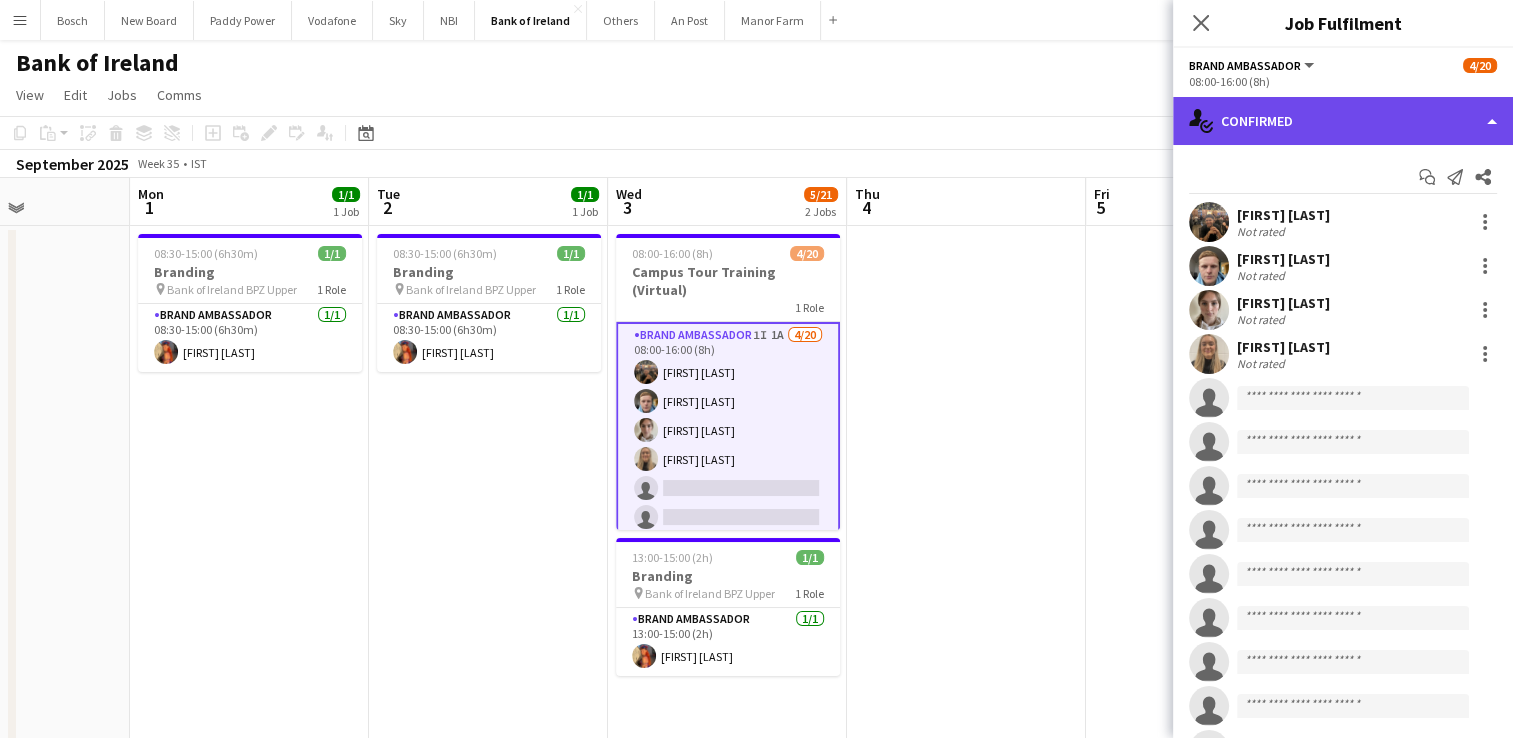 click on "single-neutral-actions-check-2
Confirmed" 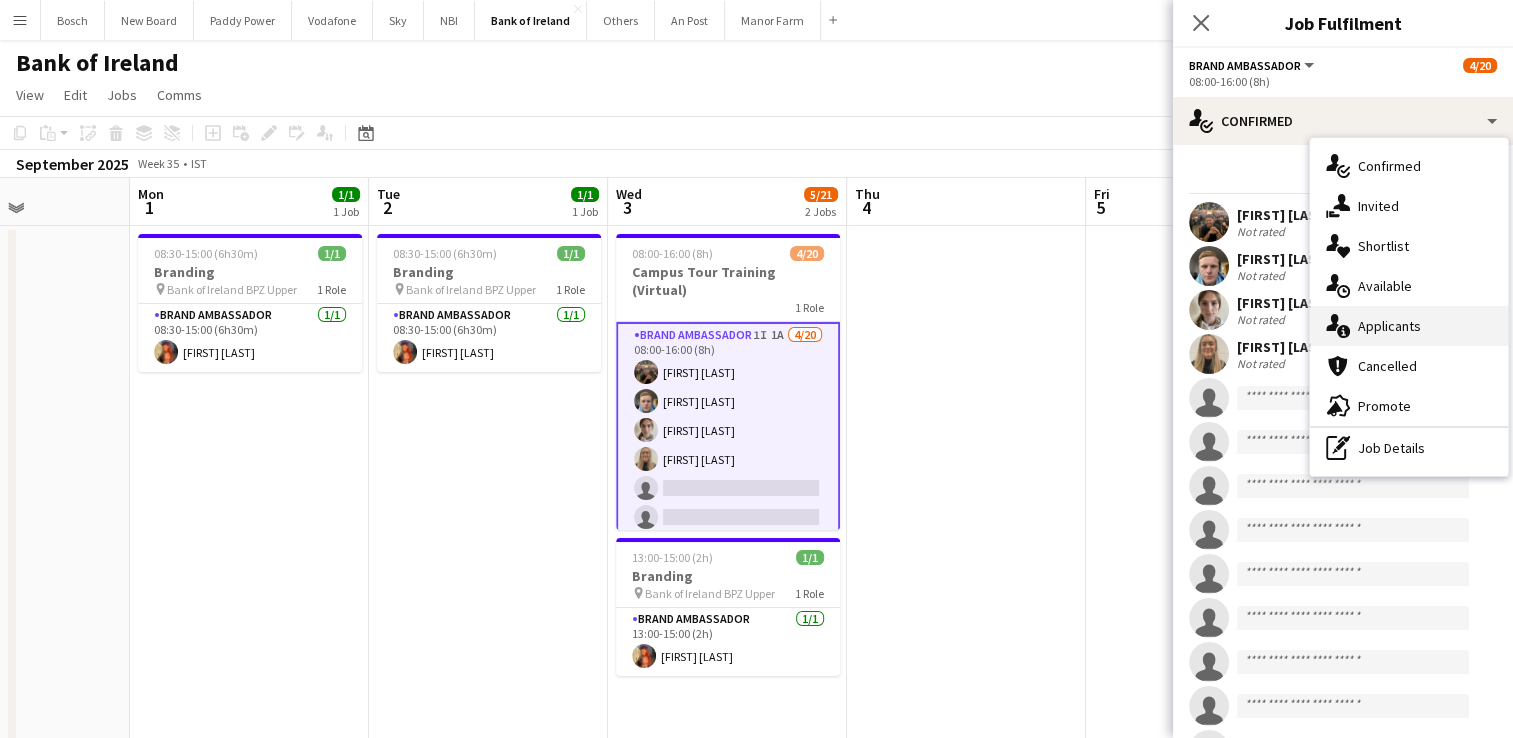 click on "single-neutral-actions-information
Applicants" at bounding box center (1409, 326) 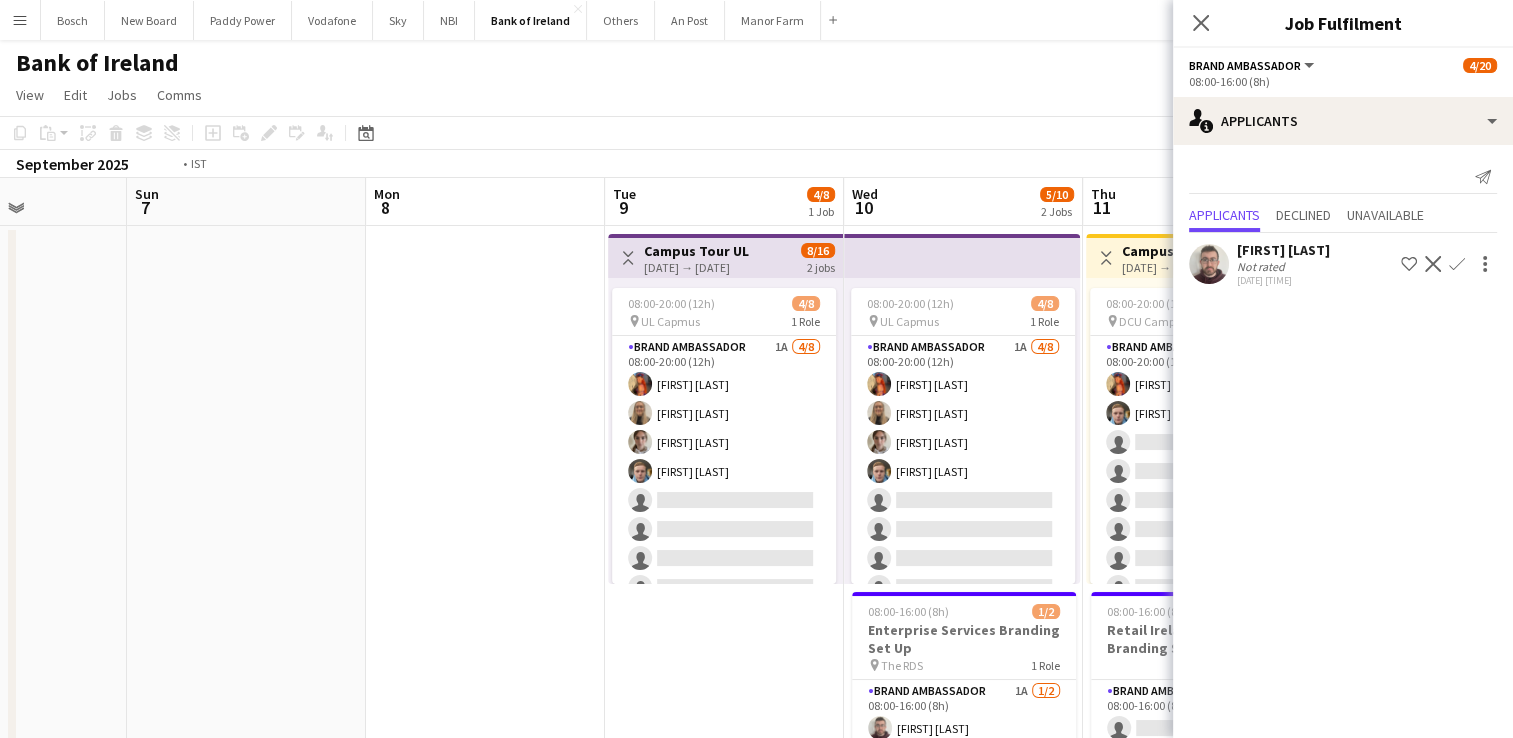 scroll, scrollTop: 0, scrollLeft: 692, axis: horizontal 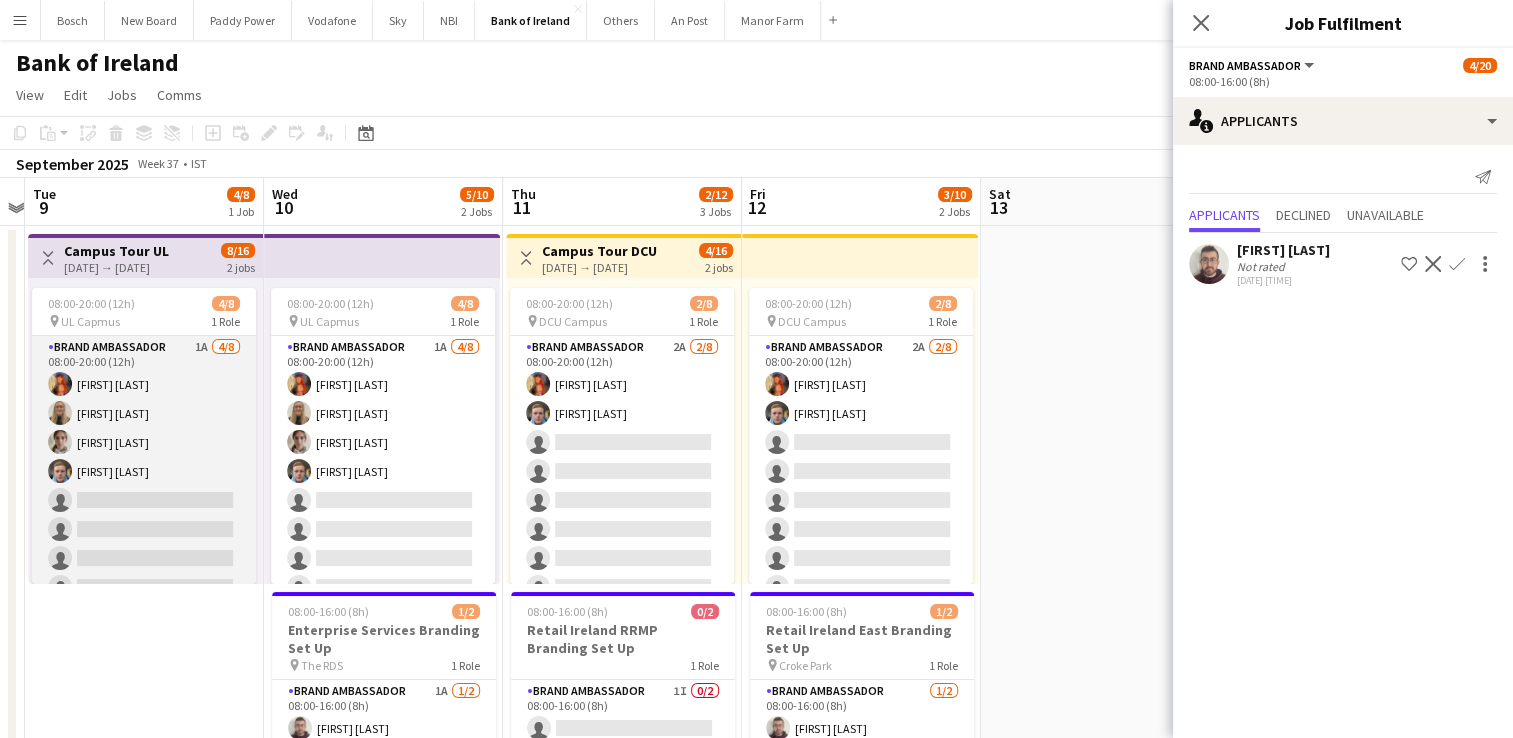 click on "Brand Ambassador   1A   [NUMBER]/[NUMBER]   [TIME]-[TIME] ([DURATION])
[FIRST] [LAST] [FIRST] [LAST] [FIRST] [LAST] [FIRST] [LAST]
single-neutral-actions
single-neutral-actions
single-neutral-actions
single-neutral-actions" at bounding box center [144, 471] 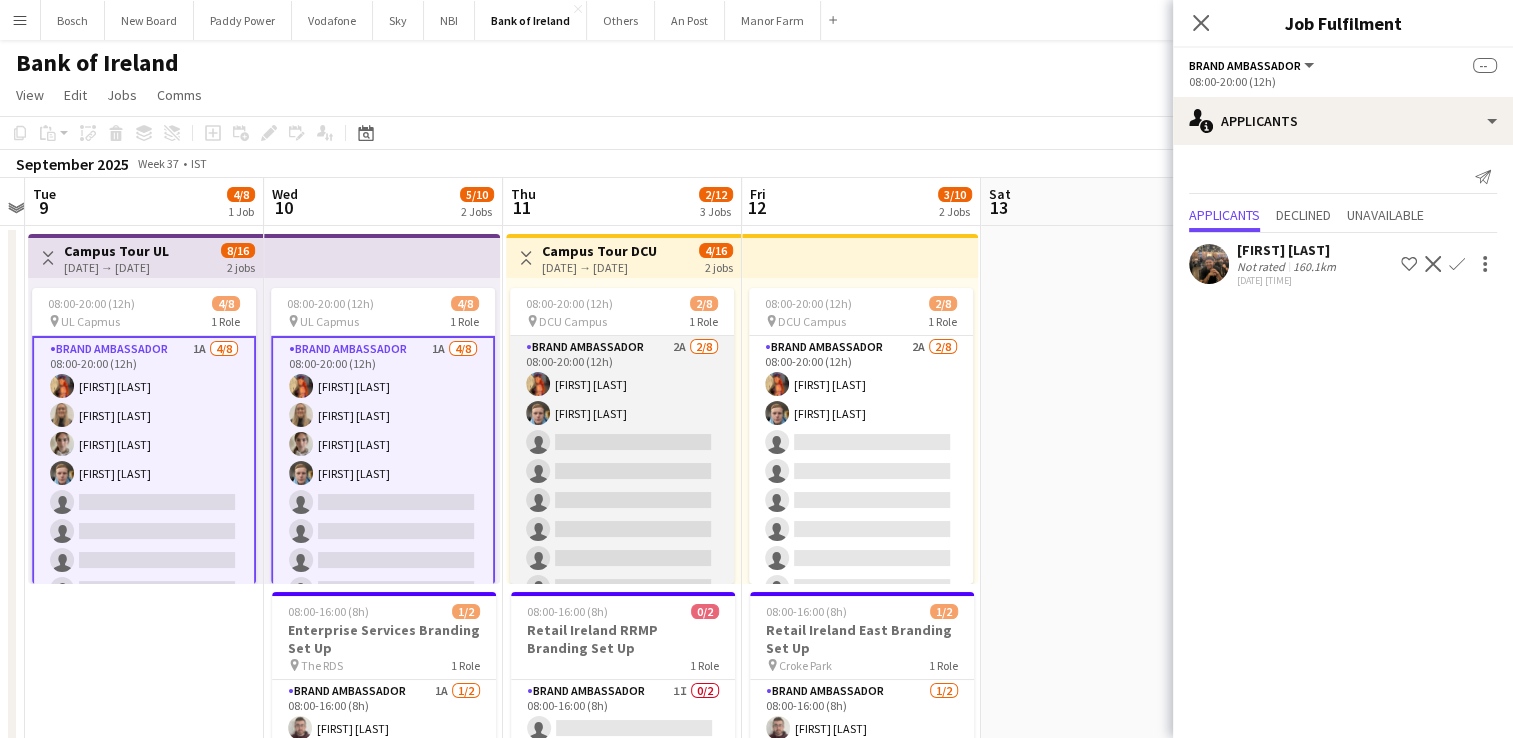 click on "Brand Ambassador   2A   [NUMBER]/[NUMBER]   [TIME]-[TIME] ([DURATION])
[FIRST] [LAST] [FIRST] [LAST]
single-neutral-actions
single-neutral-actions
single-neutral-actions
single-neutral-actions
single-neutral-actions
single-neutral-actions" at bounding box center [622, 471] 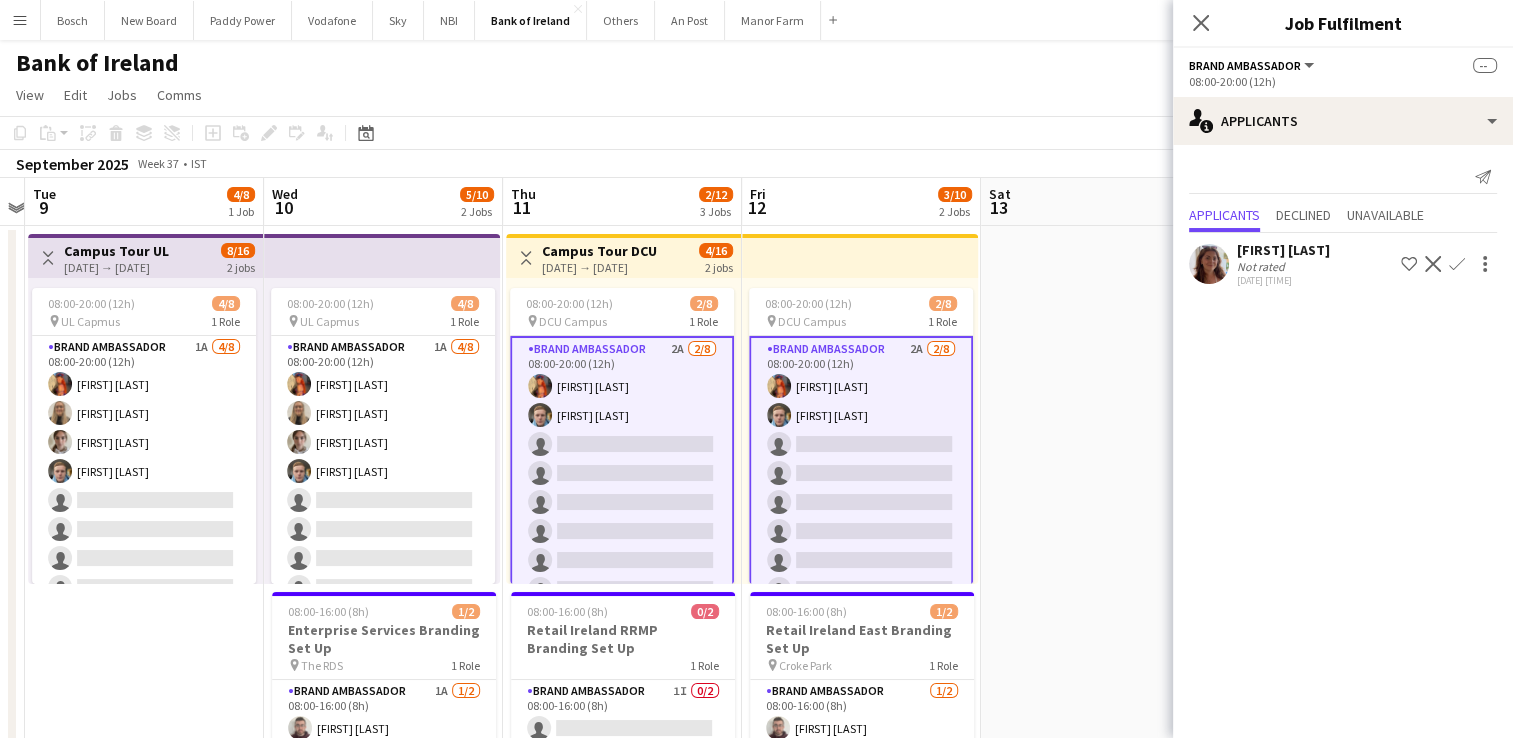 scroll, scrollTop: 25, scrollLeft: 0, axis: vertical 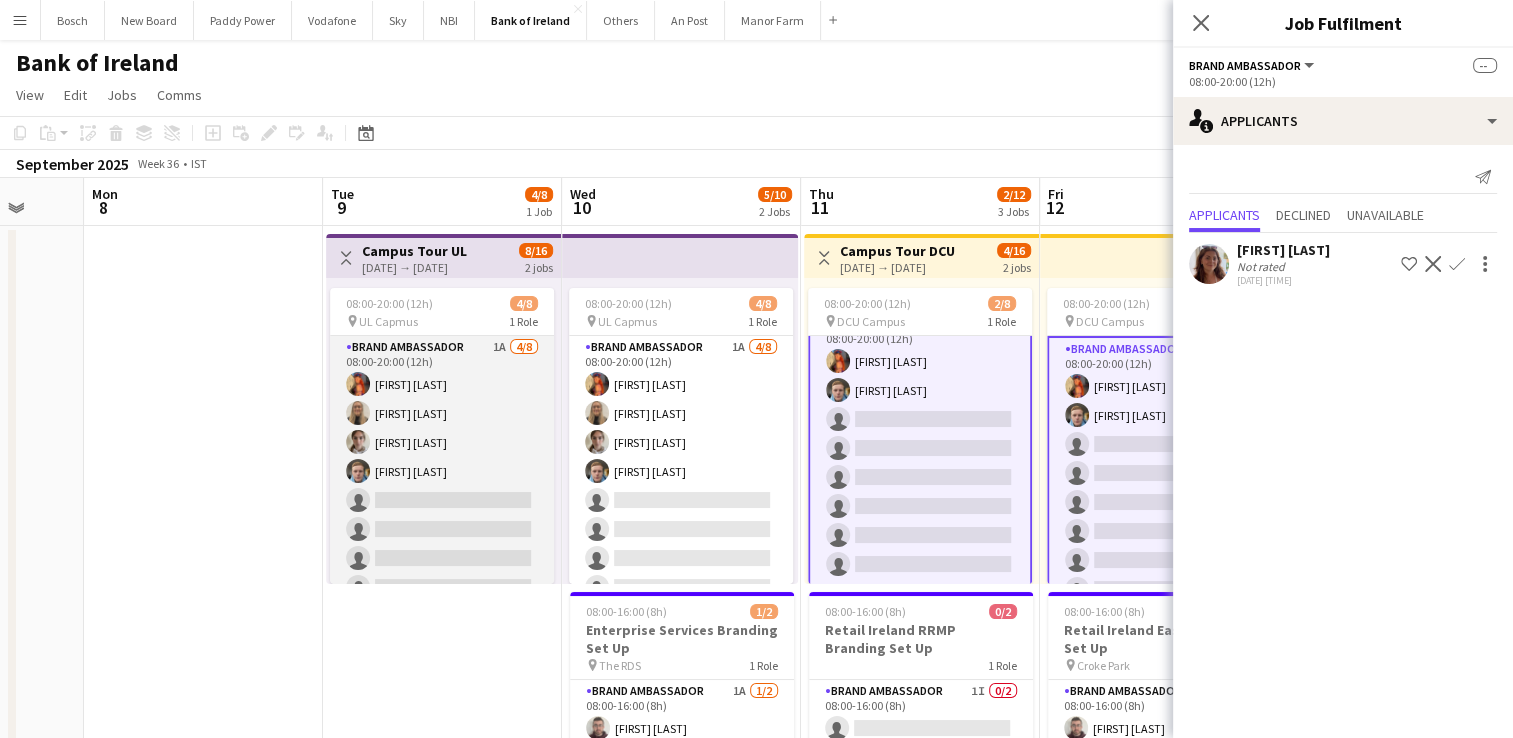 click on "Brand Ambassador   1A   [NUMBER]/[NUMBER]   [TIME]-[TIME] ([DURATION])
[FIRST] [LAST] [FIRST] [LAST] [FIRST] [LAST] [FIRST] [LAST]
single-neutral-actions
single-neutral-actions
single-neutral-actions
single-neutral-actions" at bounding box center (442, 471) 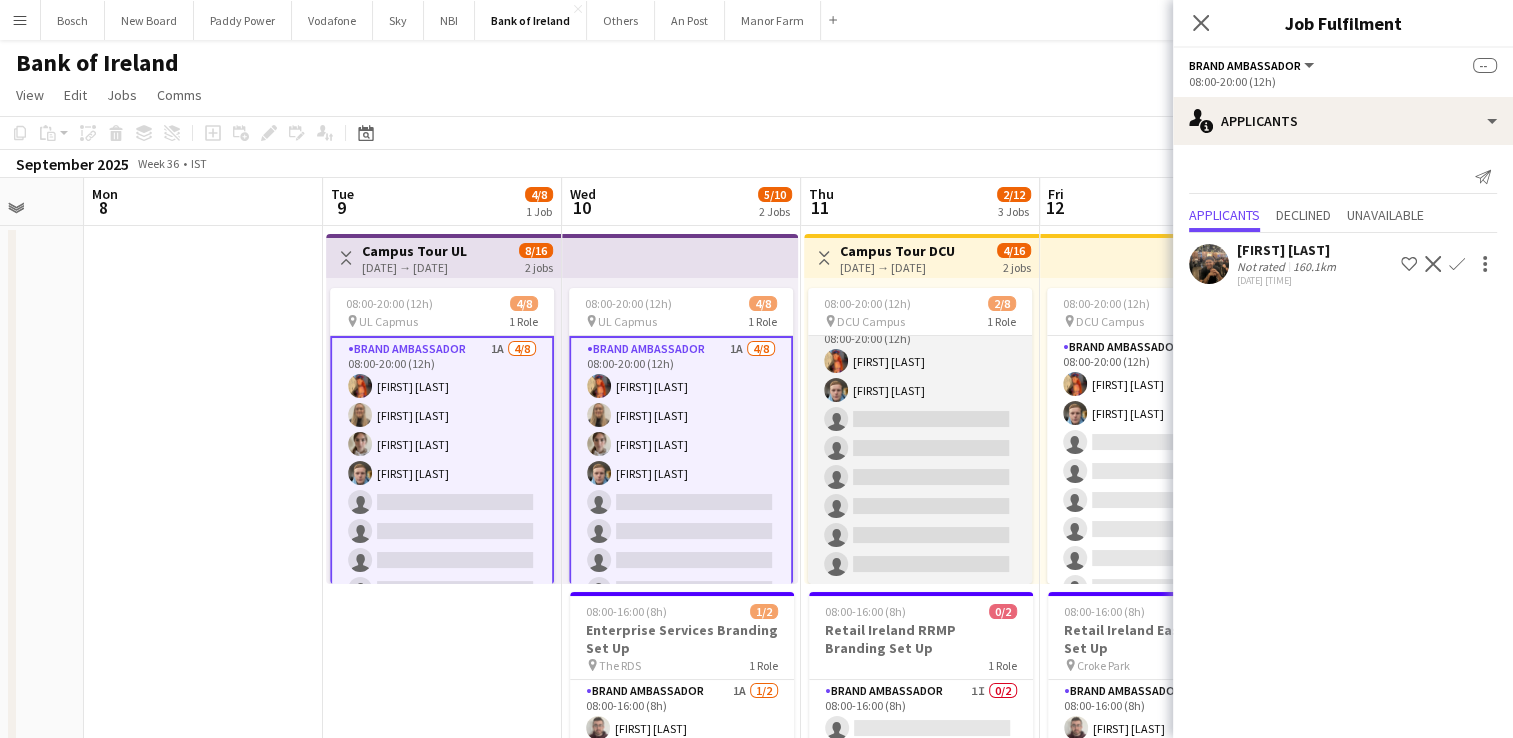 click on "Brand Ambassador   2A   [NUMBER]/[NUMBER]   [TIME]-[TIME] ([DURATION])
[FIRST] [LAST] [FIRST] [LAST]
single-neutral-actions
single-neutral-actions
single-neutral-actions
single-neutral-actions
single-neutral-actions
single-neutral-actions" at bounding box center (920, 448) 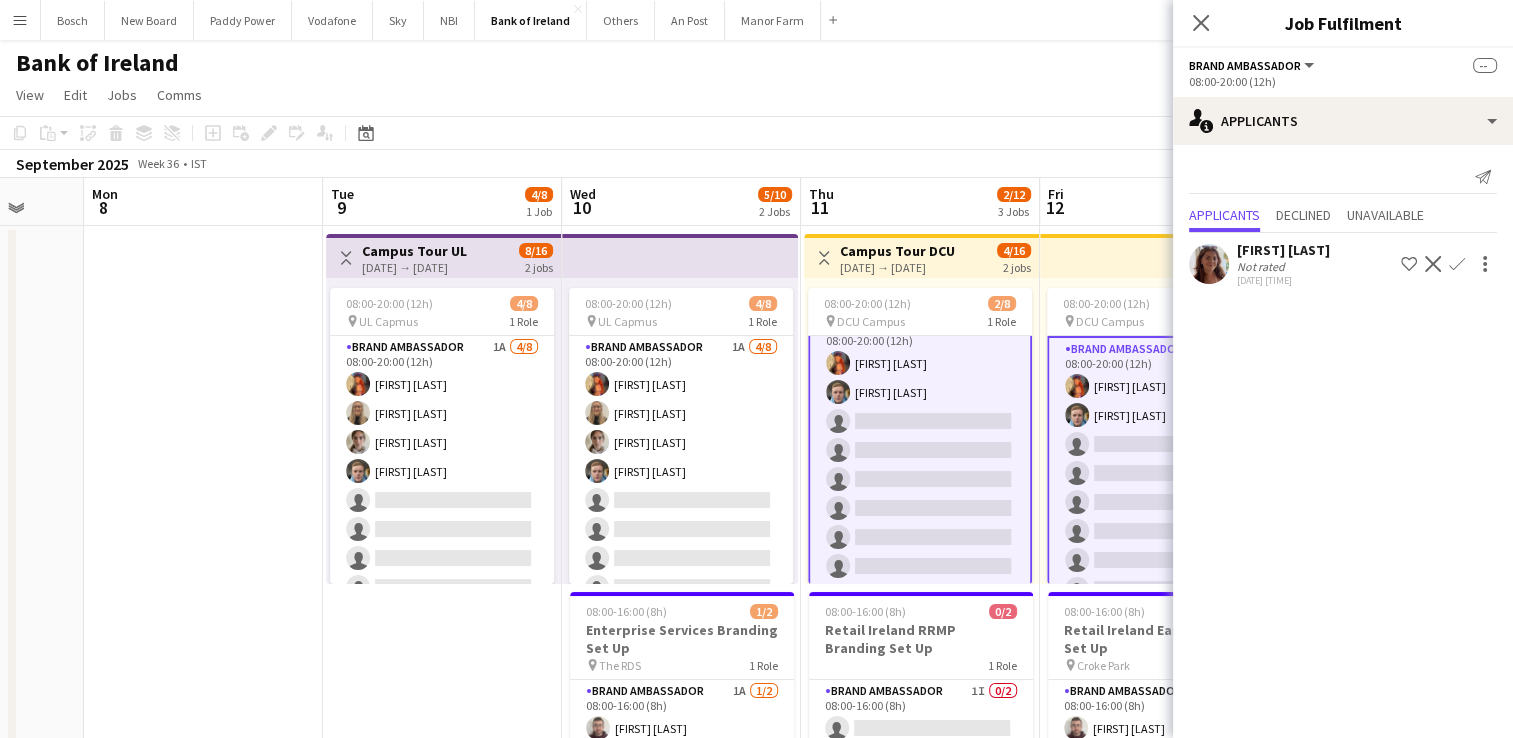 scroll, scrollTop: 24, scrollLeft: 0, axis: vertical 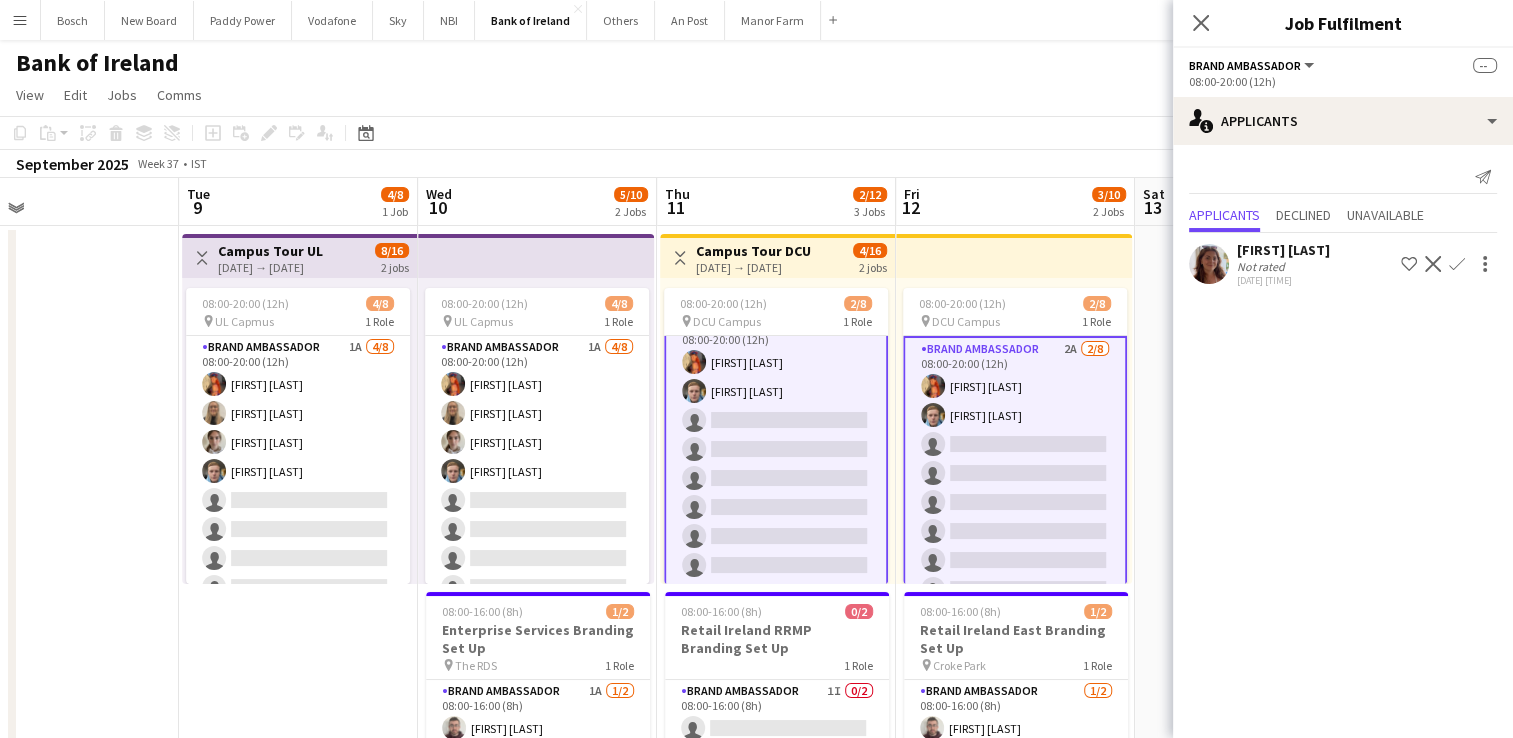 click on "Confirm" 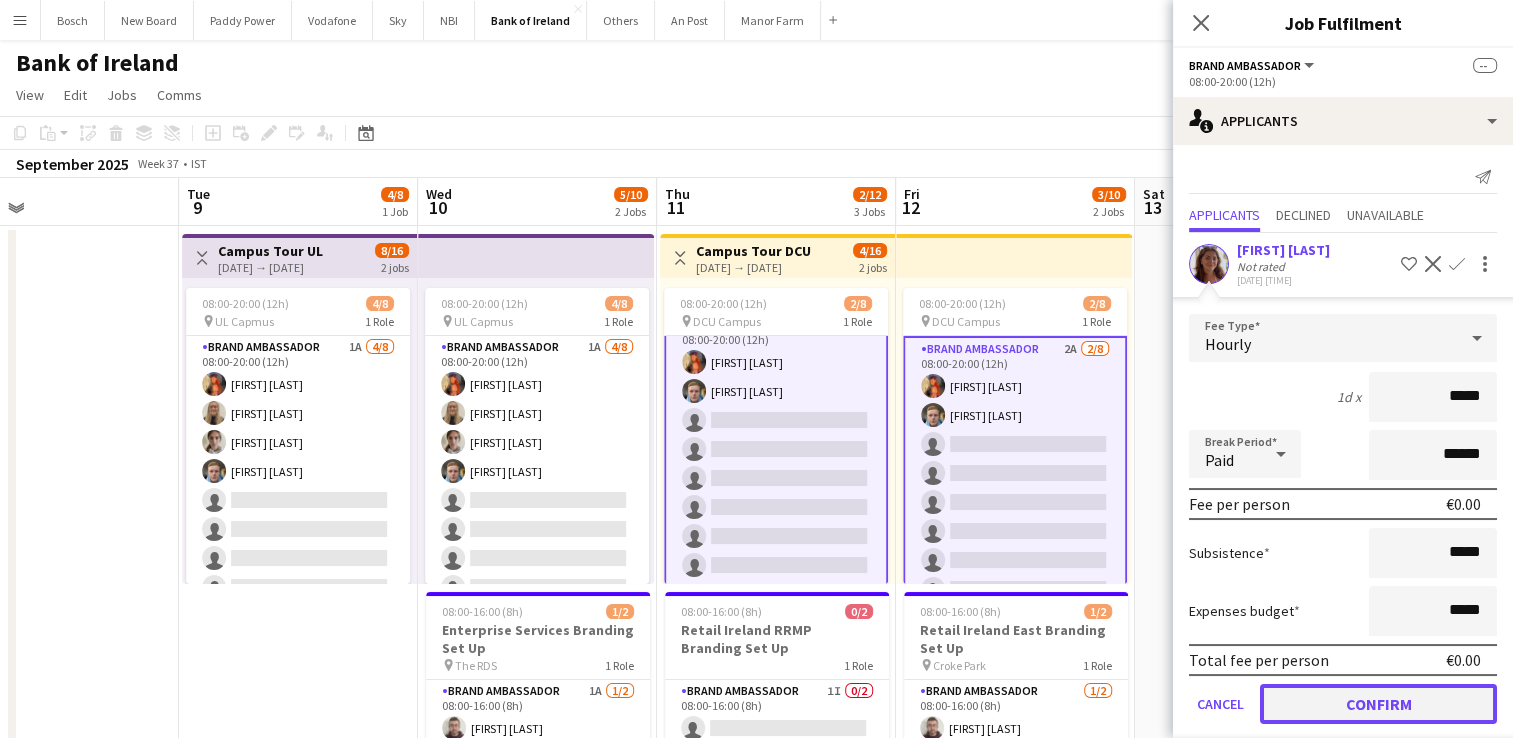 click on "Confirm" 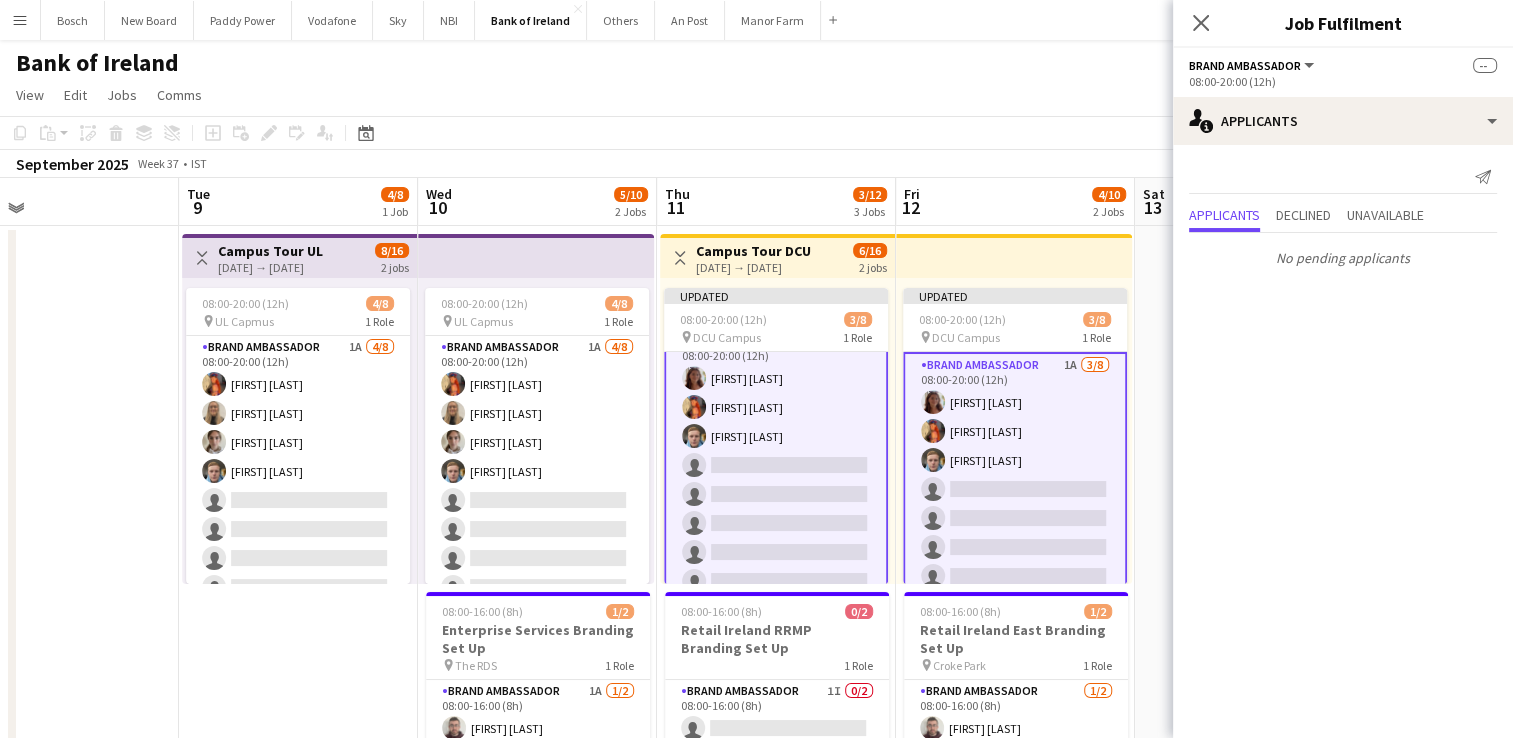 scroll, scrollTop: 41, scrollLeft: 0, axis: vertical 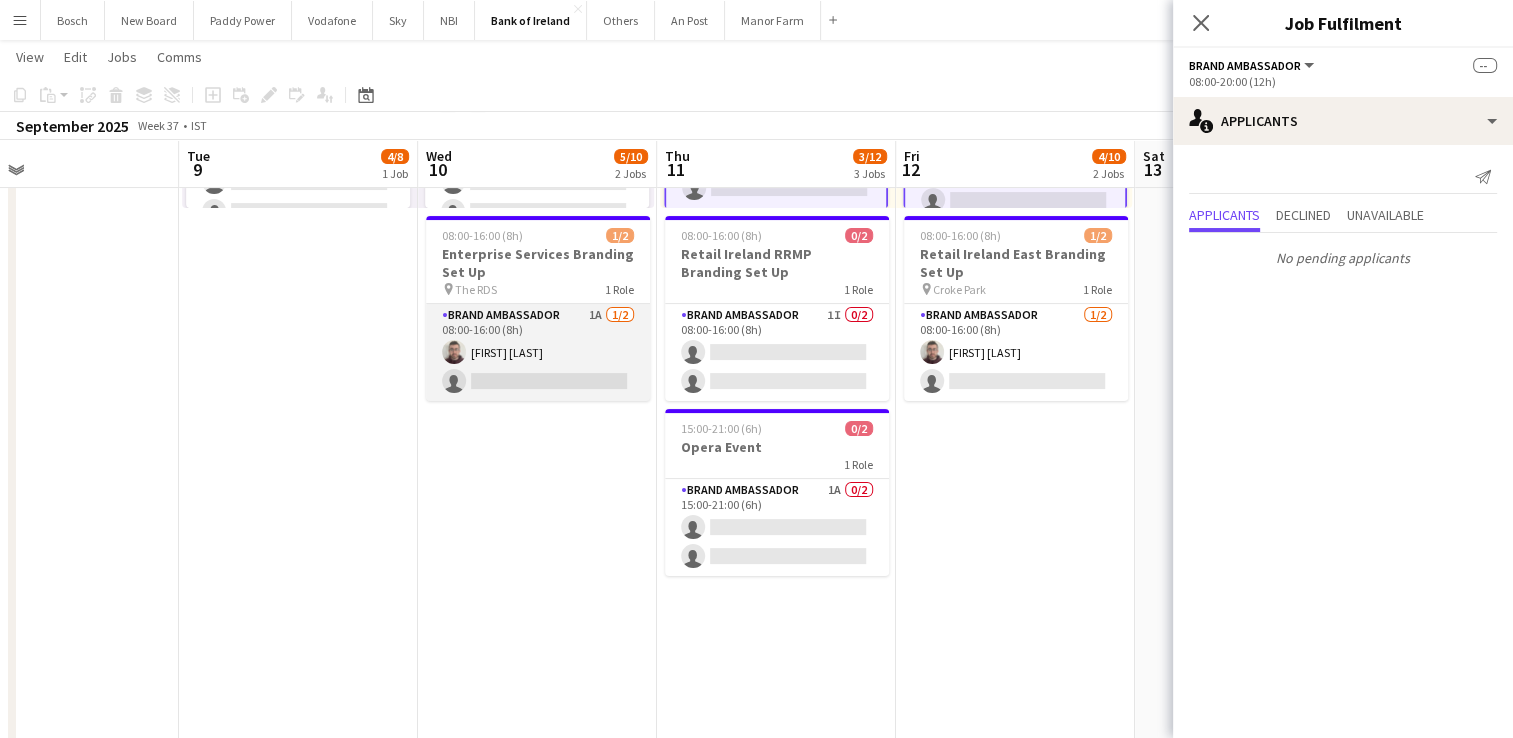 click on "Brand Ambassador   1A   [NUMBER]/[NUMBER]   [TIME]-[TIME] ([DURATION])
[FIRST] [LAST]
single-neutral-actions" at bounding box center [538, 352] 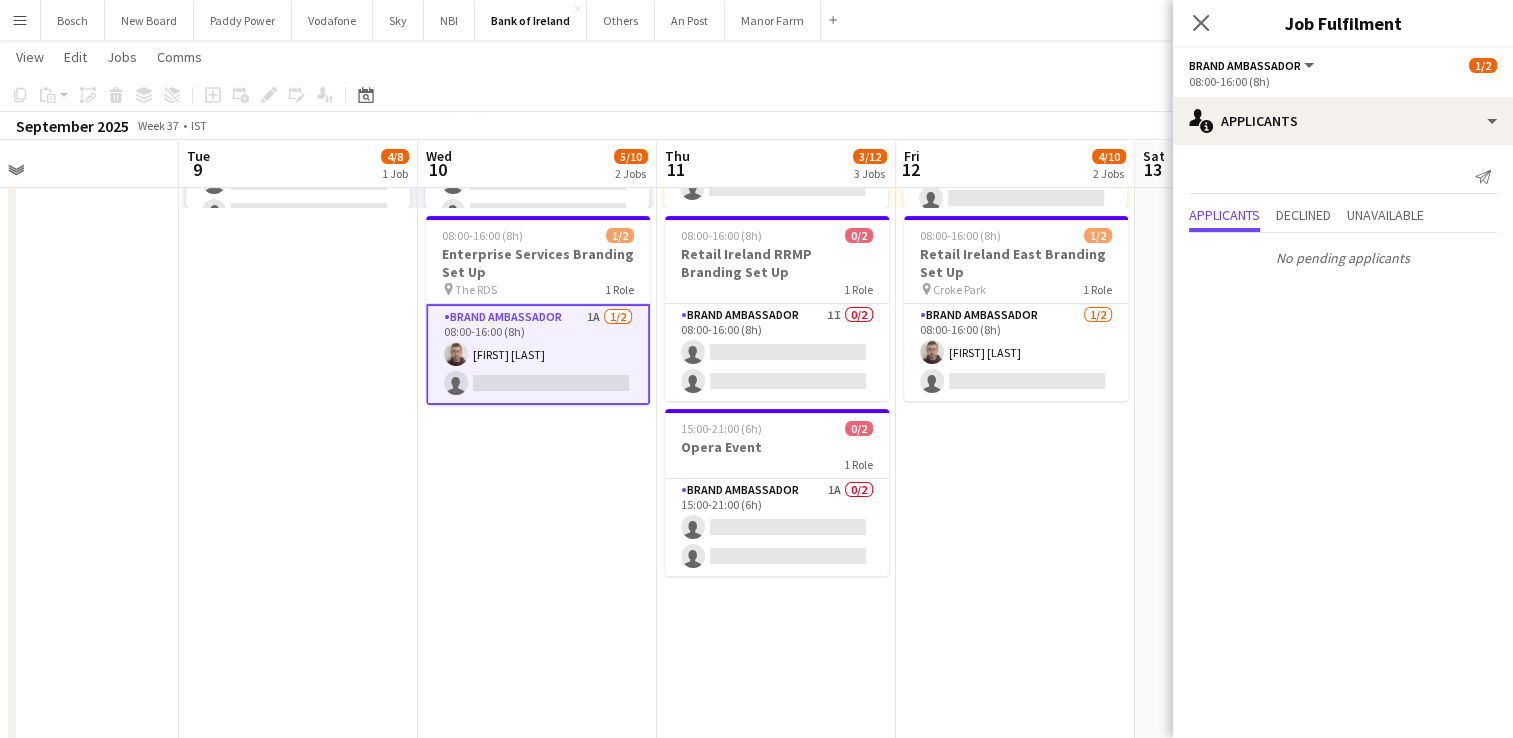 scroll, scrollTop: 39, scrollLeft: 0, axis: vertical 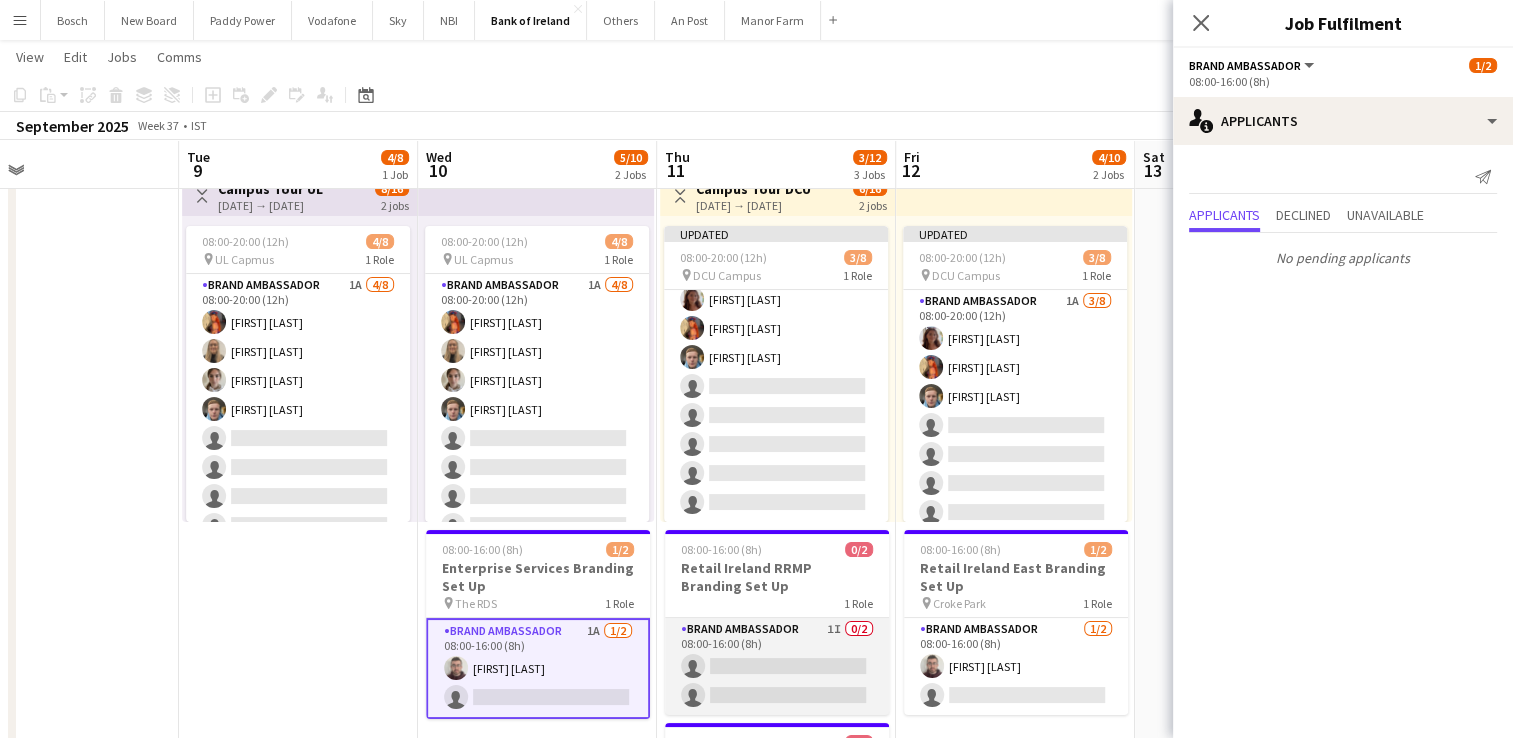 click on "Brand Ambassador   1I   0/2   08:00-16:00 (8h)
single-neutral-actions
single-neutral-actions" at bounding box center (777, 666) 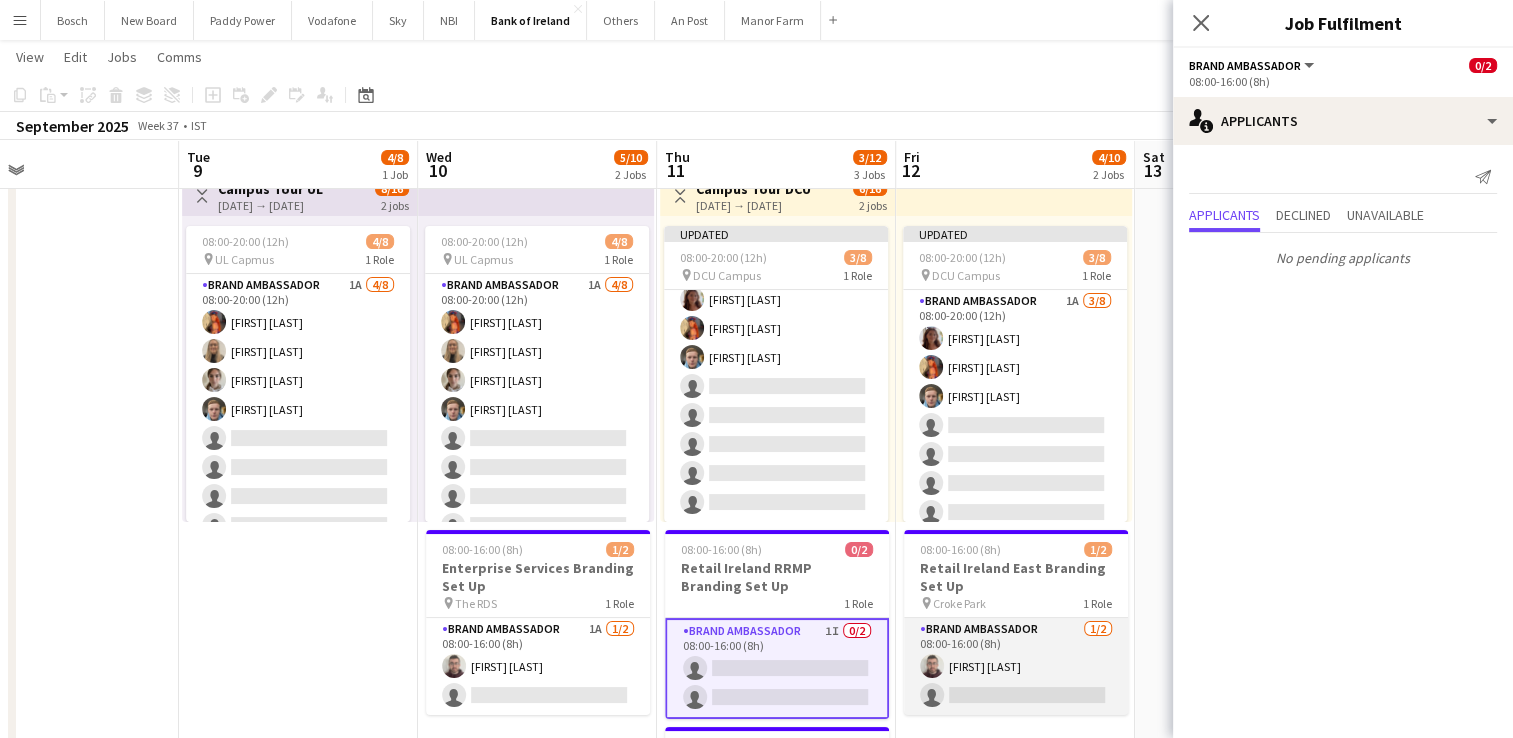click on "Brand Ambassador   [NUMBER]/[NUMBER]   [TIME]-[TIME] ([DURATION])
[FIRST] [LAST]
single-neutral-actions" at bounding box center [1016, 666] 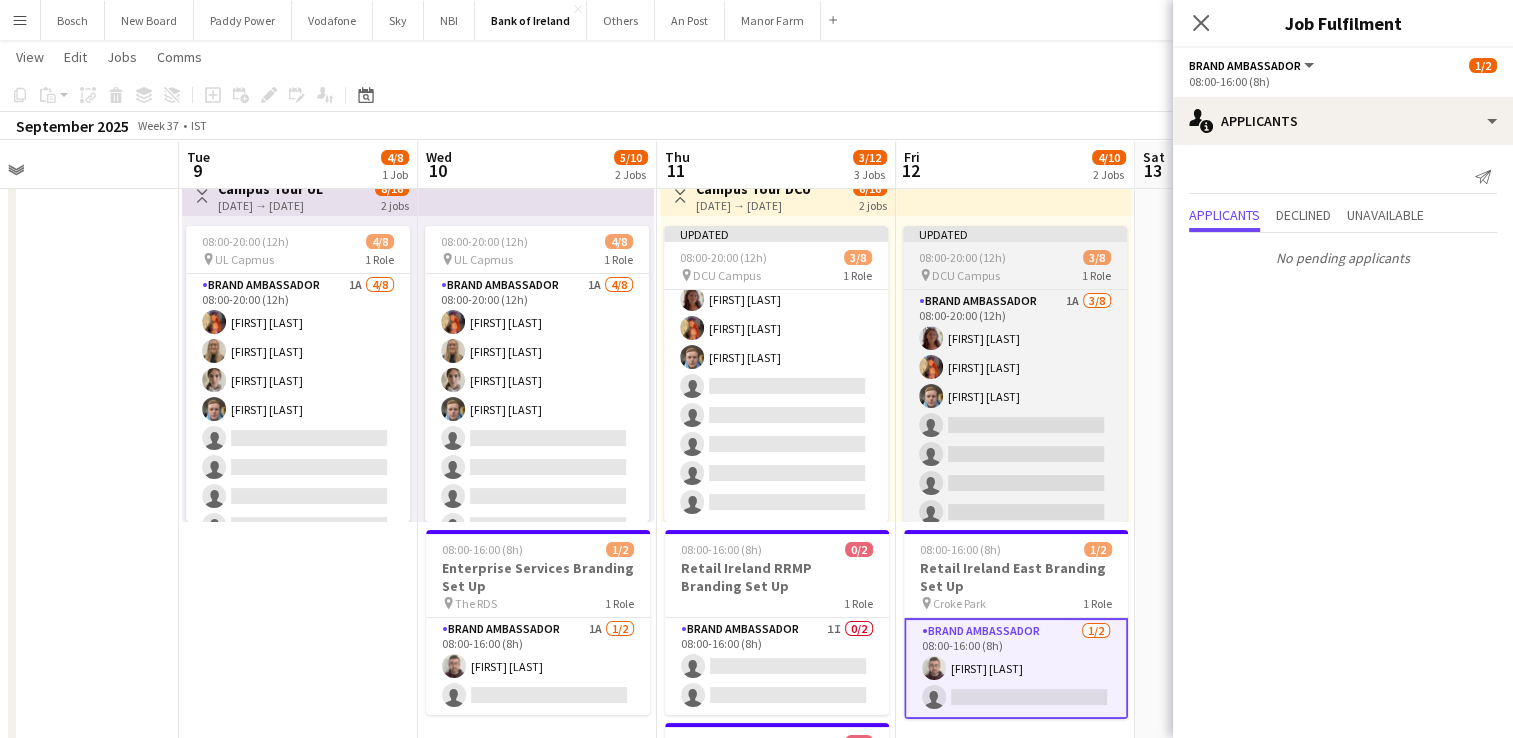 scroll, scrollTop: 0, scrollLeft: 0, axis: both 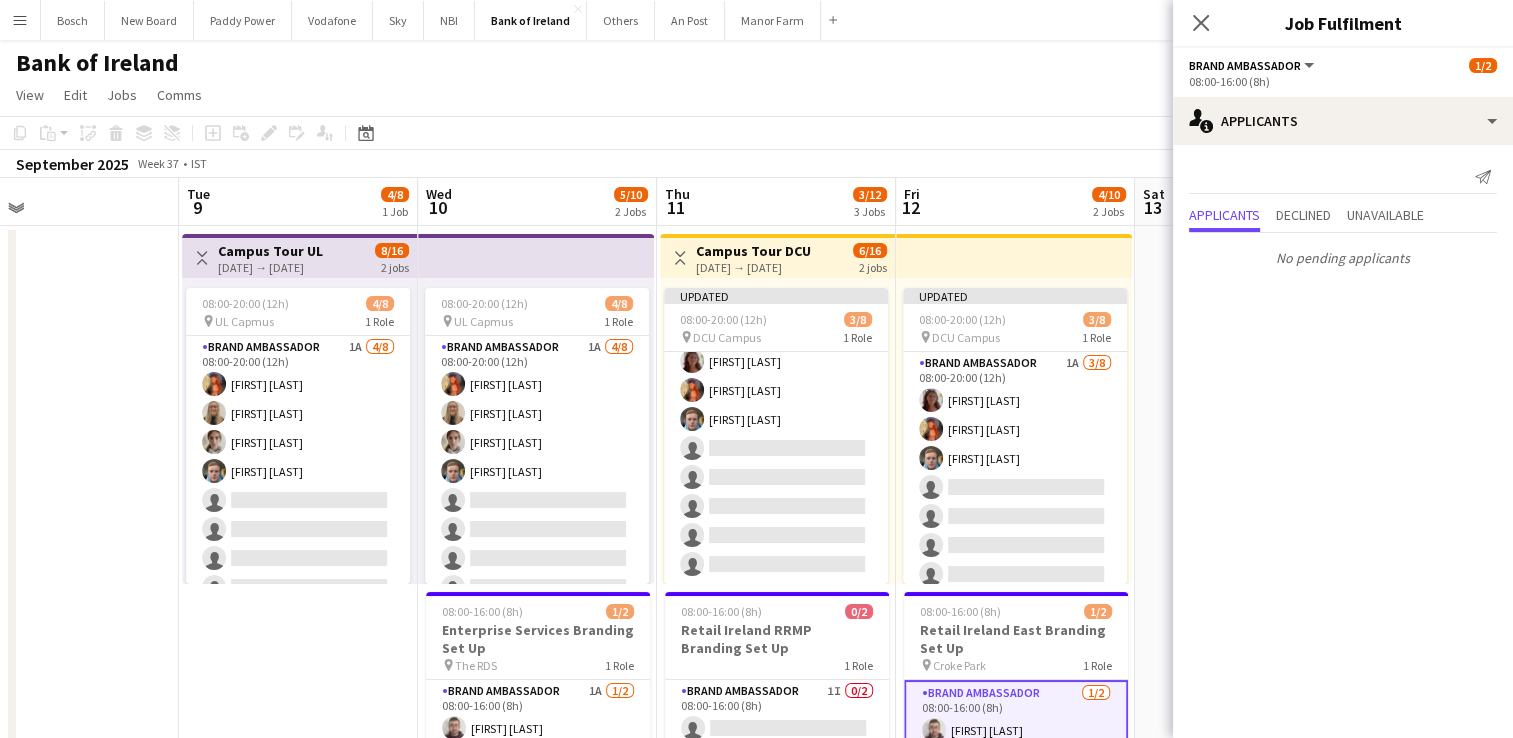 click on "September [YEAR]   Week [NUMBER]
•   IST   Publish [NUMBER] jobs   Revert [NUMBER] jobs" 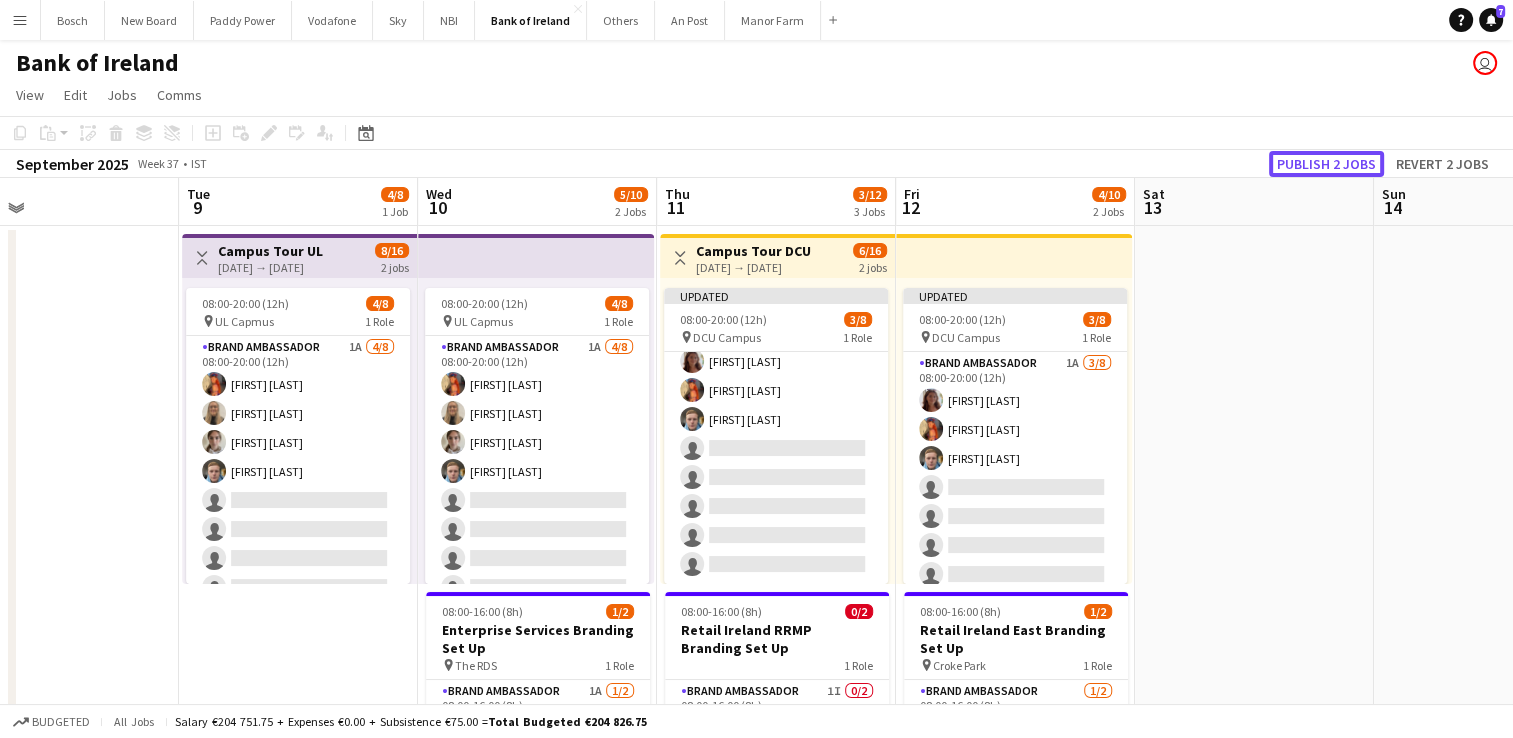 click on "Publish 2 jobs" 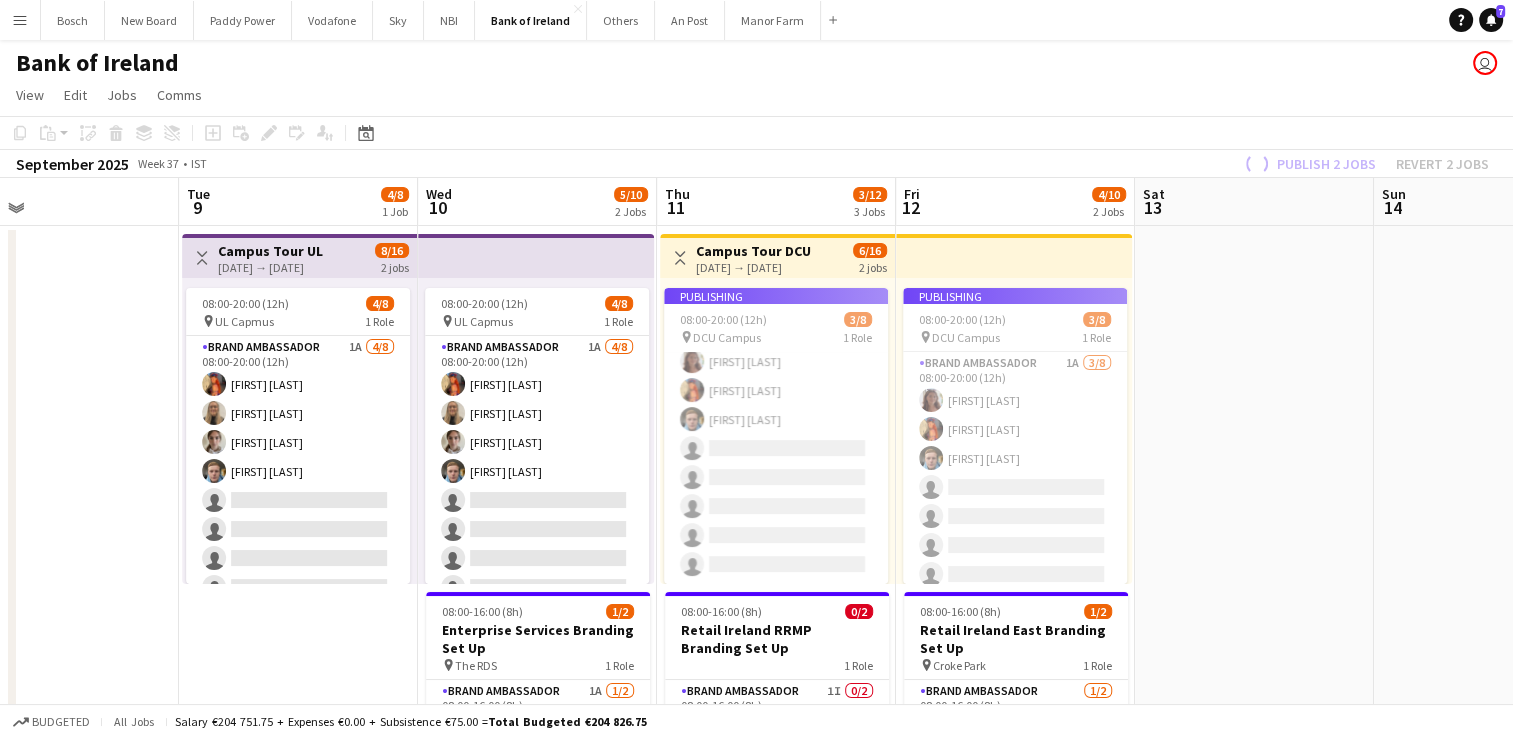 scroll, scrollTop: 23, scrollLeft: 0, axis: vertical 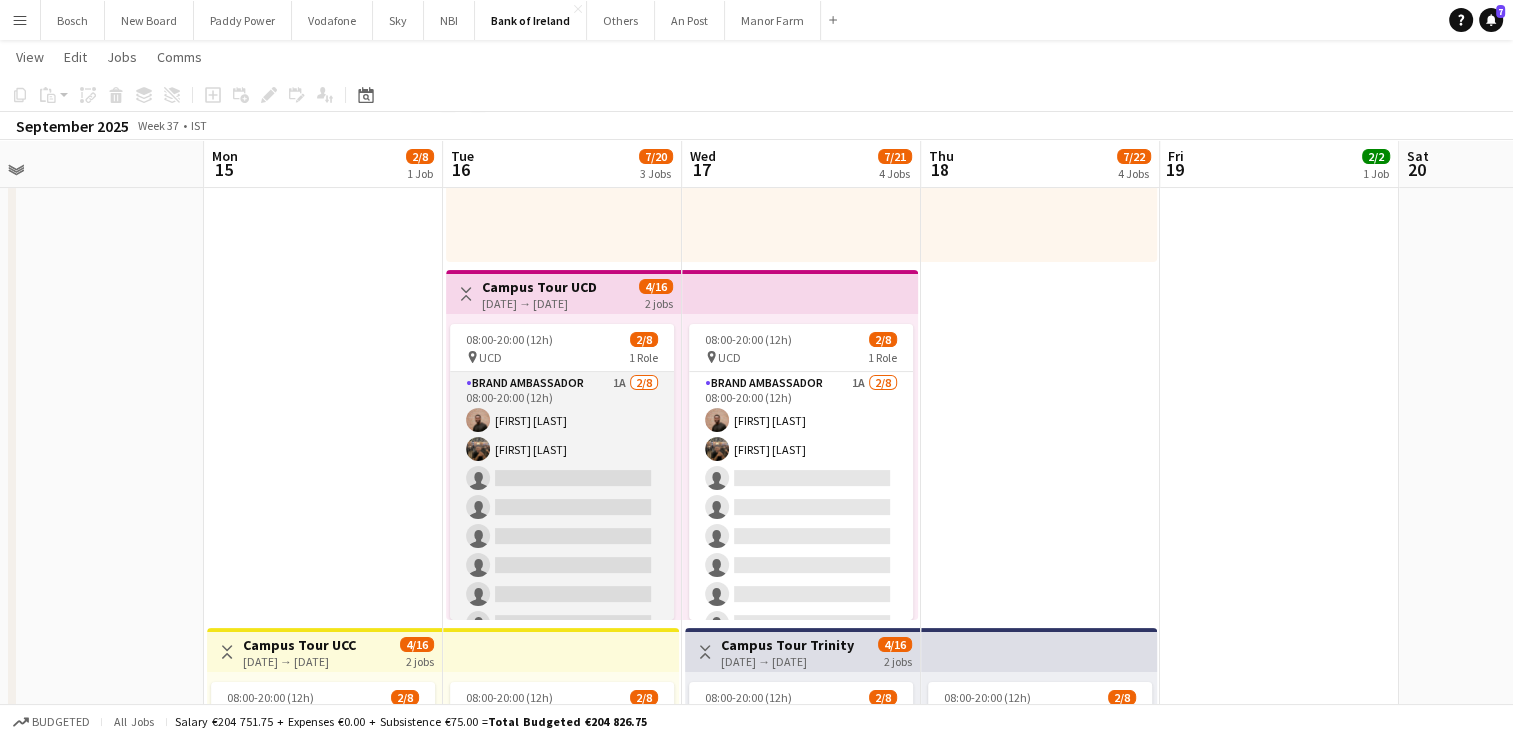 click on "Brand Ambassador   1A   [NUMBER]/[NUMBER]   [TIME]-[TIME] ([DURATION])
[FIRST] [LAST] [FIRST] [LAST]
single-neutral-actions
single-neutral-actions
single-neutral-actions
single-neutral-actions
single-neutral-actions
single-neutral-actions" at bounding box center [562, 507] 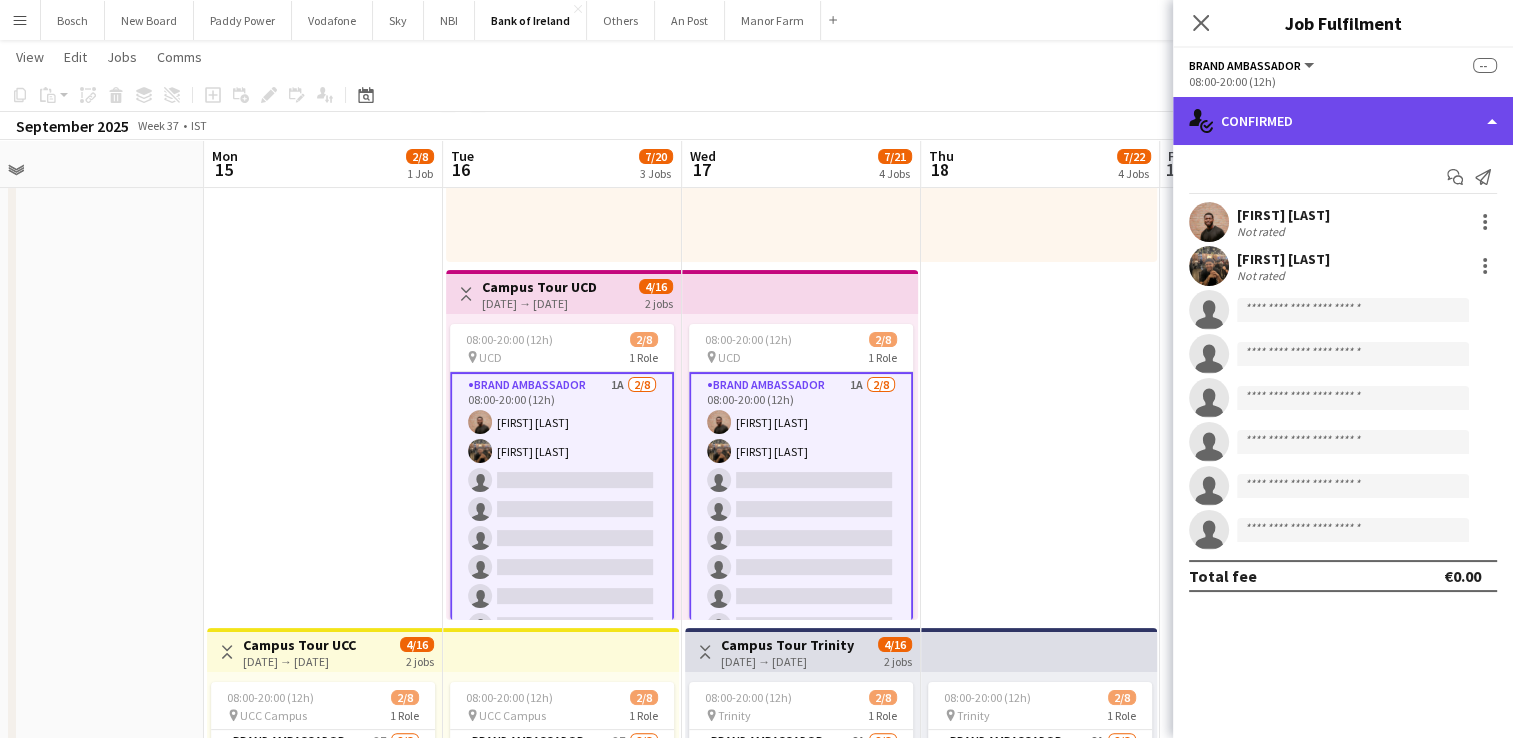click on "single-neutral-actions-check-2
Confirmed" 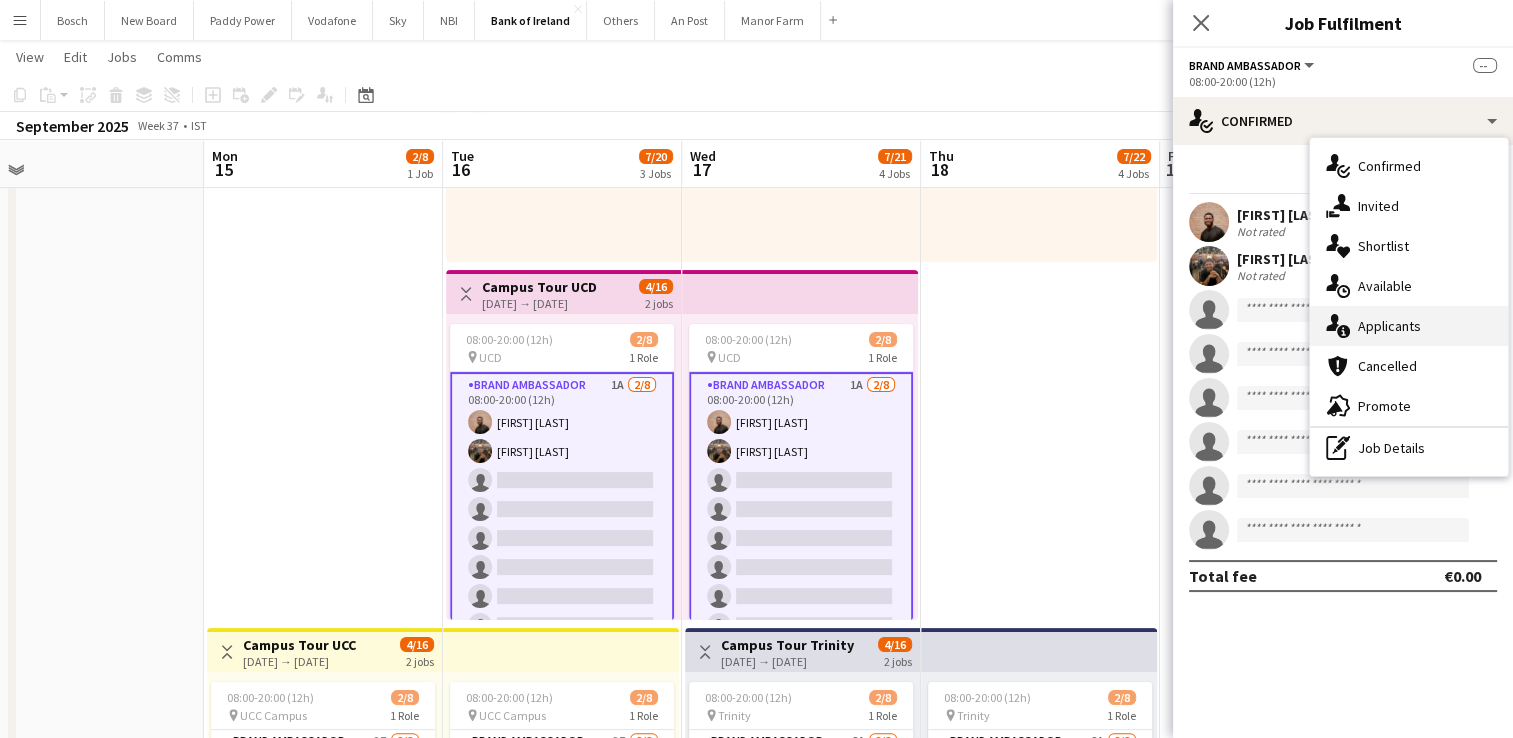 click on "single-neutral-actions-information
Applicants" at bounding box center [1409, 326] 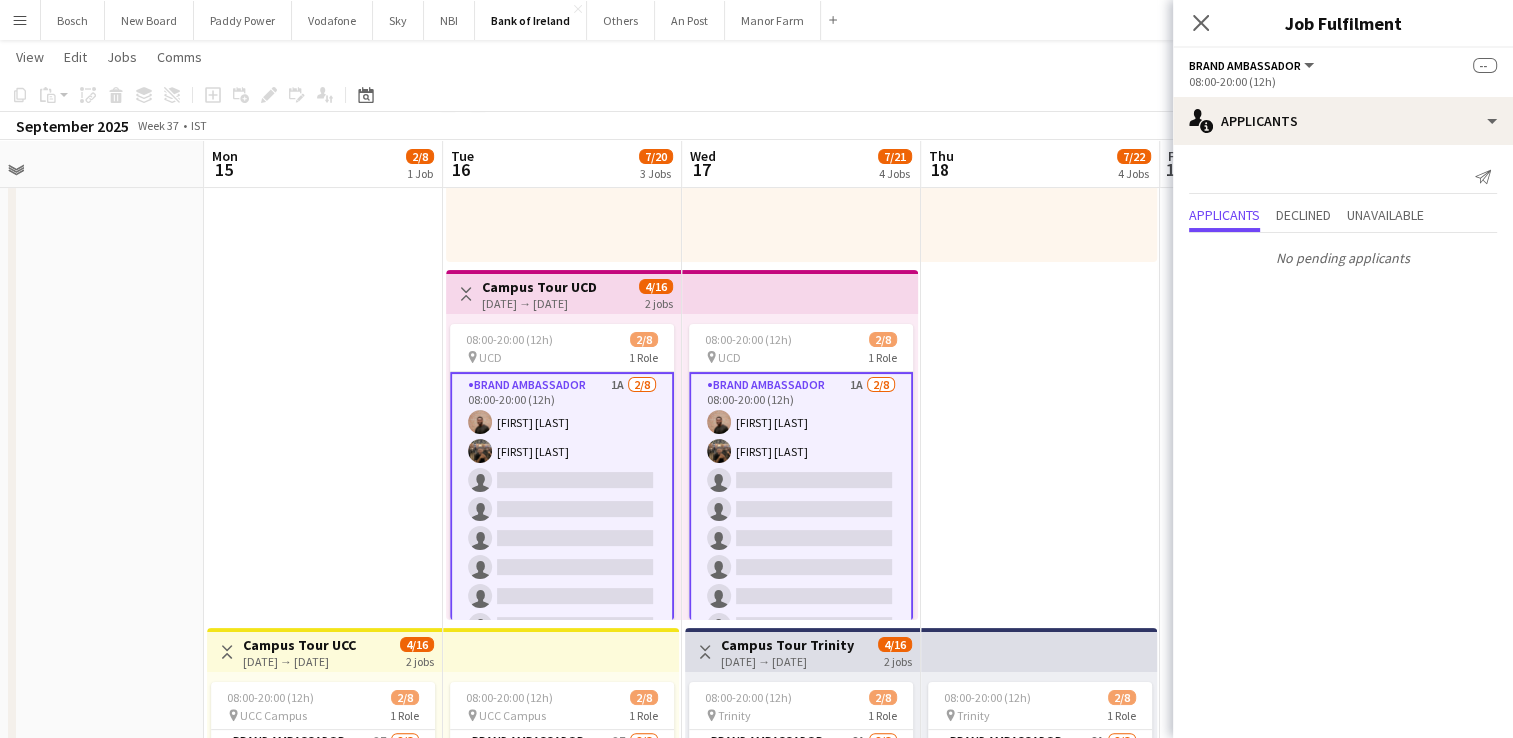 scroll, scrollTop: 25, scrollLeft: 0, axis: vertical 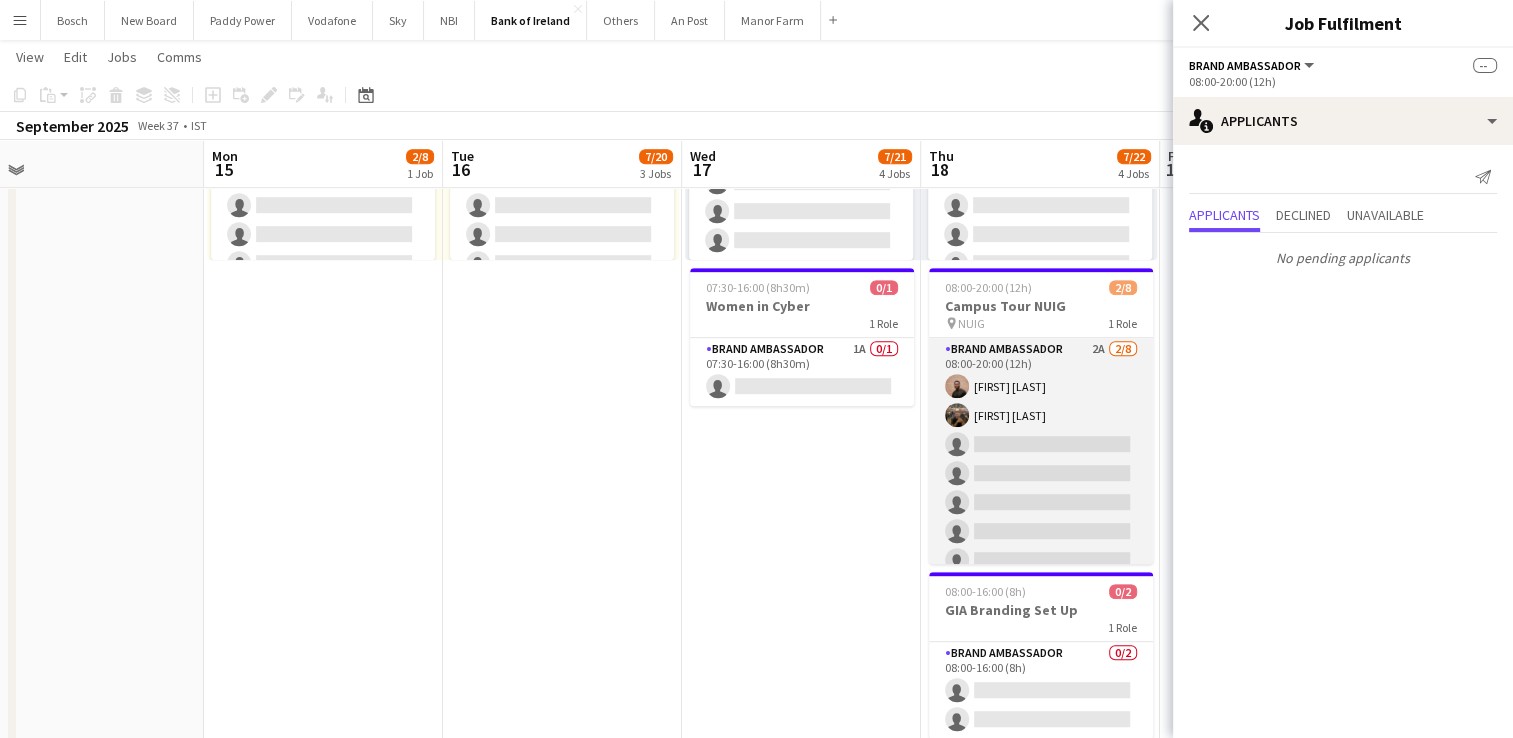 click on "Brand Ambassador   2A   [NUMBER]/[NUMBER]   [TIME]-[TIME] ([DURATION])
[FIRST] [LAST] [FIRST] [LAST]
single-neutral-actions
single-neutral-actions
single-neutral-actions
single-neutral-actions
single-neutral-actions
single-neutral-actions" at bounding box center (1041, 473) 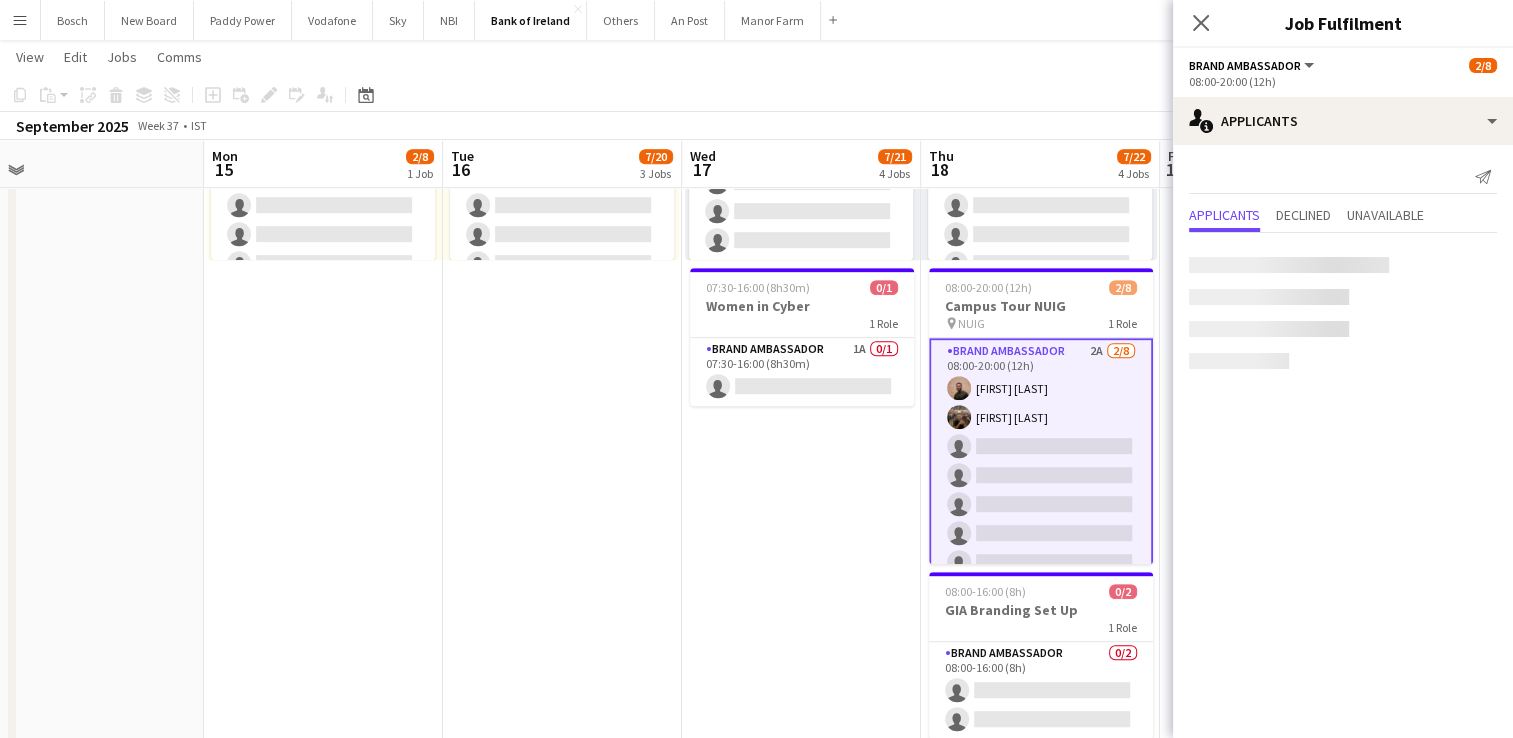 scroll, scrollTop: 23, scrollLeft: 0, axis: vertical 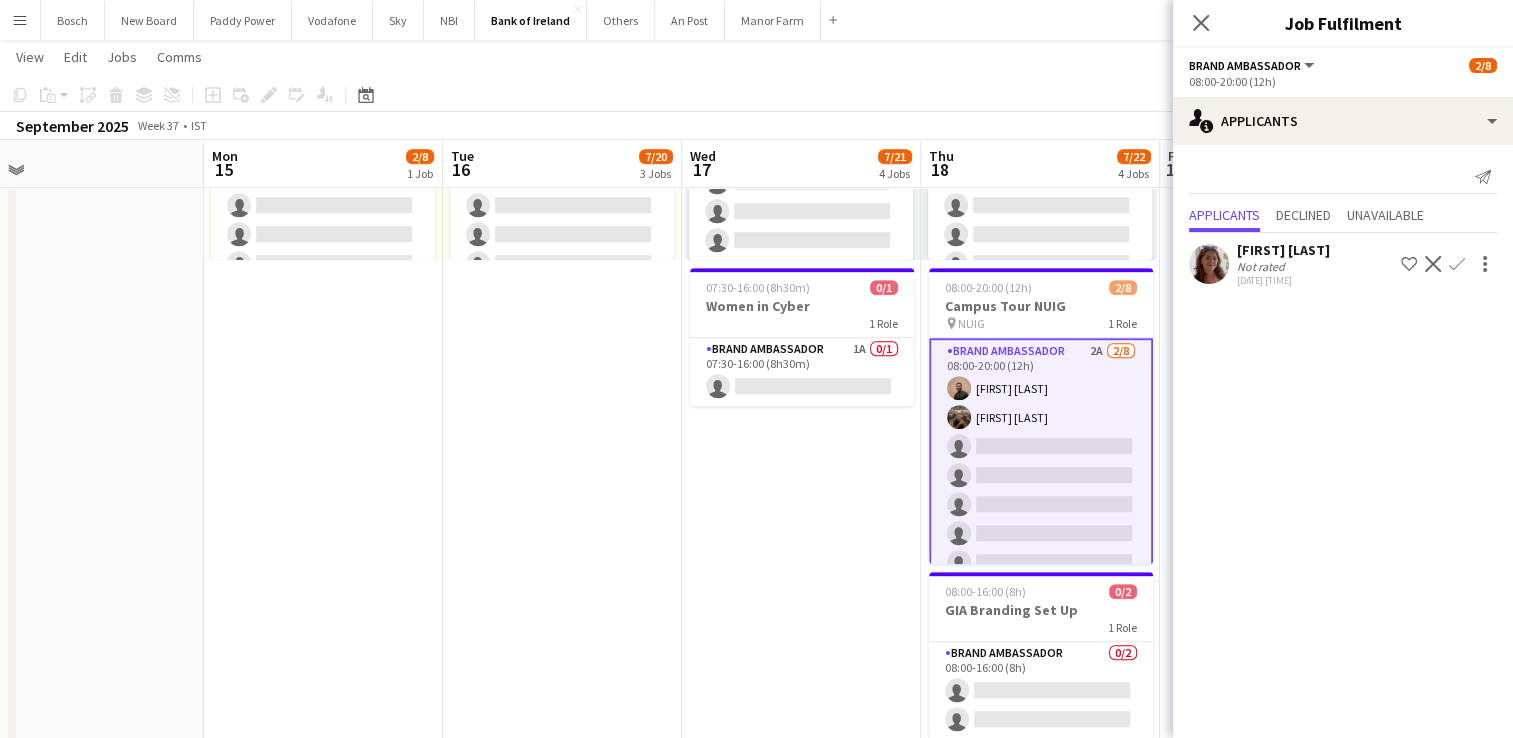 click on "Confirm" 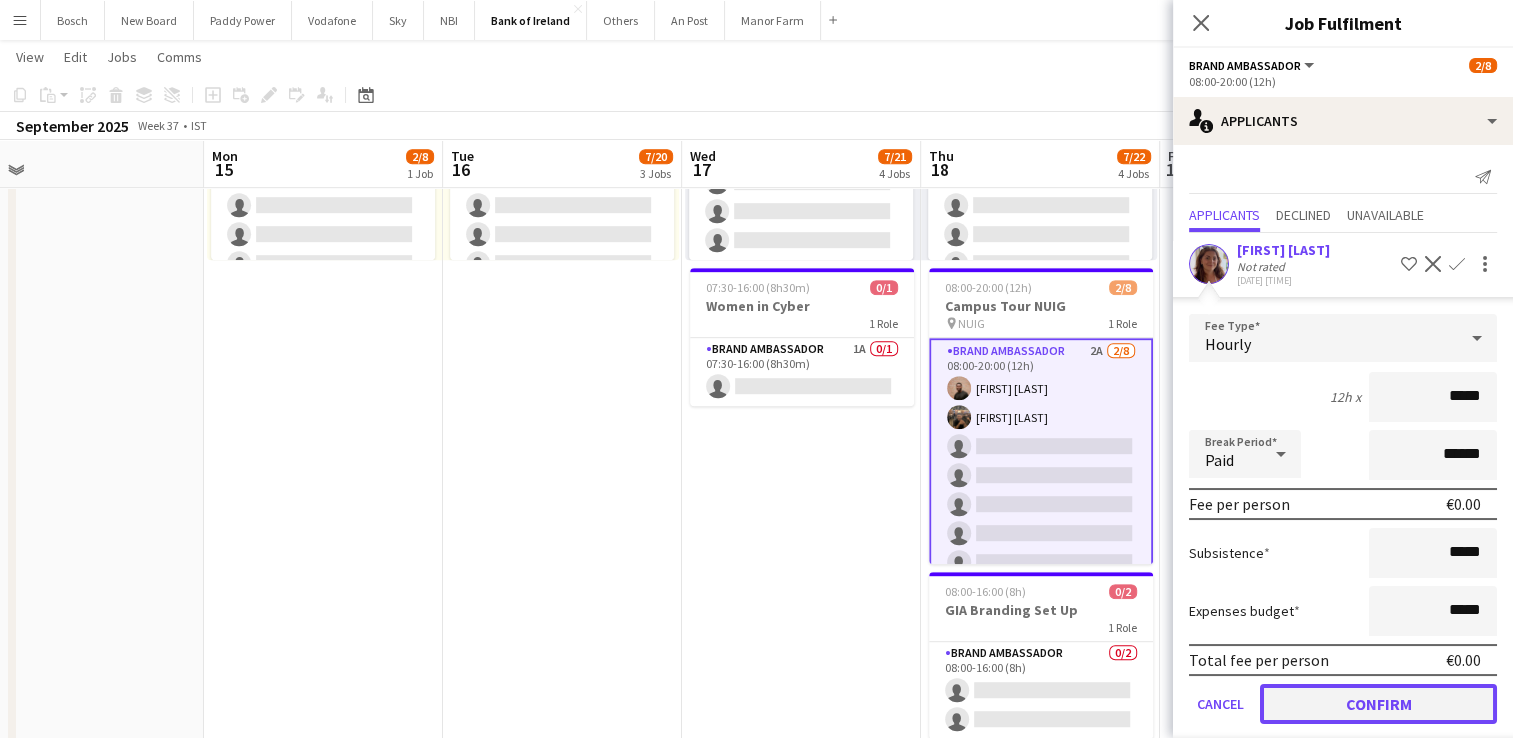 click on "Confirm" 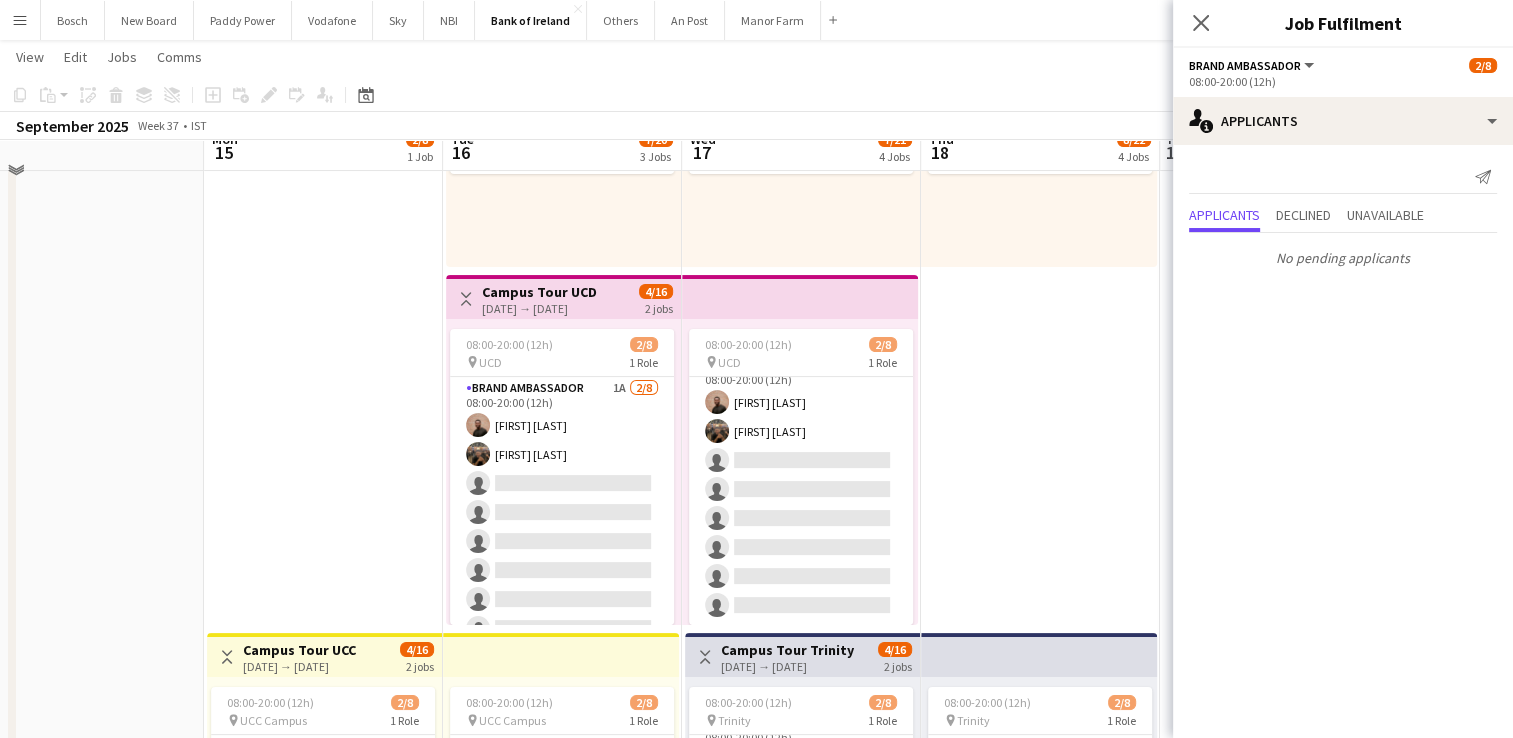scroll, scrollTop: 291, scrollLeft: 0, axis: vertical 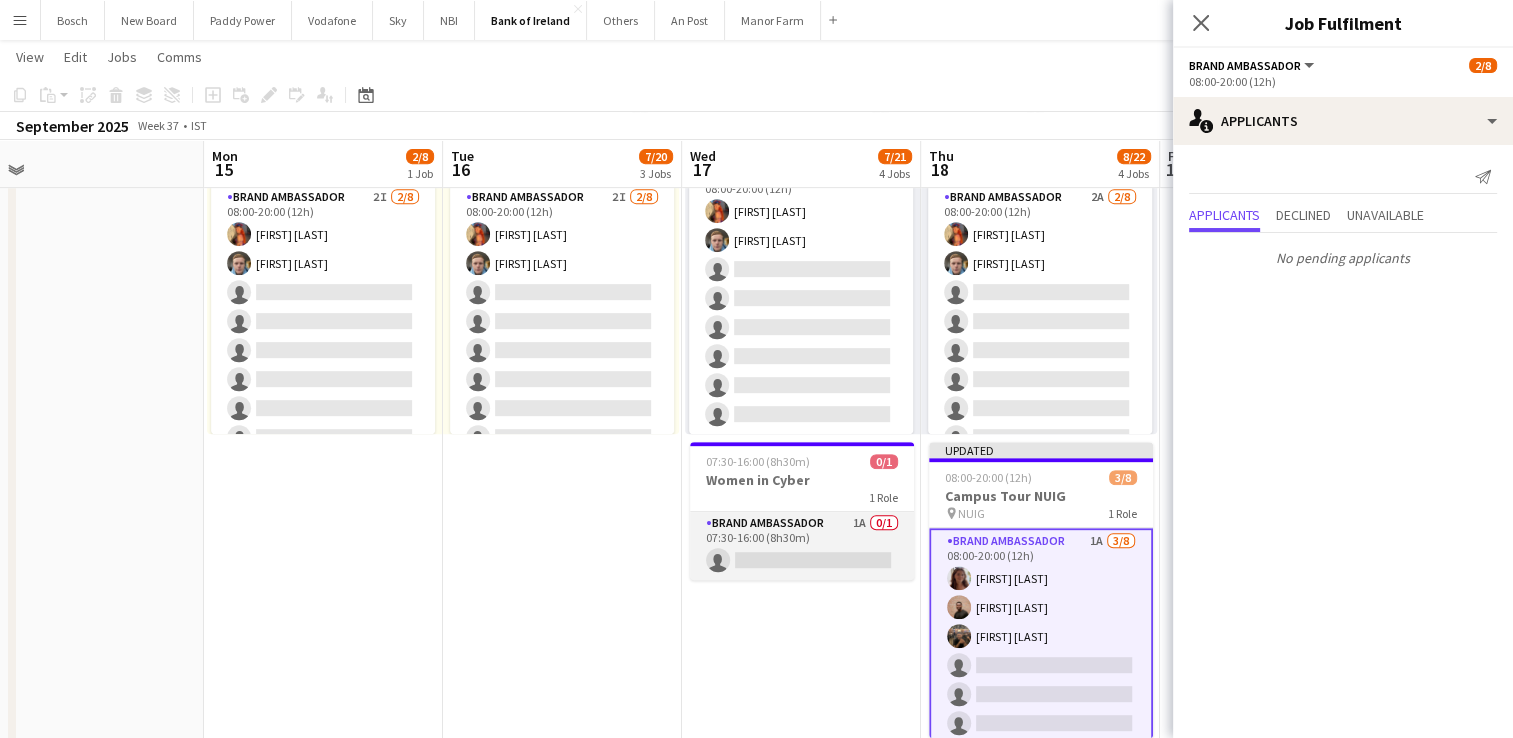click on "Brand Ambassador   1A   0/1   07:30-16:00 (8h30m)
single-neutral-actions" at bounding box center [802, 546] 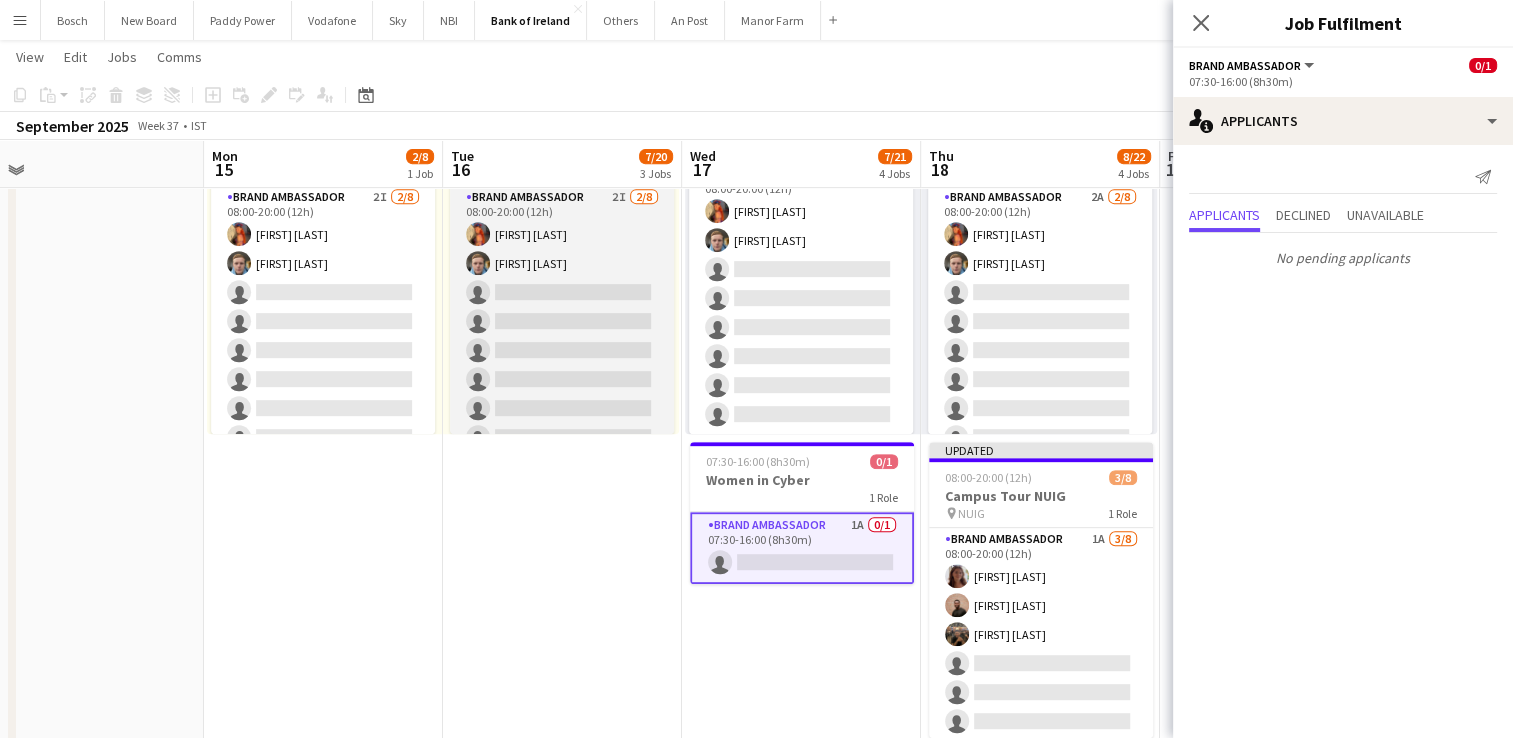 click on "Brand Ambassador   2I   [NUMBER]/[NUMBER]   [TIME]-[TIME] ([DURATION])
[FIRST] [LAST] [FIRST] [LAST]
single-neutral-actions
single-neutral-actions
single-neutral-actions
single-neutral-actions
single-neutral-actions
single-neutral-actions" at bounding box center (562, 321) 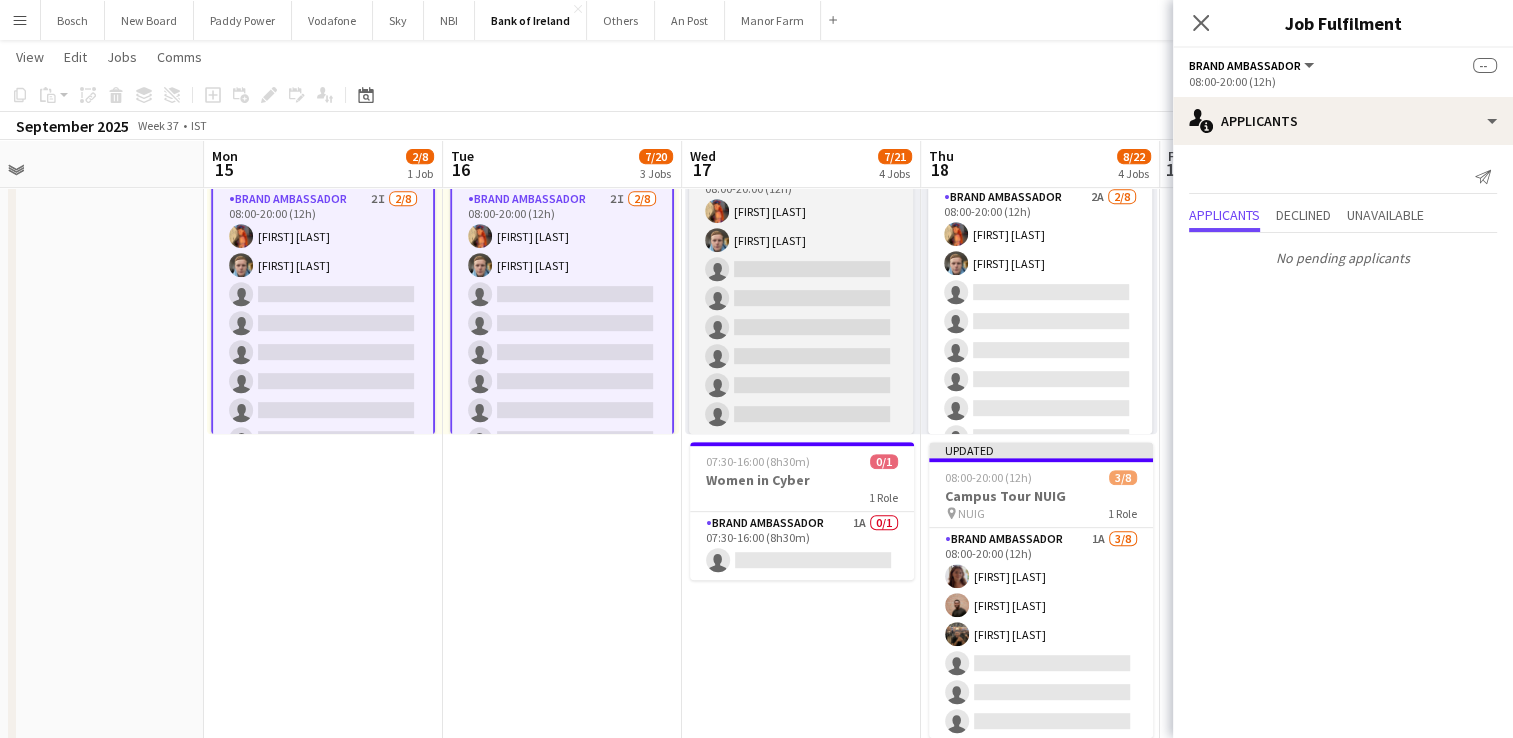 click on "Brand Ambassador   2A   [NUMBER]/[NUMBER]   [TIME]-[TIME] ([DURATION])
[FIRST] [LAST] [FIRST] [LAST]
single-neutral-actions
single-neutral-actions
single-neutral-actions
single-neutral-actions
single-neutral-actions
single-neutral-actions" at bounding box center (801, 298) 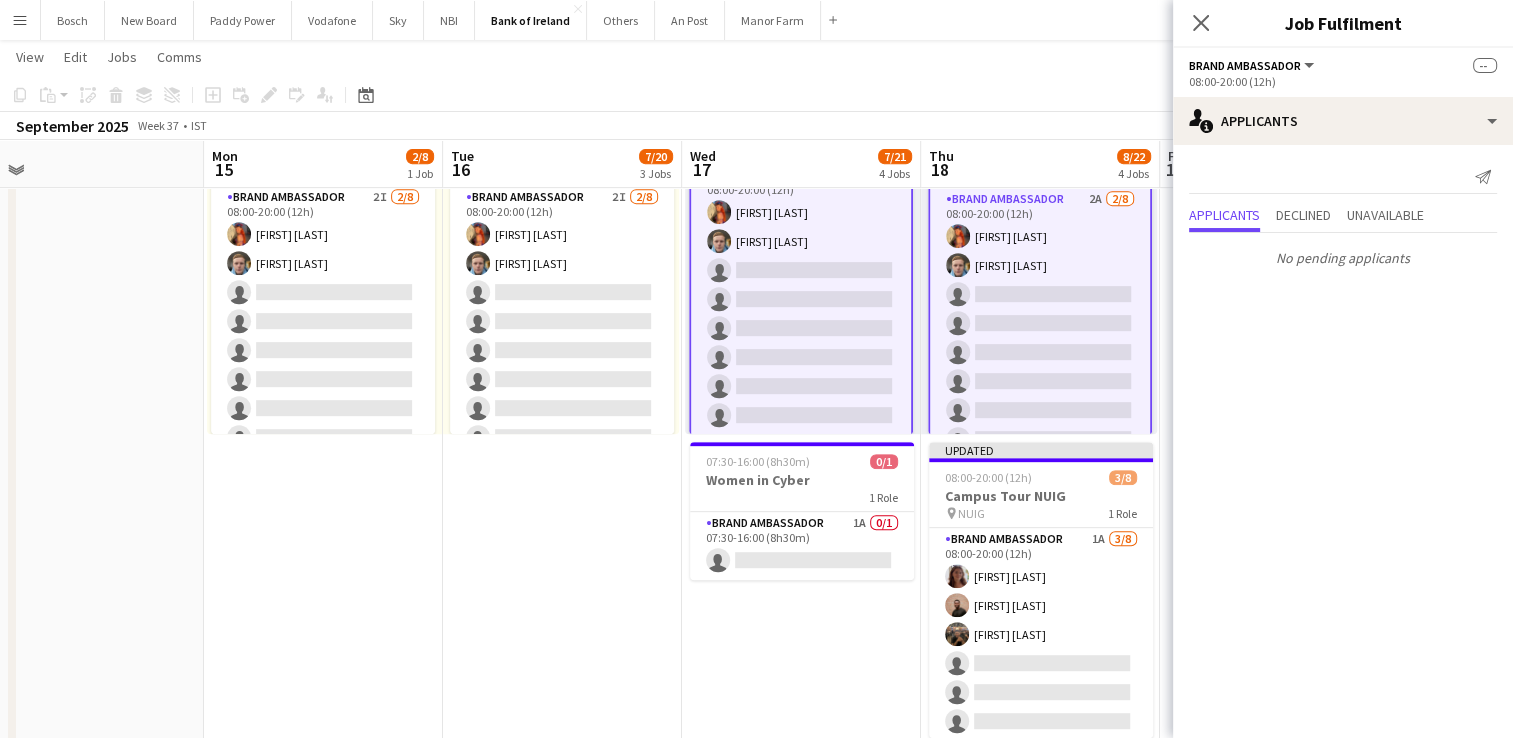 scroll, scrollTop: 26, scrollLeft: 0, axis: vertical 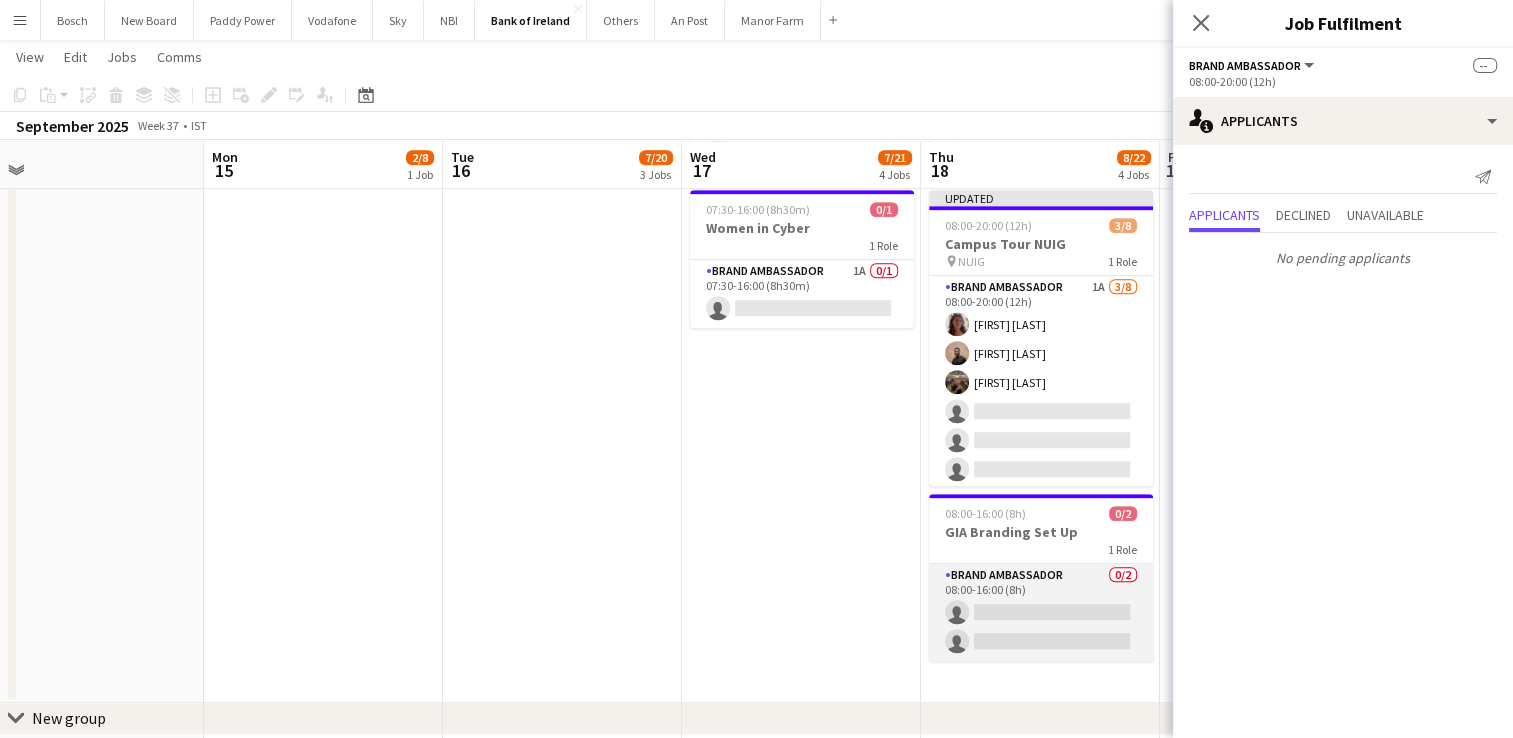 click on "Brand Ambassador   0/2   08:00-16:00 (8h)
single-neutral-actions
single-neutral-actions" at bounding box center (1041, 612) 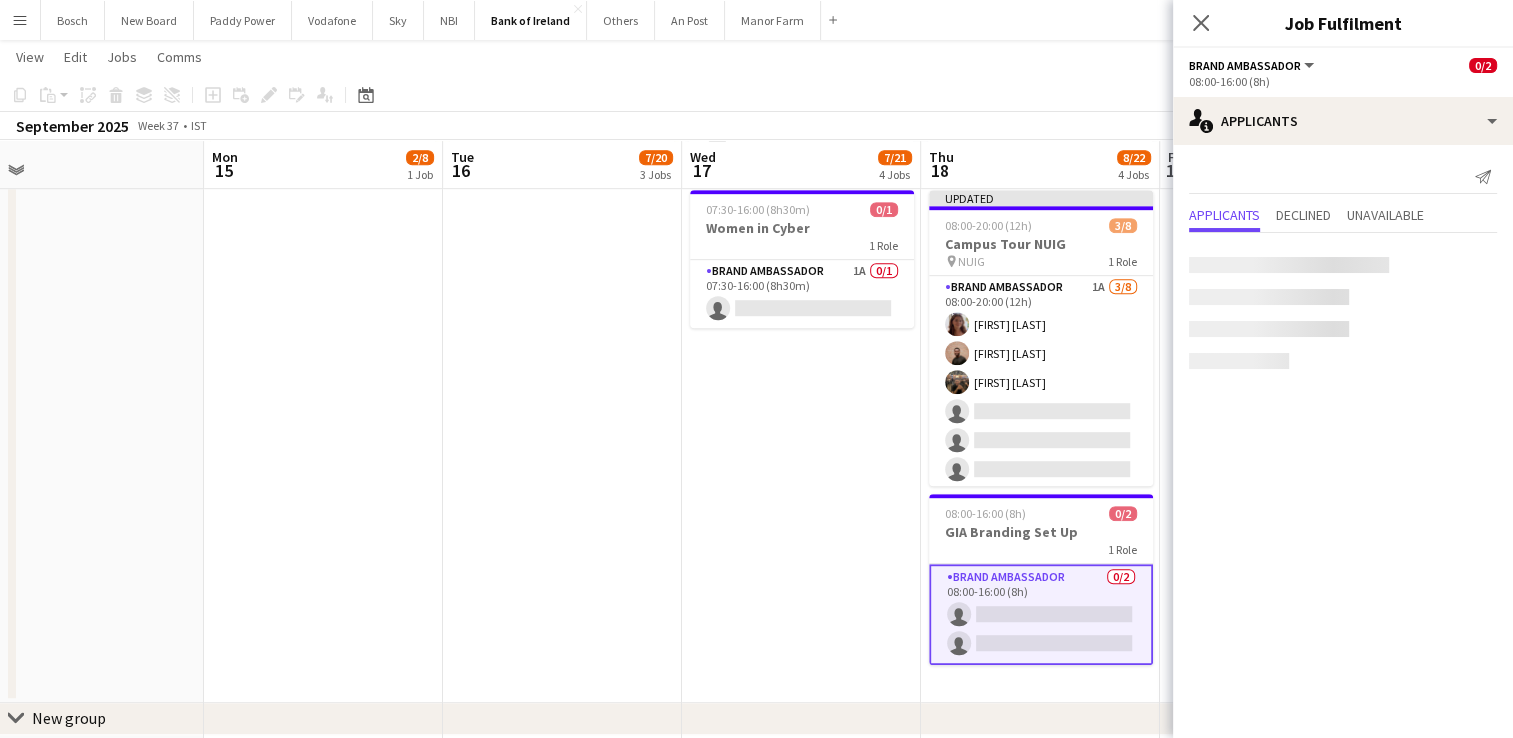 scroll, scrollTop: 23, scrollLeft: 0, axis: vertical 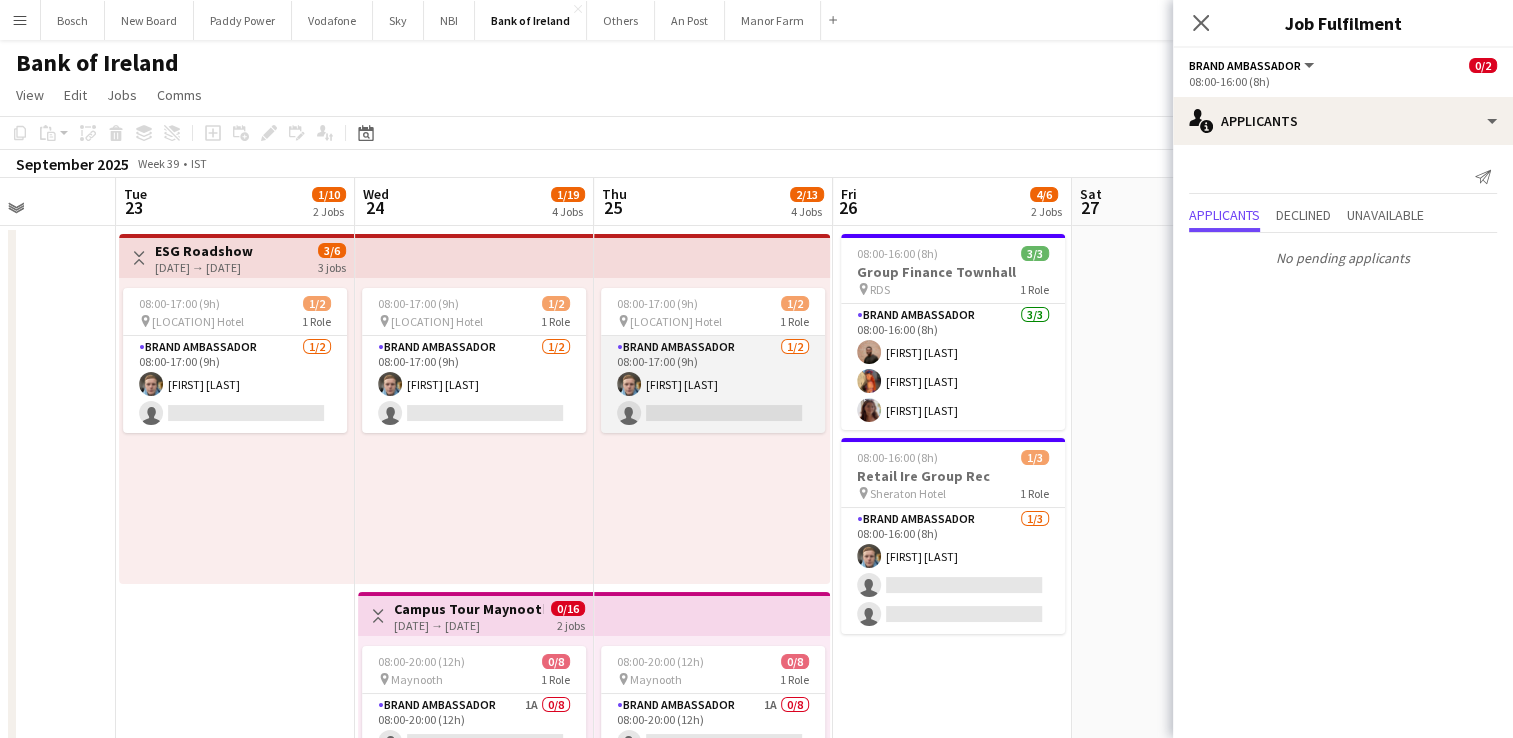click on "Brand Ambassador   [NUMBER]/[NUMBER]   [TIME]-[TIME] ([DURATION])
[FIRST] [LAST]
single-neutral-actions" at bounding box center (713, 384) 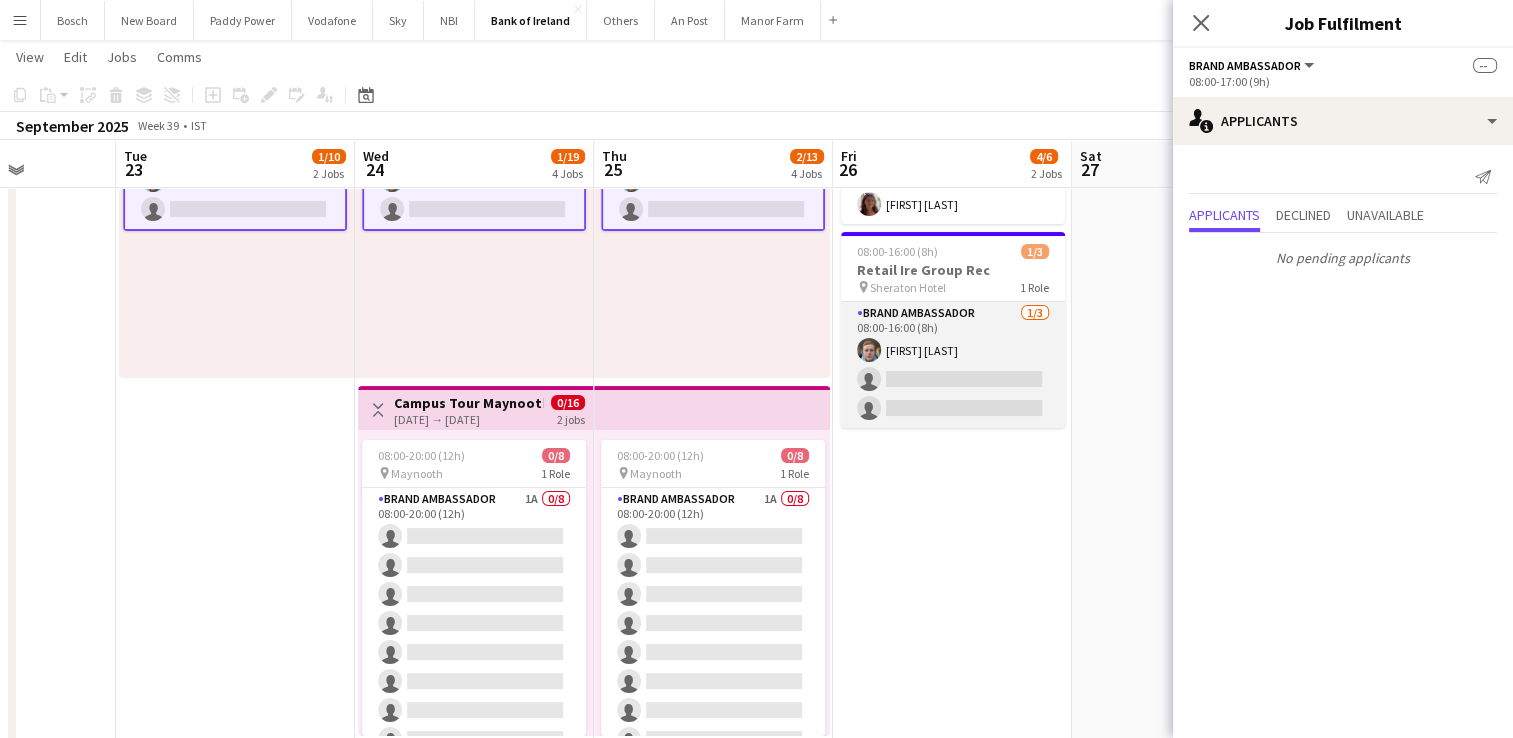 click on "Brand Ambassador   [NUMBER]/[NUMBER]   [TIME]-[TIME] ([DURATION])
[FIRST] [LAST]
single-neutral-actions
single-neutral-actions" at bounding box center (953, 365) 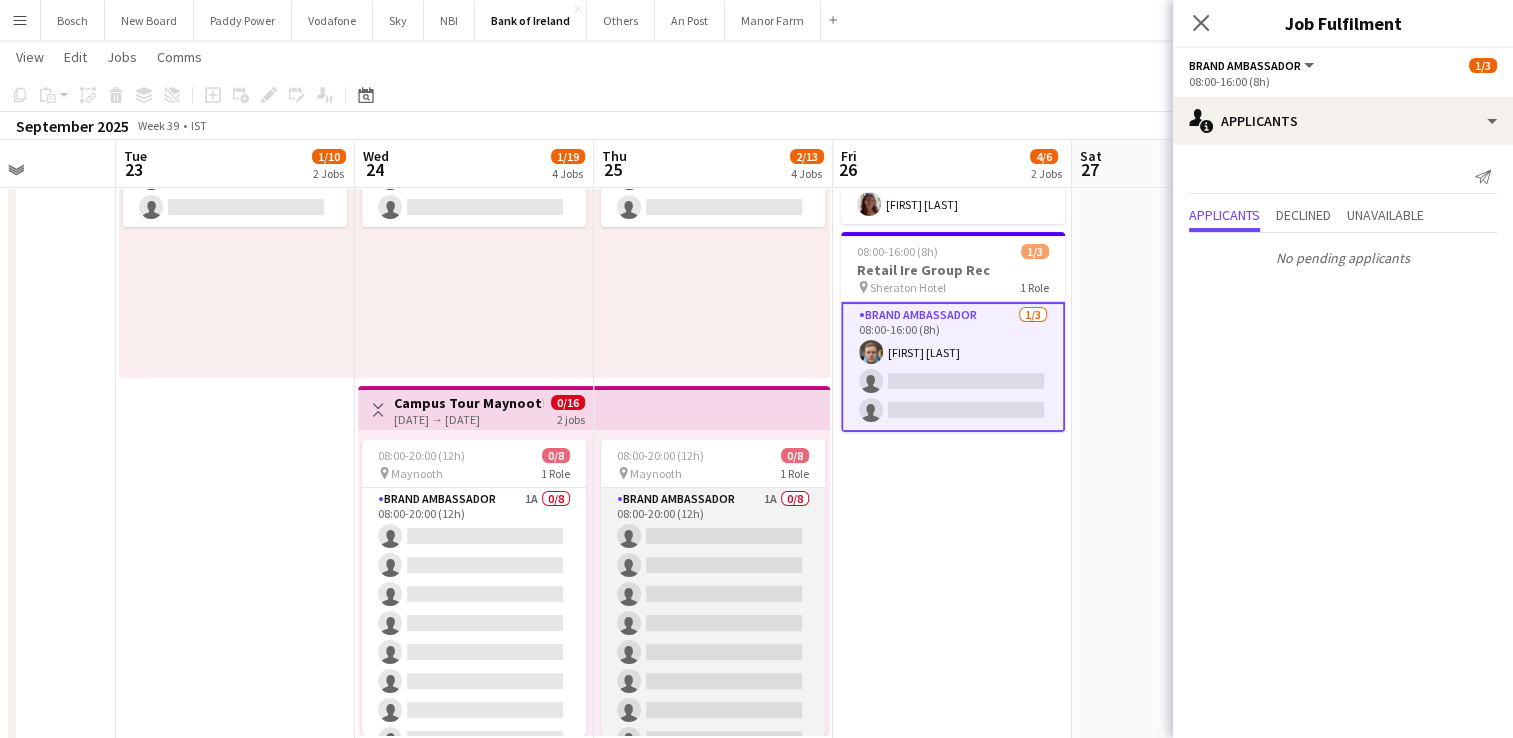 click on "Brand Ambassador   1A   [NUMBER]/[NUMBER]   [TIME]-[TIME] ([DURATION])
single-neutral-actions
single-neutral-actions
single-neutral-actions
single-neutral-actions
single-neutral-actions
single-neutral-actions
single-neutral-actions" at bounding box center (713, 623) 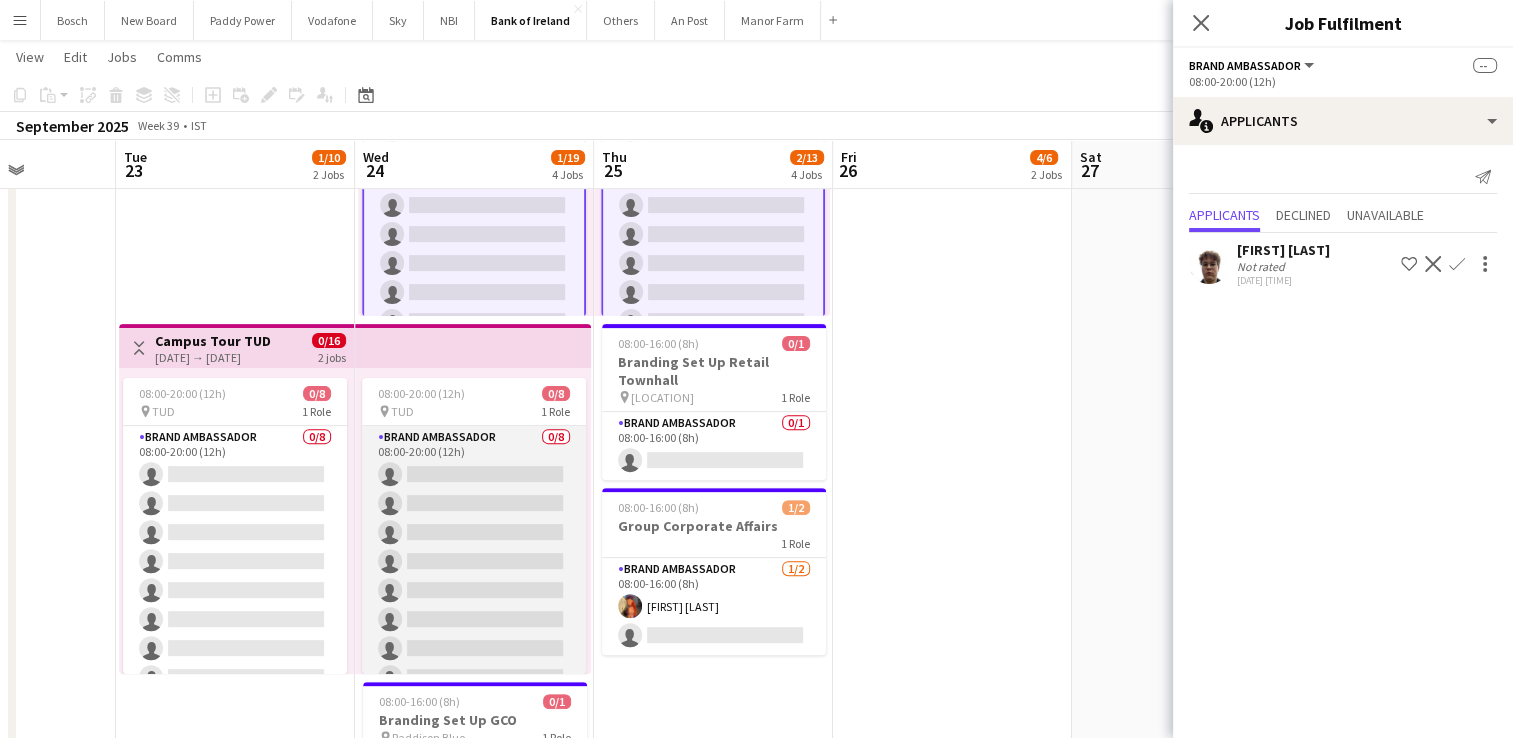 click on "Brand Ambassador   0/8   08:00-20:00 (12h)
single-neutral-actions
single-neutral-actions
single-neutral-actions
single-neutral-actions
single-neutral-actions
single-neutral-actions
single-neutral-actions
single-neutral-actions" at bounding box center (474, 561) 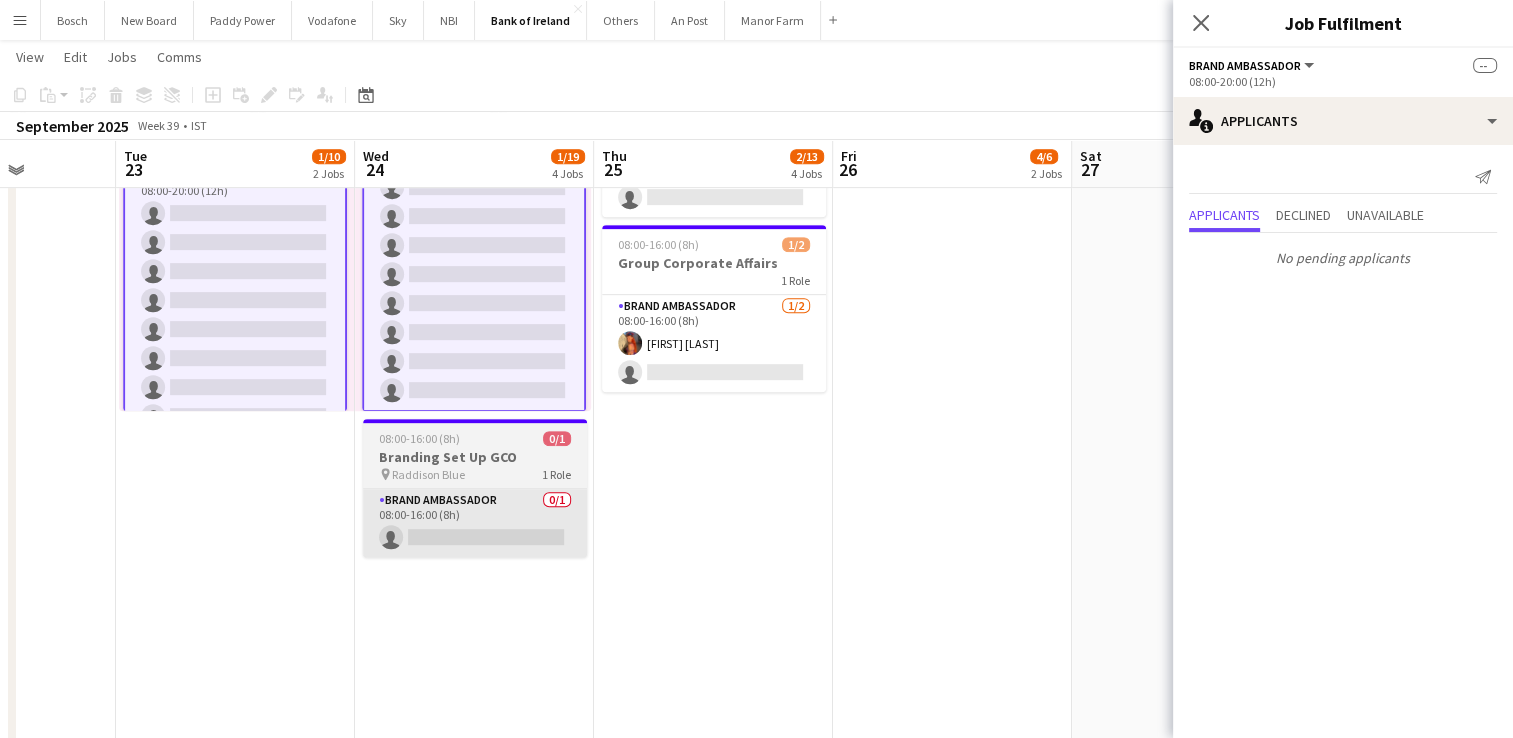 click on "[TIME] ([DURATION])    1/2
pin
[LOCATION]   1 Role   Brand Ambassador   1/2   [TIME] ([DURATION])
[FIRST] [LAST]
single-neutral-actions
Toggle View
[LOCATION] [DATE] → [DATE]   0/16   2 jobs      [TIME] ([DURATION])    0/8
pin
[CITY]   1 Role   Brand Ambassador   1A   0/8   [TIME] ([DURATION])
single-neutral-actions
single-neutral-actions
single-neutral-actions
single-neutral-actions
single-neutral-actions
single-neutral-actions
single-neutral-actions
single-neutral-actions
single-neutral-actions
single-neutral-actions
single-neutral-actions
single-neutral-actions
single-neutral-actions
[TIME] ([DURATION])    0/8
pin
[BRAND]   1 Role   0/8" at bounding box center [474, 134] 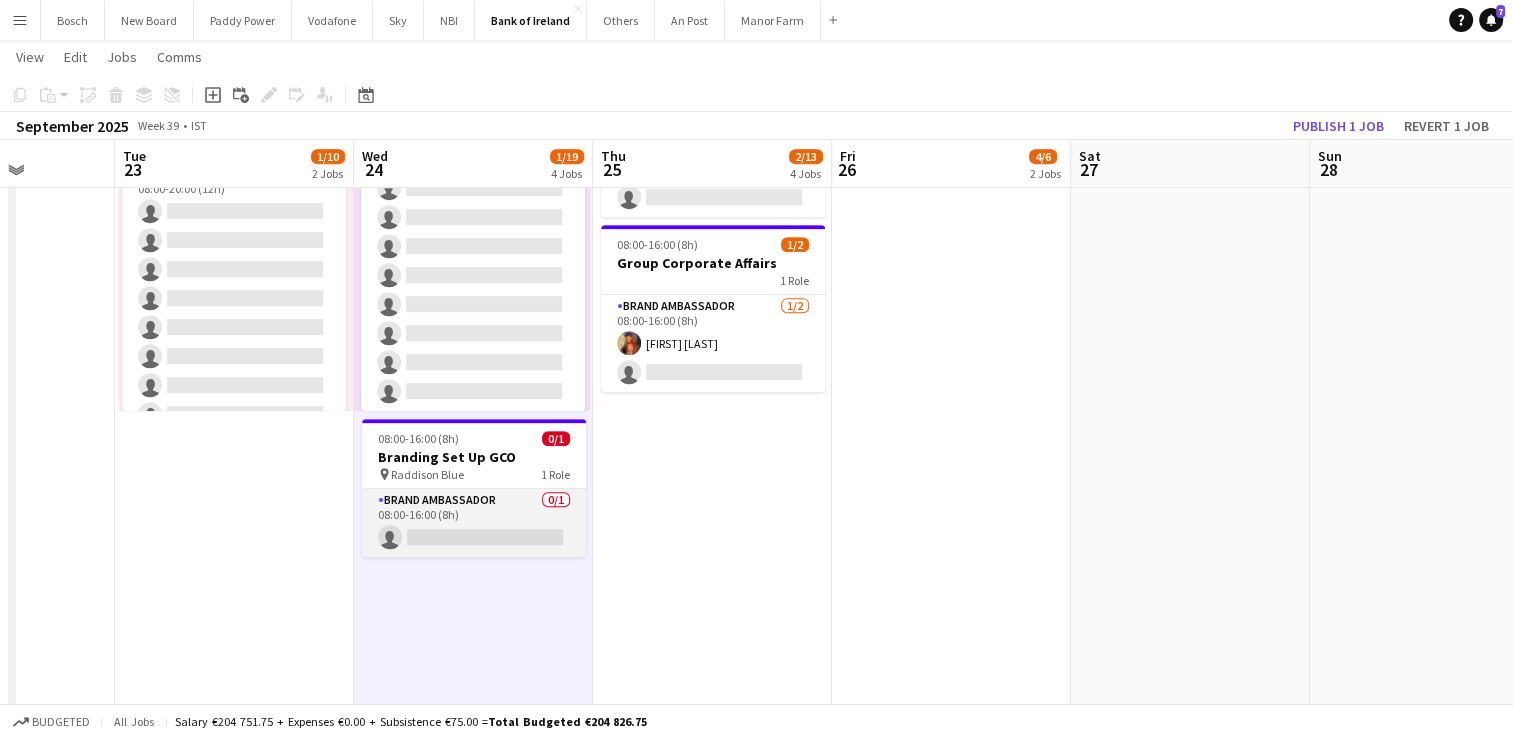 click on "Brand Ambassador   0/1   08:00-16:00 (8h)
single-neutral-actions" at bounding box center (474, 523) 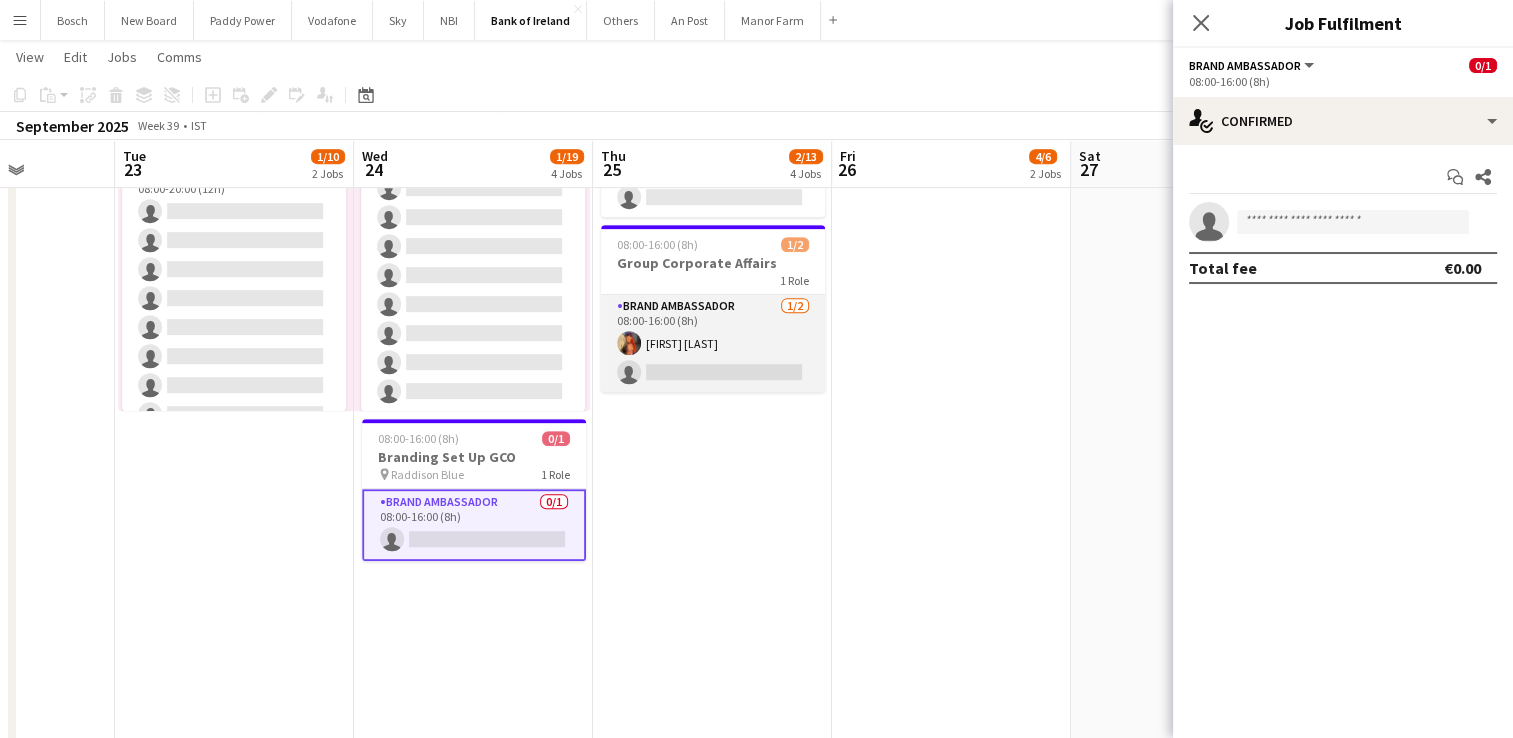 click on "Brand Ambassador   1/2   [TIME] ([DURATION])
[FIRST] [LAST]
single-neutral-actions" at bounding box center (713, 343) 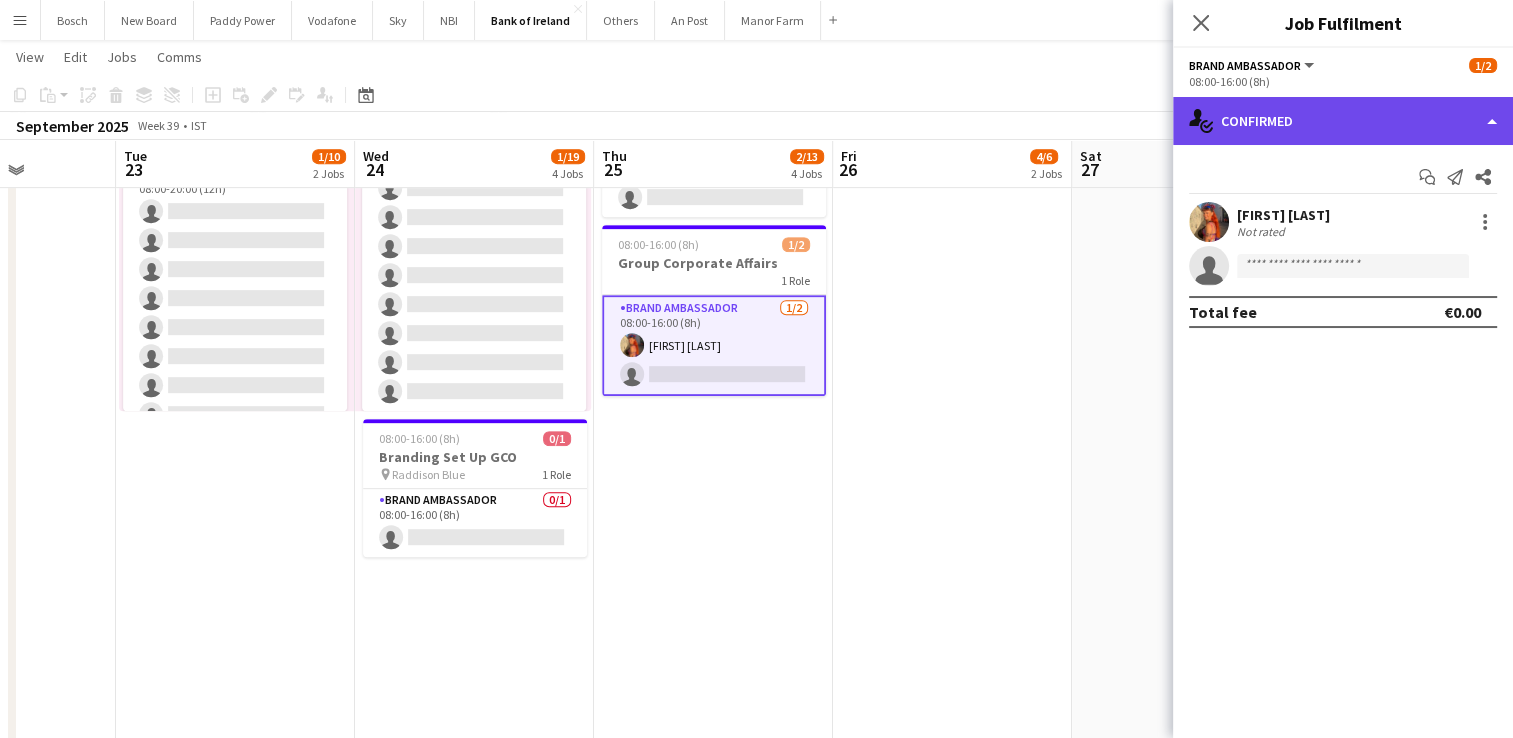 click on "single-neutral-actions-check-2
Confirmed" 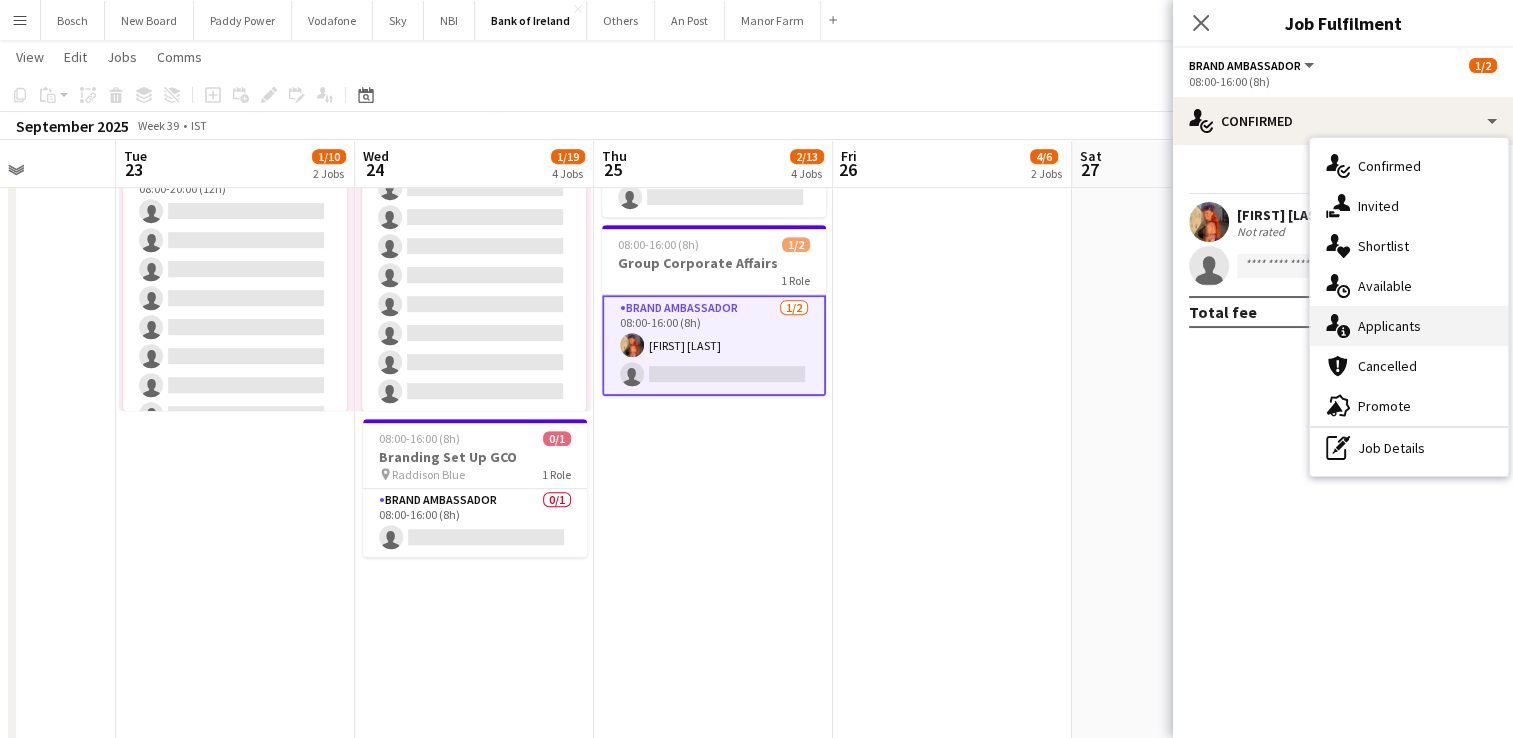 click on "single-neutral-actions-information
Applicants" at bounding box center (1409, 326) 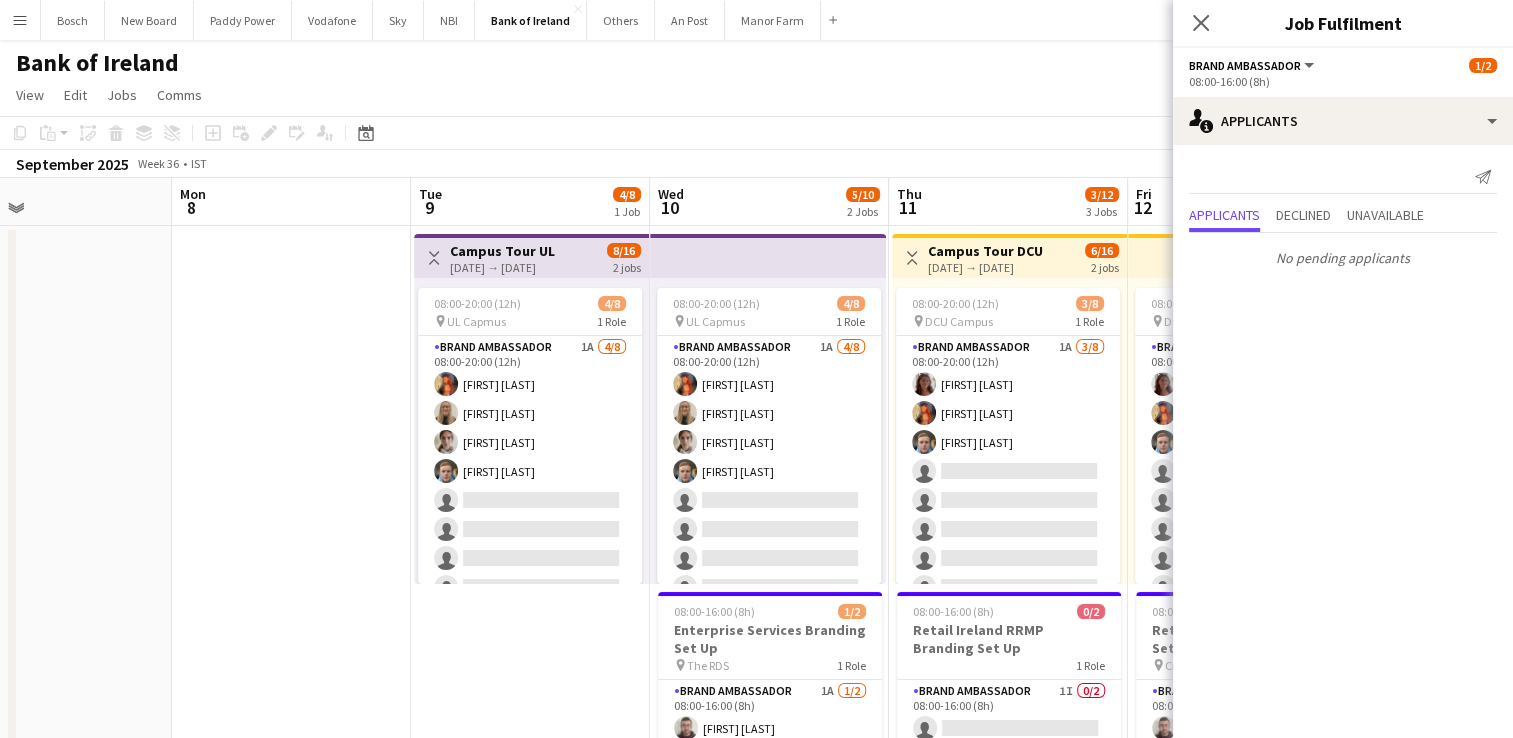 scroll, scrollTop: 0, scrollLeft: 546, axis: horizontal 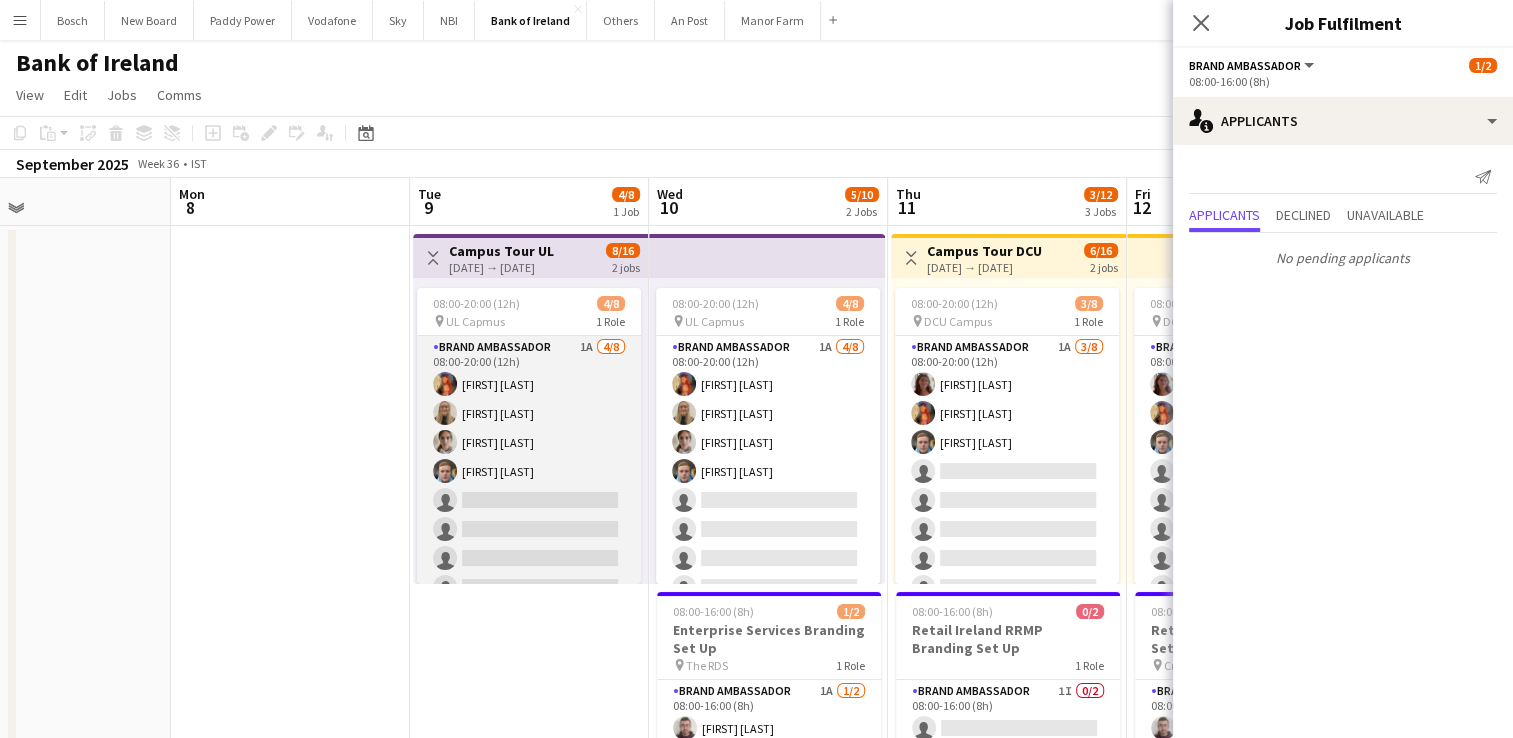 click at bounding box center (445, 471) 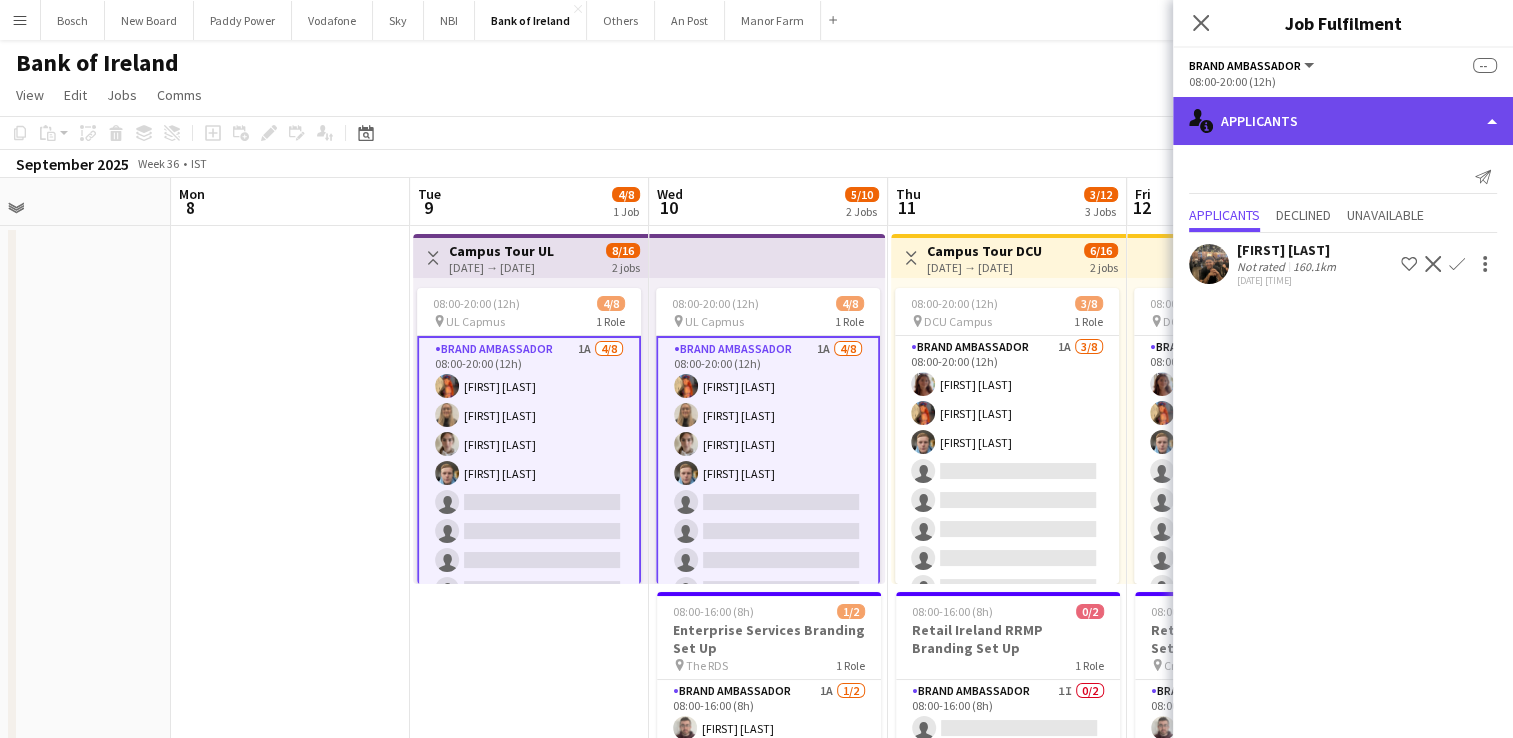 click on "single-neutral-actions-information
Applicants" 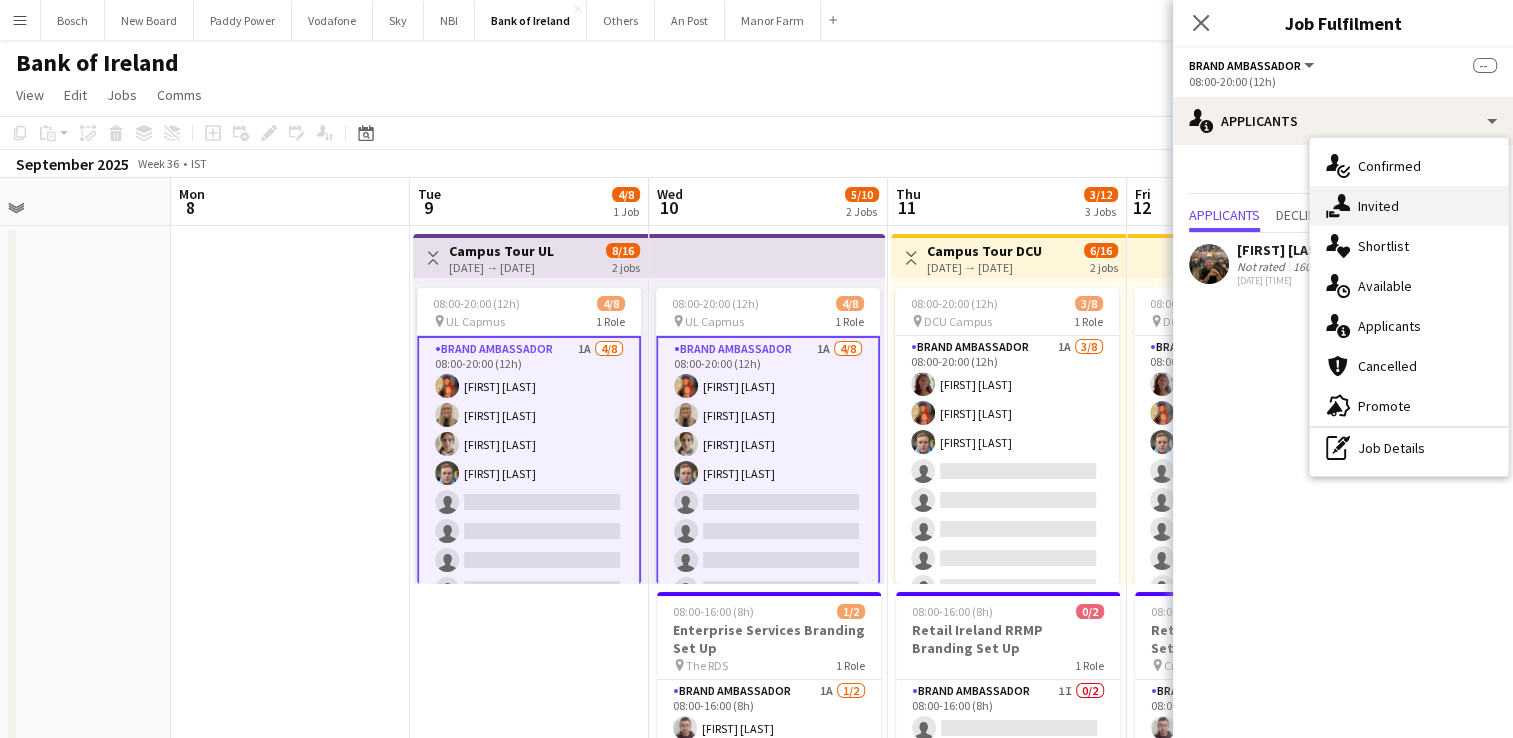 click on "single-neutral-actions-share-1
Invited" at bounding box center (1409, 206) 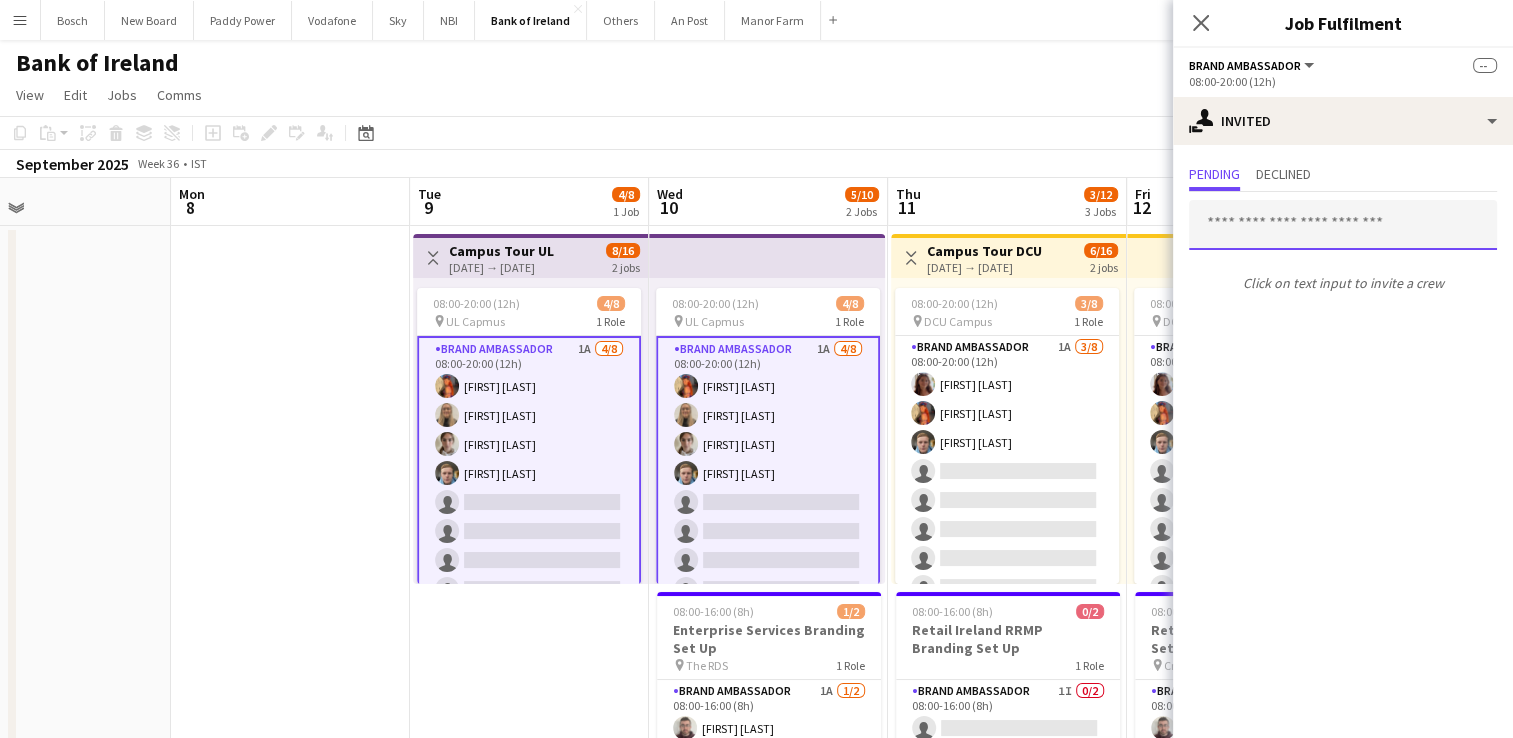 click at bounding box center (1343, 225) 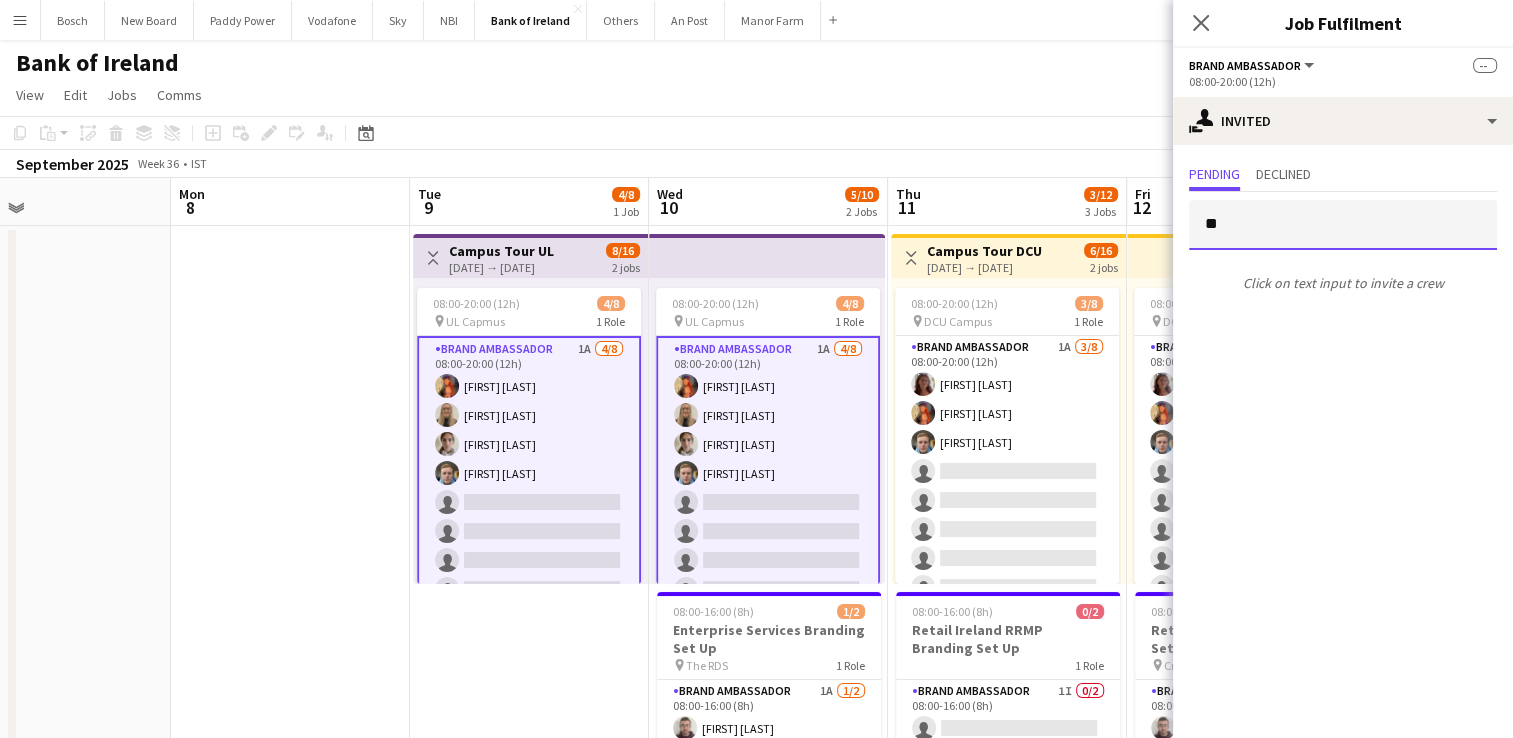type on "*" 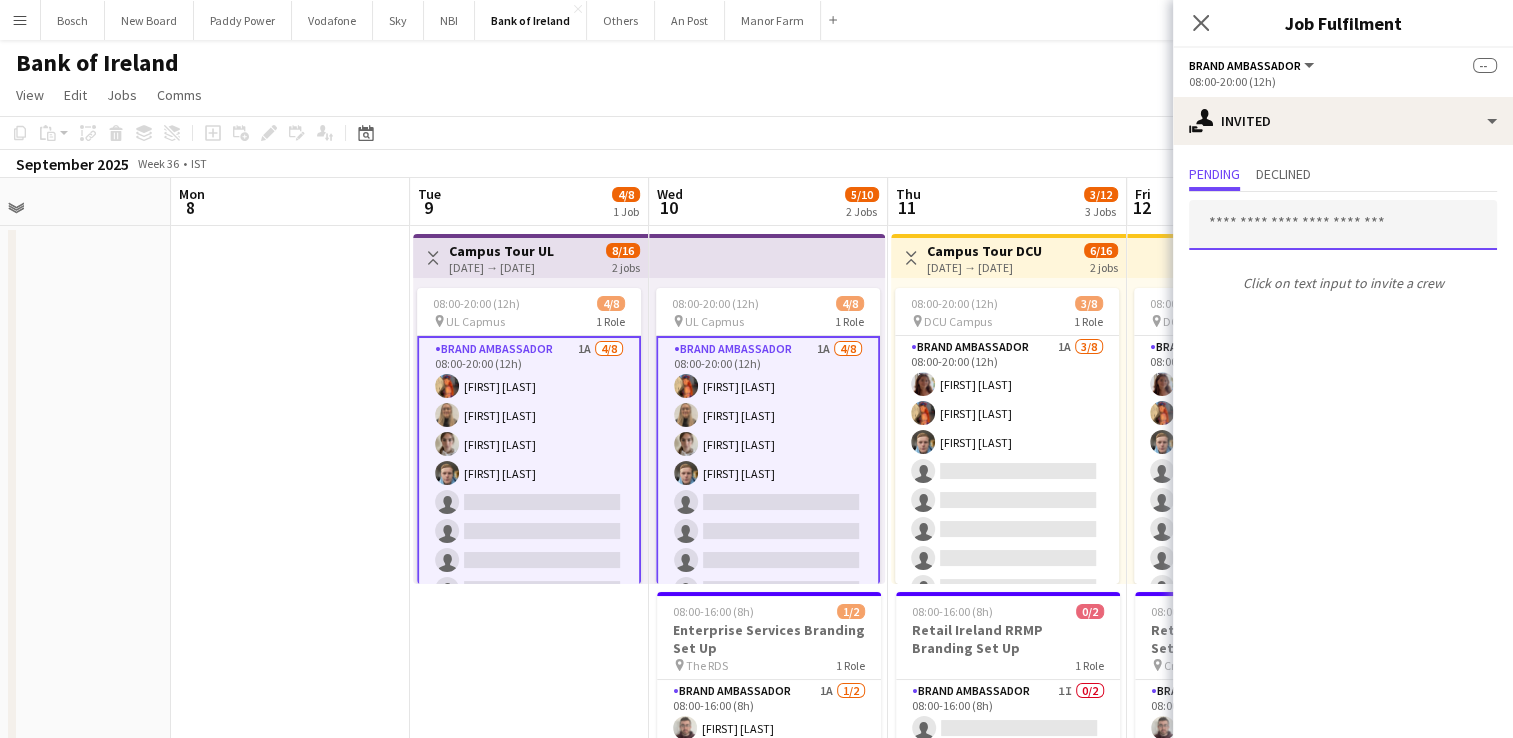 type on "*" 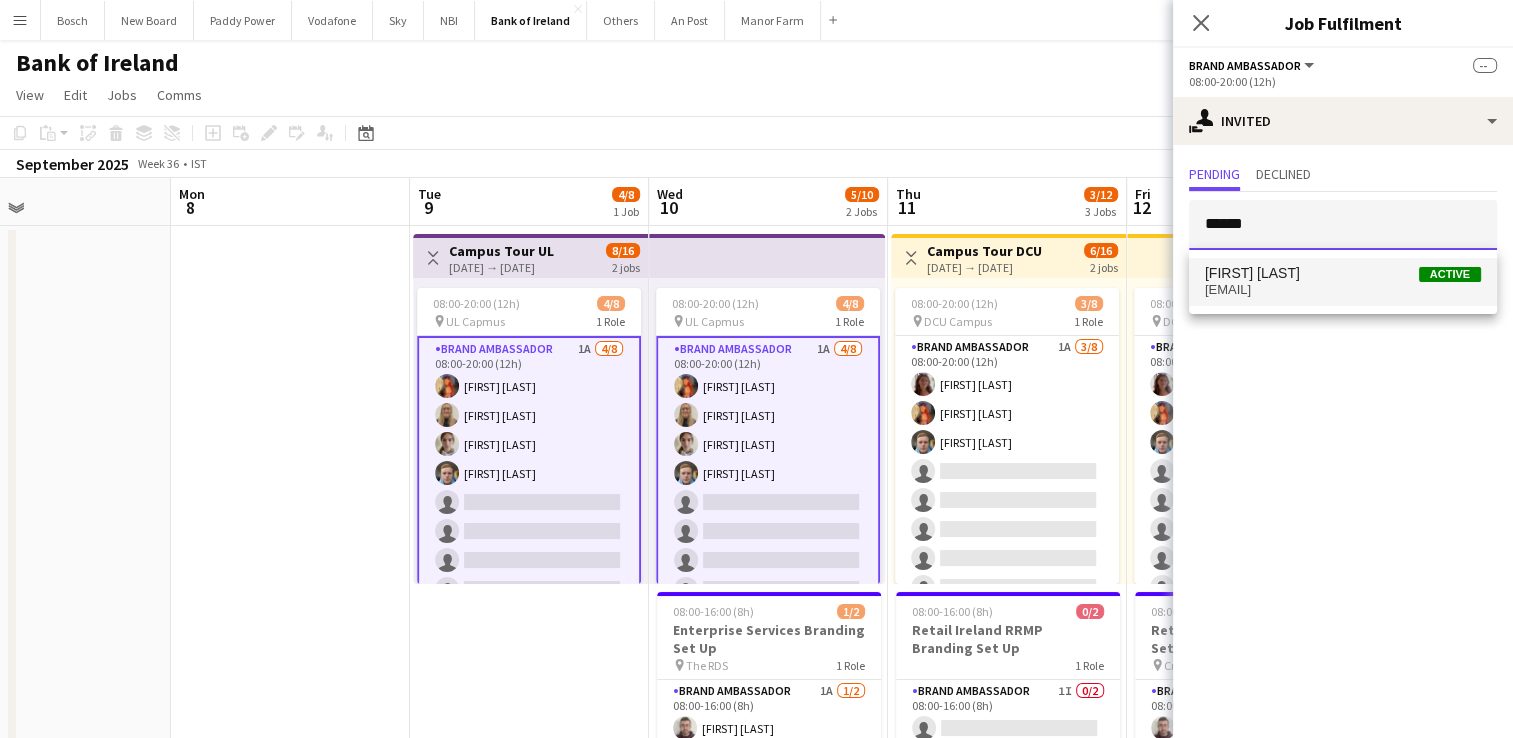 type on "******" 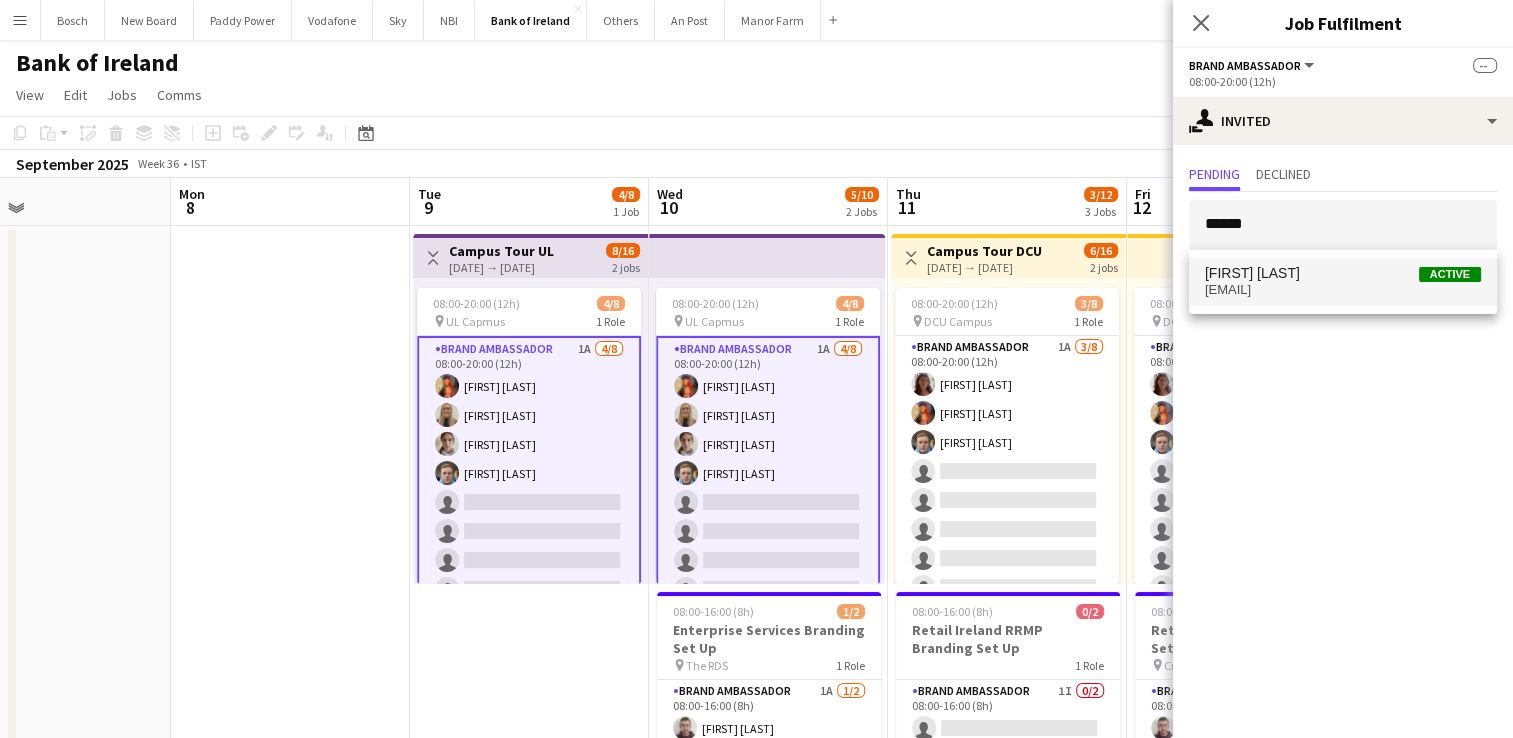 click on "[EMAIL]" at bounding box center [1343, 290] 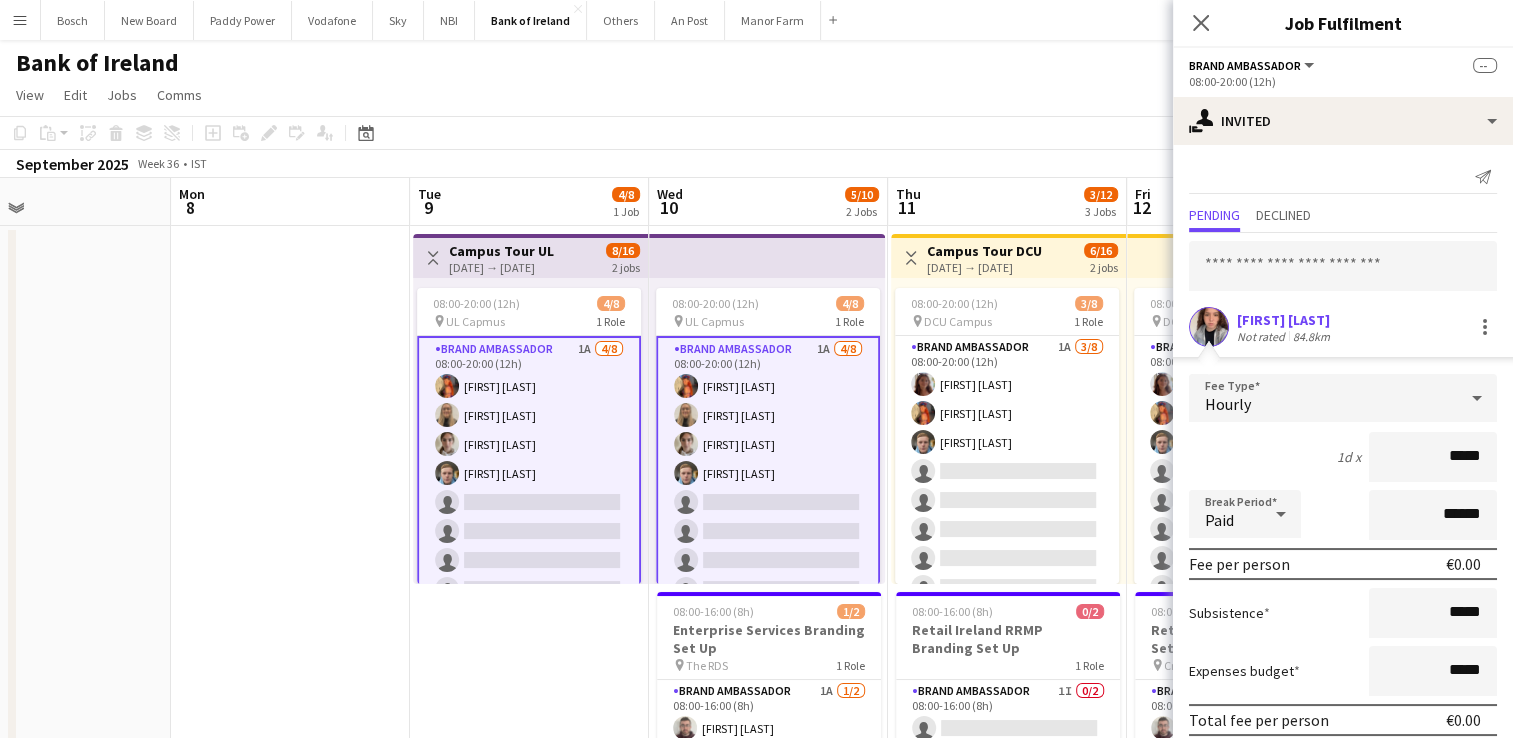 scroll, scrollTop: 79, scrollLeft: 0, axis: vertical 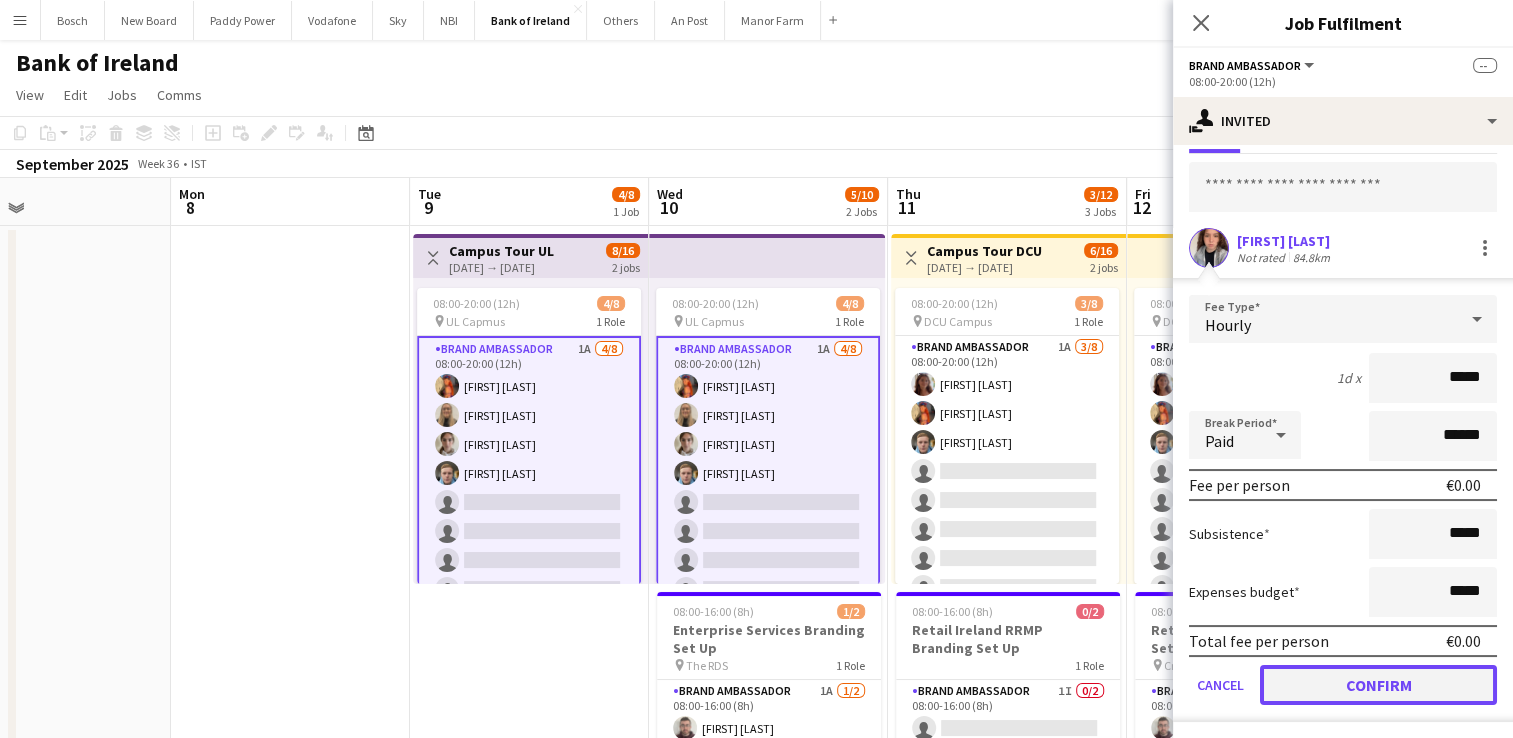 click on "Confirm" 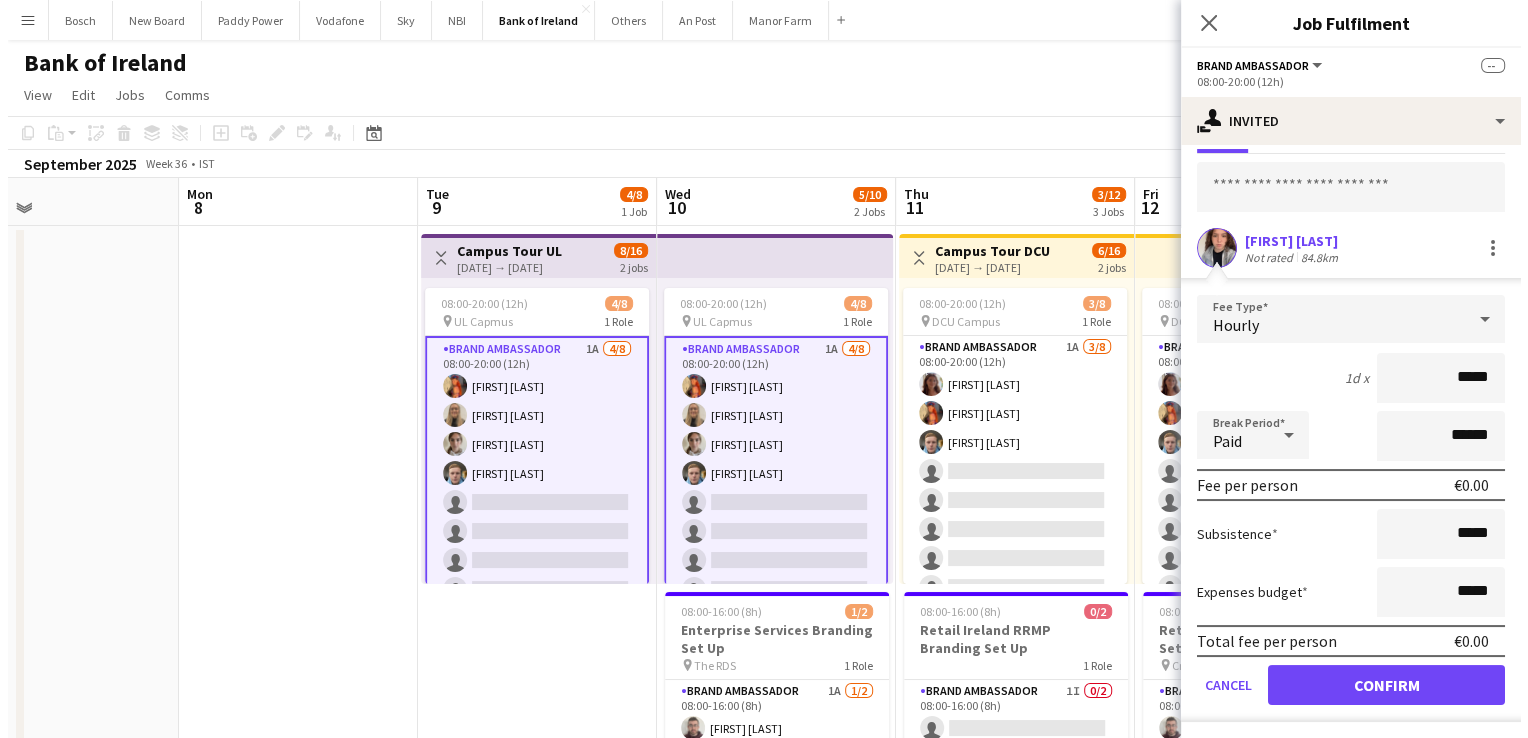scroll, scrollTop: 0, scrollLeft: 0, axis: both 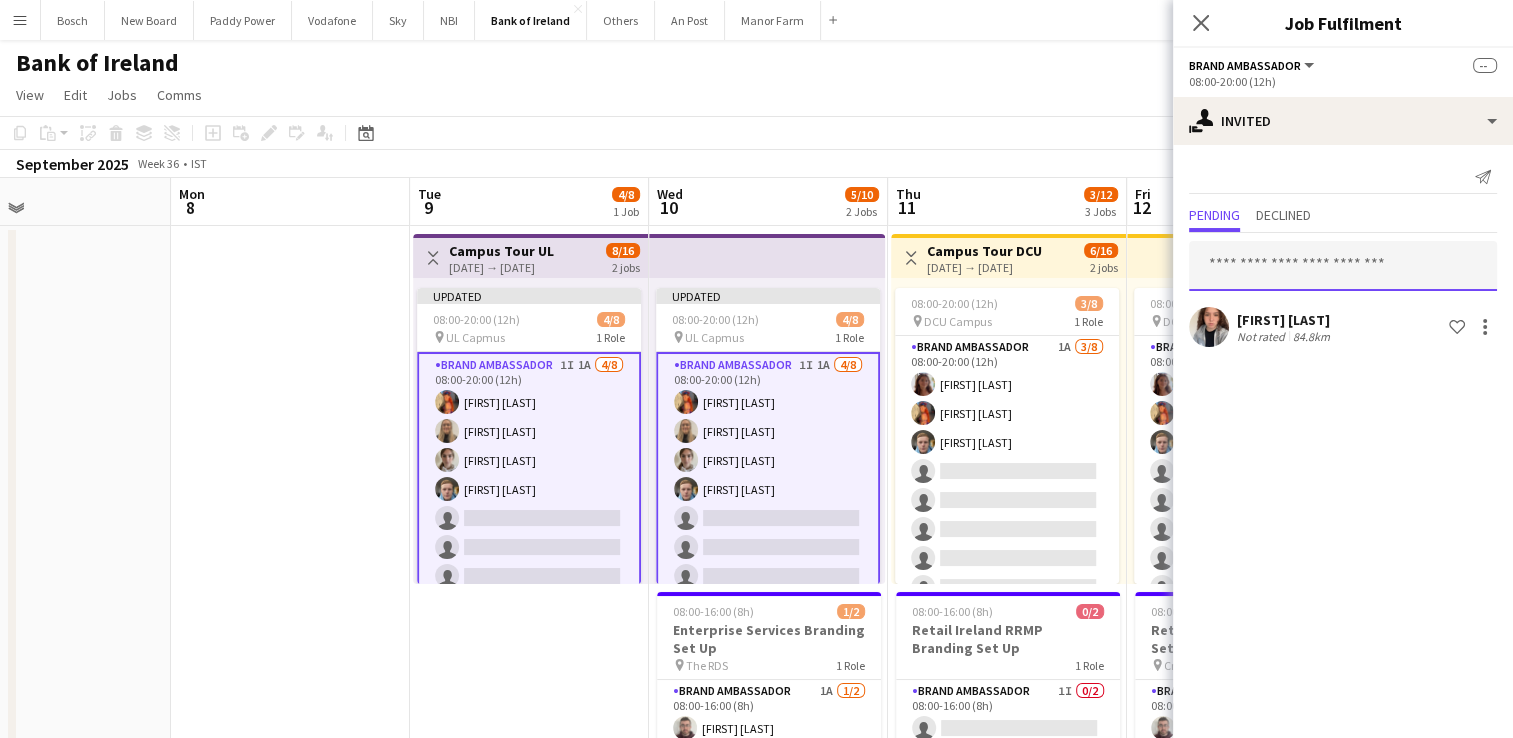 click at bounding box center (1343, 266) 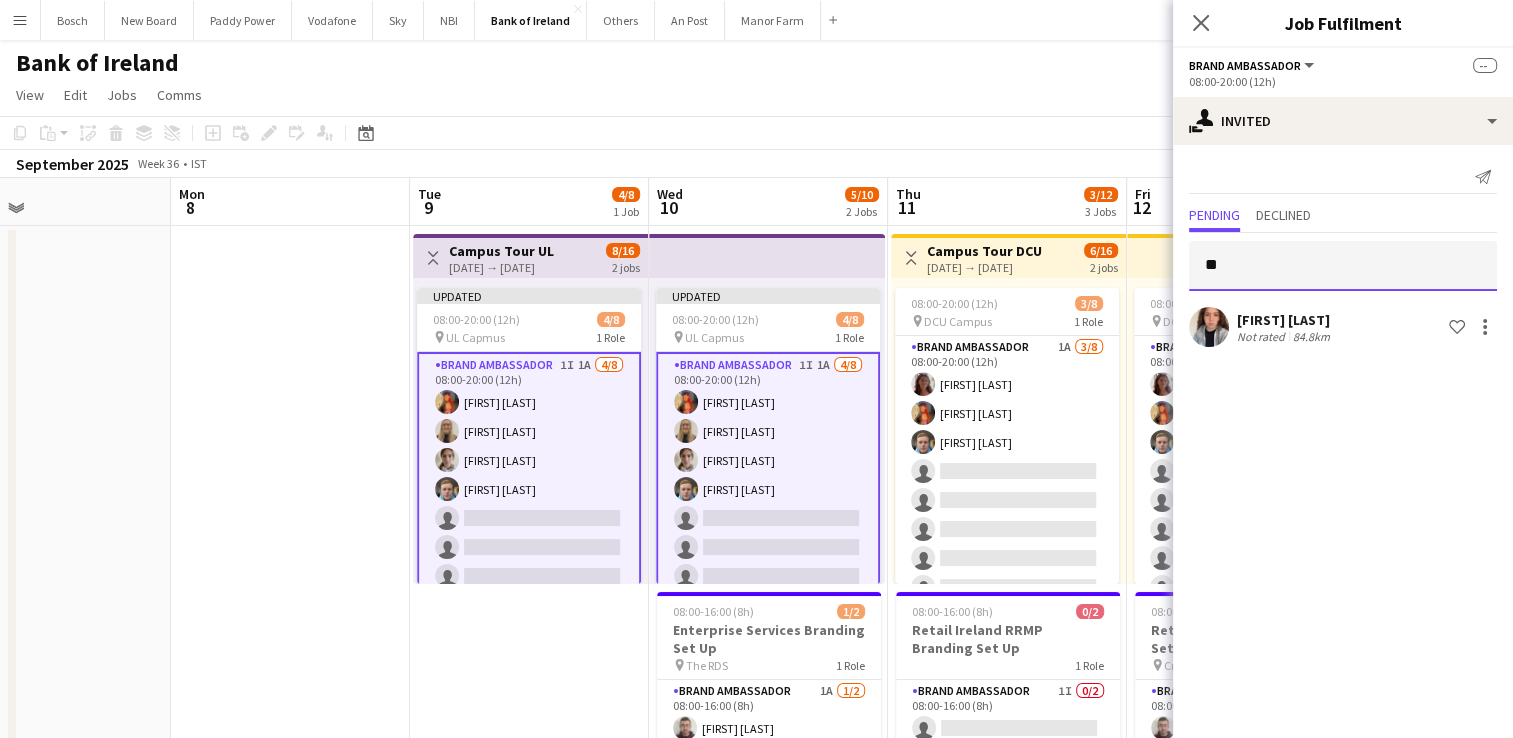 type on "*" 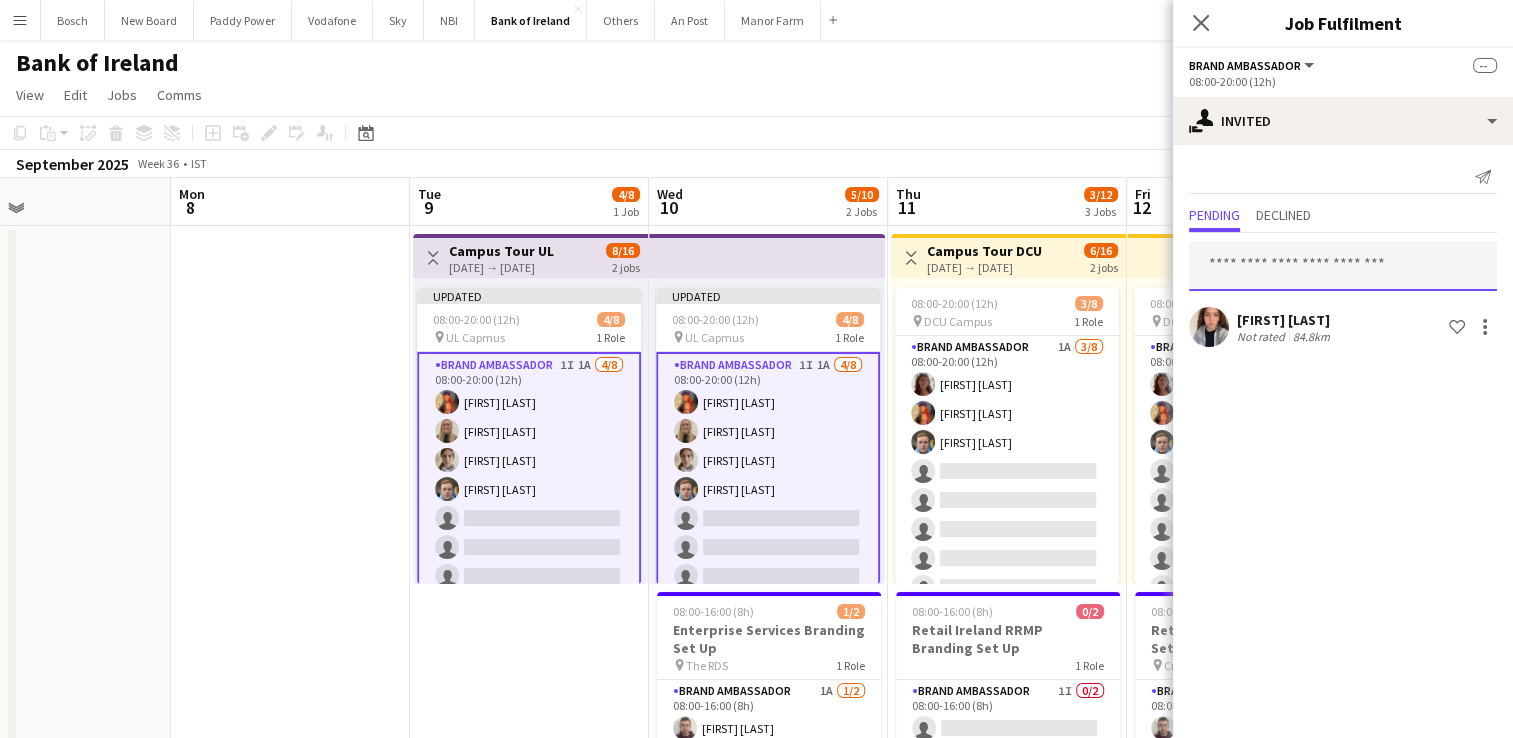 paste on "**********" 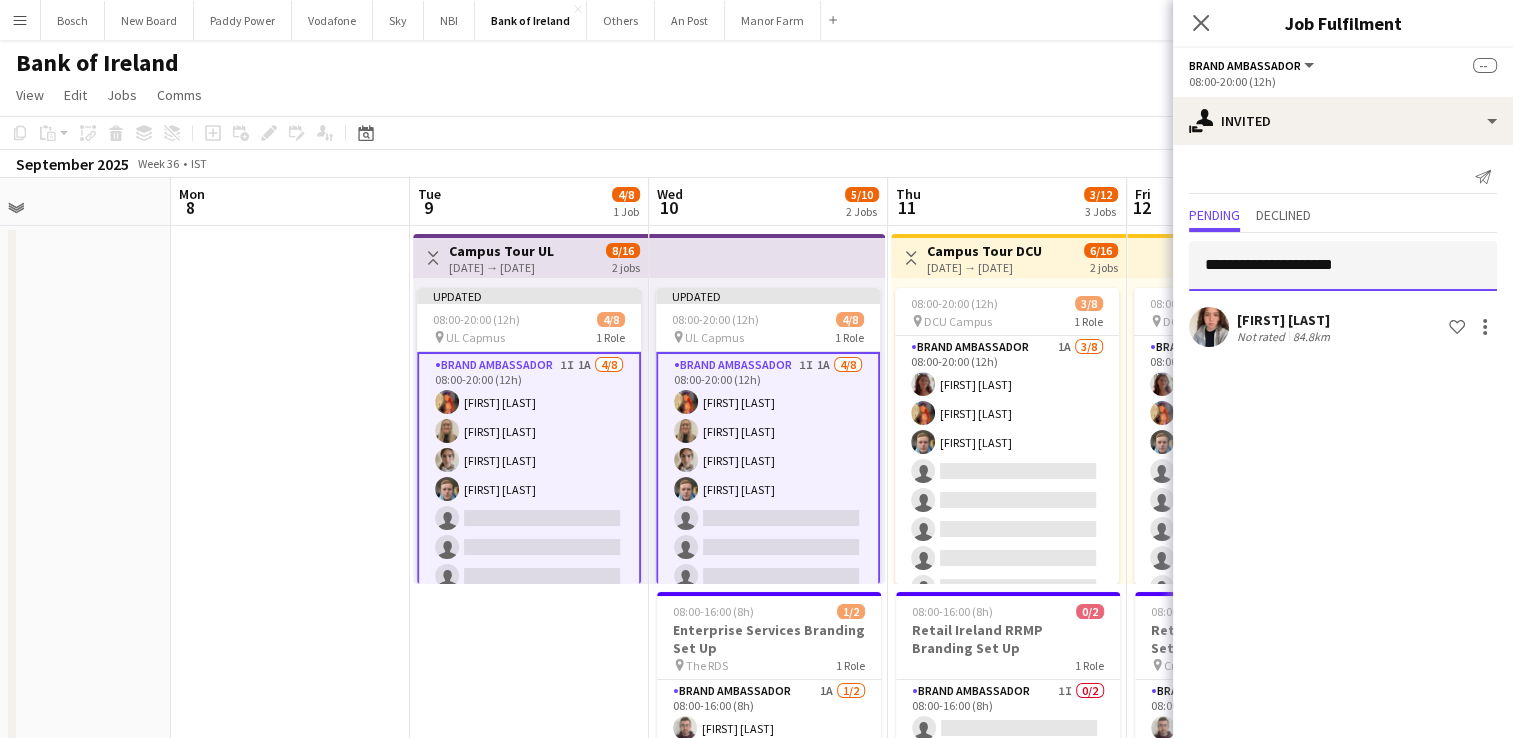 type on "**********" 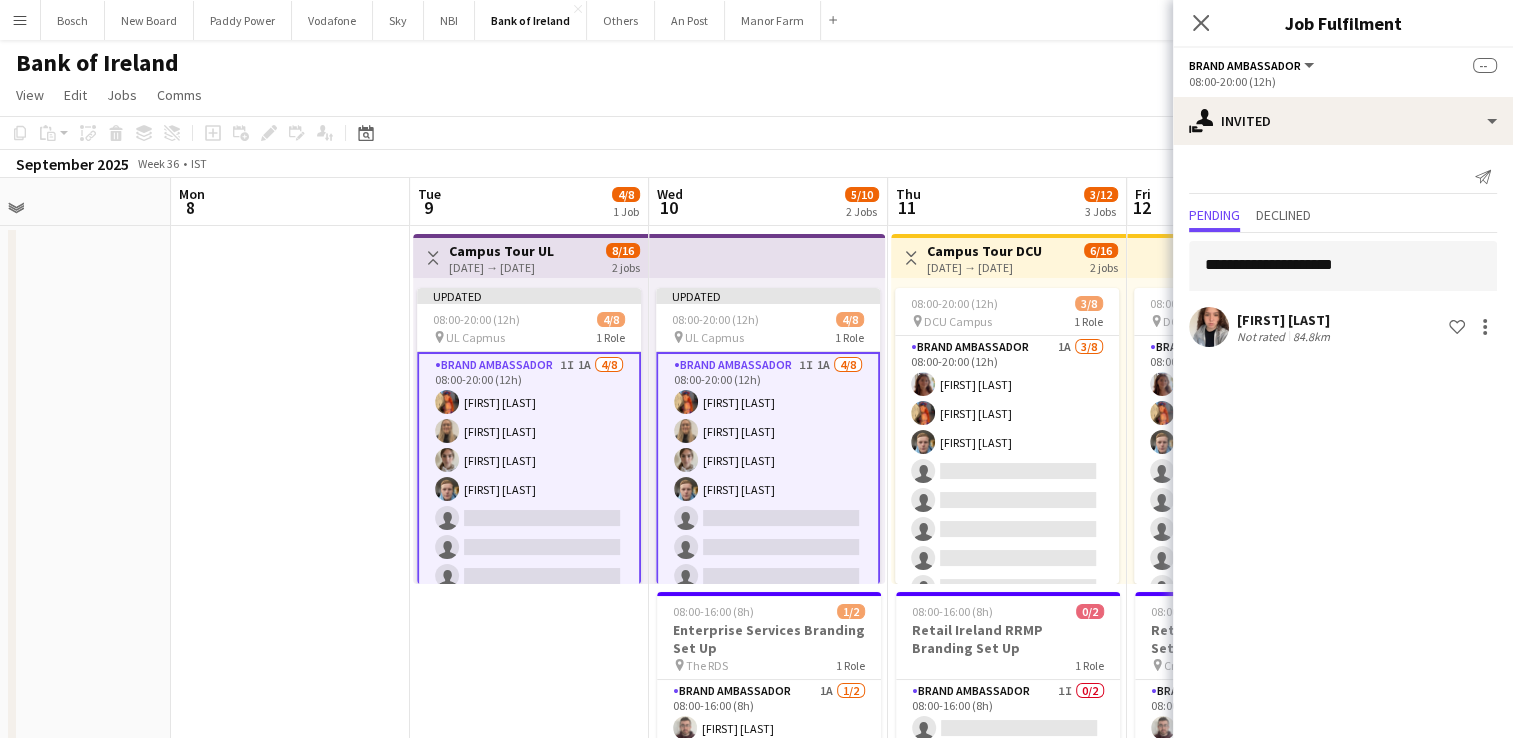 click on "[DAY]   [NUMBER]   [NUMBER]/[NUMBER]   [NUMBER] Jobs" at bounding box center (1246, 202) 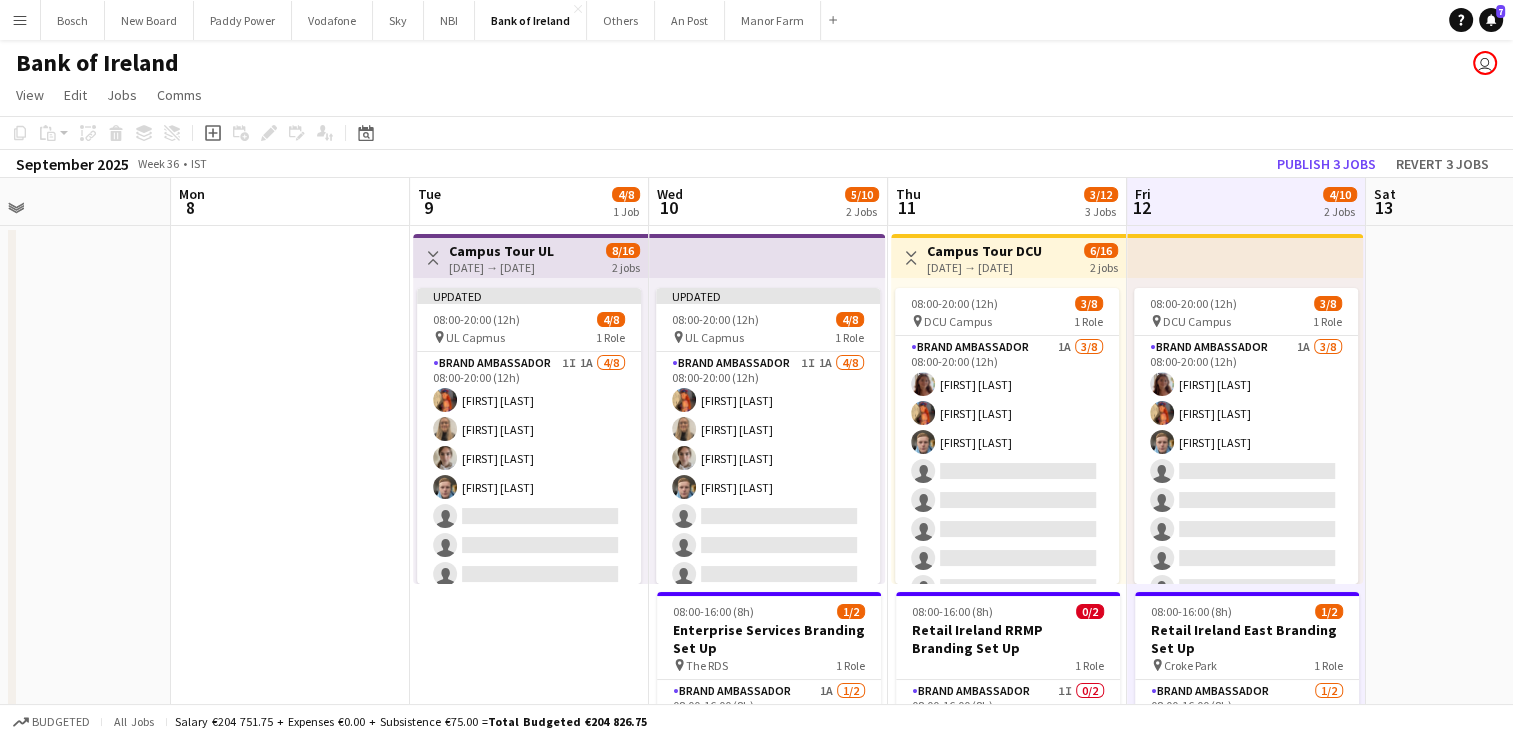 click on "Menu" at bounding box center (20, 20) 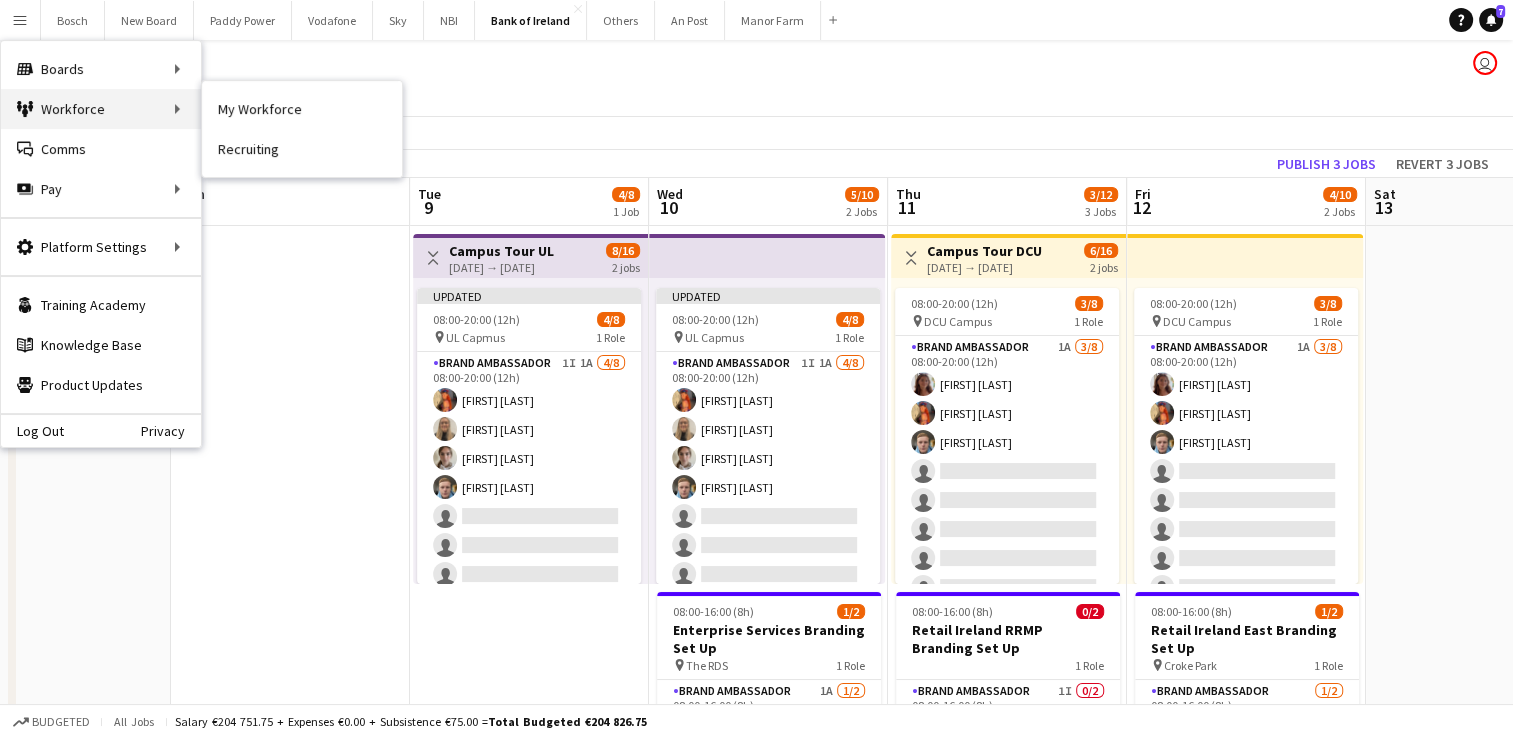 click on "Workforce
Workforce" at bounding box center (101, 109) 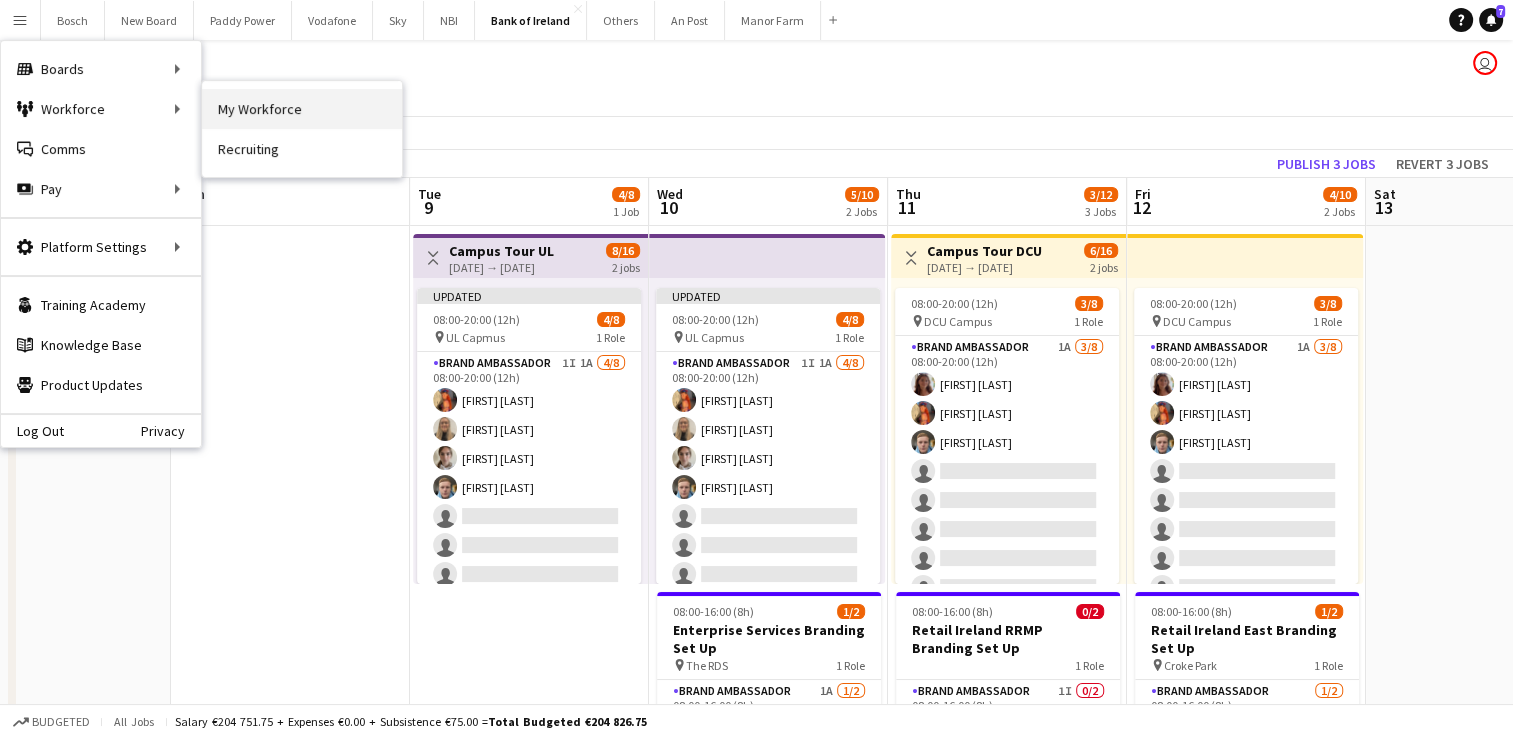 click on "My Workforce" at bounding box center (302, 109) 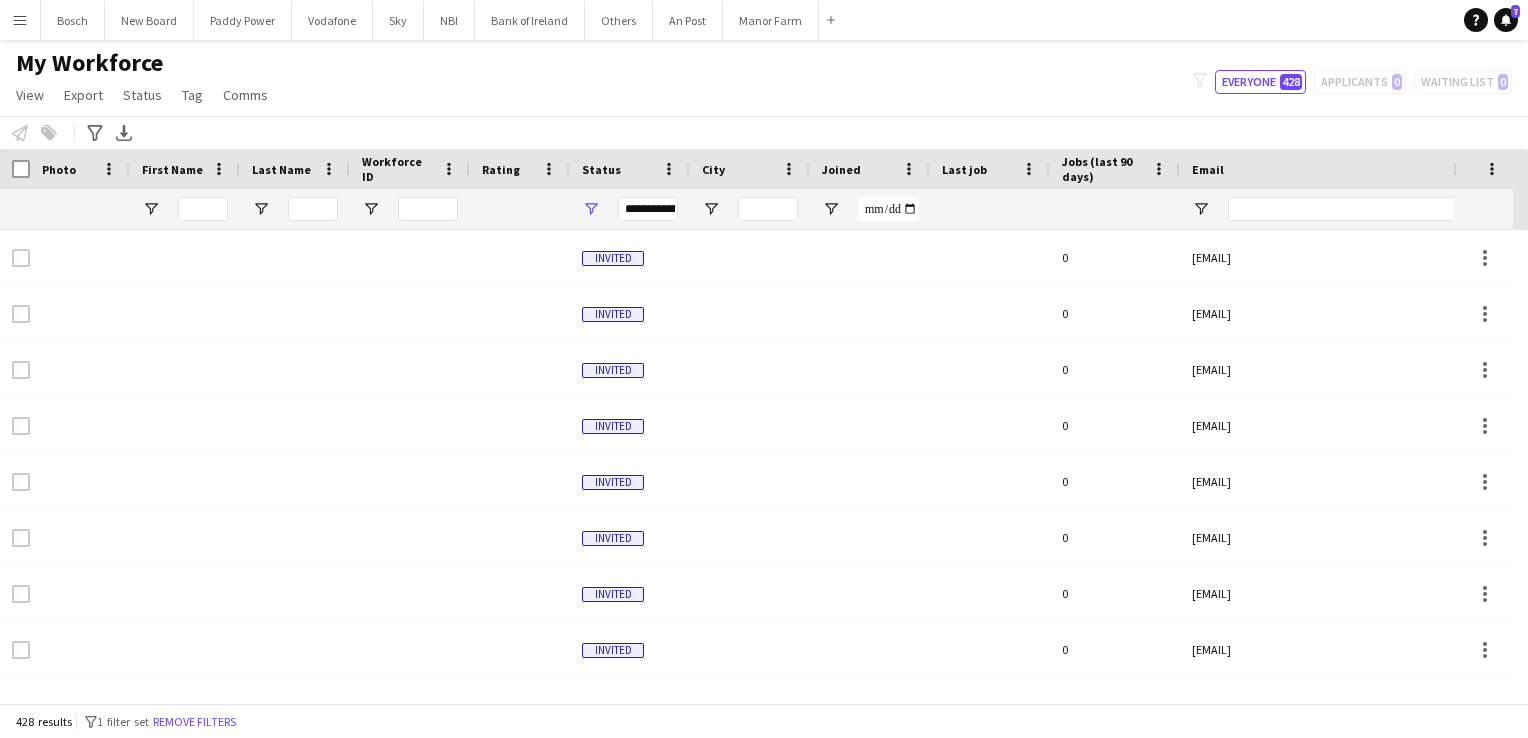 click on "Menu" at bounding box center (20, 20) 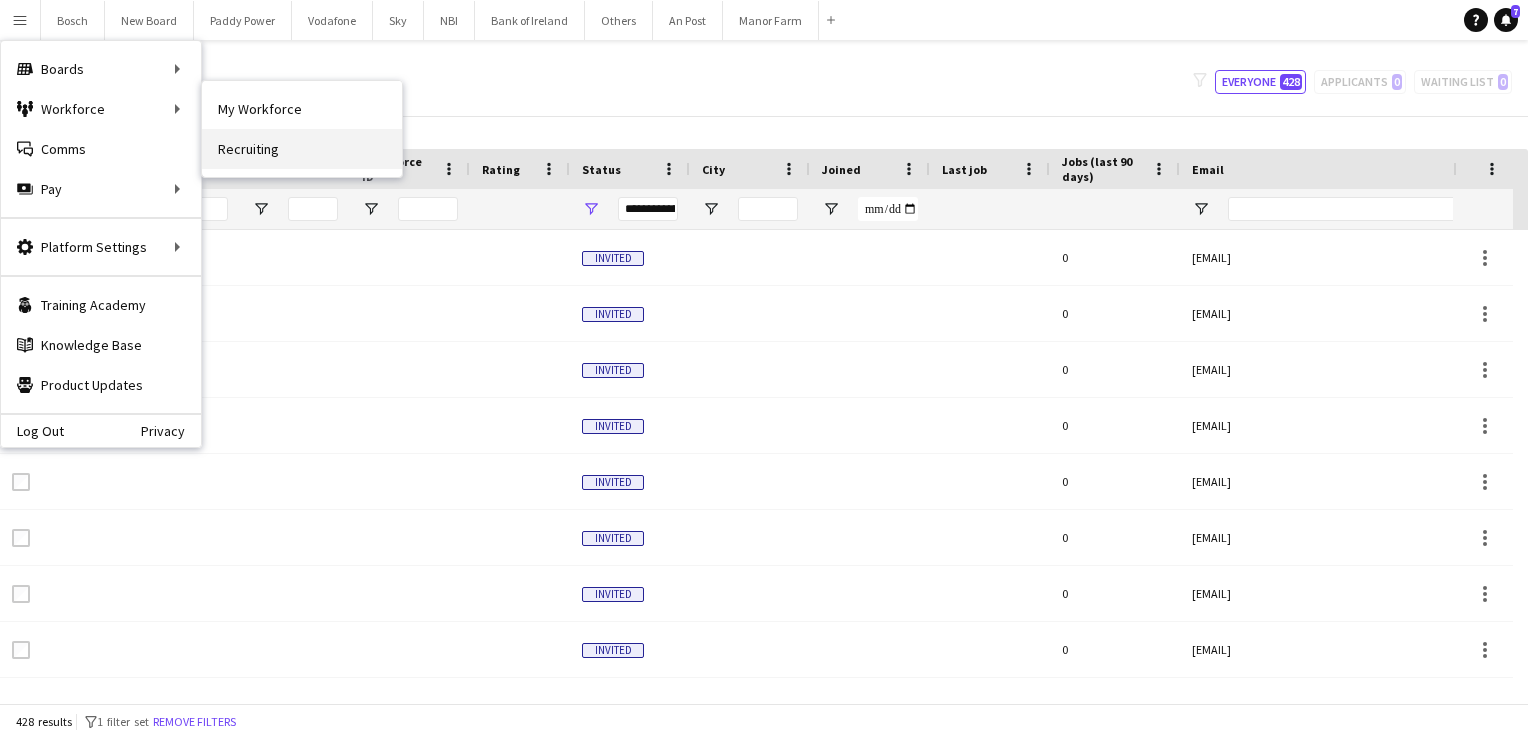 click on "Recruiting" at bounding box center [302, 149] 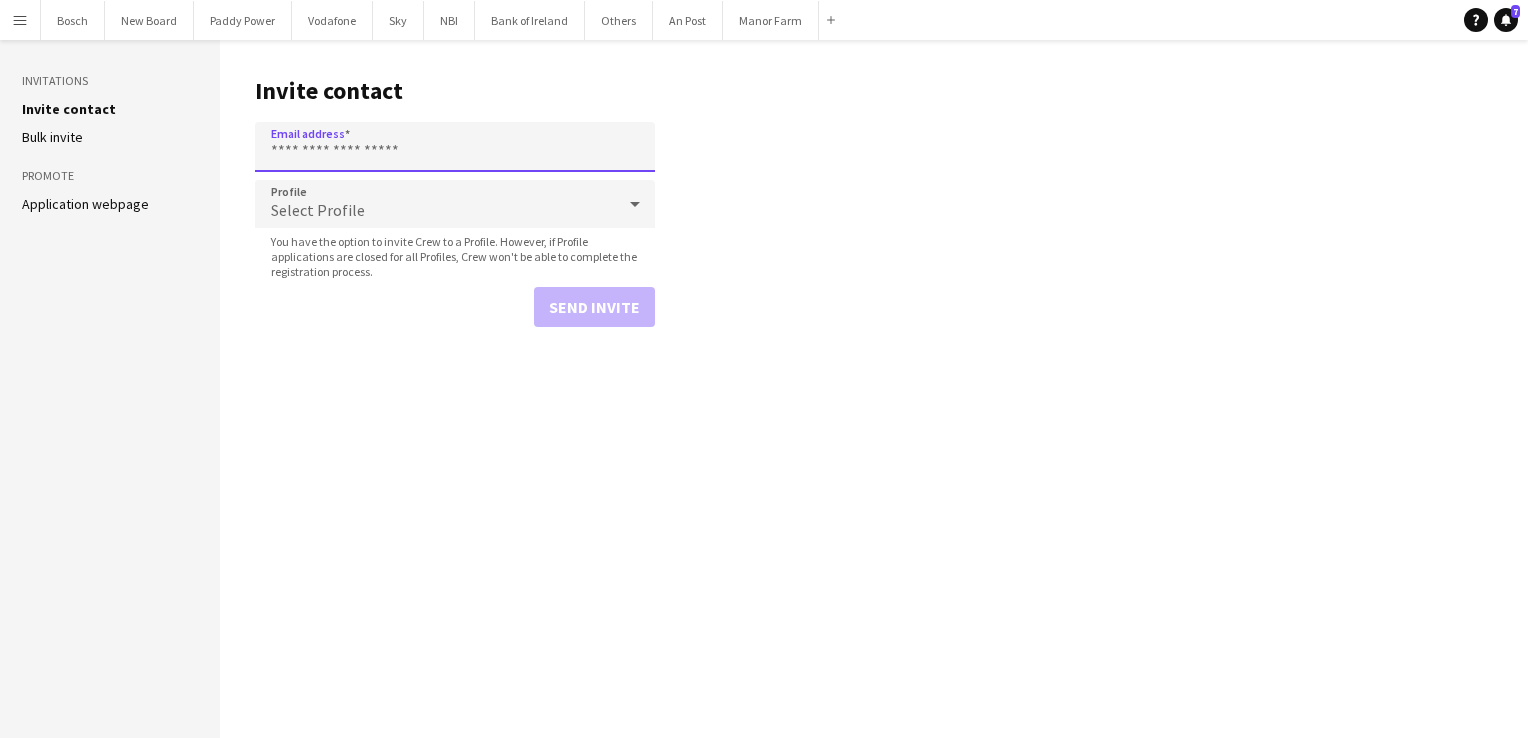 paste on "**********" 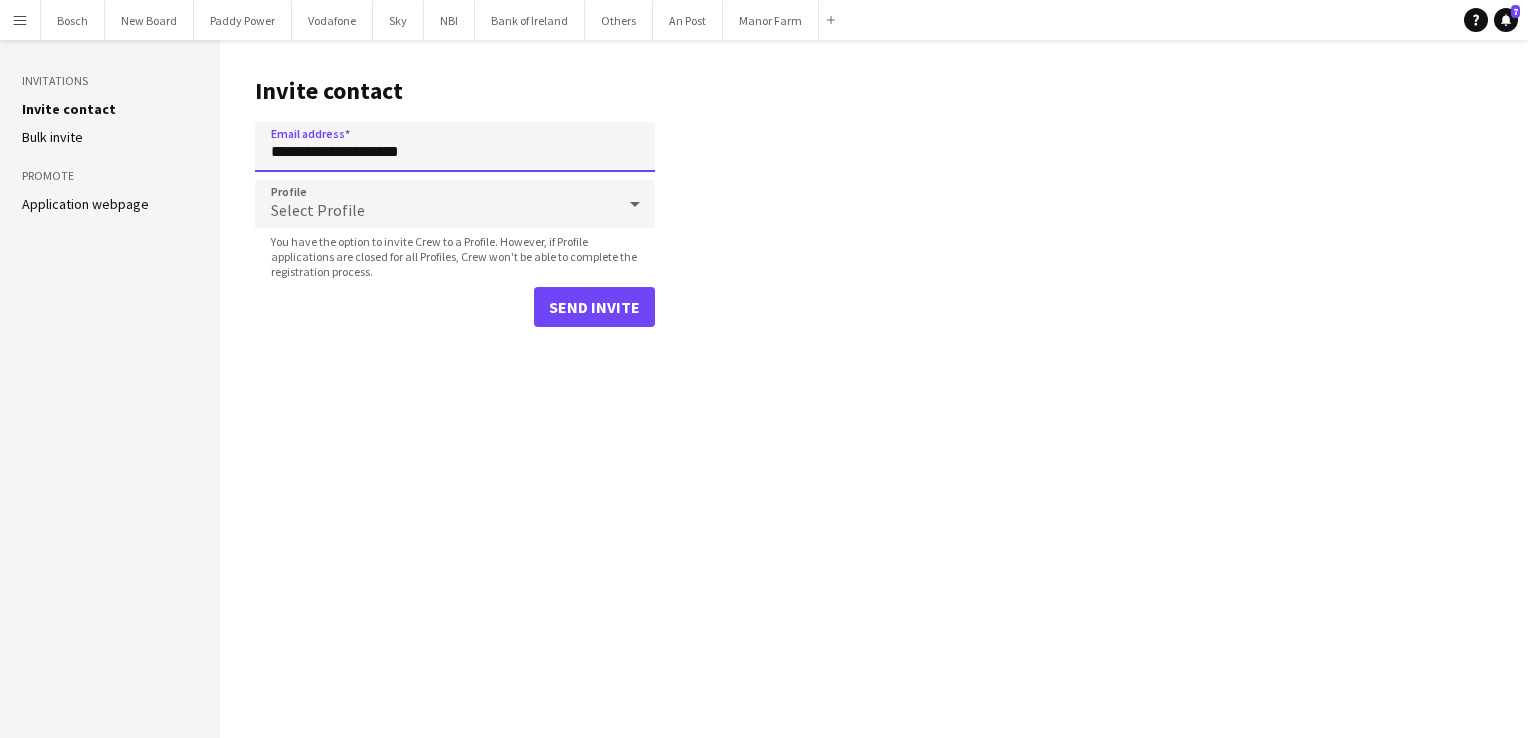 type on "**********" 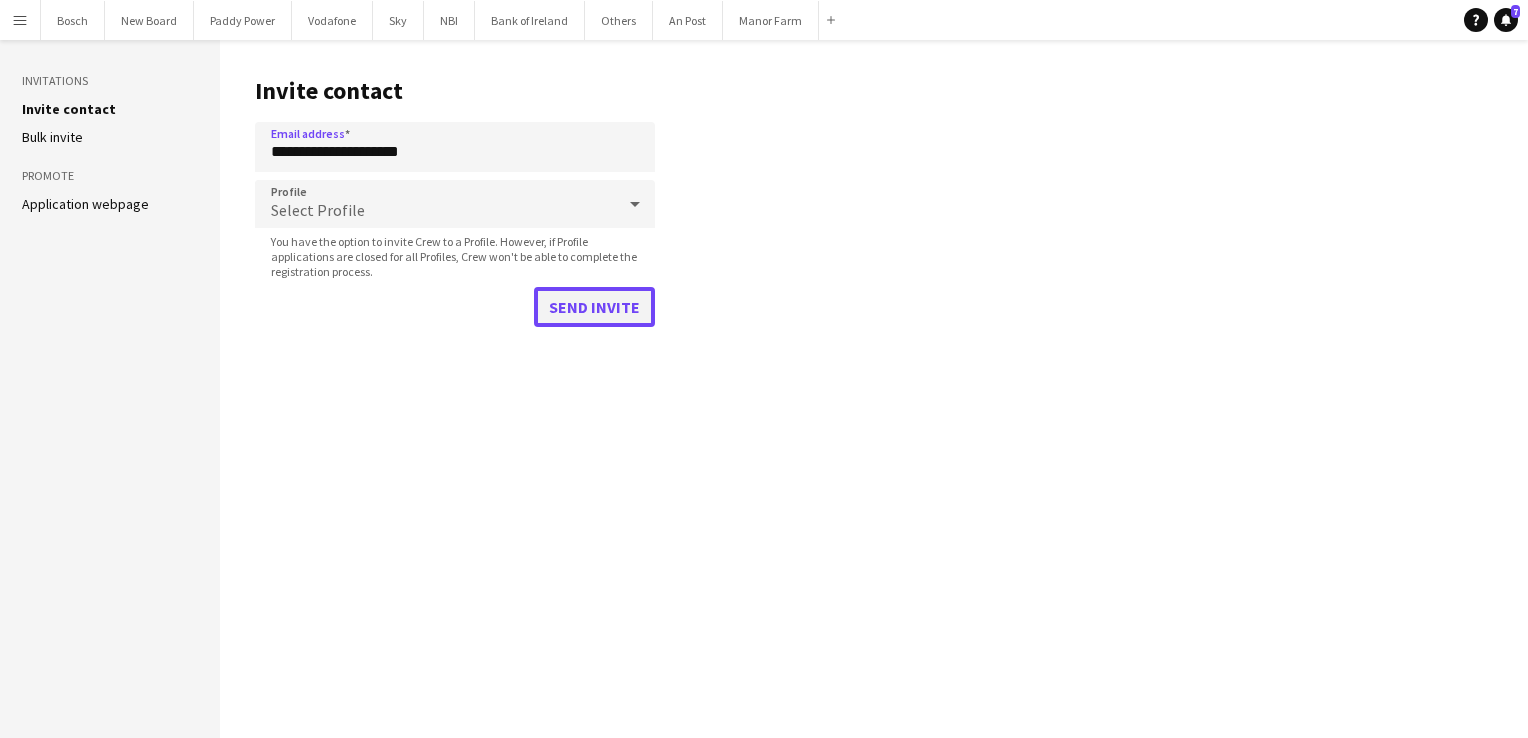 click on "Send invite" 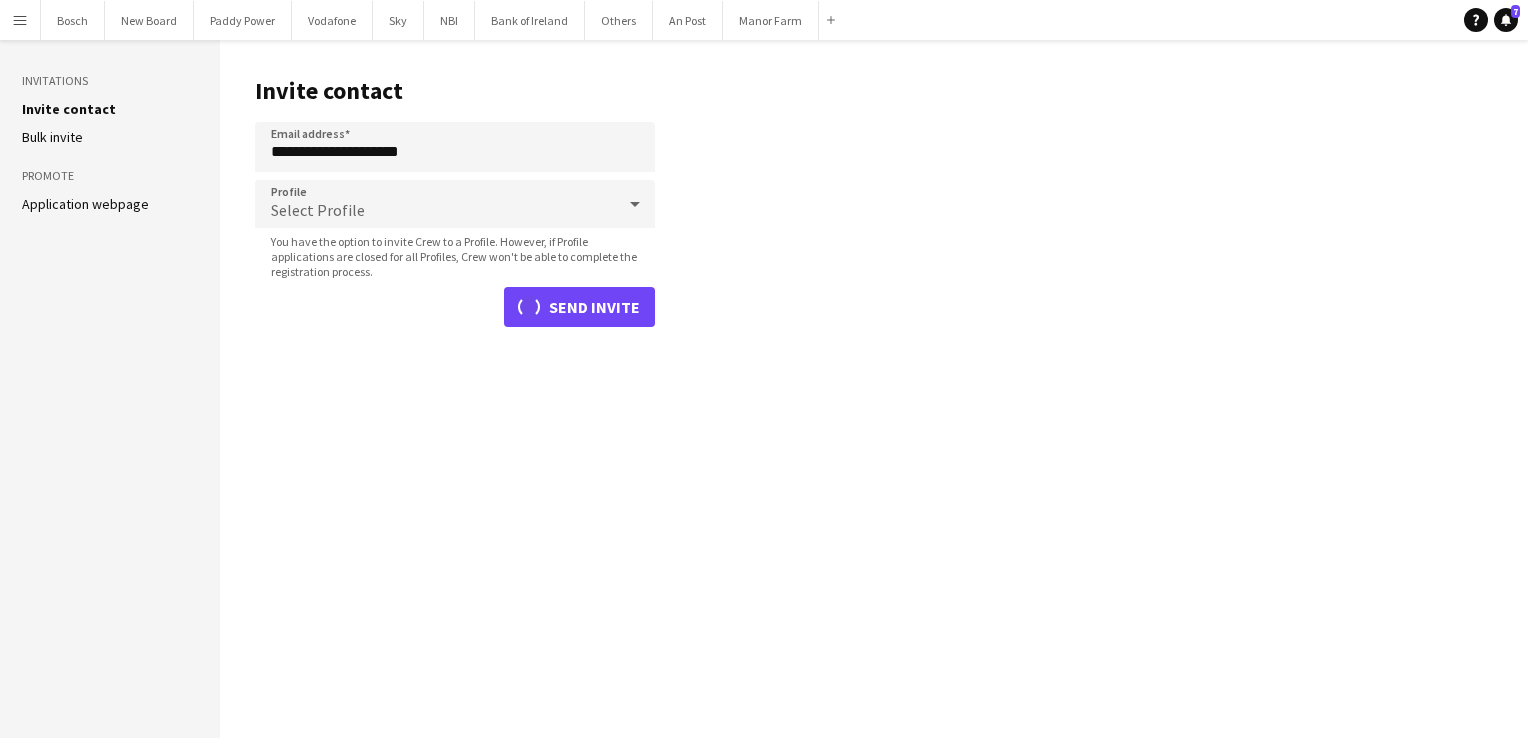 type 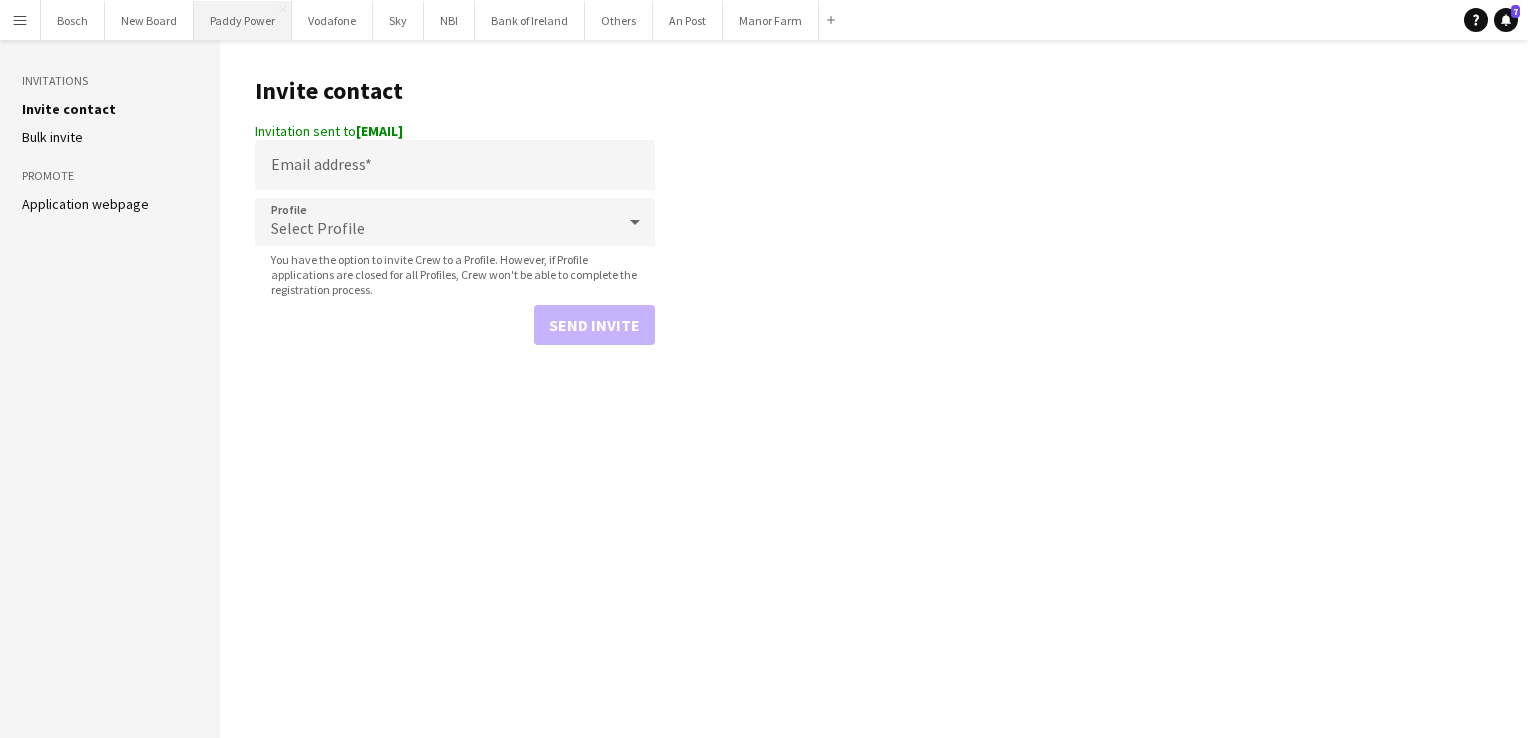 click on "Paddy Power
Close" at bounding box center (243, 20) 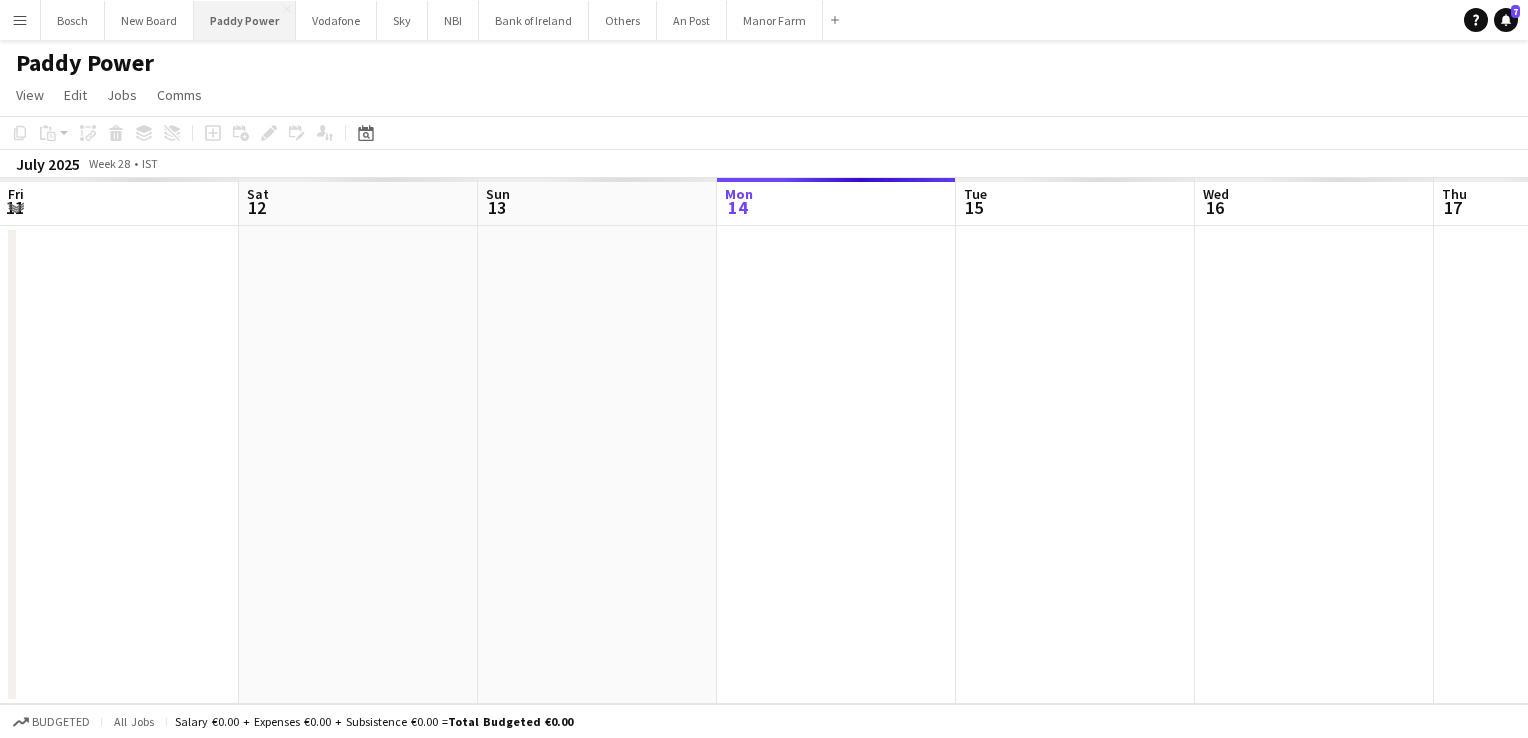 scroll, scrollTop: 0, scrollLeft: 478, axis: horizontal 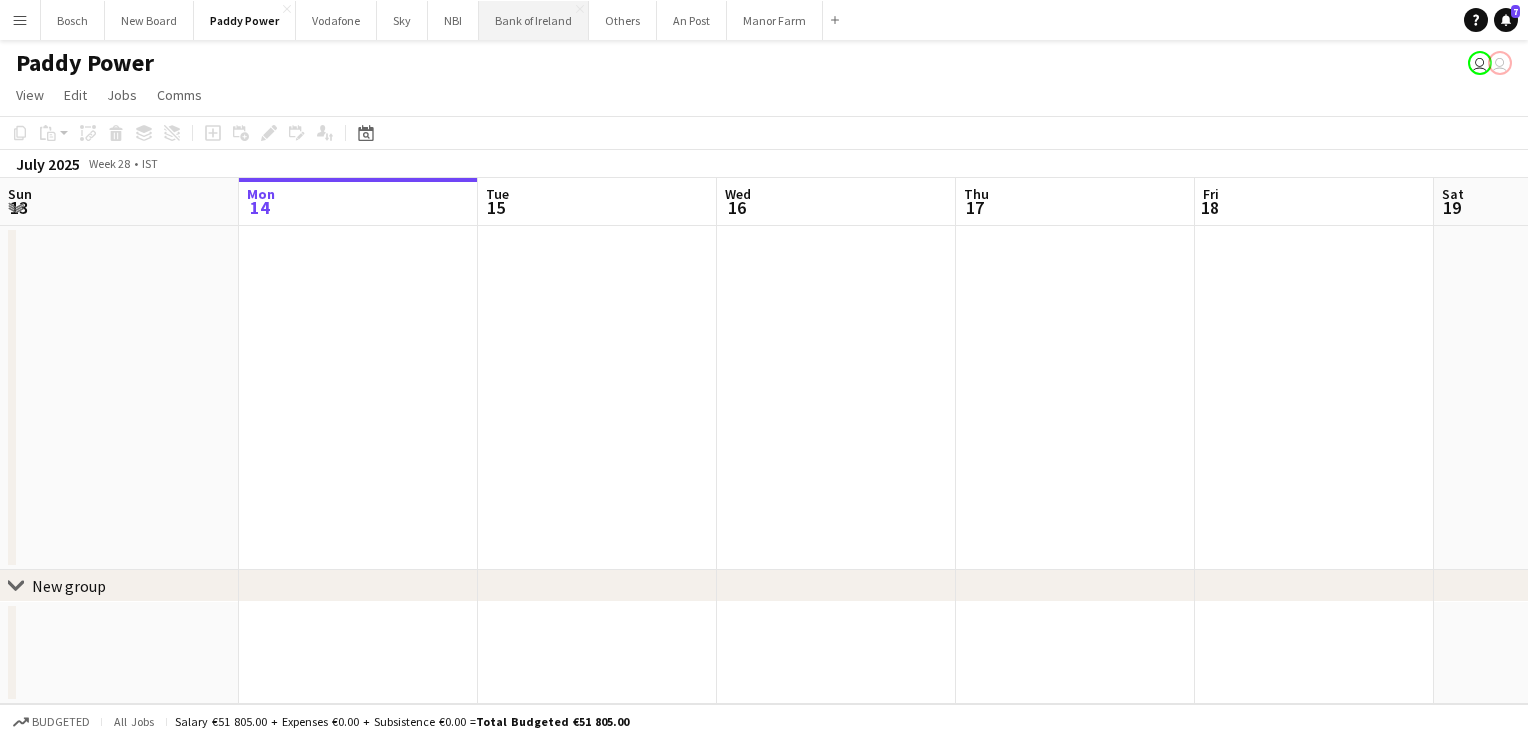 click on "Bank of Ireland
Close" at bounding box center (534, 20) 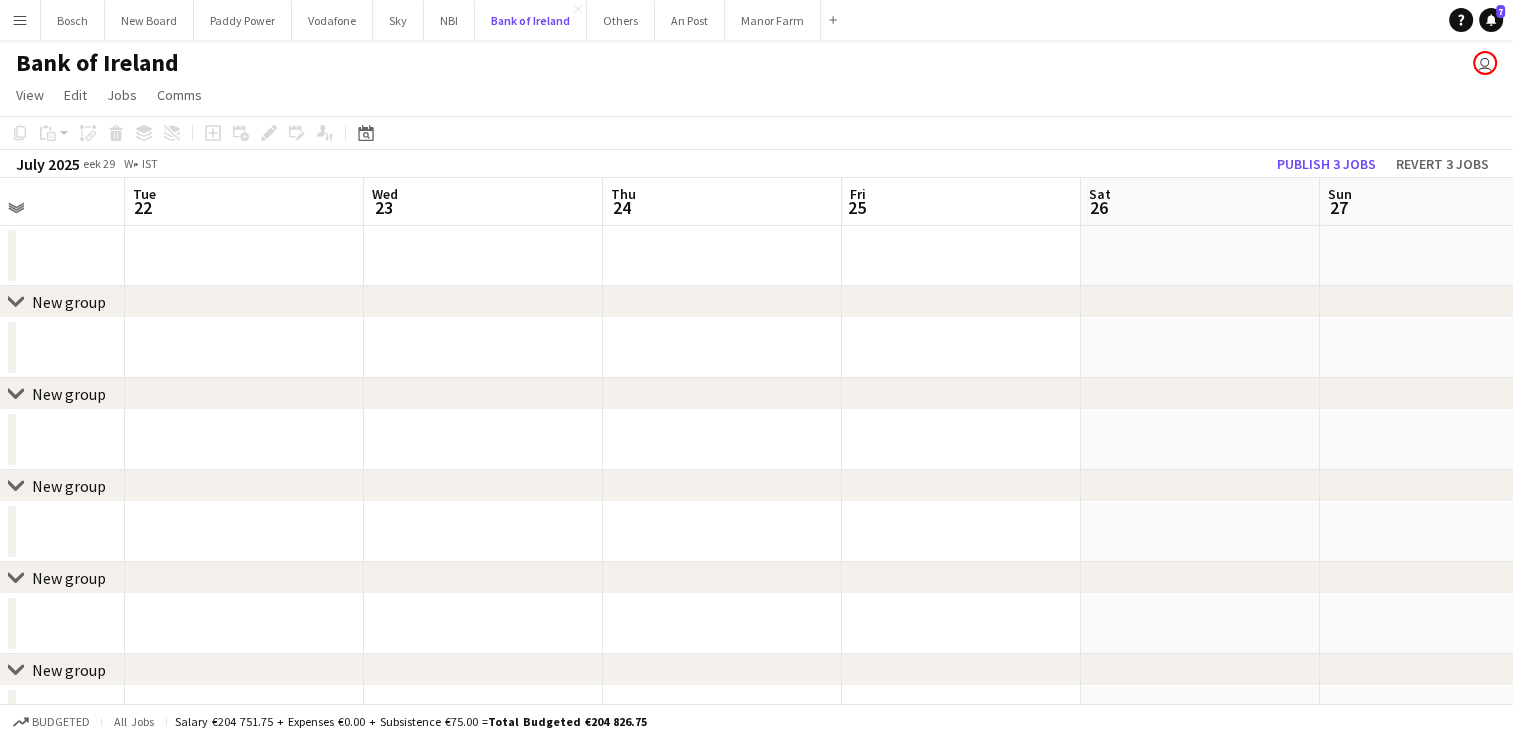 scroll, scrollTop: 0, scrollLeft: 530, axis: horizontal 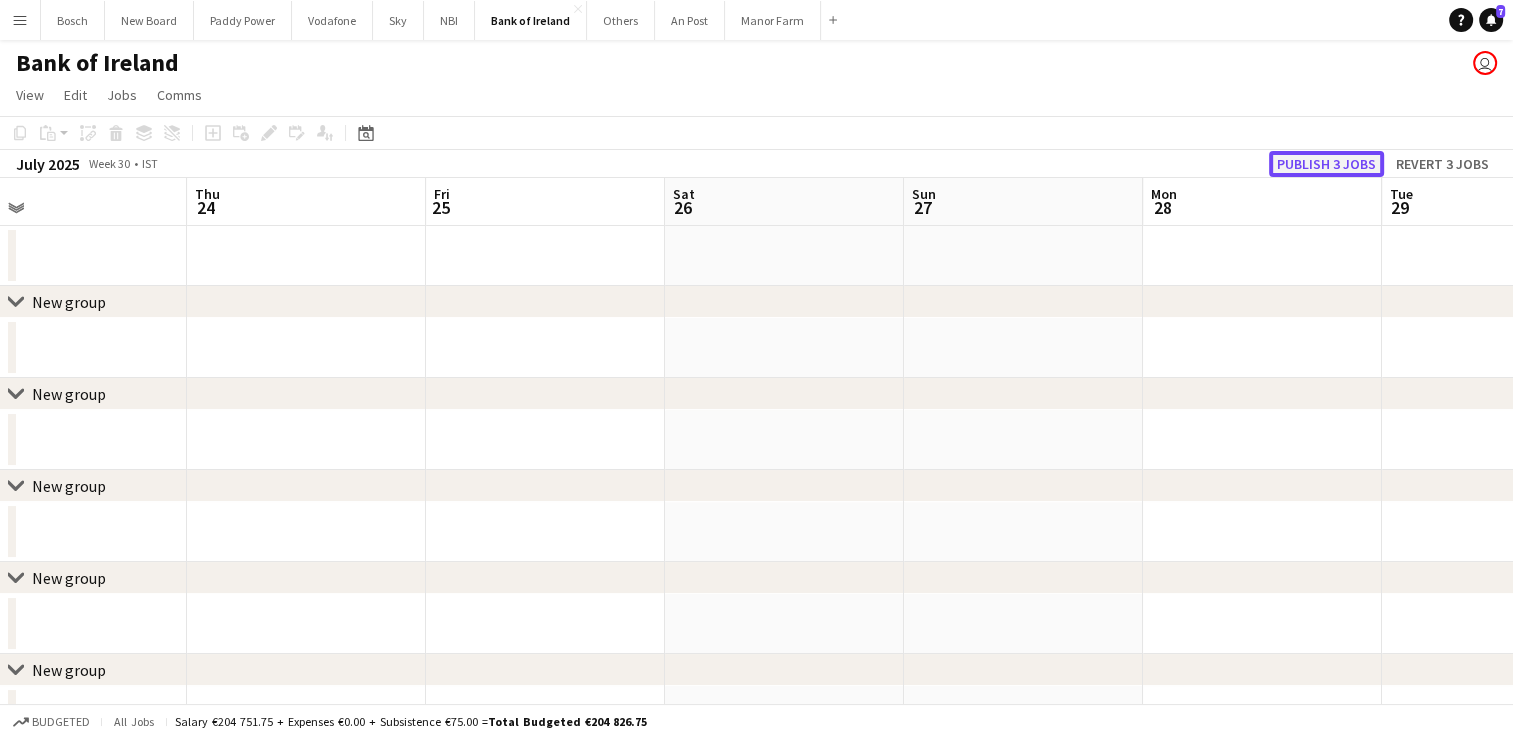 click on "Publish 3 jobs" 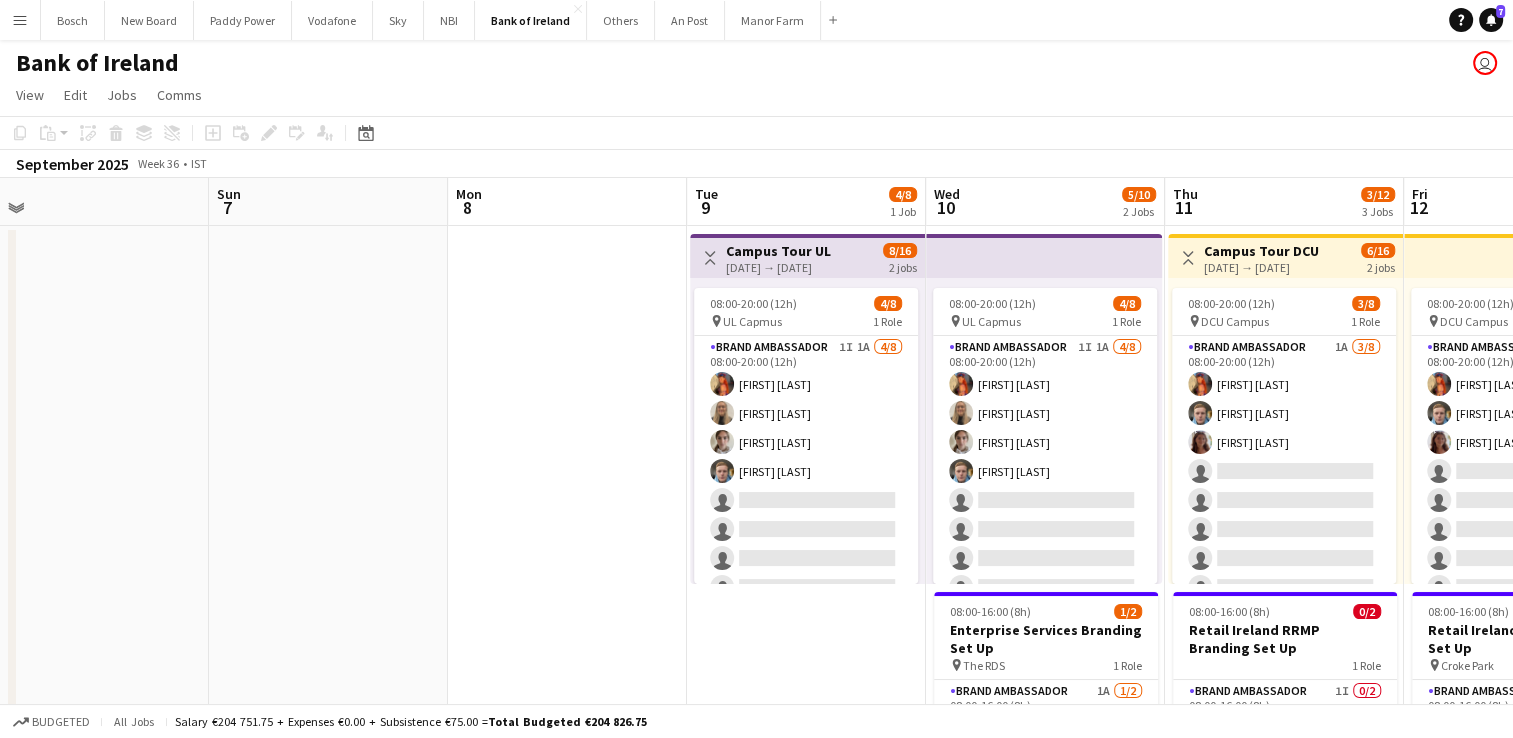 scroll, scrollTop: 0, scrollLeft: 808, axis: horizontal 